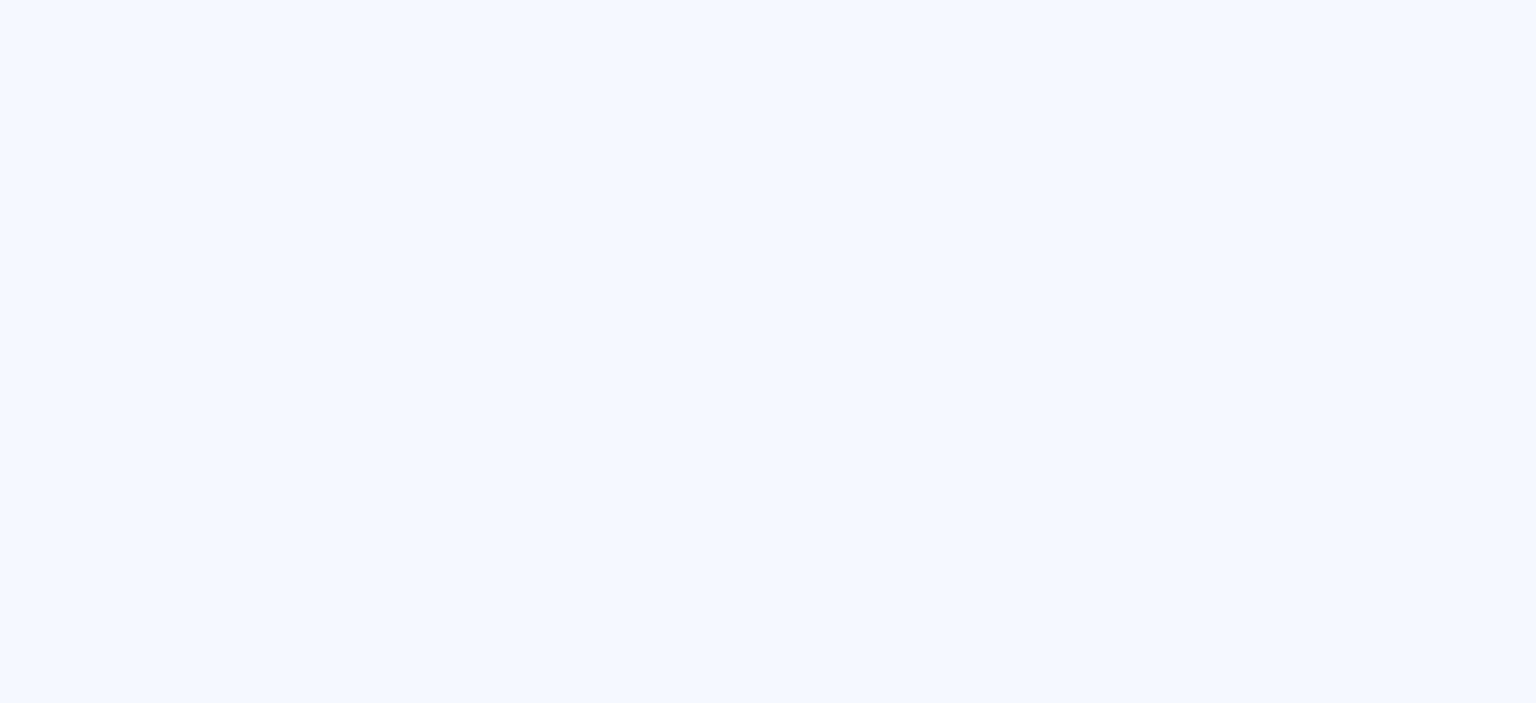 scroll, scrollTop: 0, scrollLeft: 0, axis: both 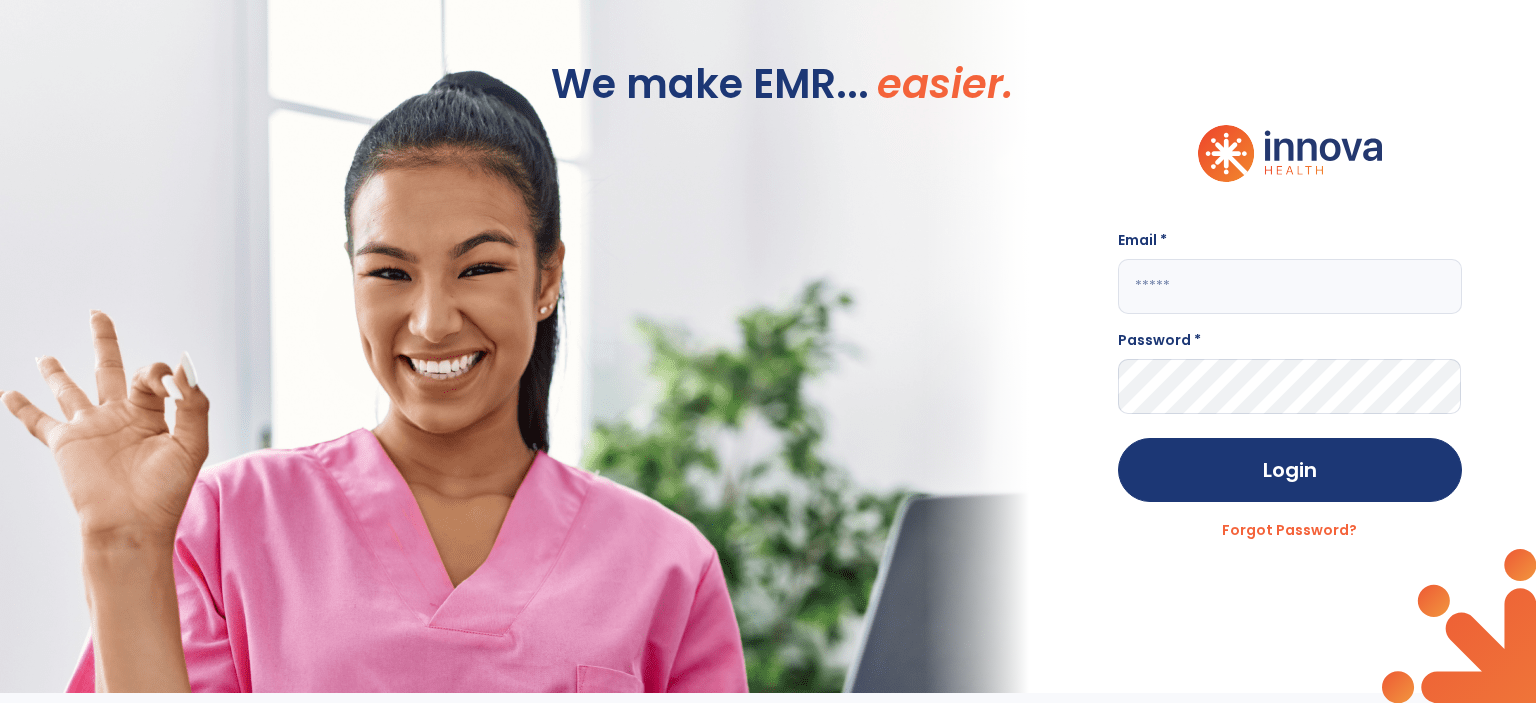 click 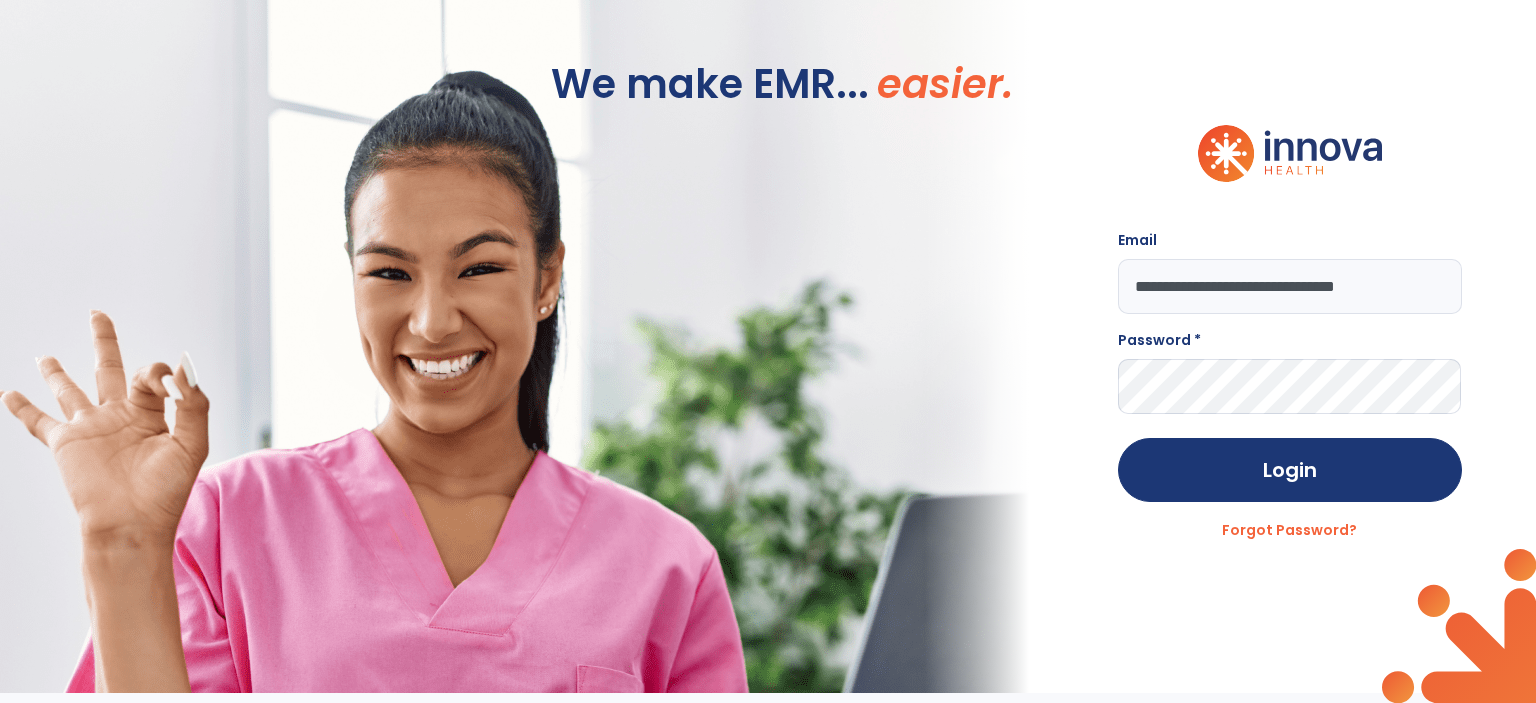 type on "**********" 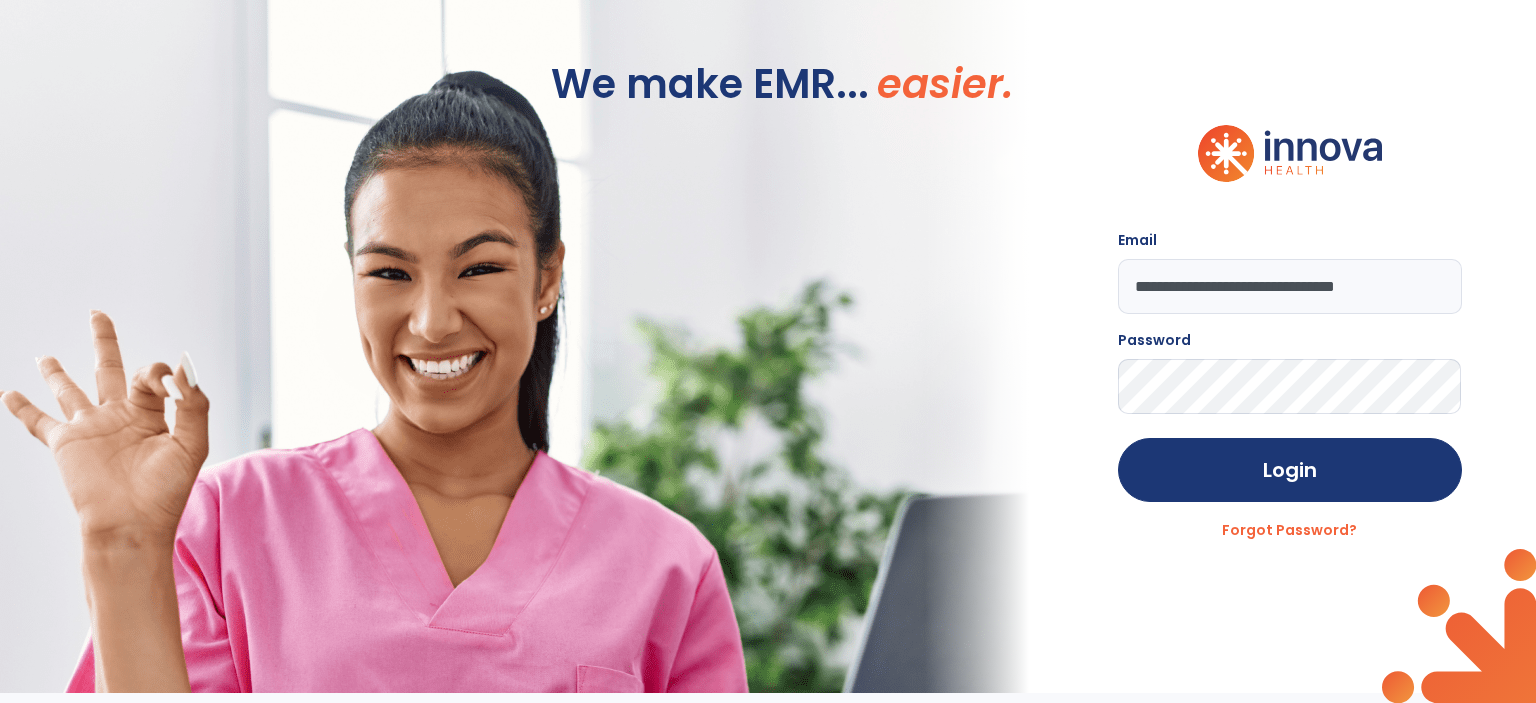 click on "Login" 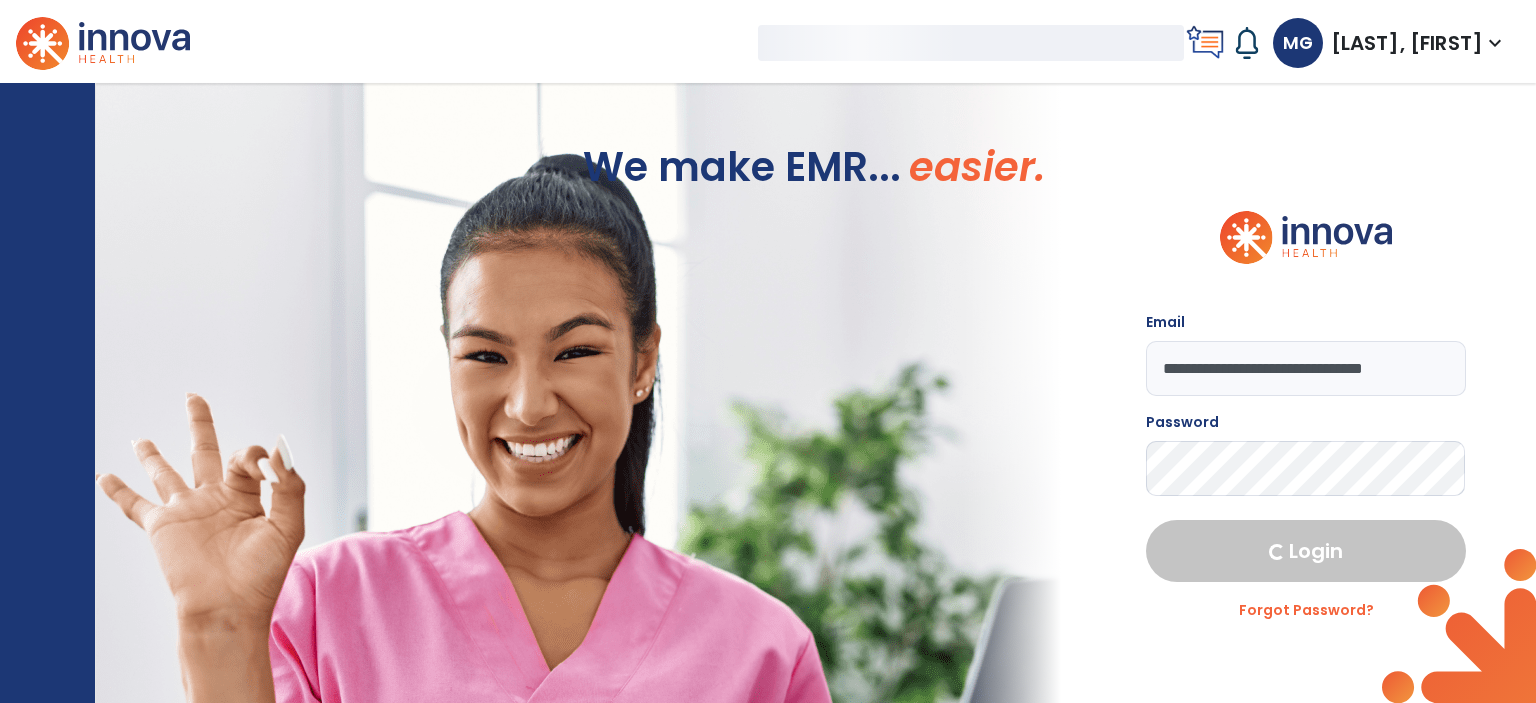 select on "***" 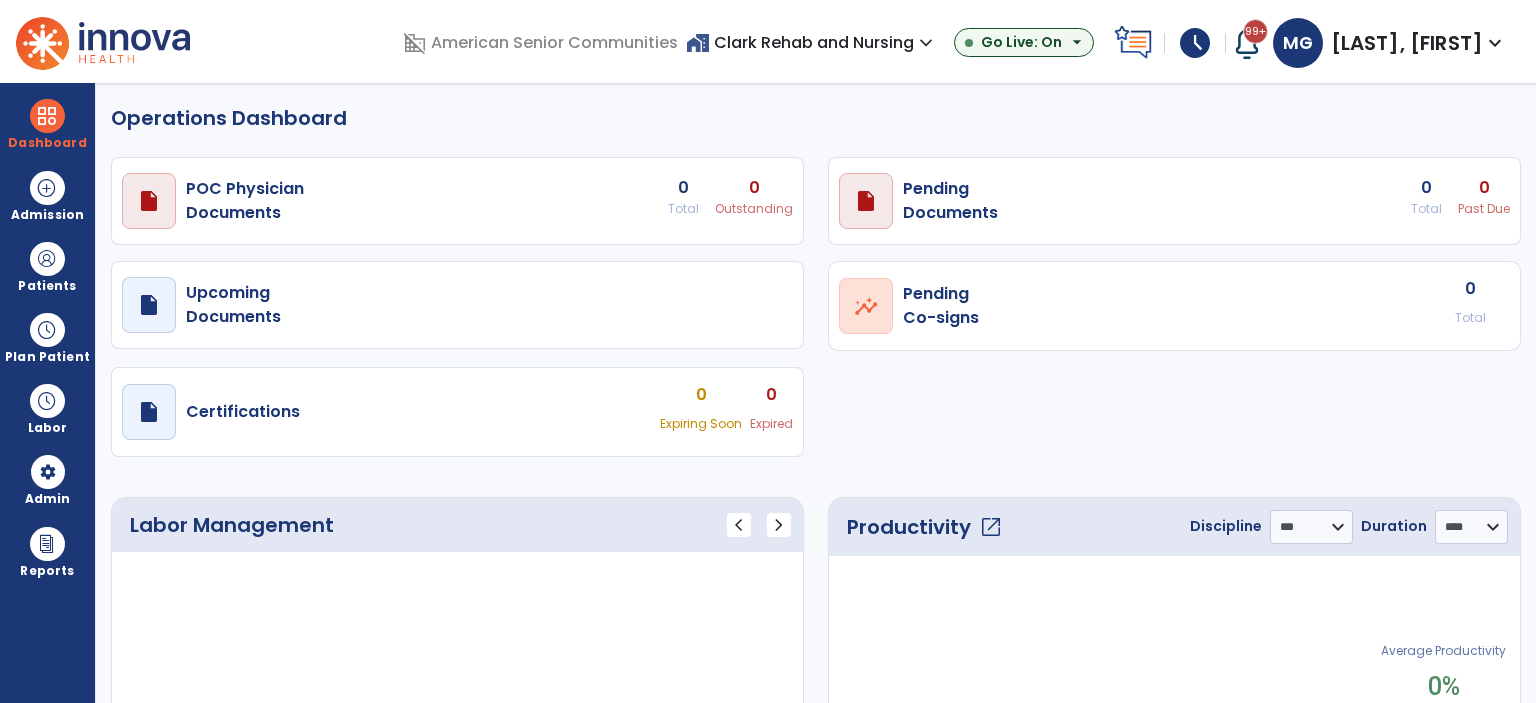 select on "***" 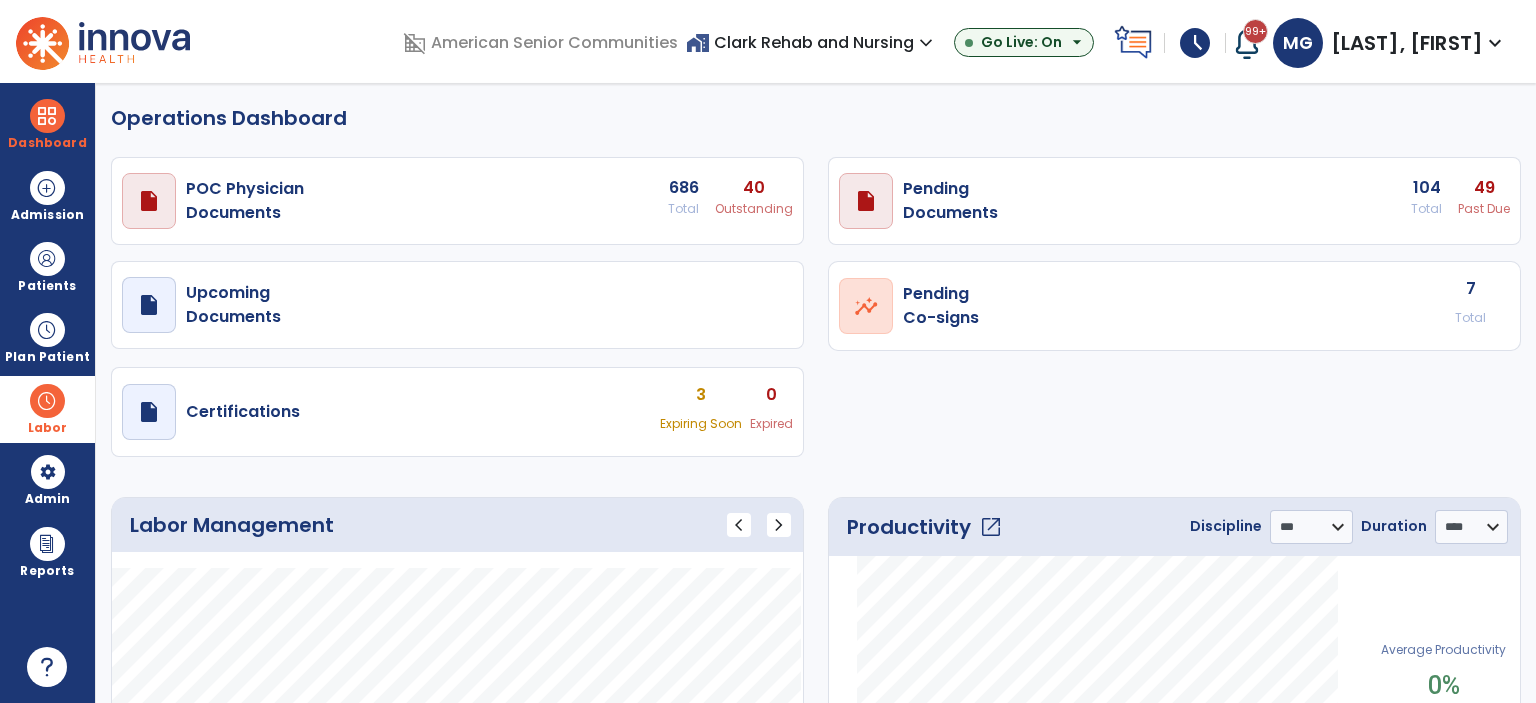 click at bounding box center [47, 401] 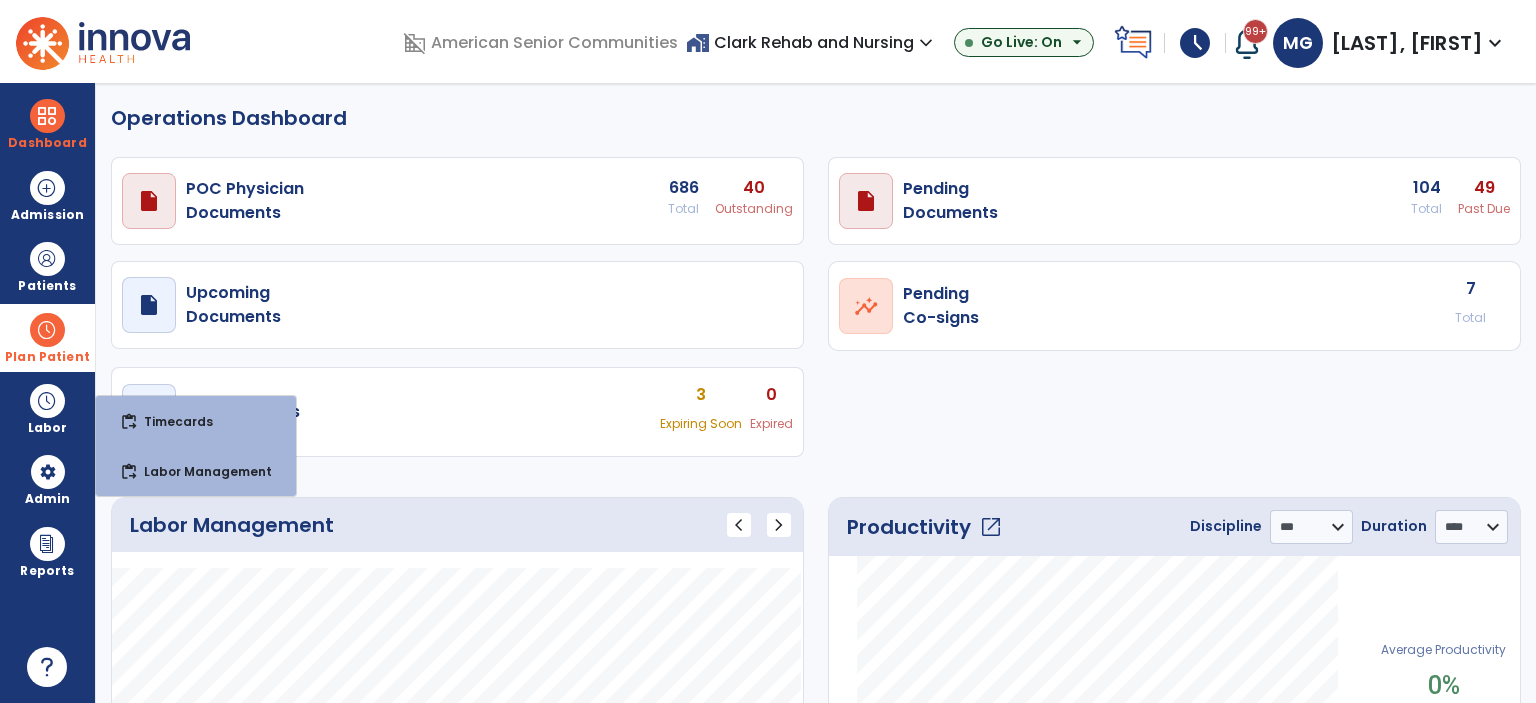 click at bounding box center [47, 330] 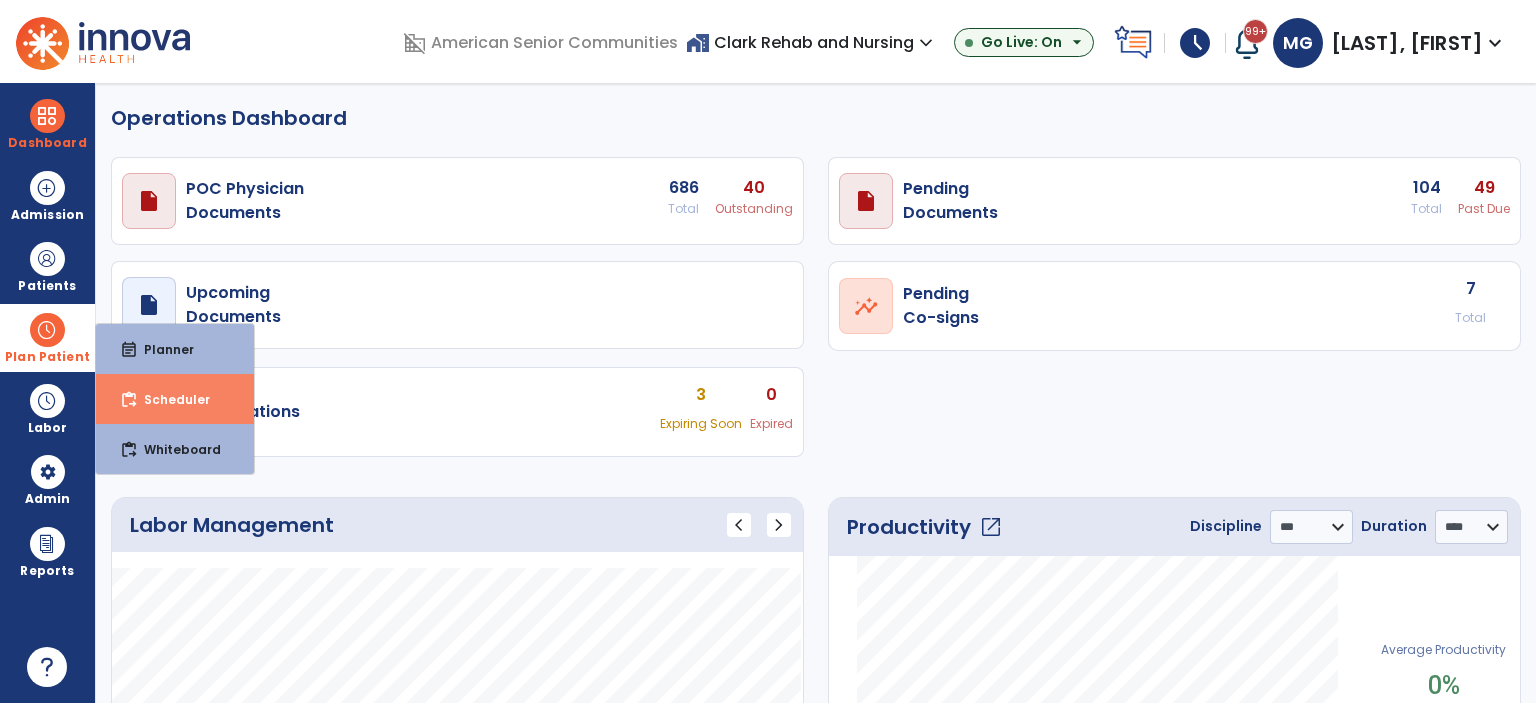 click on "Scheduler" at bounding box center [169, 399] 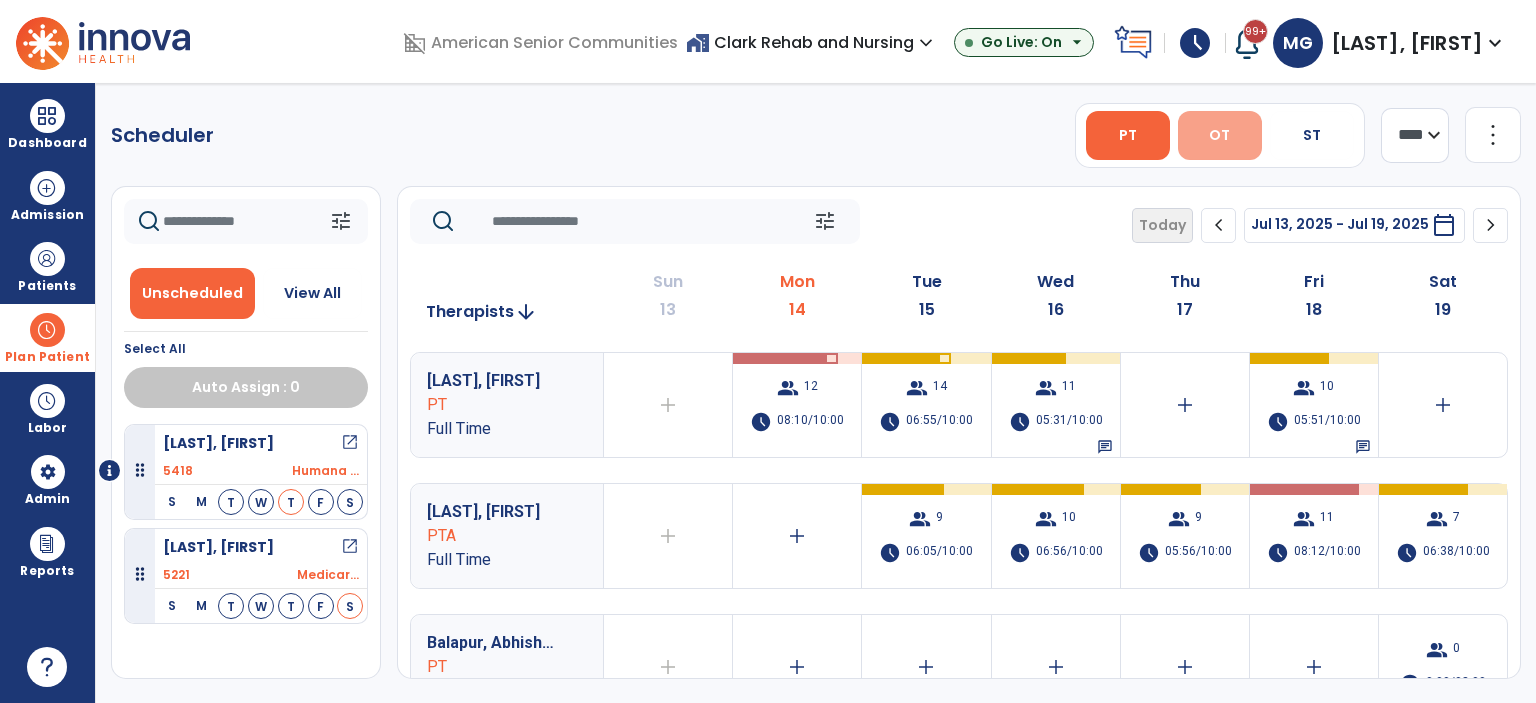 click on "OT" at bounding box center (1219, 135) 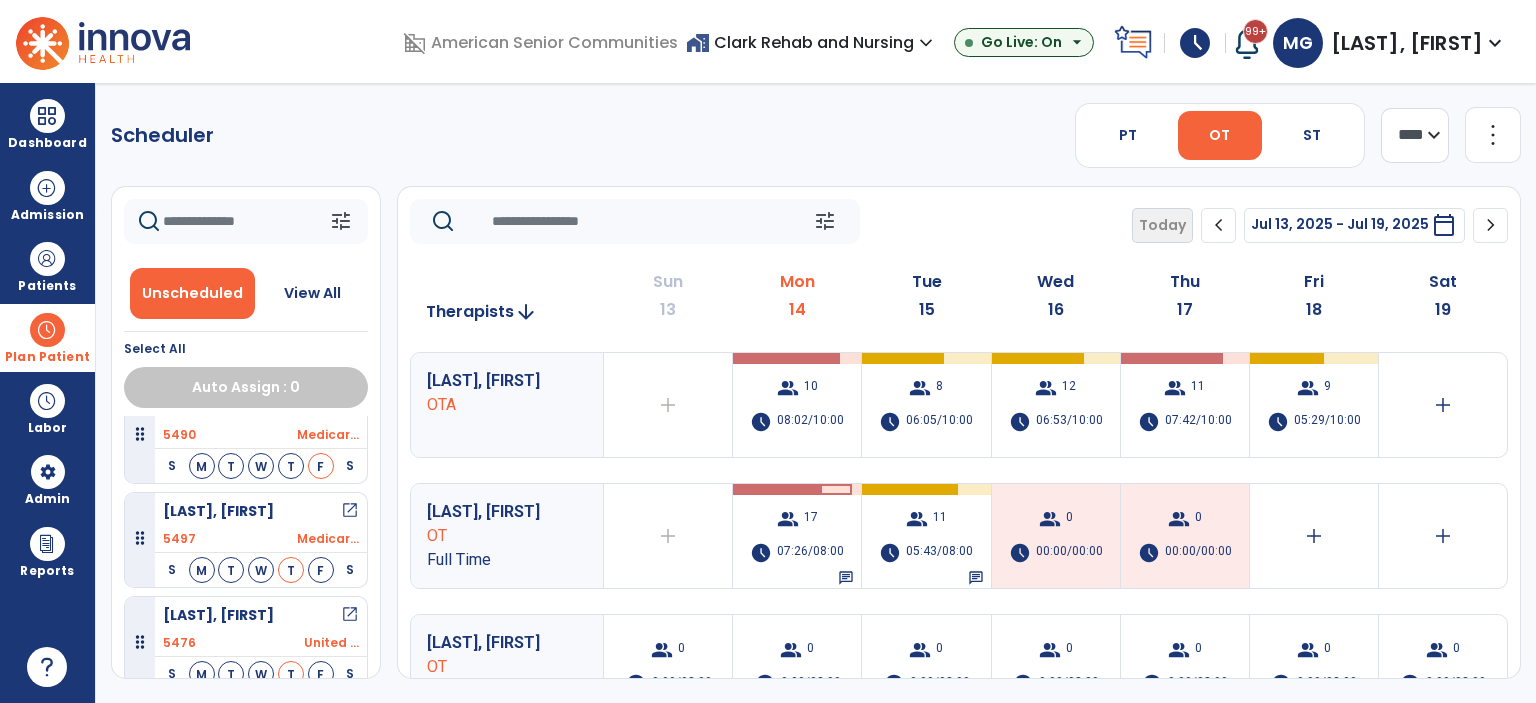 scroll, scrollTop: 0, scrollLeft: 0, axis: both 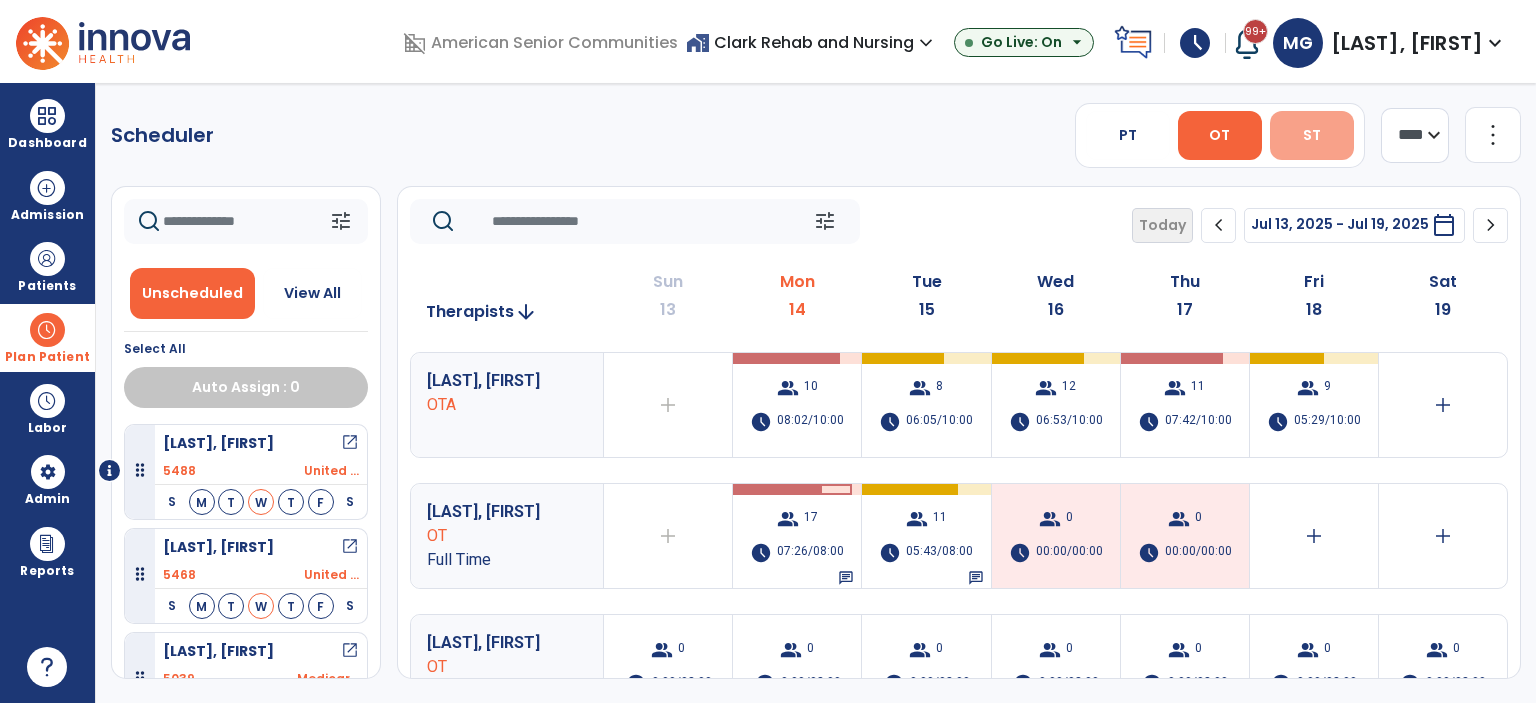 click on "ST" at bounding box center (1312, 135) 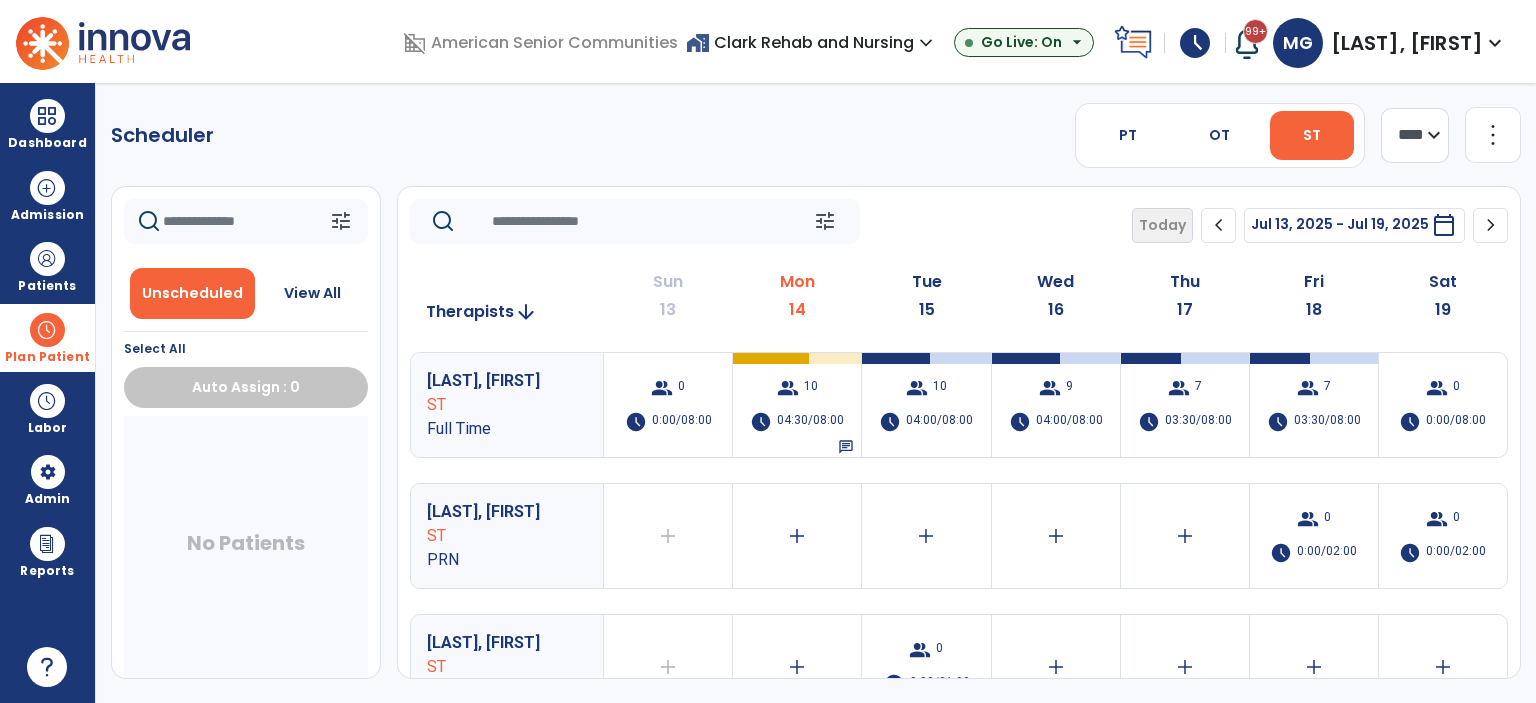 click on "home_work   Clark Rehab and Nursing   expand_more" at bounding box center [812, 42] 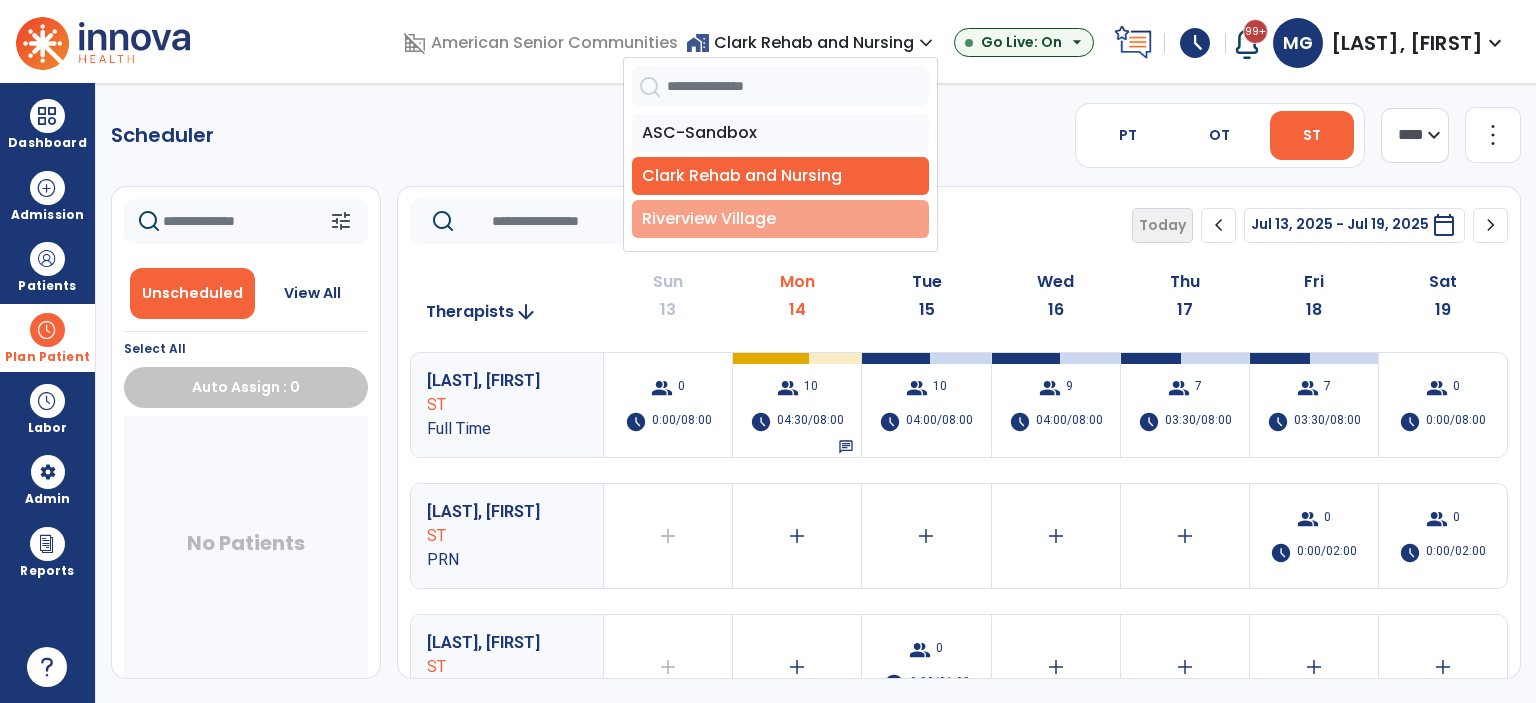 click on "Riverview Village" at bounding box center [780, 219] 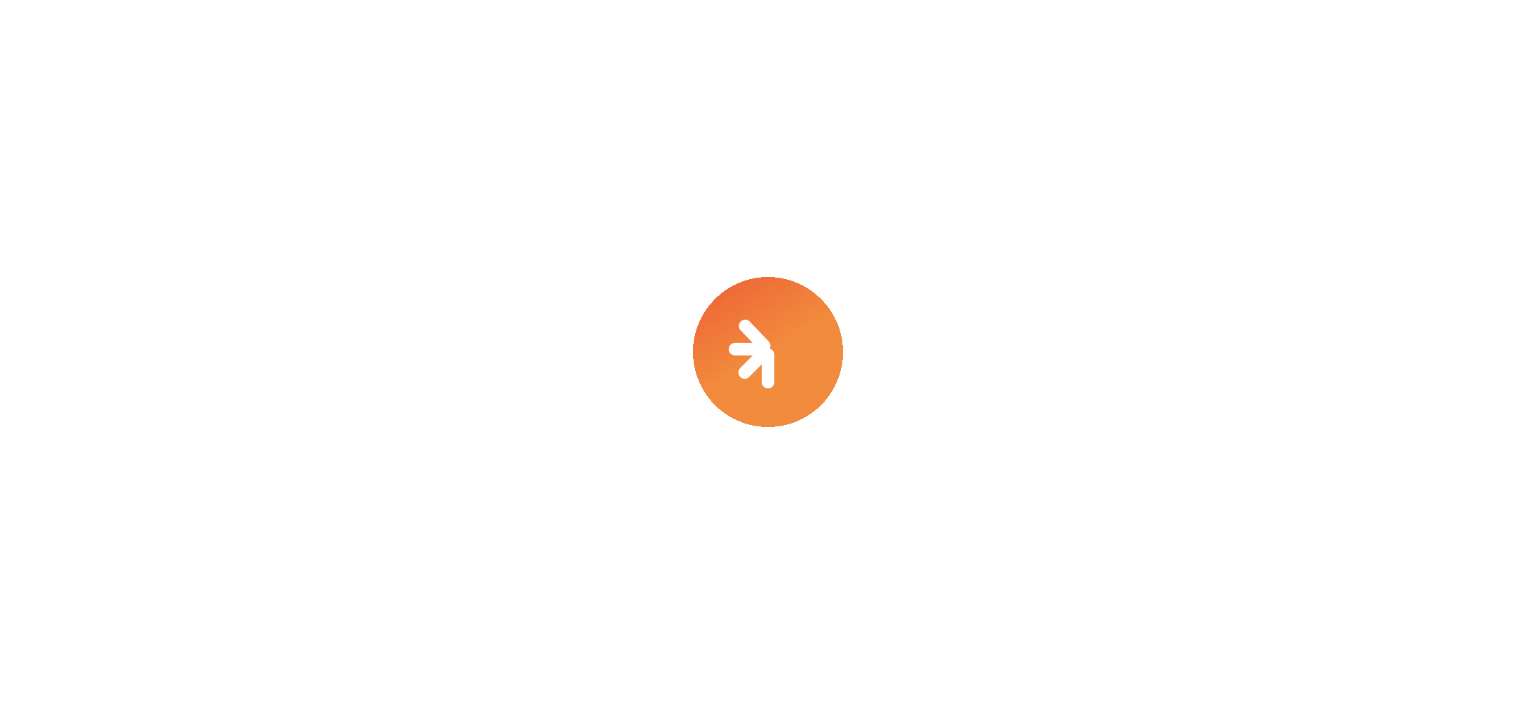 scroll, scrollTop: 0, scrollLeft: 0, axis: both 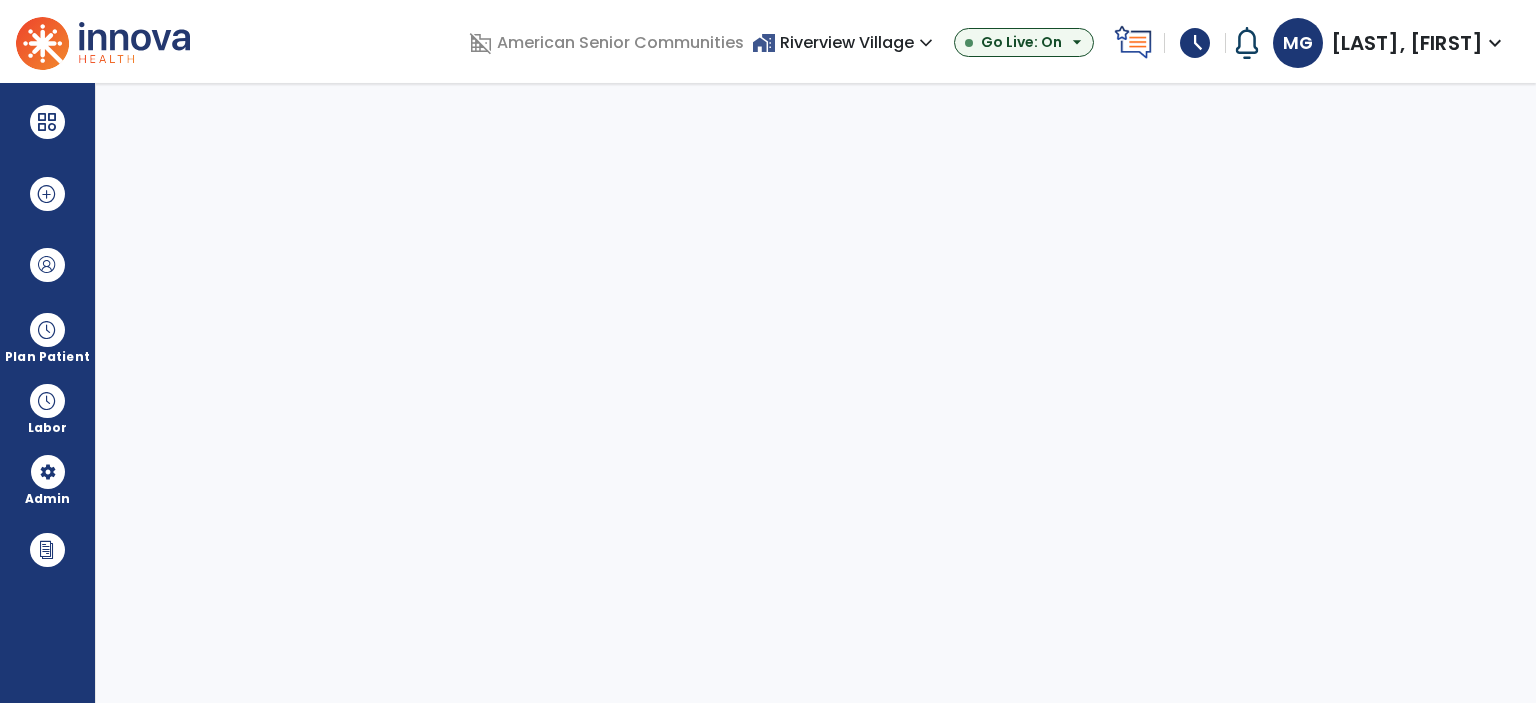 select on "***" 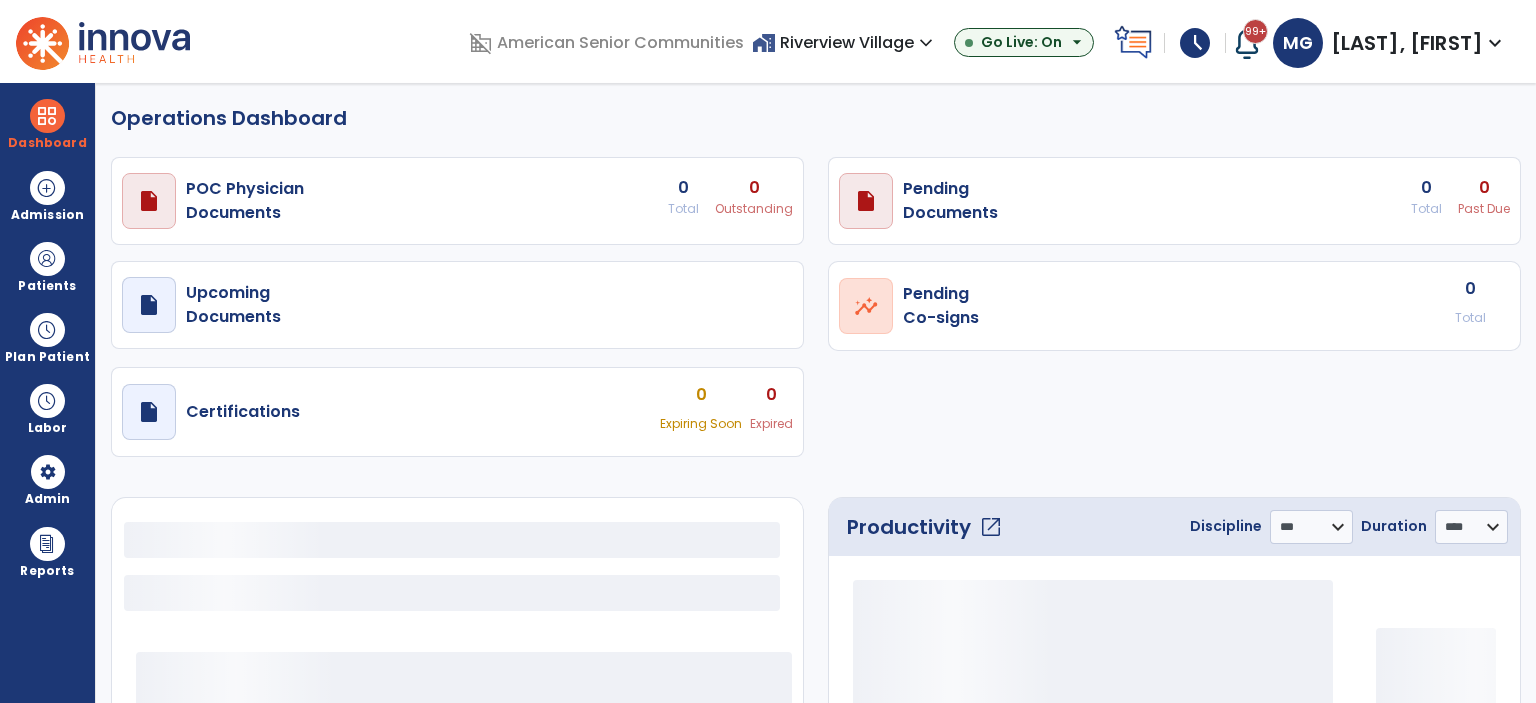 select on "***" 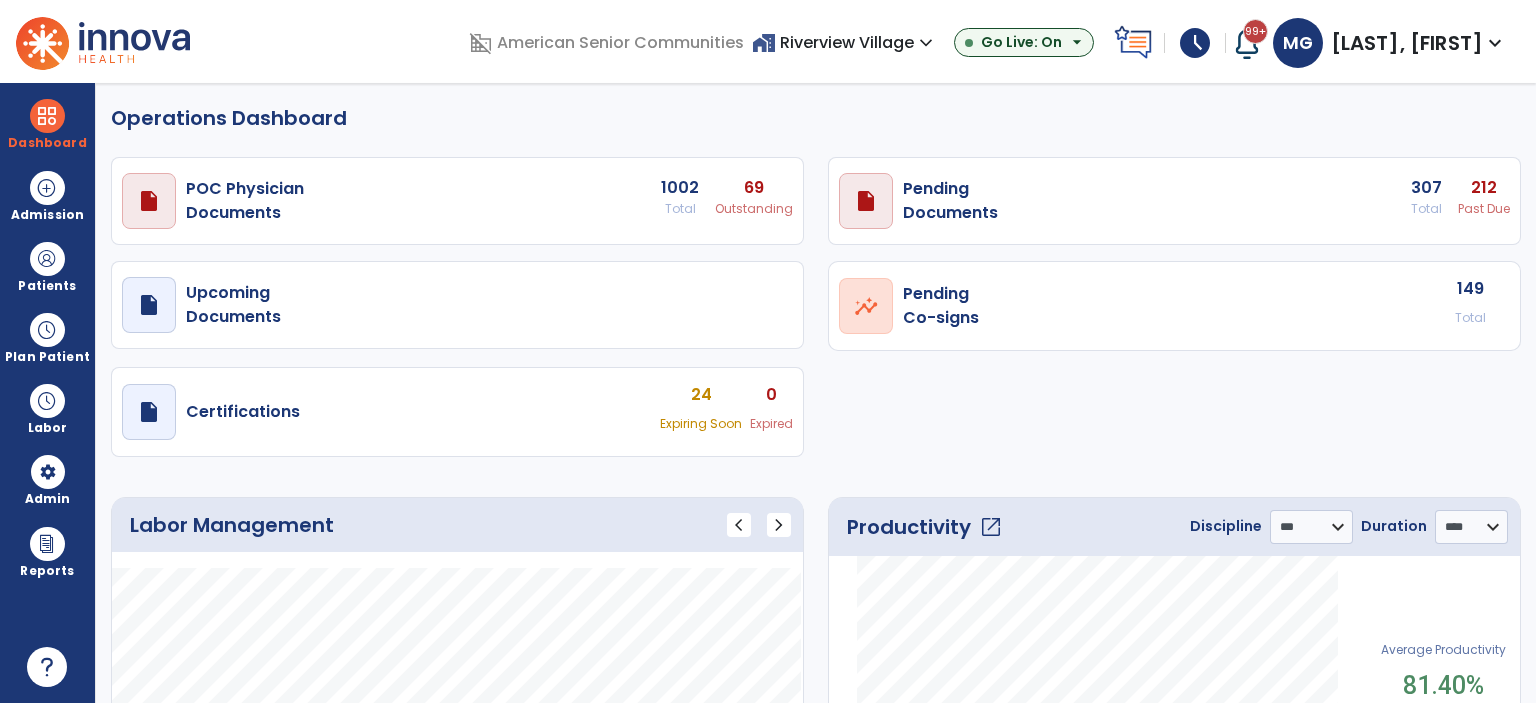 click on "69" at bounding box center (754, 188) 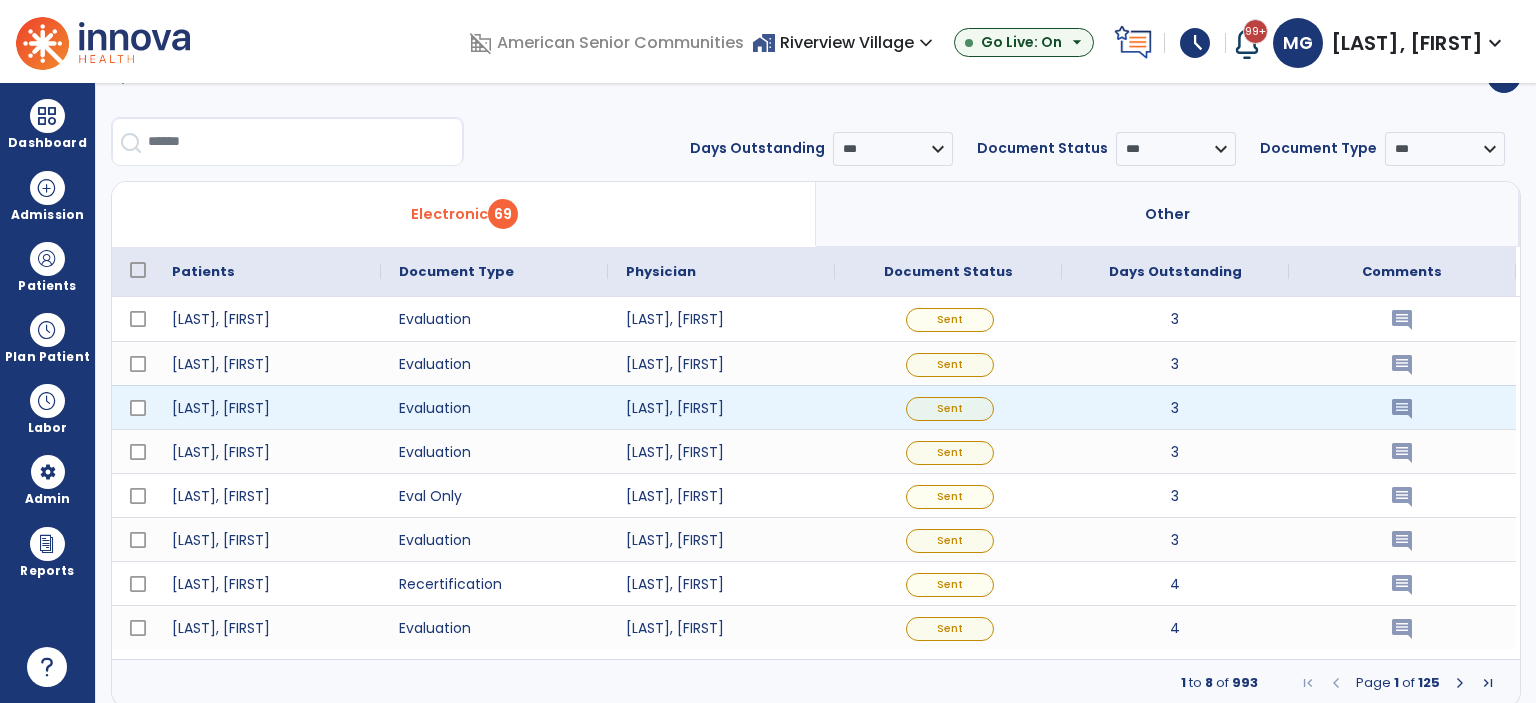 scroll, scrollTop: 64, scrollLeft: 0, axis: vertical 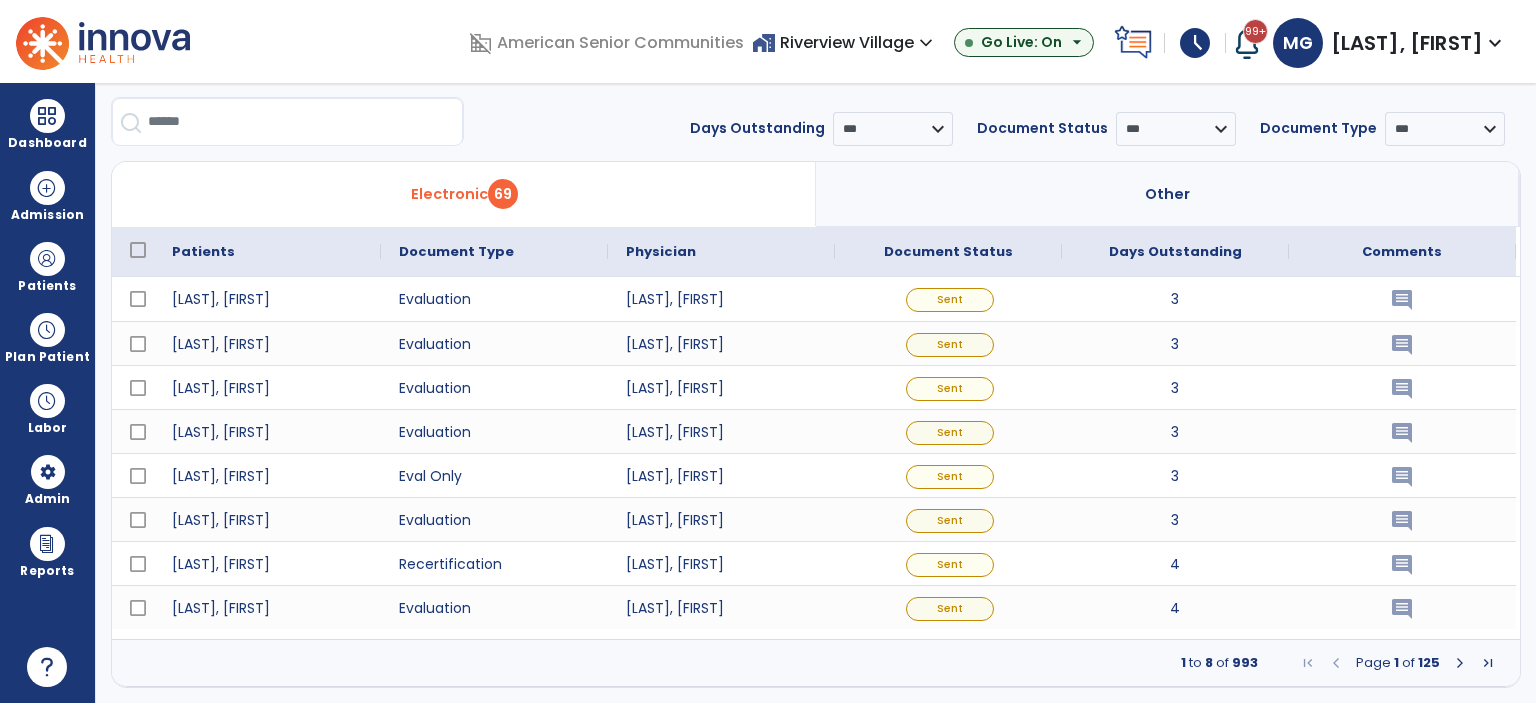 click at bounding box center [1460, 663] 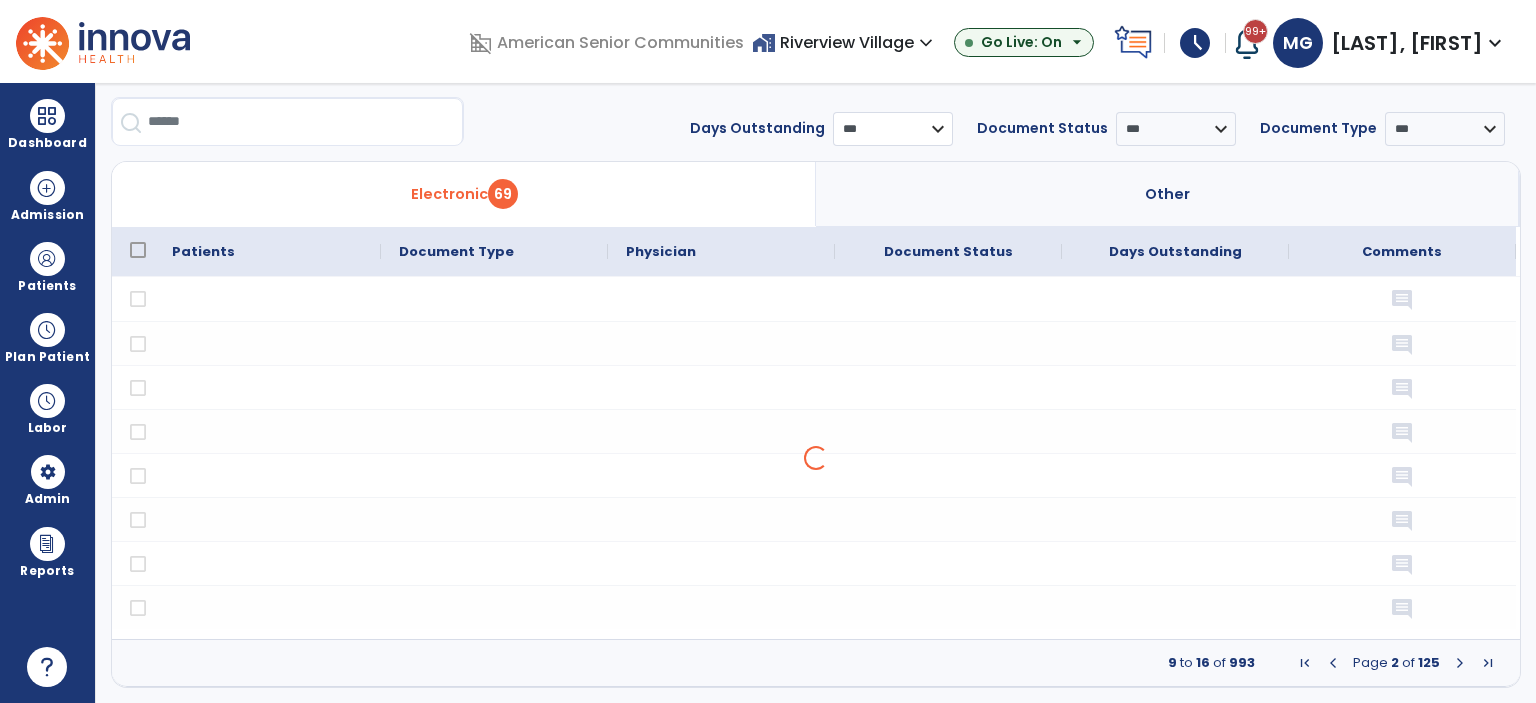 click on "**********" at bounding box center [893, 129] 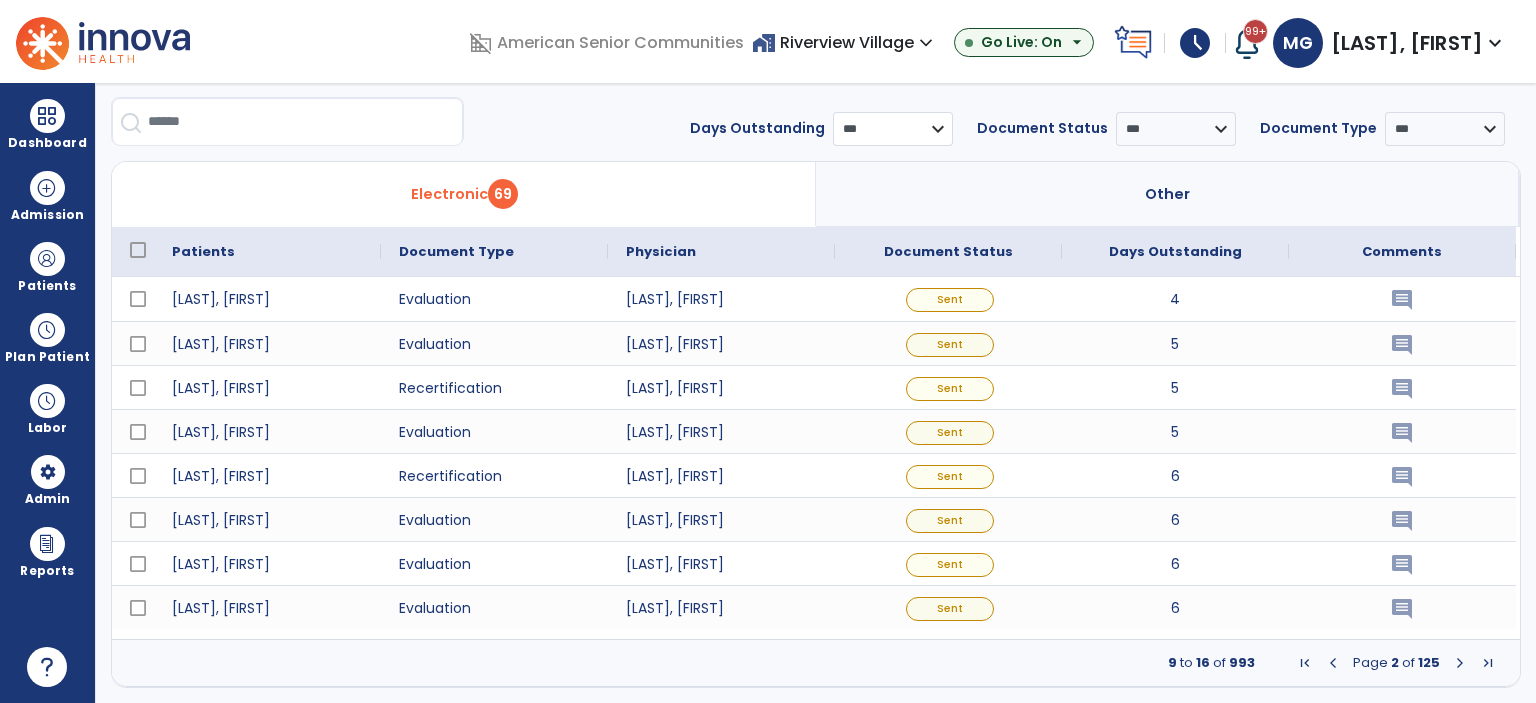select on "****" 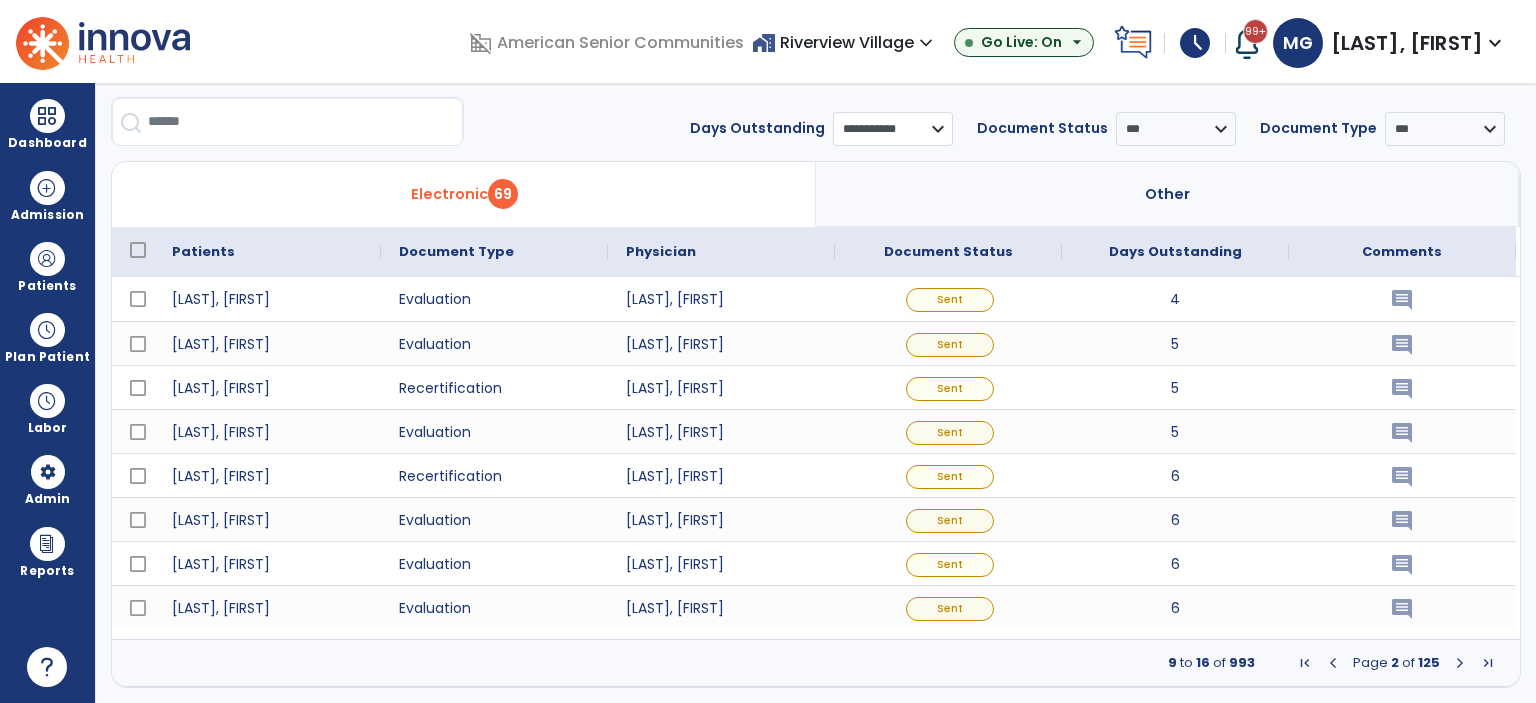 click on "**********" at bounding box center [893, 129] 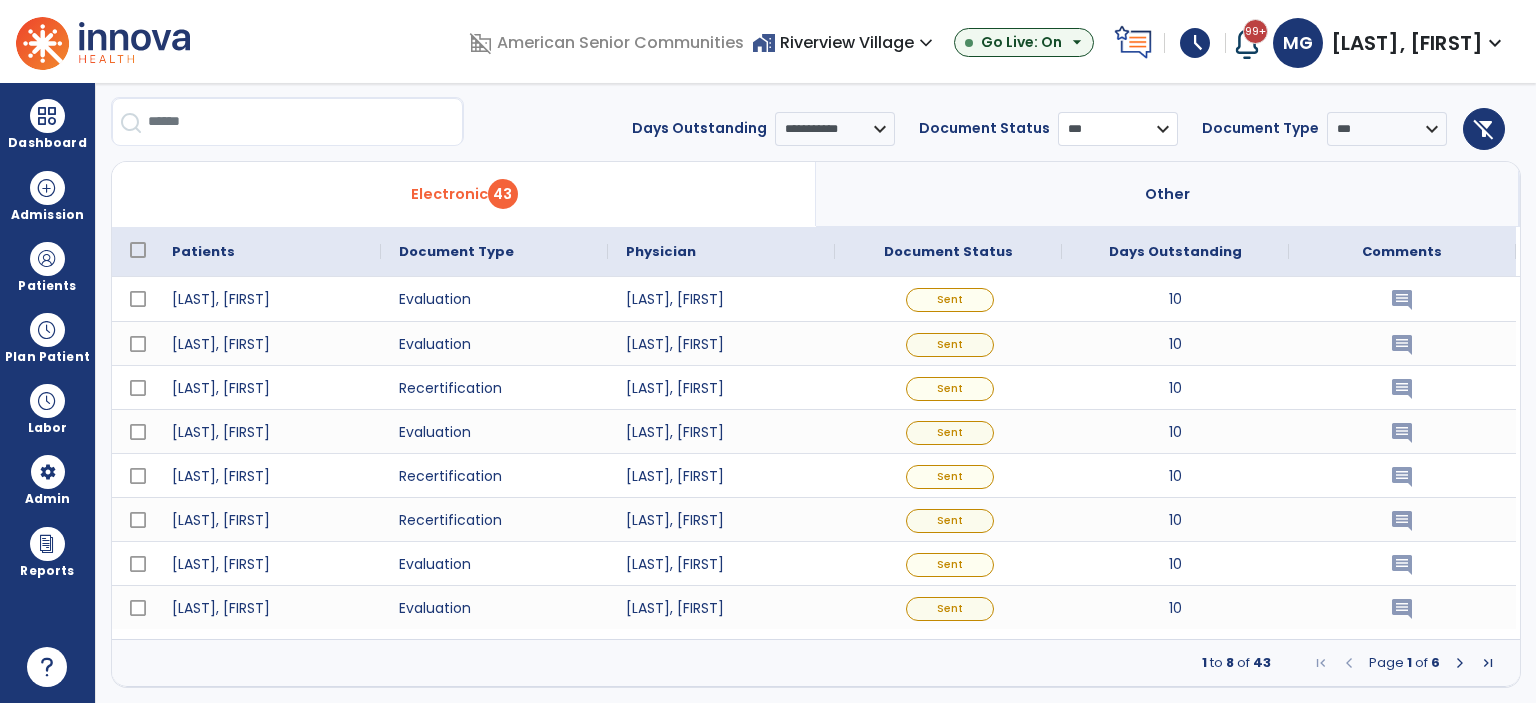 click on "*** ****** **** ********" at bounding box center (1118, 129) 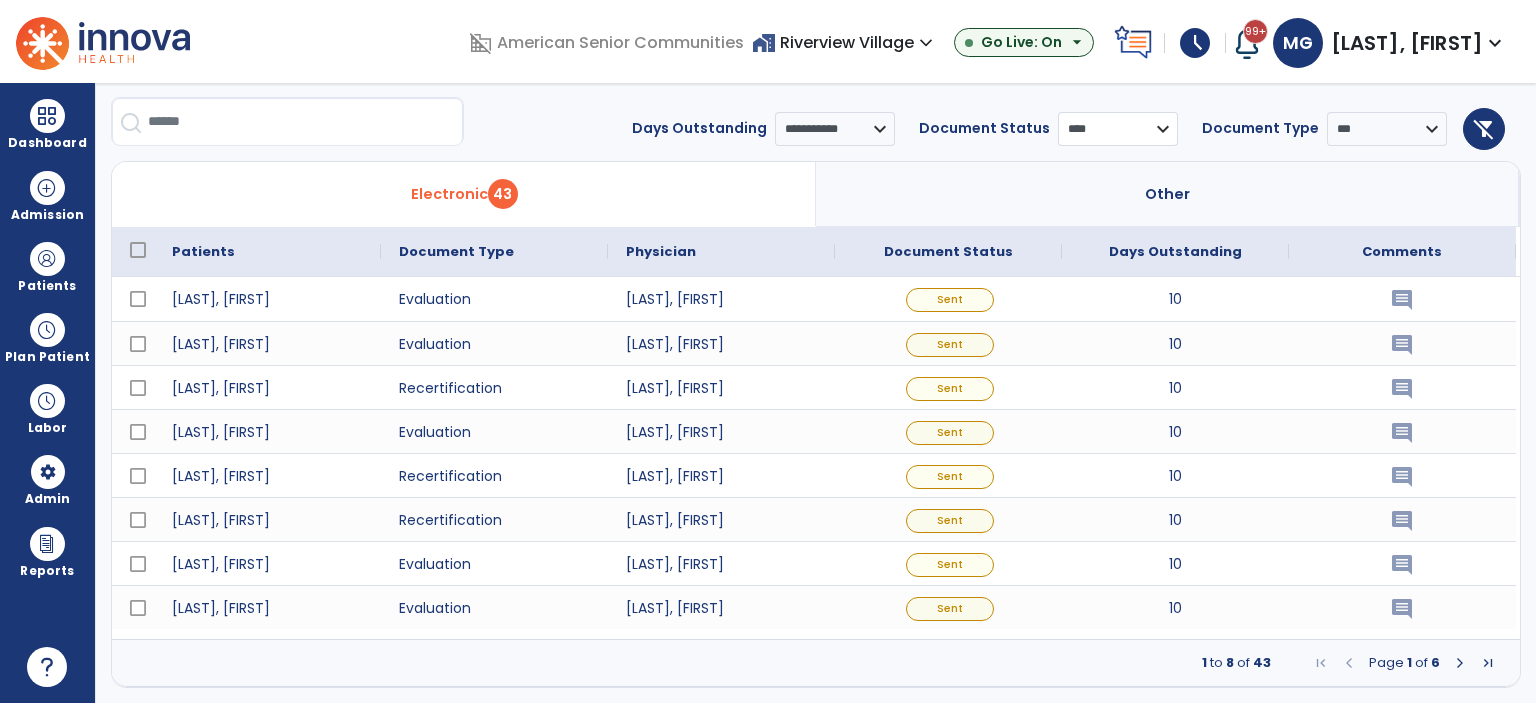click on "*** ****** **** ********" at bounding box center (1118, 129) 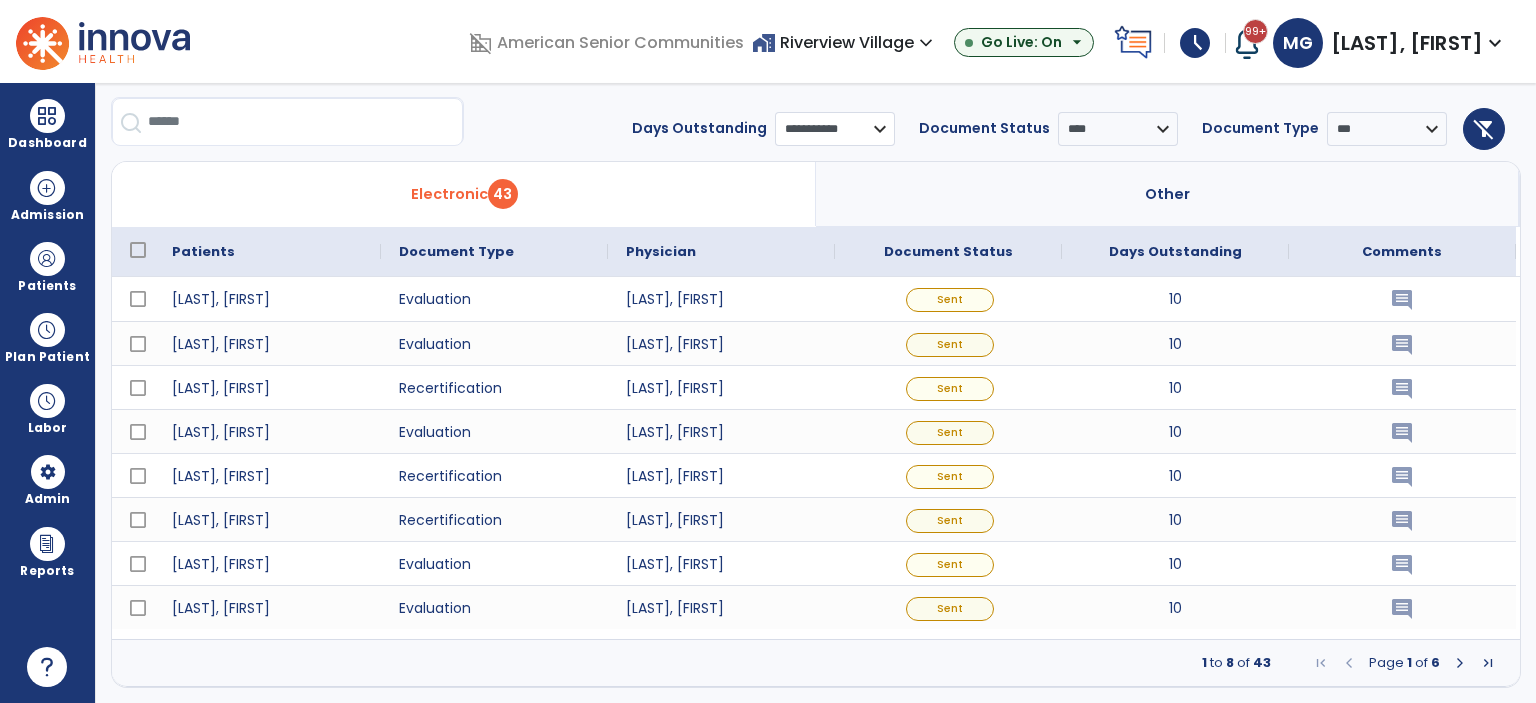 click on "**********" at bounding box center (835, 129) 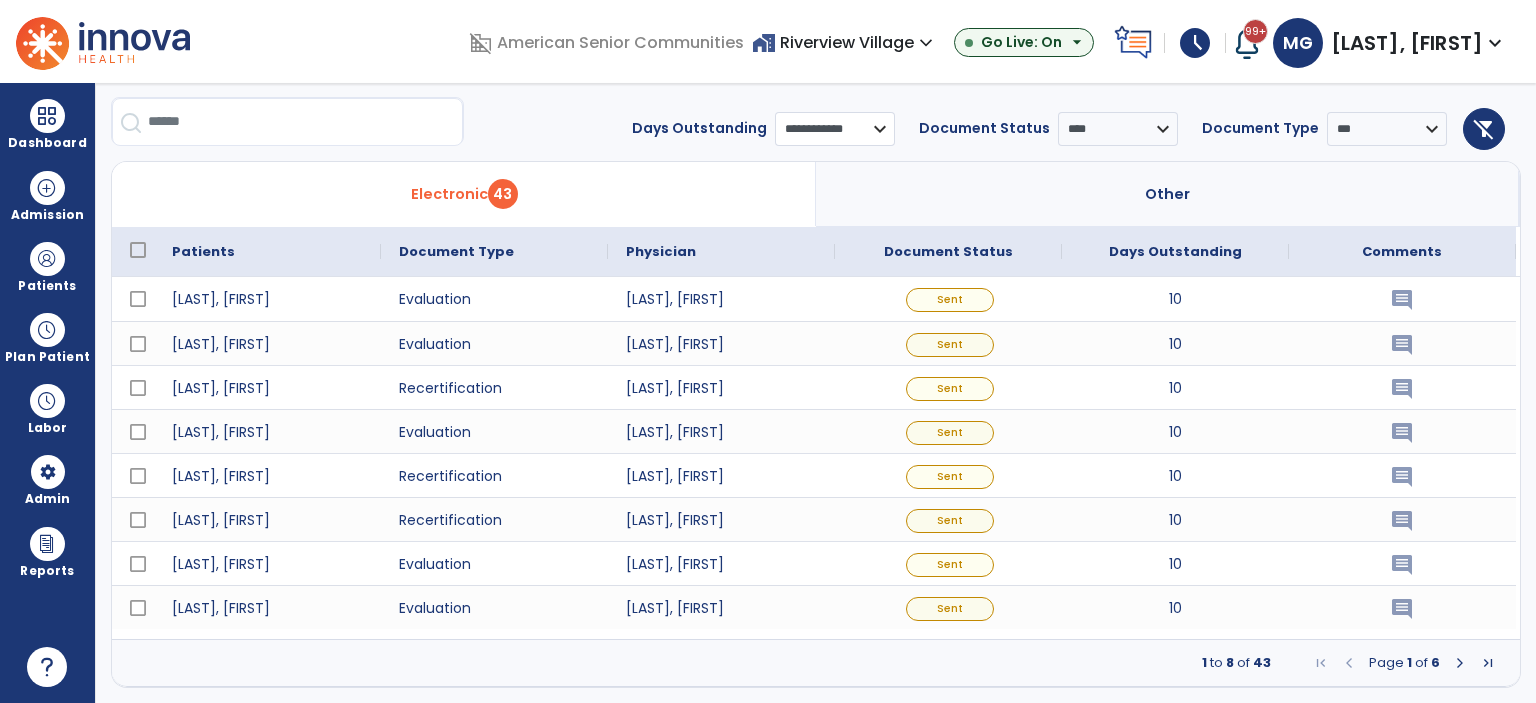 click on "**********" at bounding box center [835, 129] 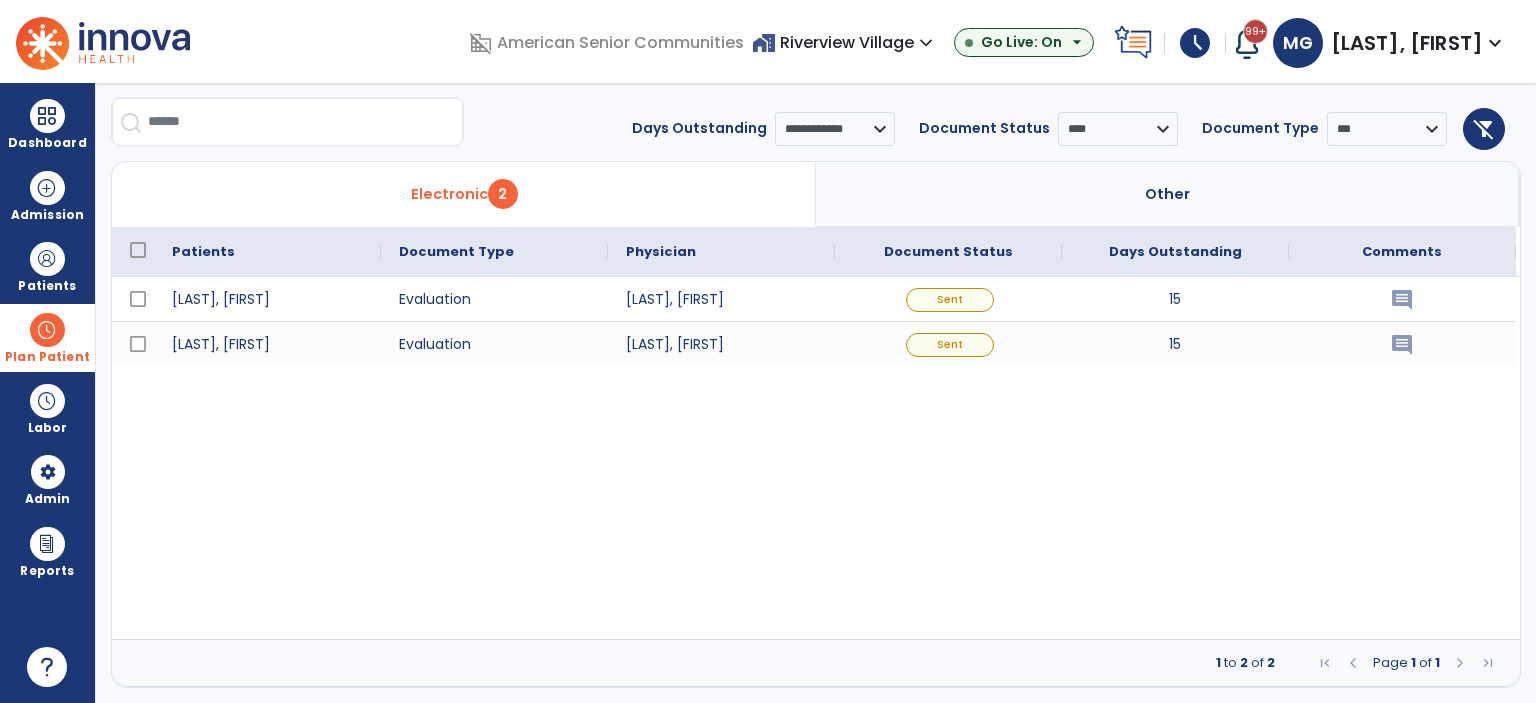 click at bounding box center (47, 330) 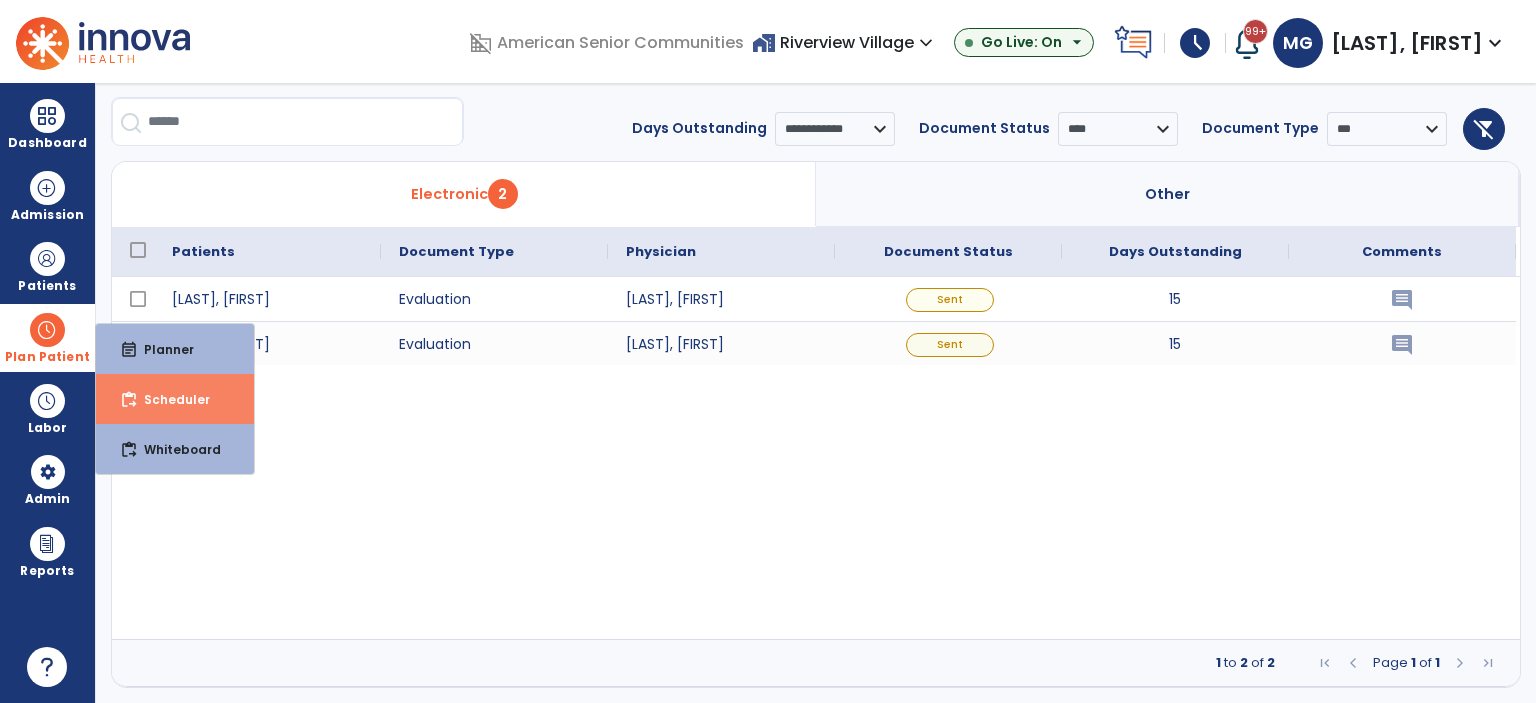 click on "Scheduler" at bounding box center (169, 399) 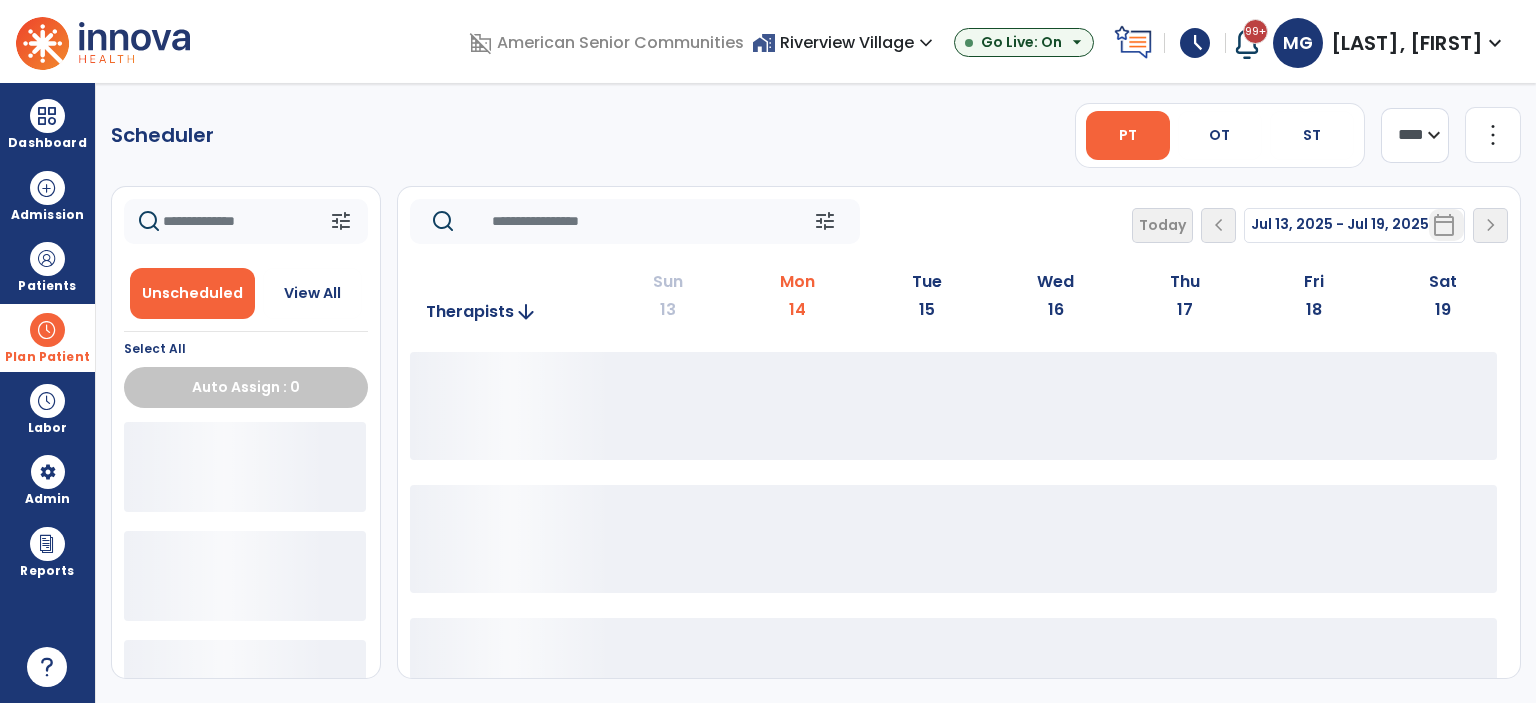 scroll, scrollTop: 0, scrollLeft: 0, axis: both 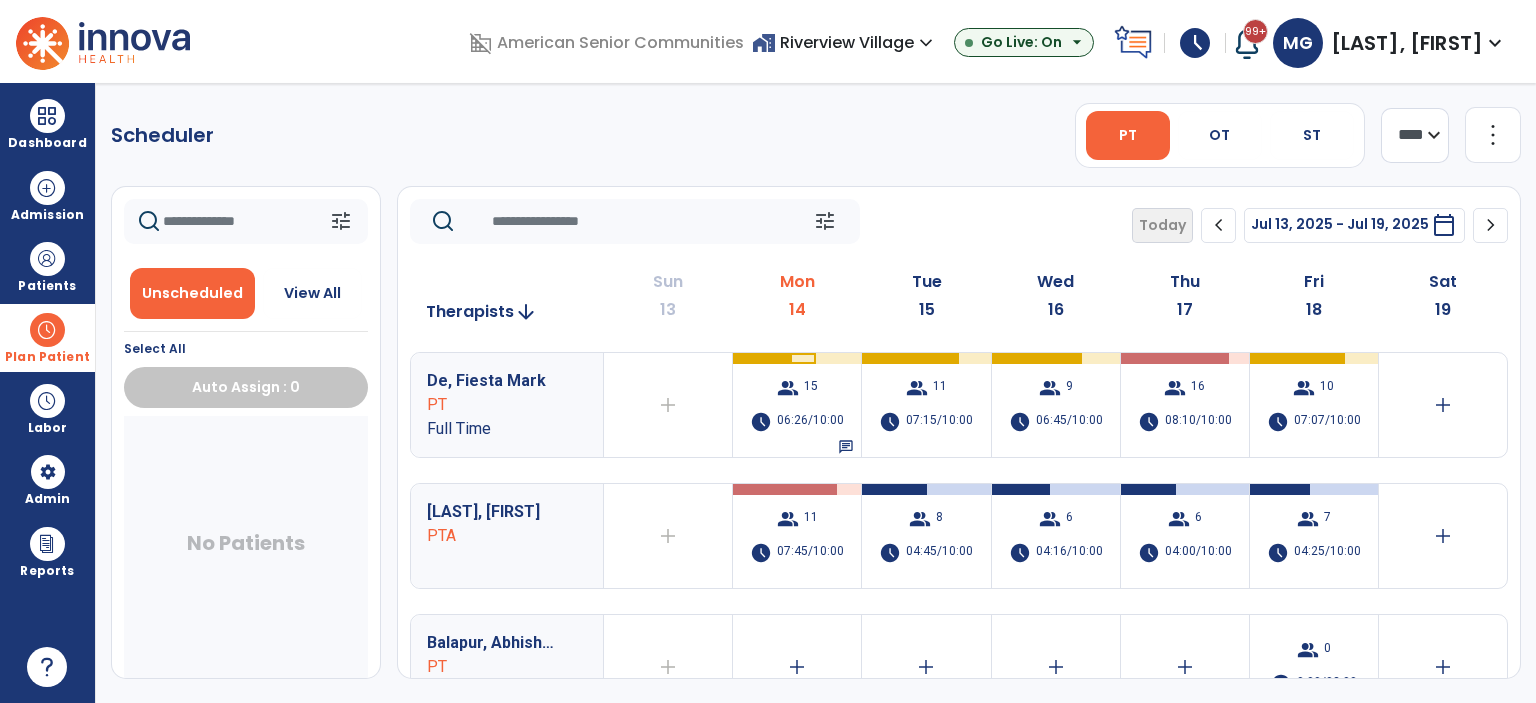 click on "home_work   Riverview Village   expand_more" at bounding box center (845, 42) 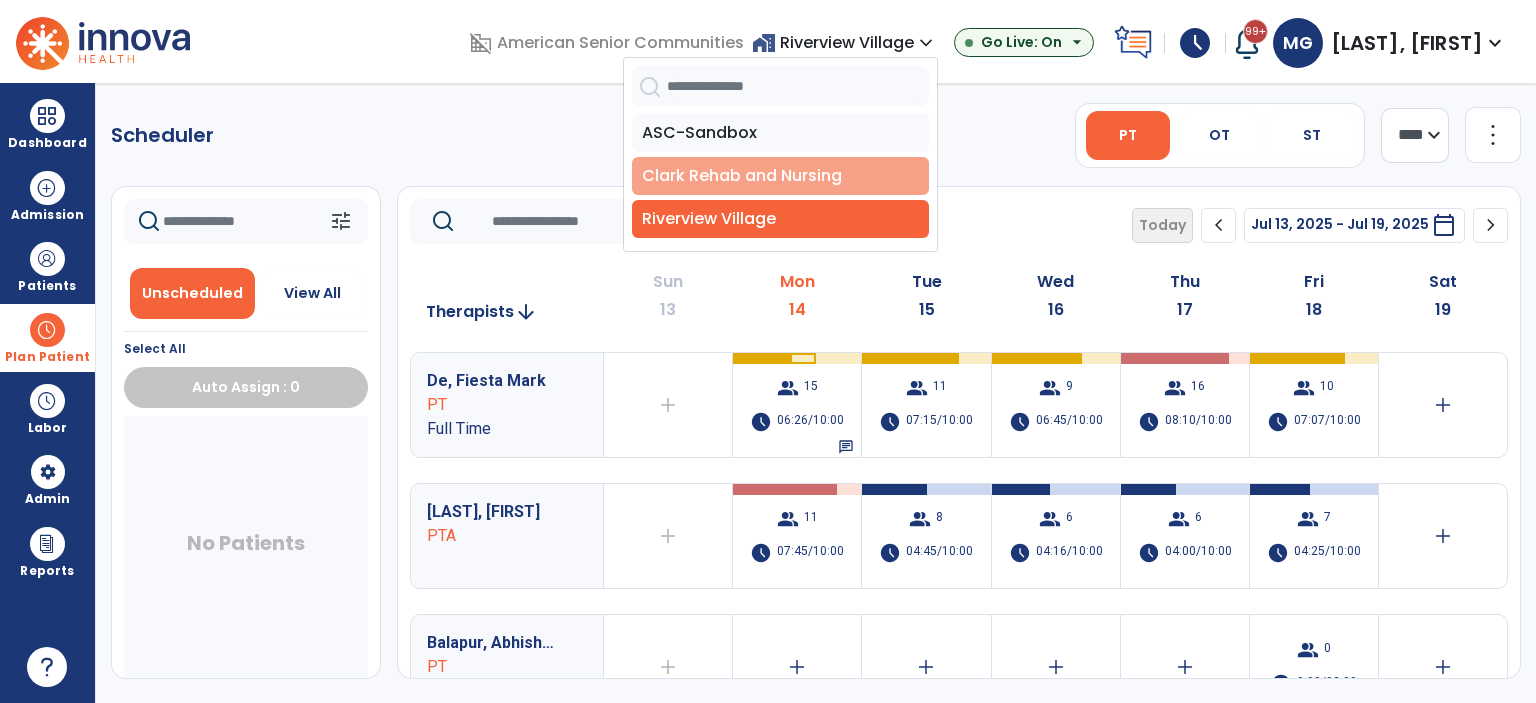 click on "Clark Rehab and Nursing" at bounding box center (780, 176) 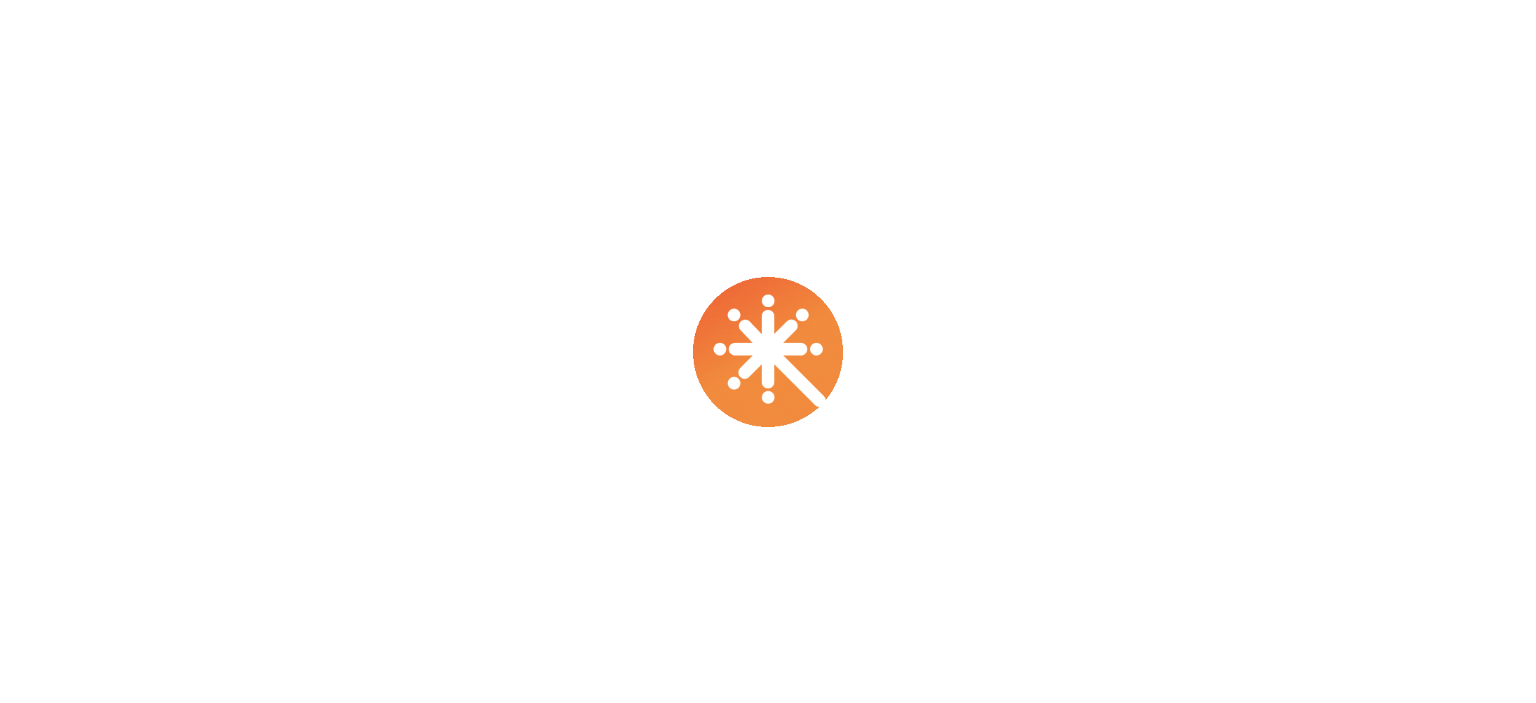 scroll, scrollTop: 0, scrollLeft: 0, axis: both 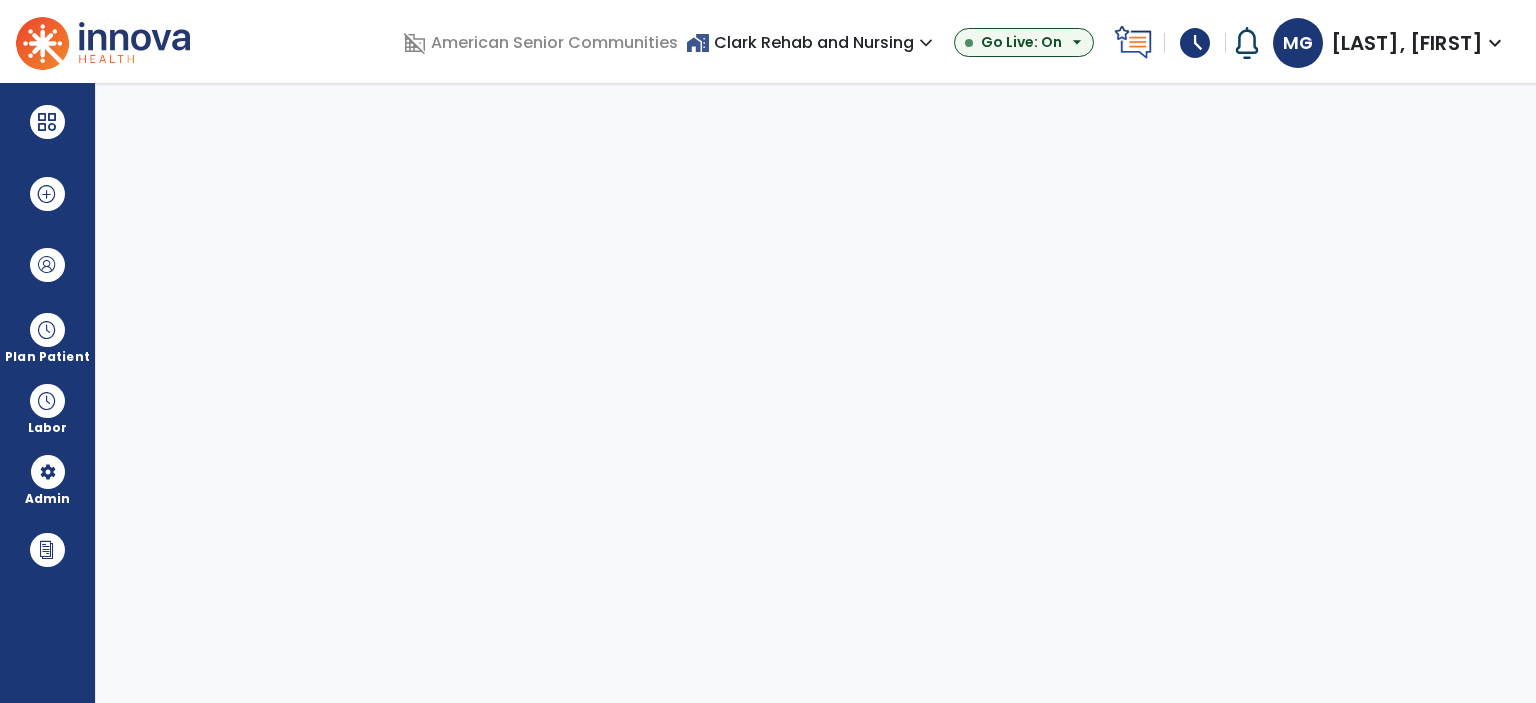 select on "***" 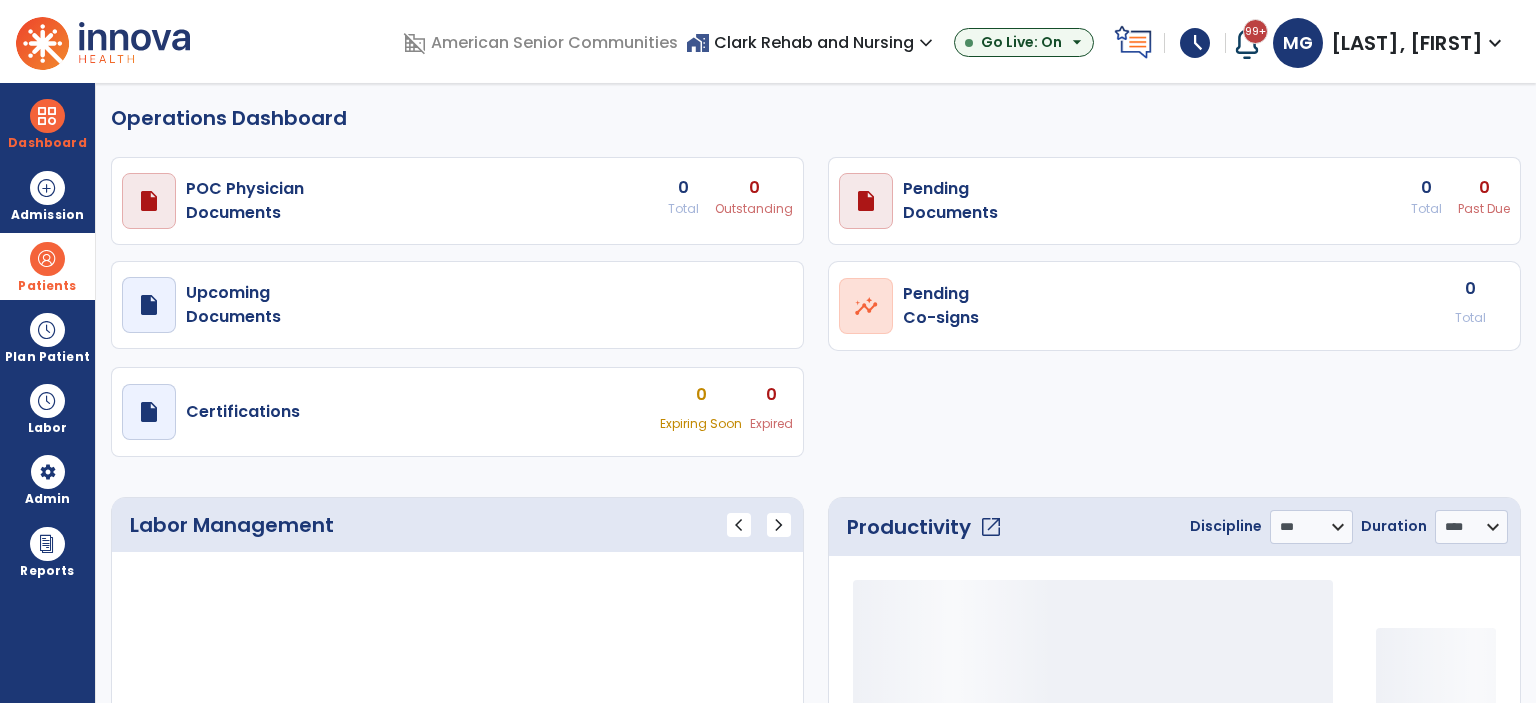select on "***" 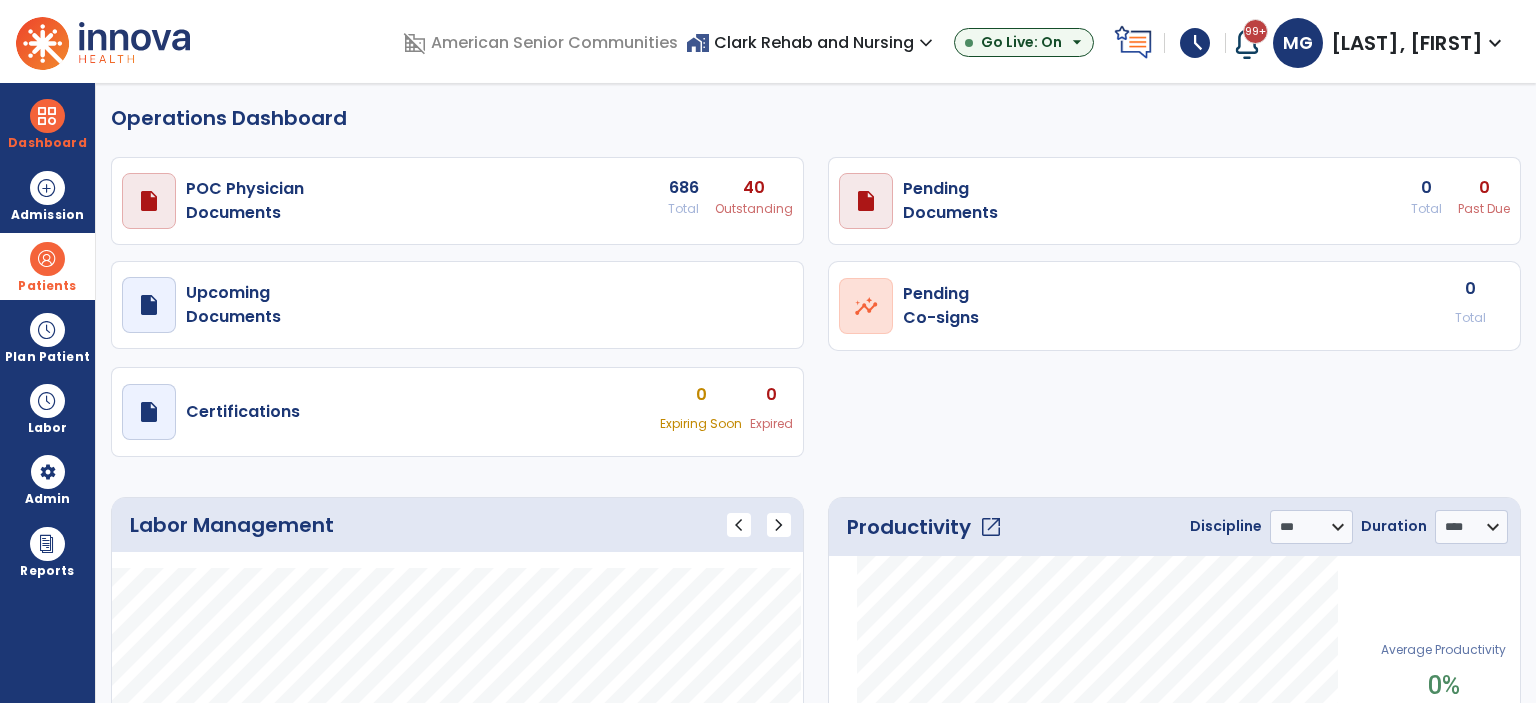 click on "Patients" at bounding box center (47, 266) 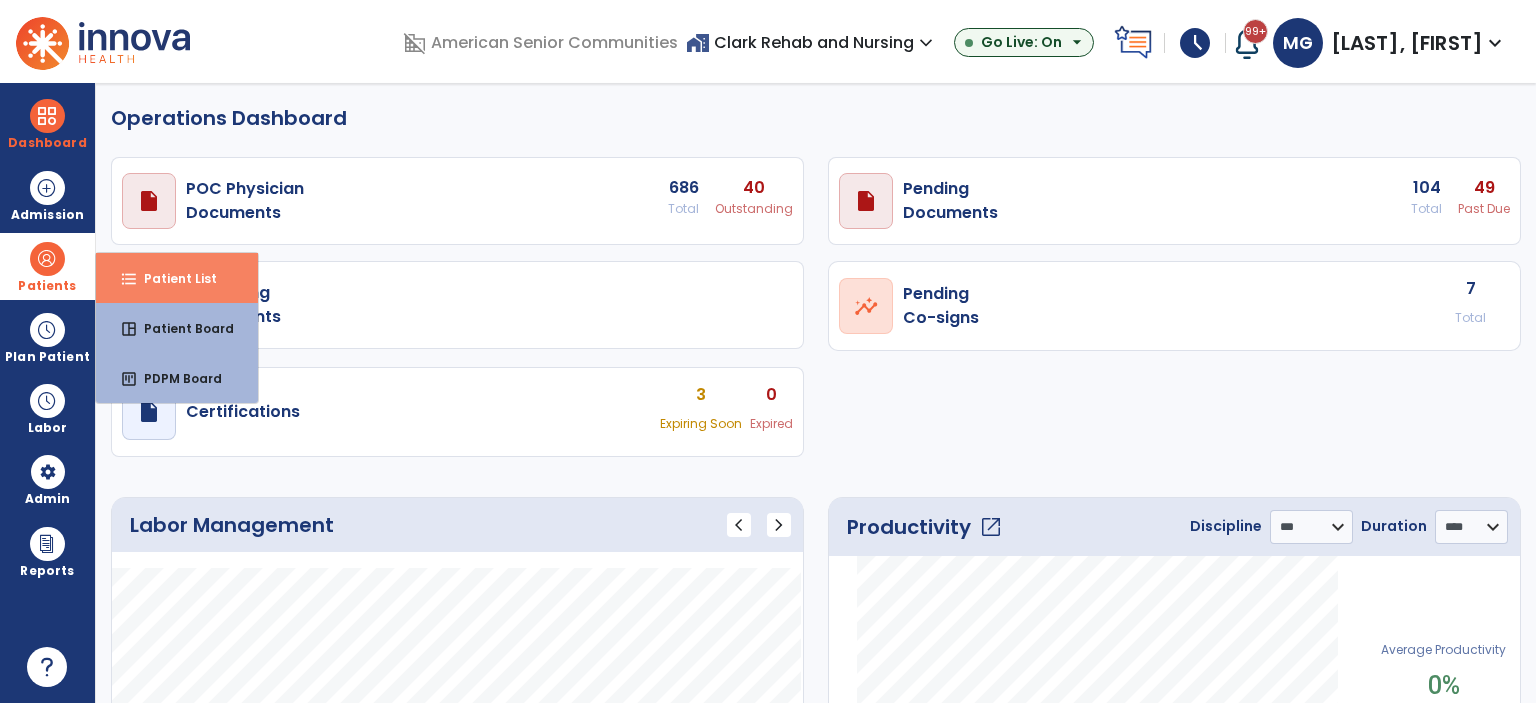 click on "format_list_bulleted" at bounding box center (129, 279) 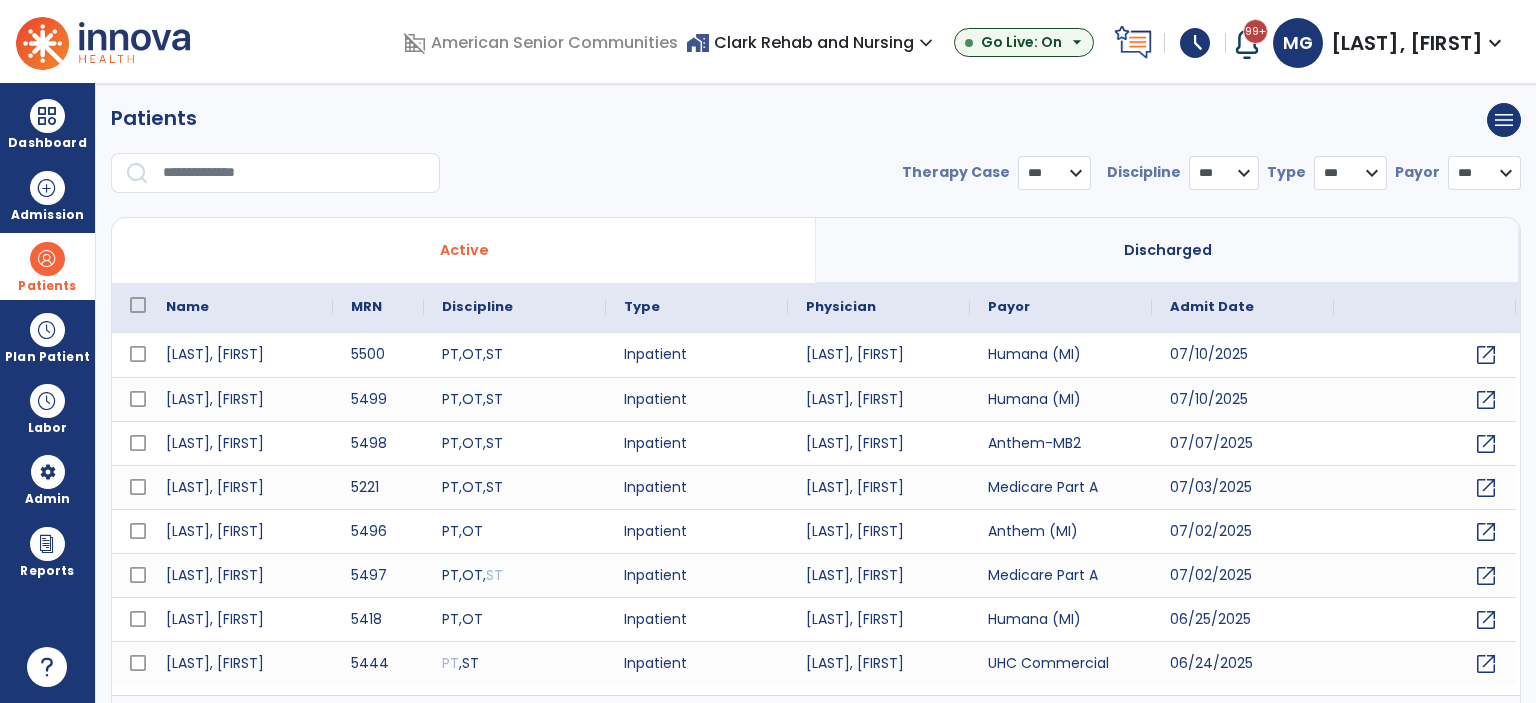 select on "***" 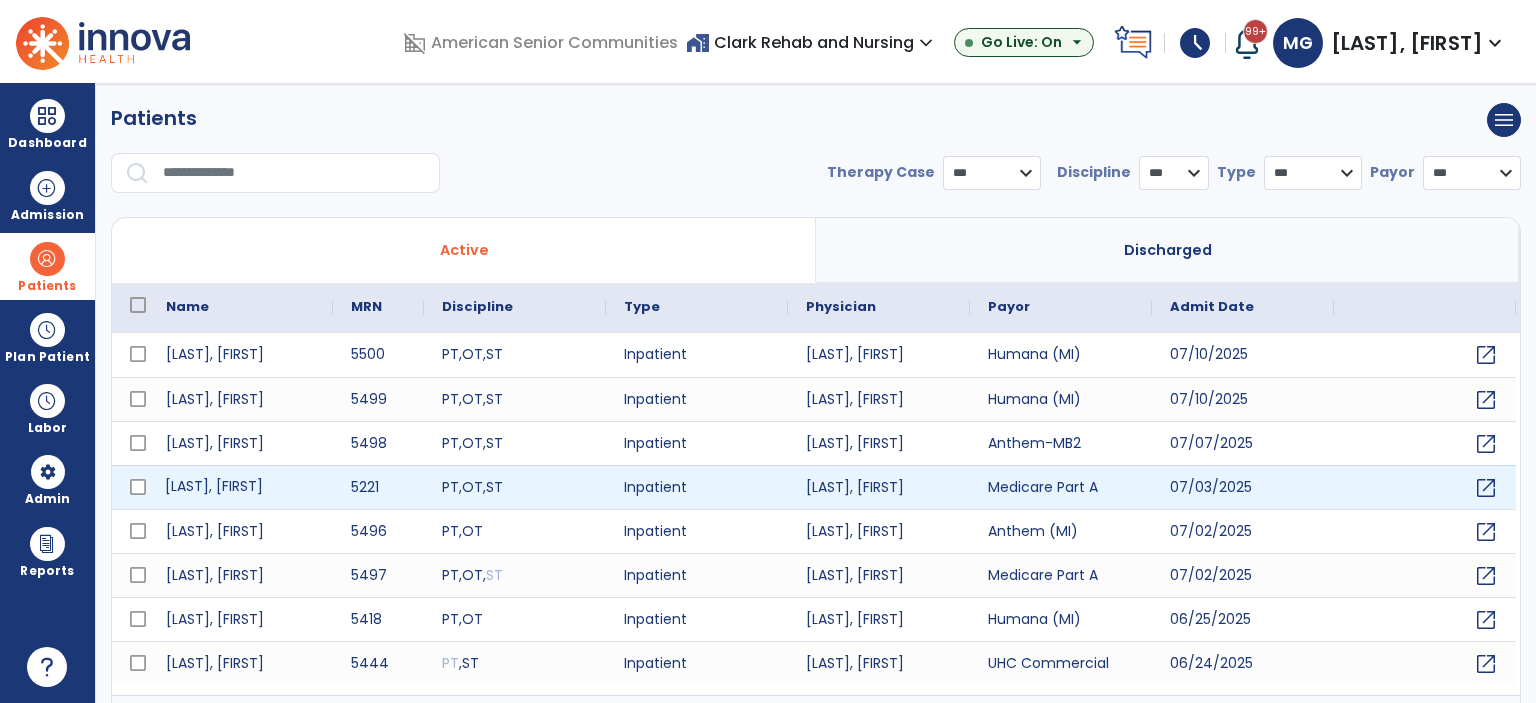 click on "Grubbs, Paul" at bounding box center [240, 487] 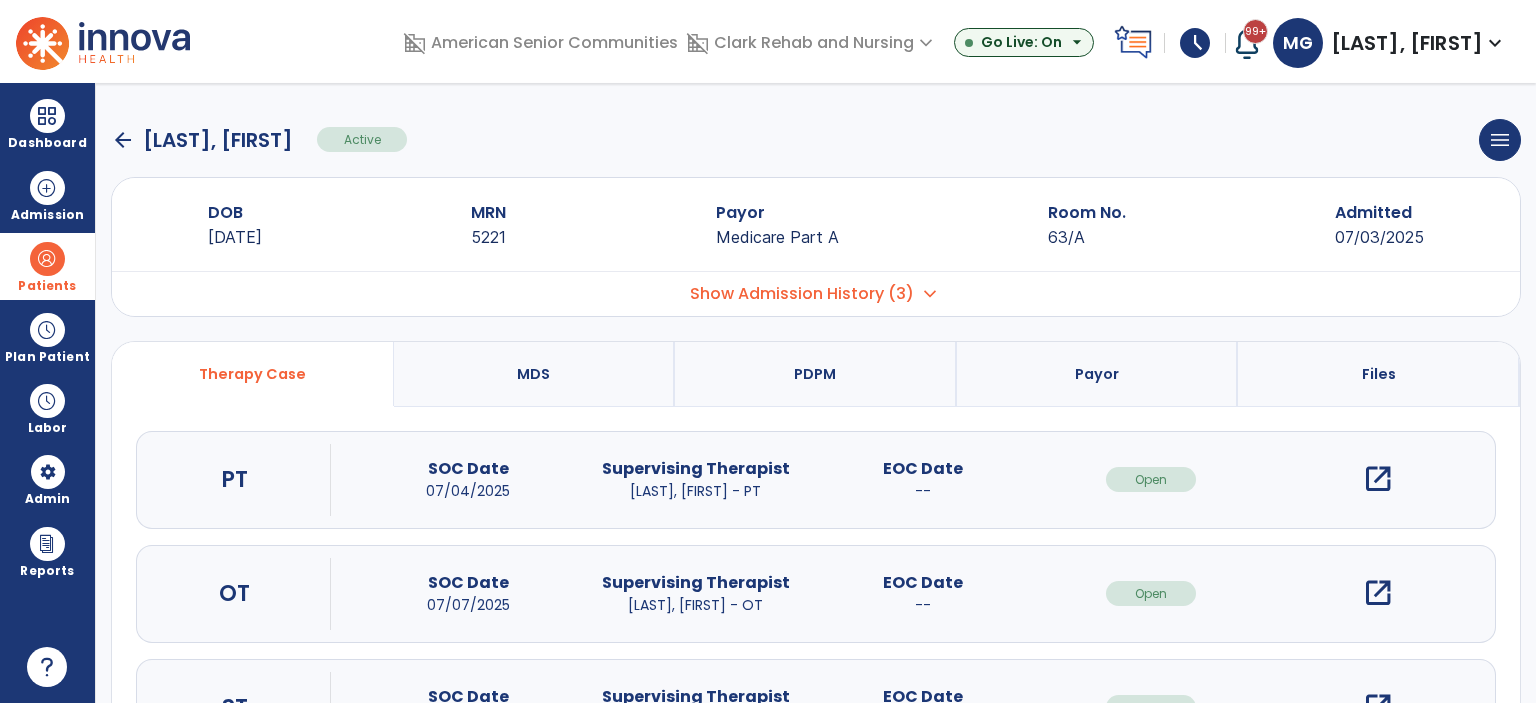 click at bounding box center [47, 259] 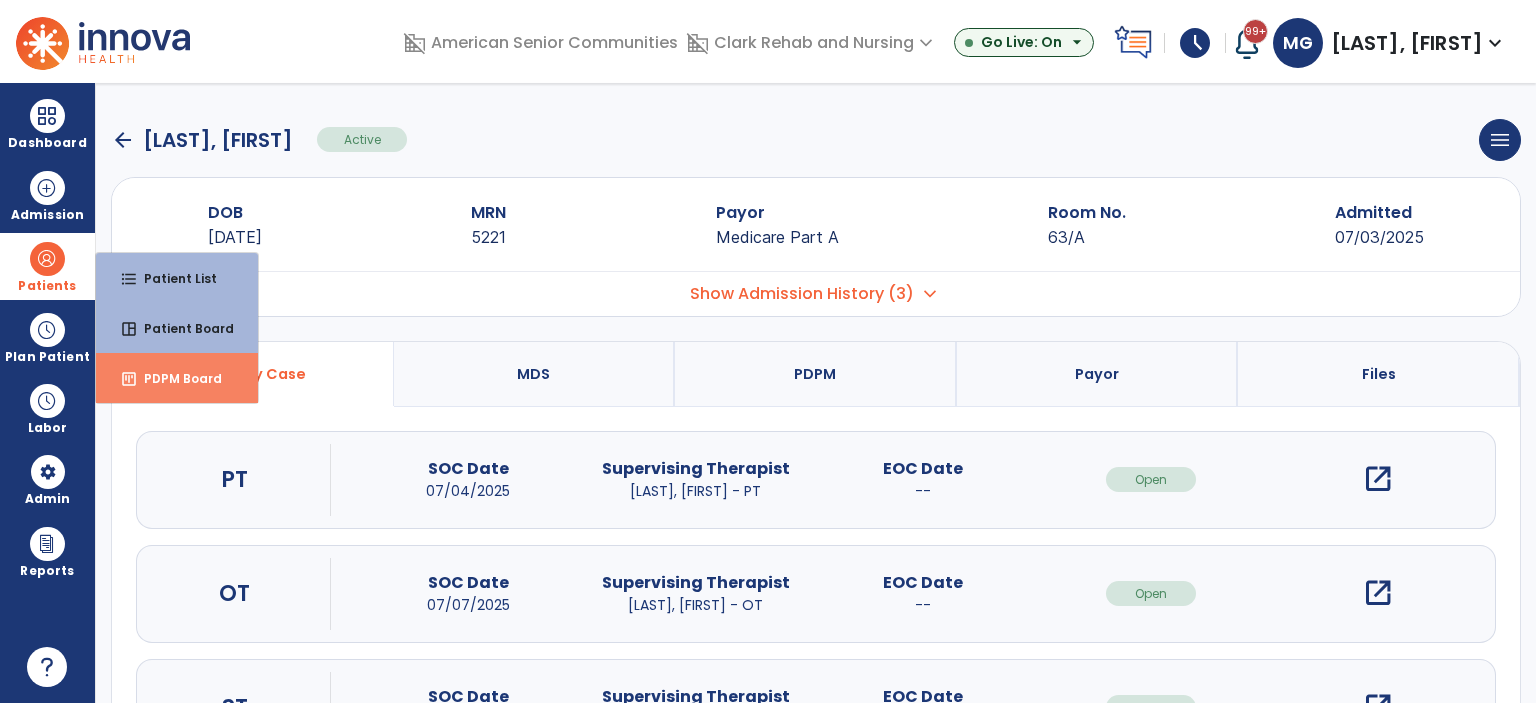 click on "PDPM Board" at bounding box center [175, 378] 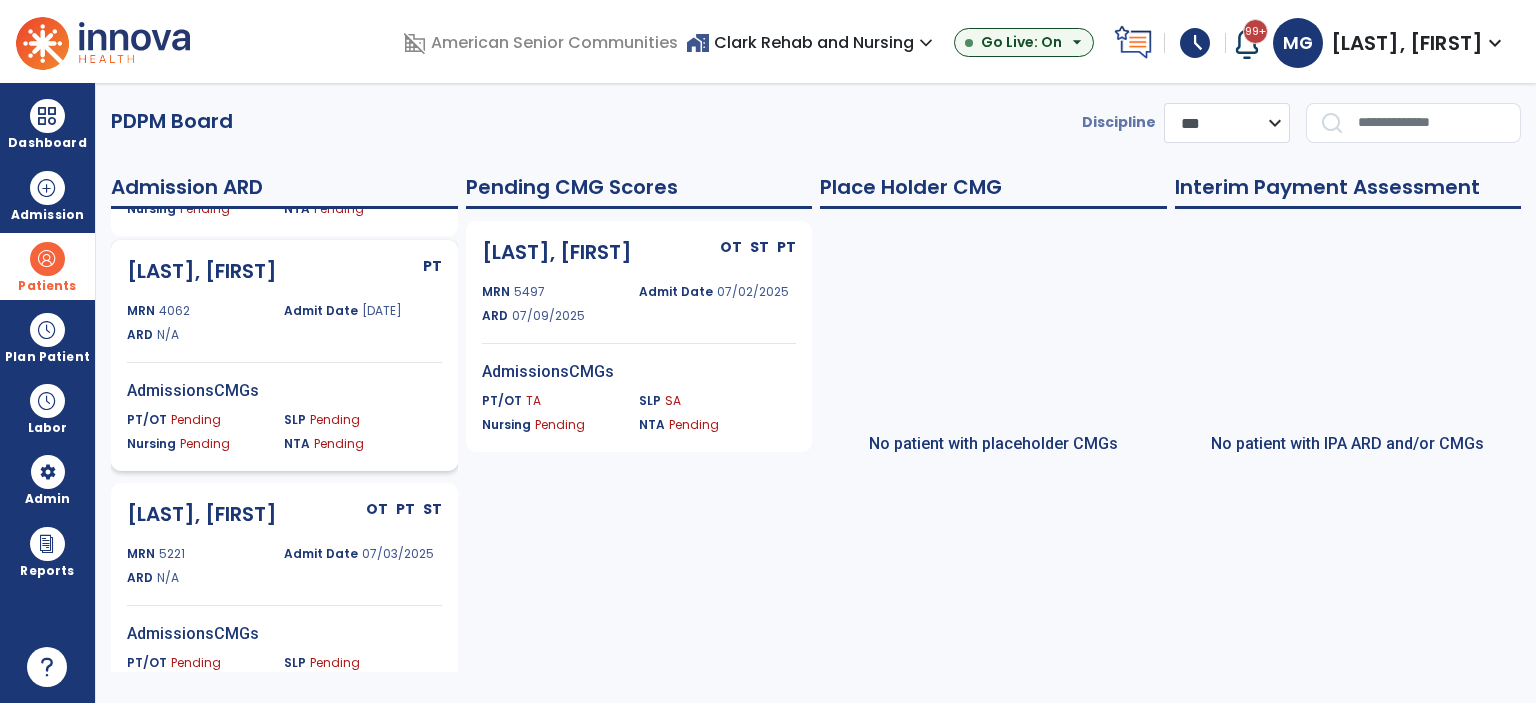 scroll, scrollTop: 499, scrollLeft: 0, axis: vertical 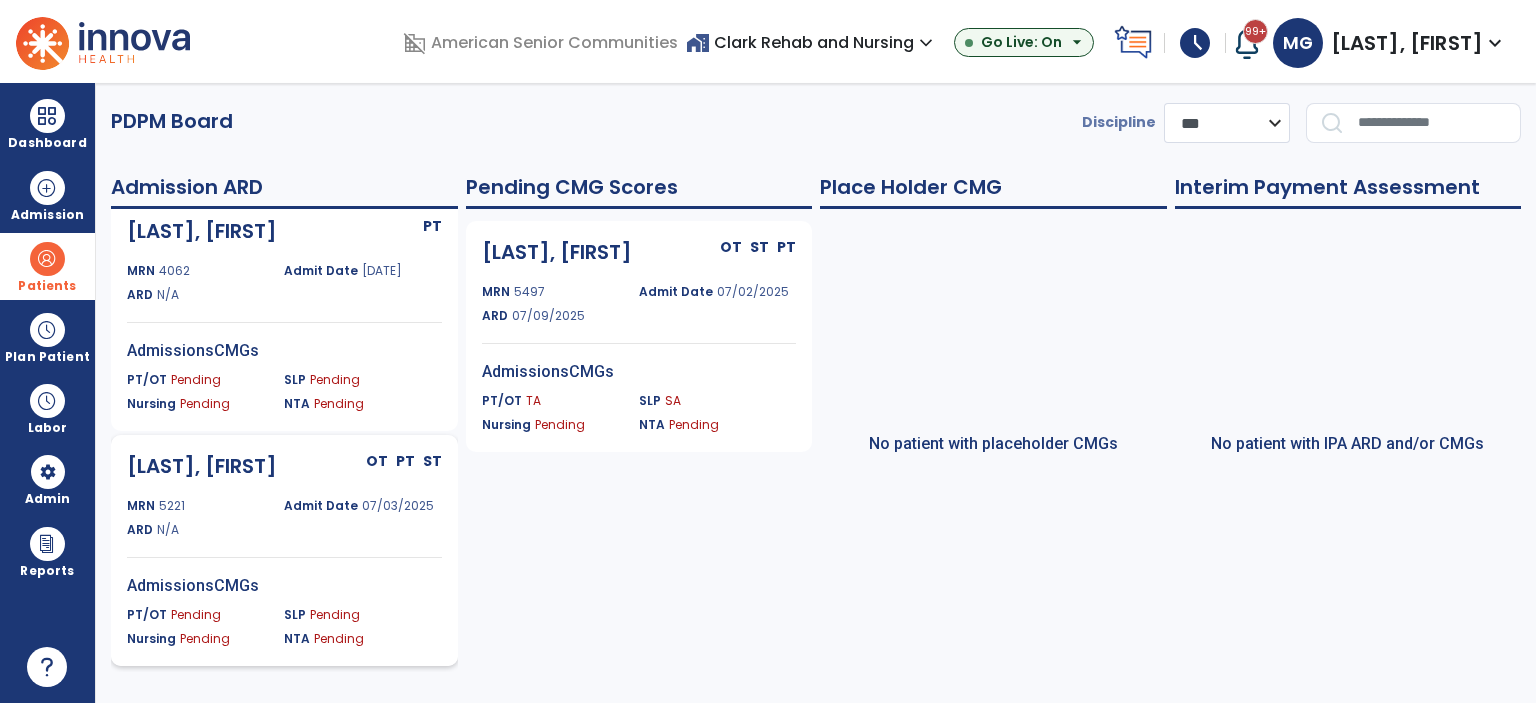 click on "Admit Date" 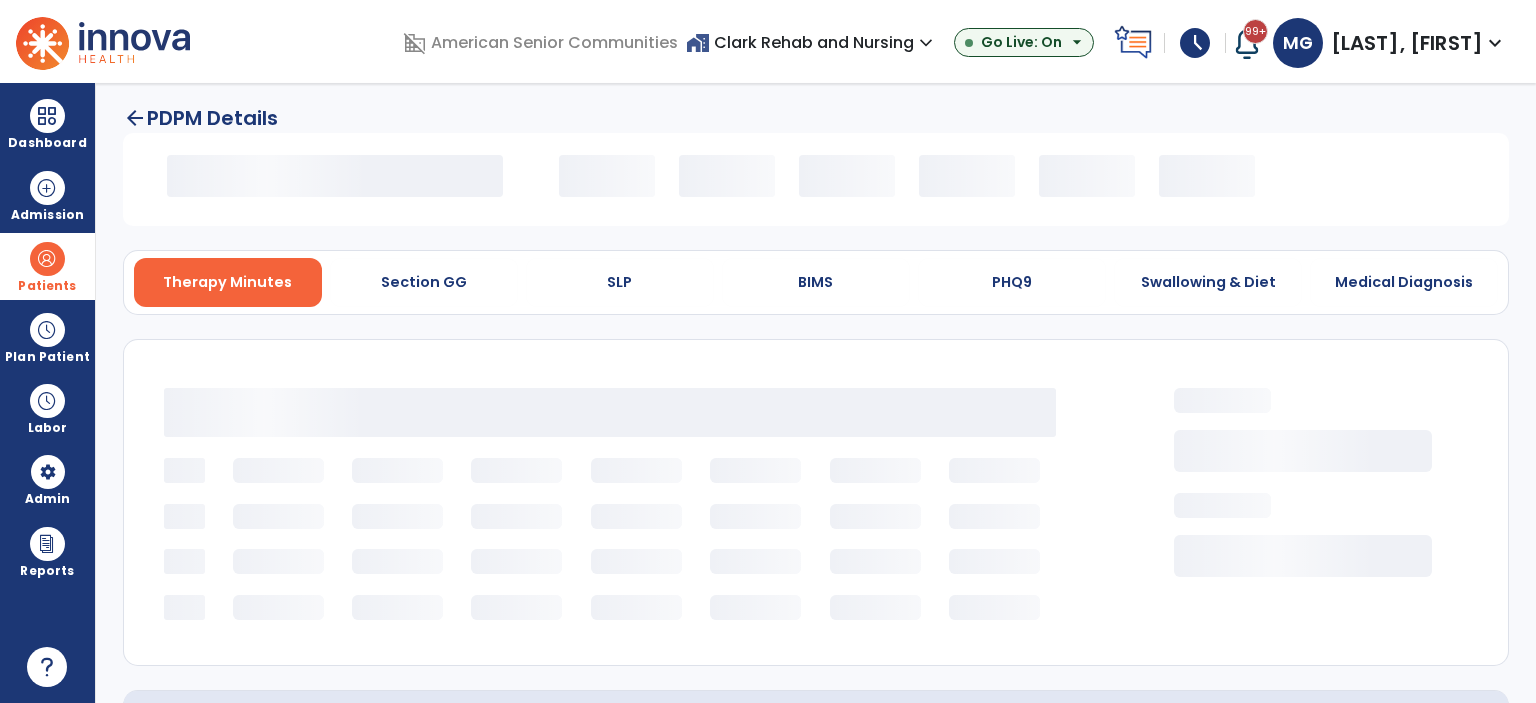 select on "*********" 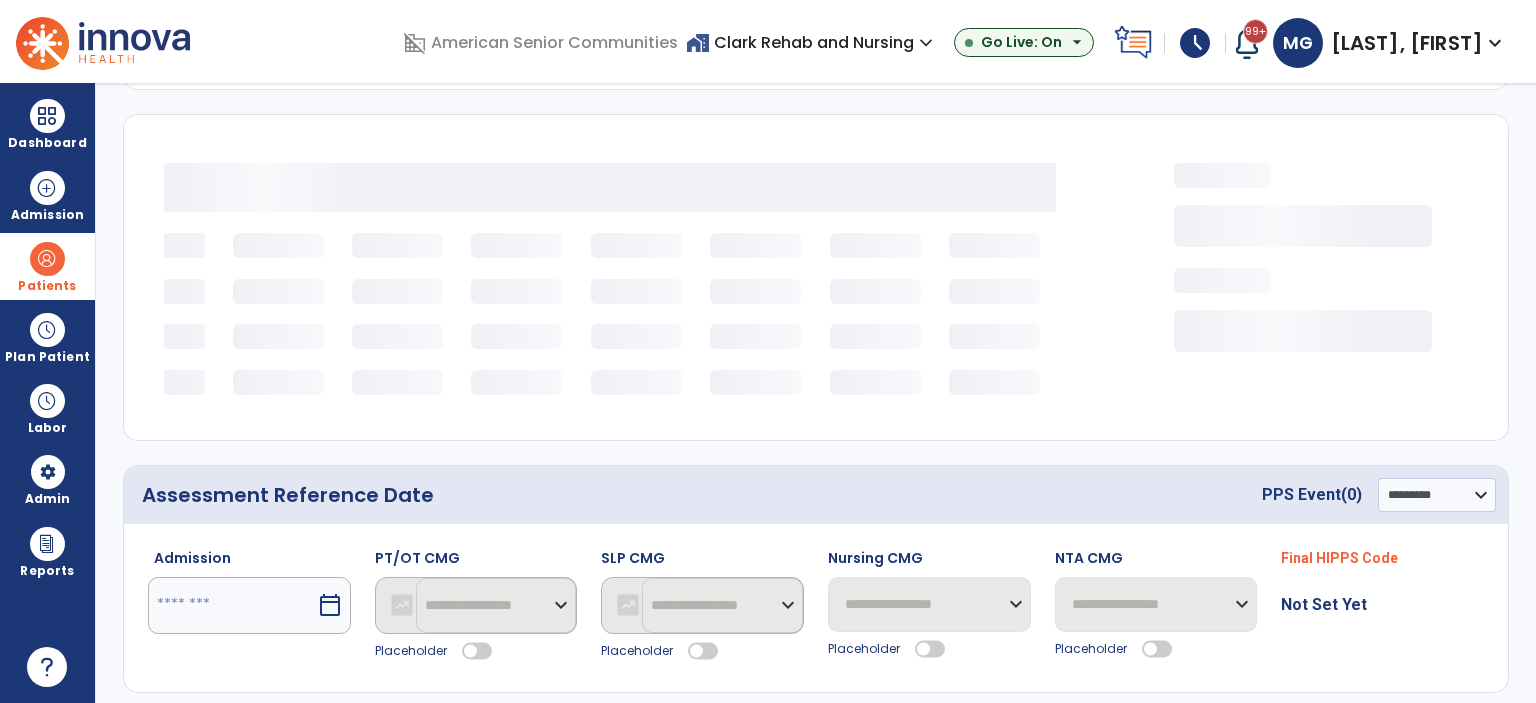 select on "***" 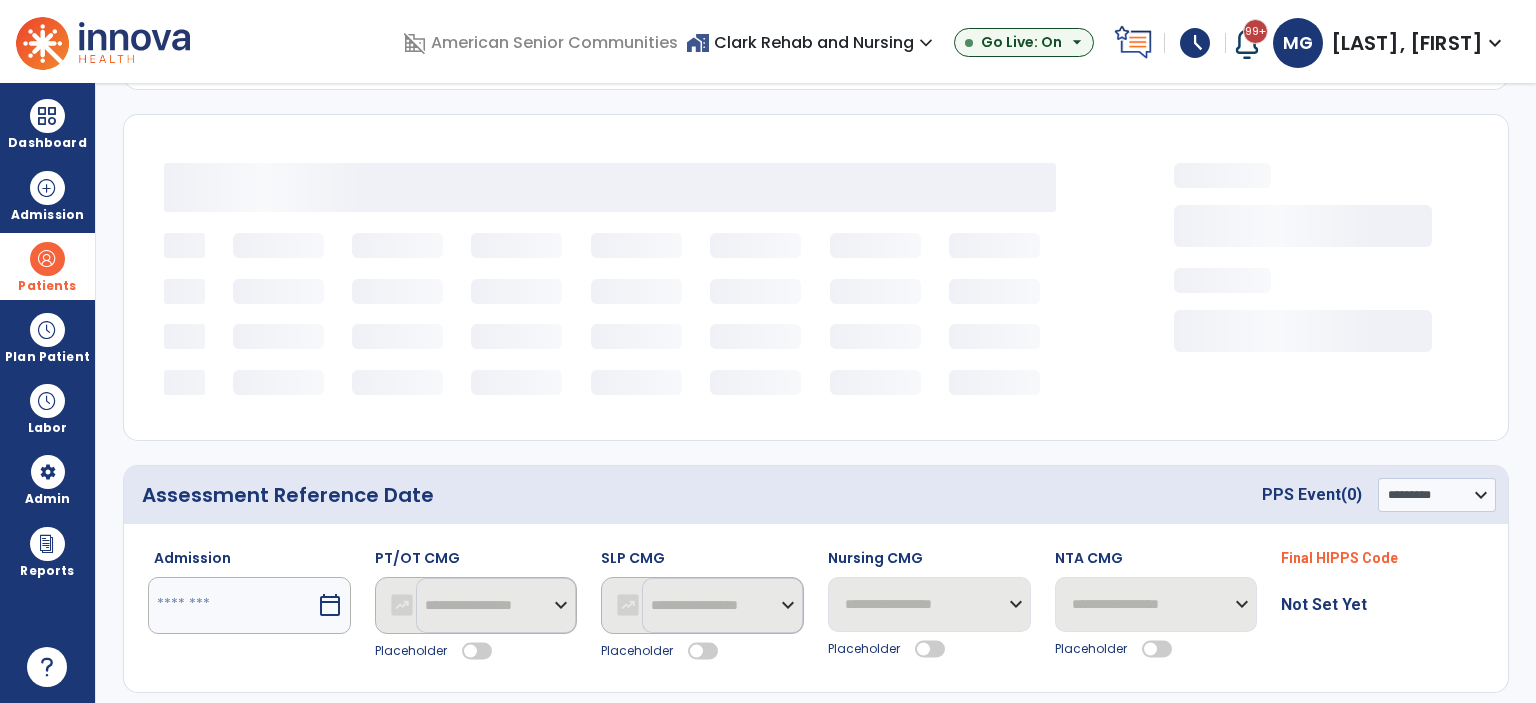 select on "**********" 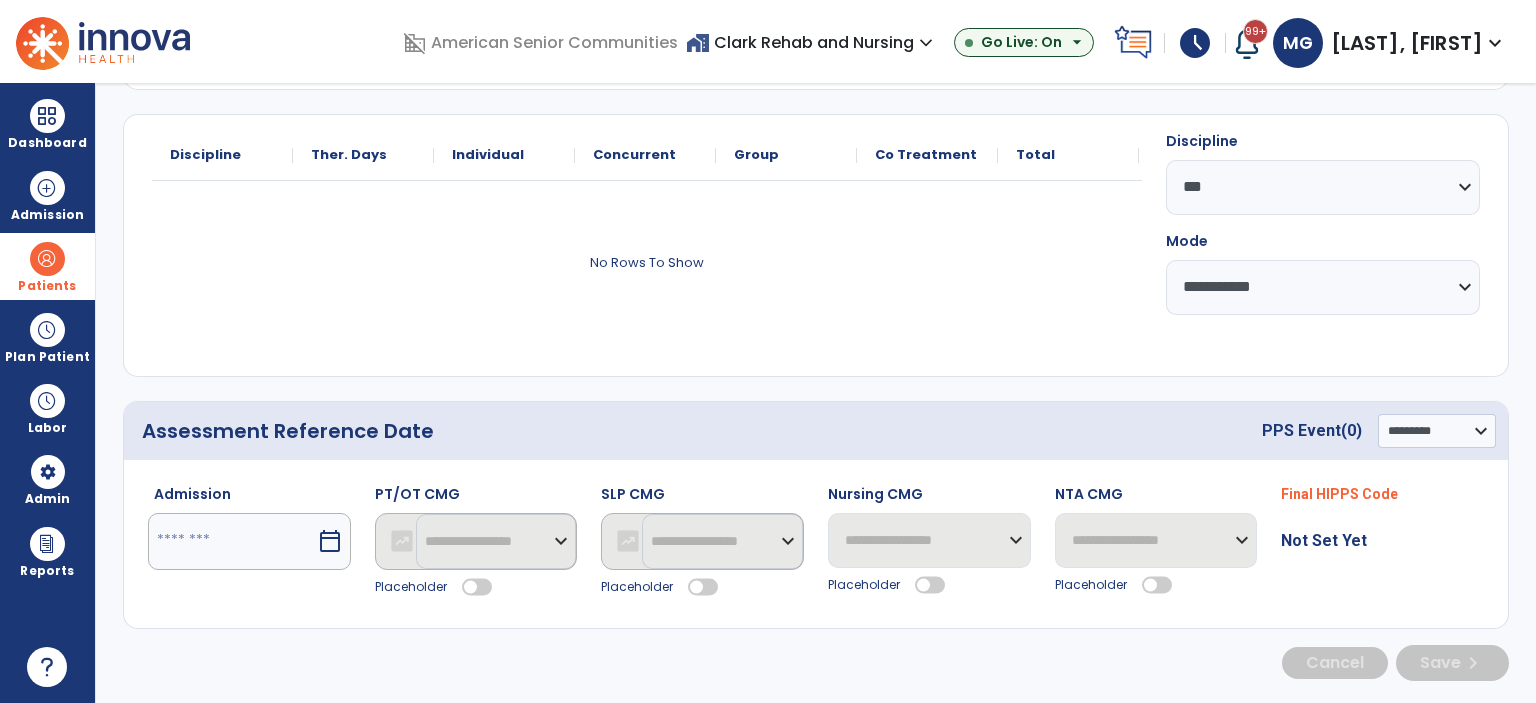 scroll, scrollTop: 216, scrollLeft: 0, axis: vertical 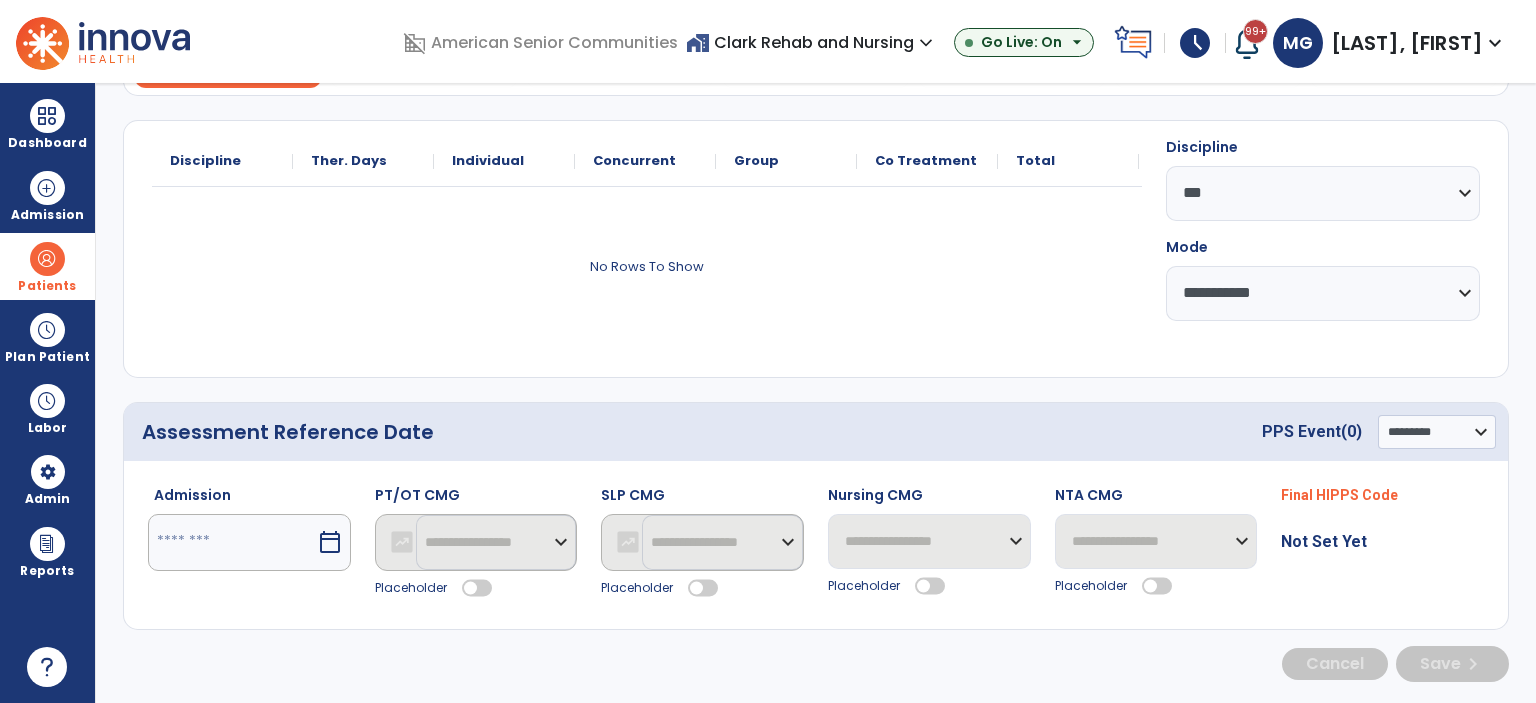 click on "calendar_today" at bounding box center [332, 542] 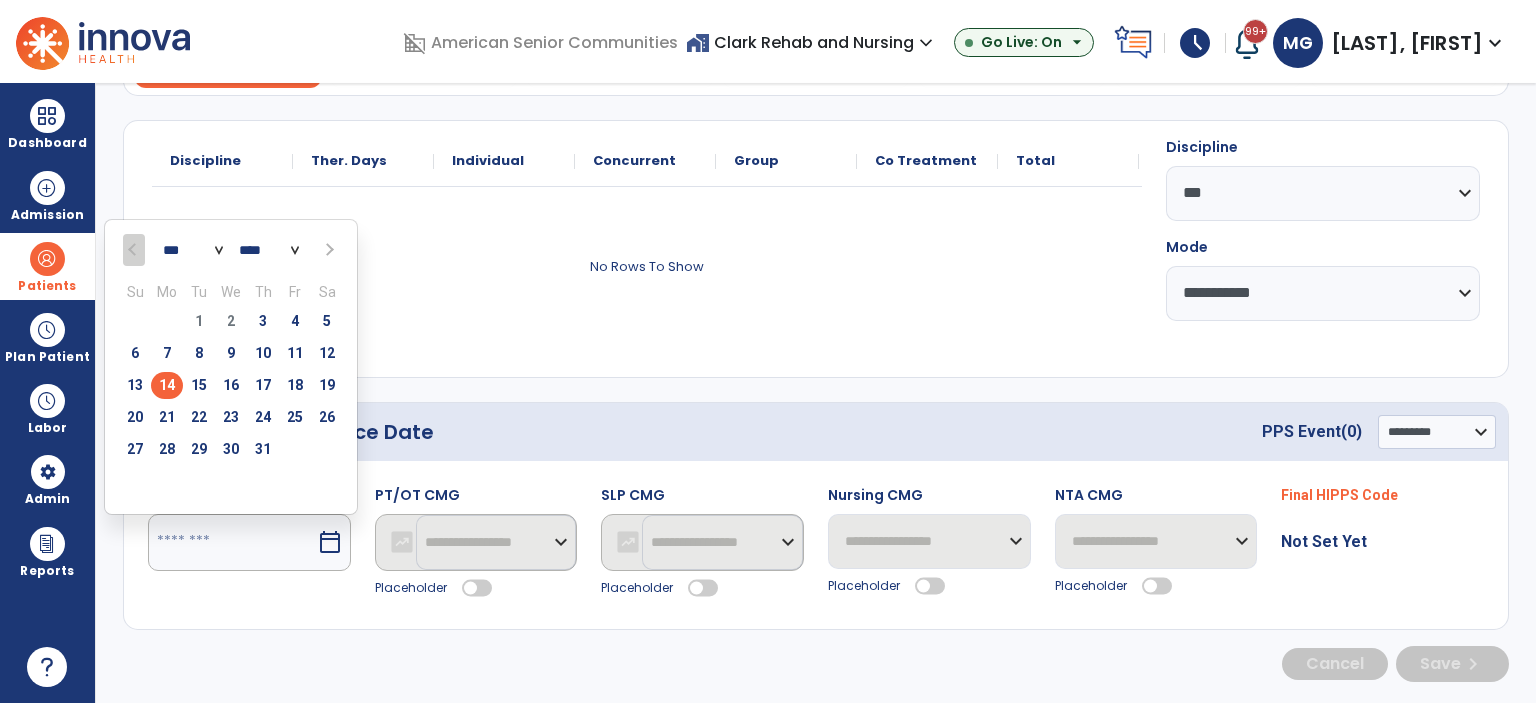 click on "10" at bounding box center [263, 353] 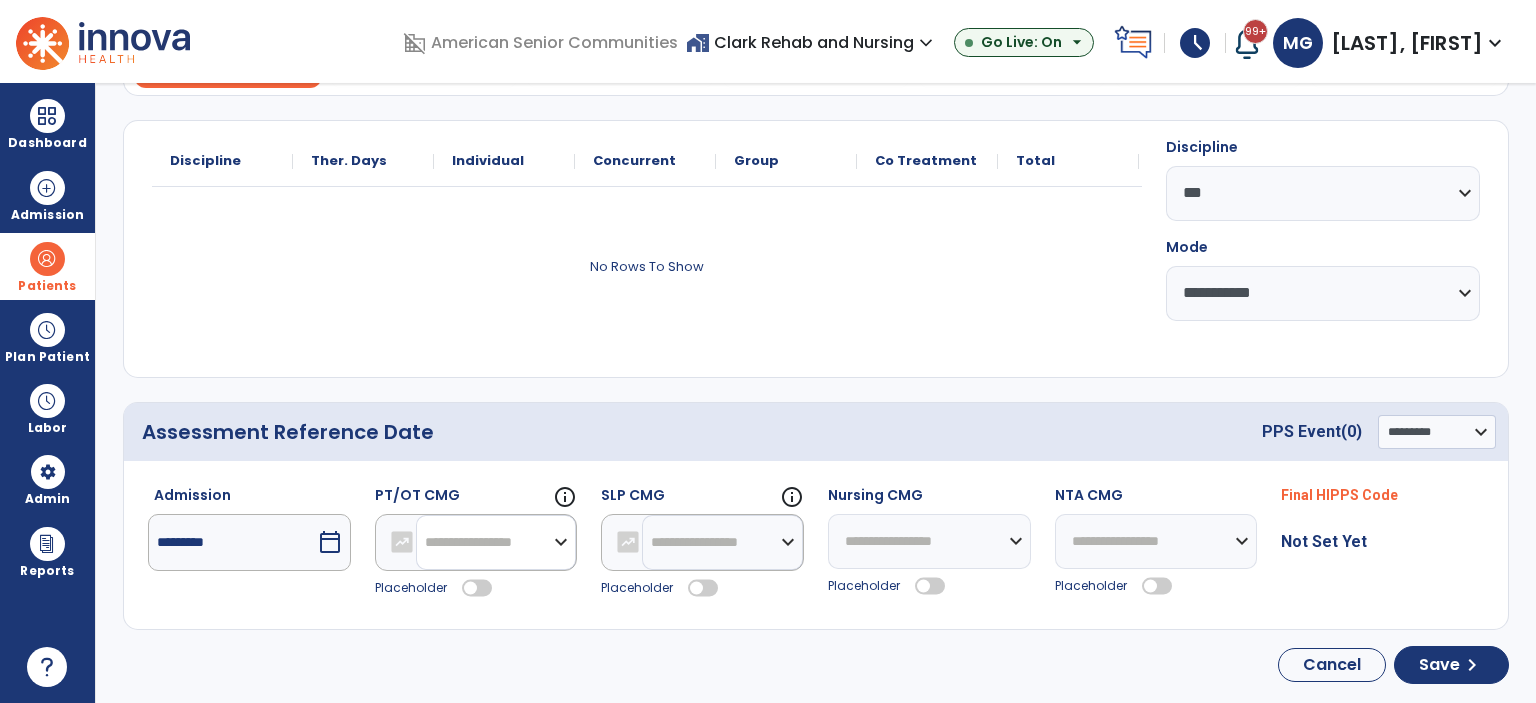 click on "**********" 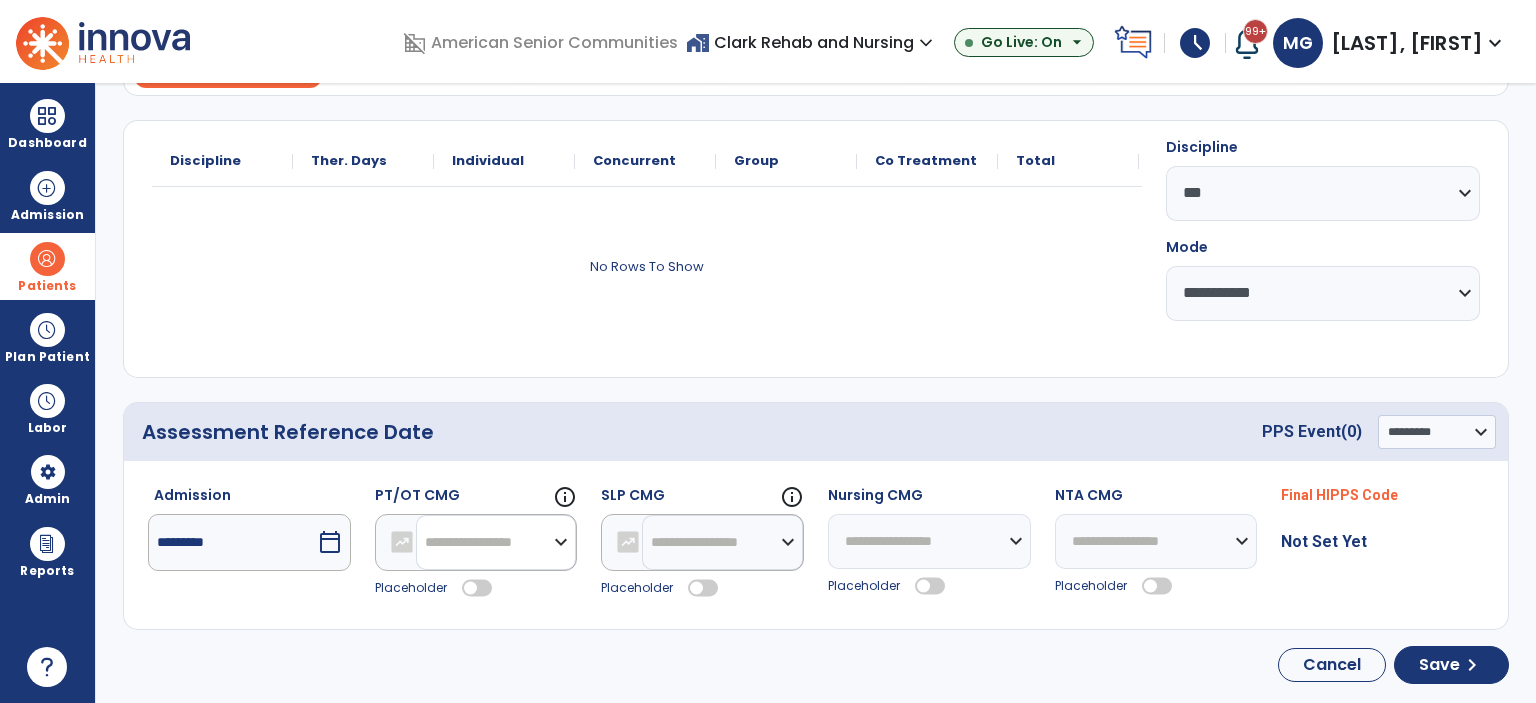 select on "**" 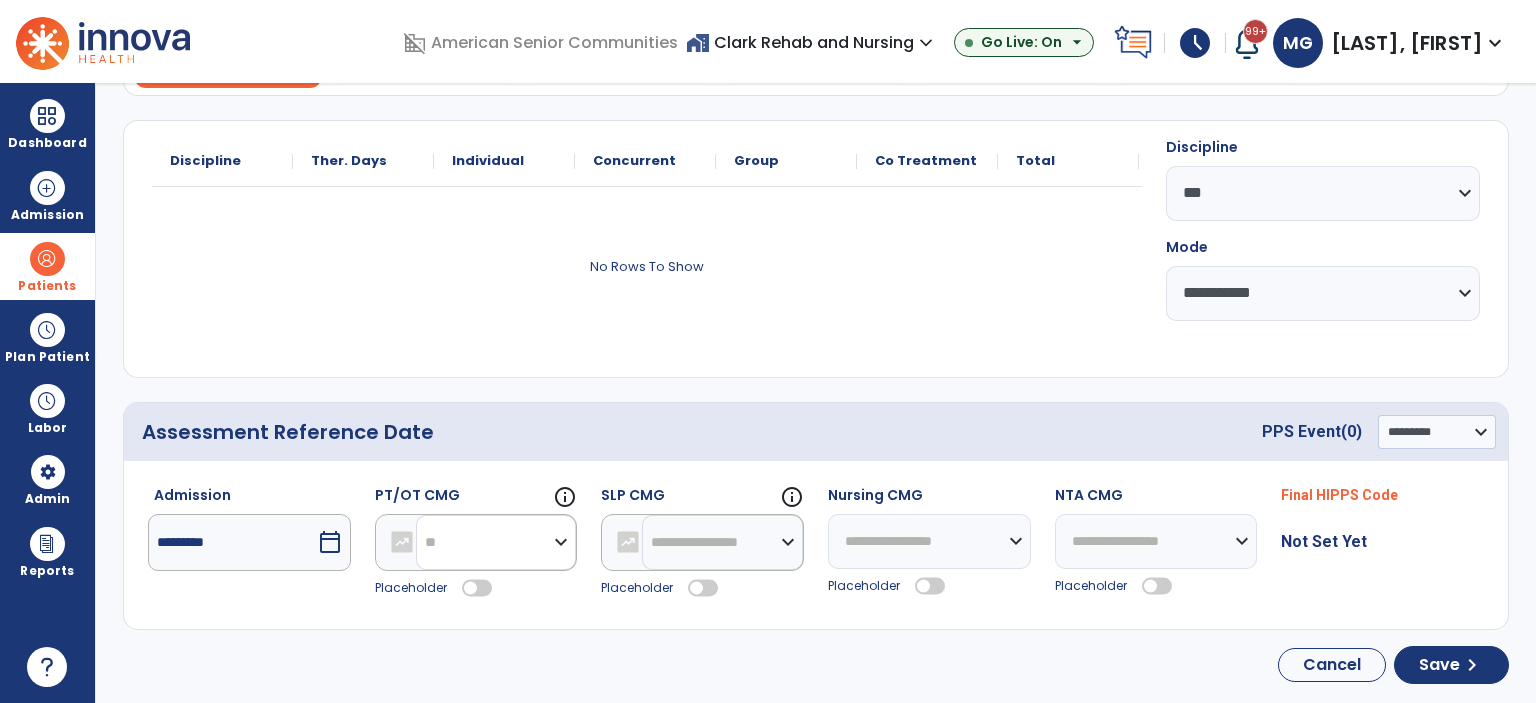 click on "**********" 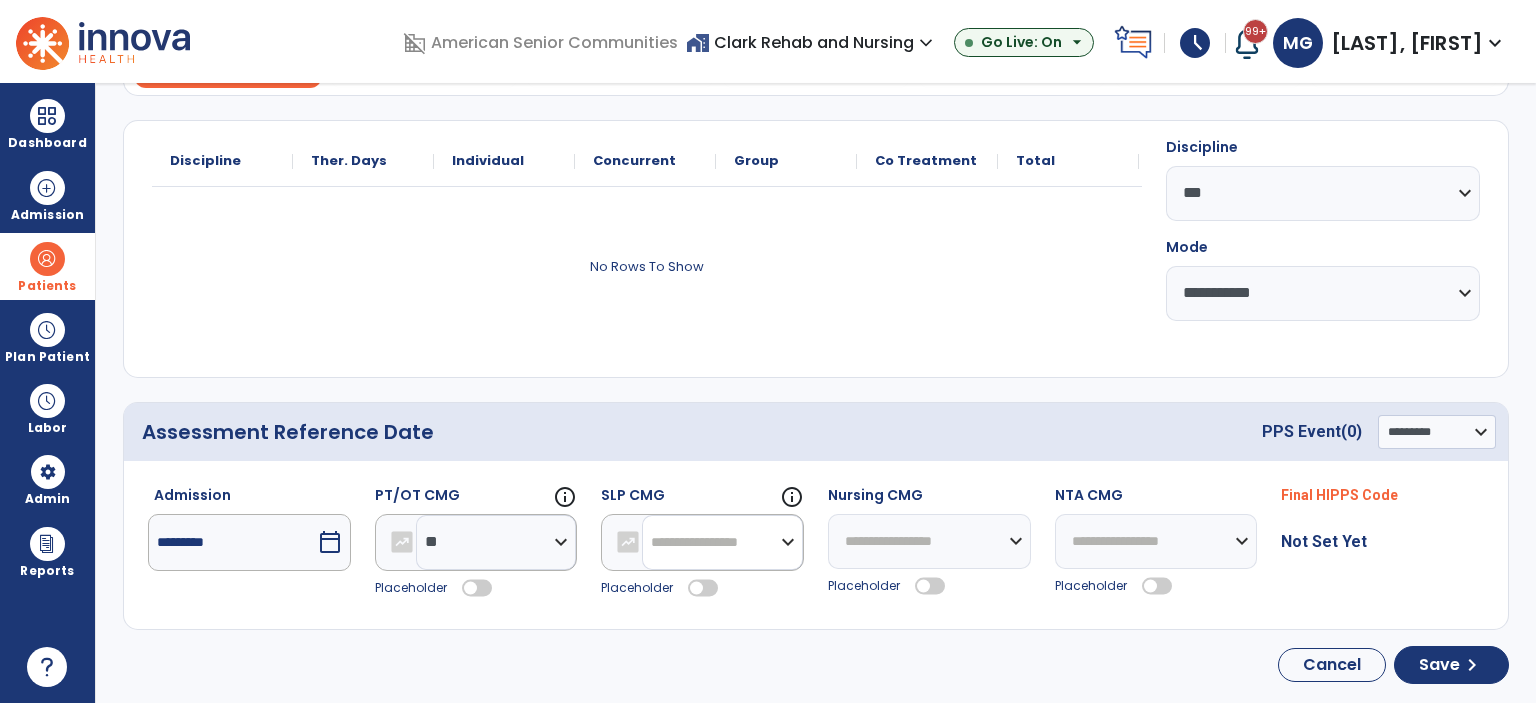 drag, startPoint x: 726, startPoint y: 549, endPoint x: 726, endPoint y: 519, distance: 30 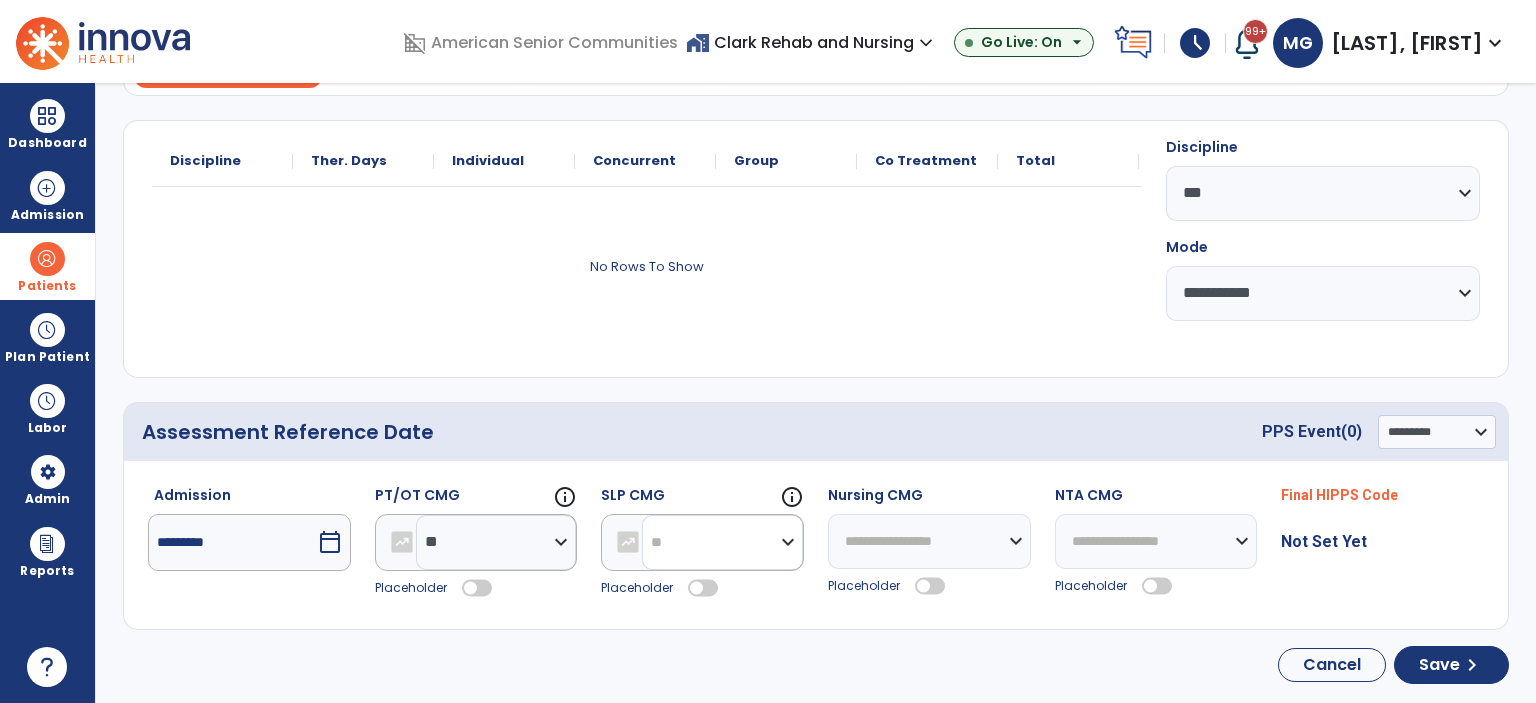 click on "**********" 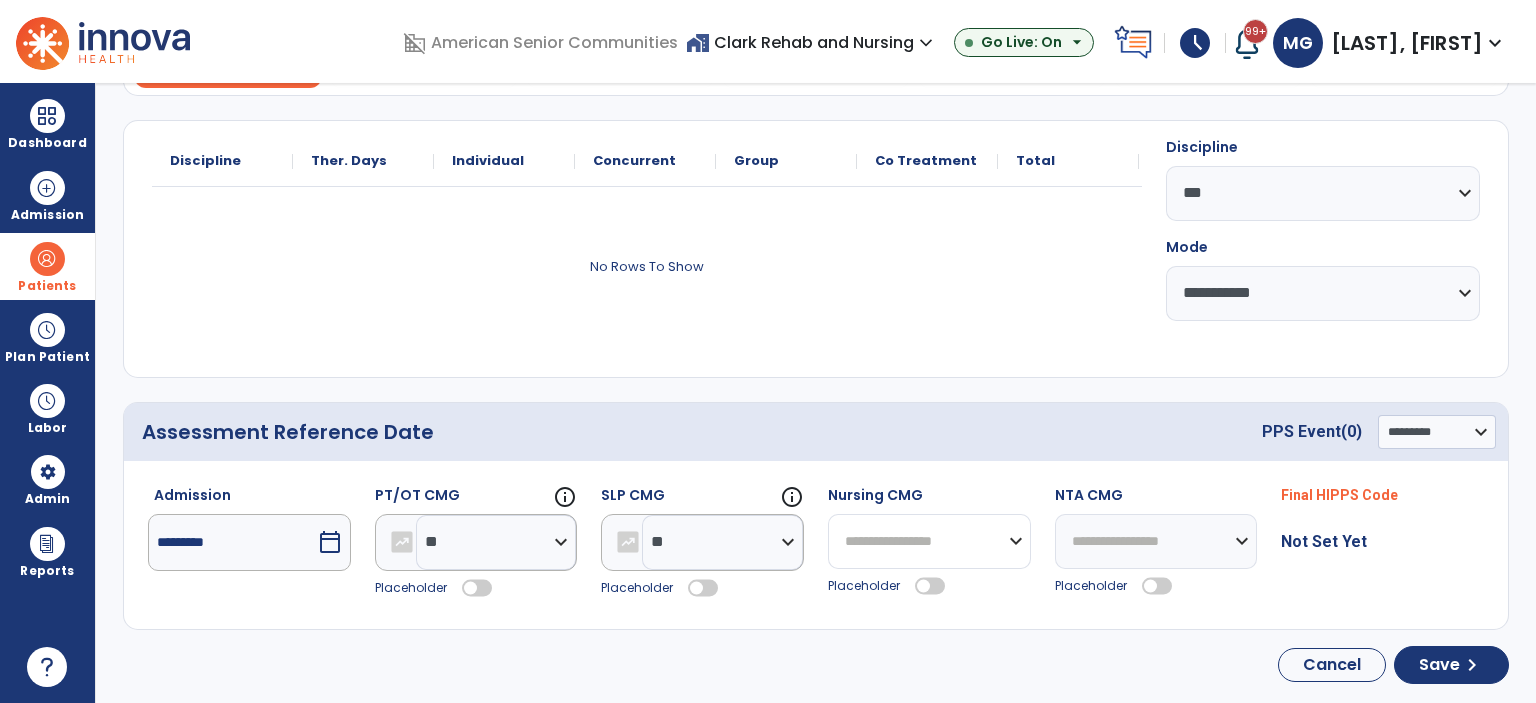 click on "**********" 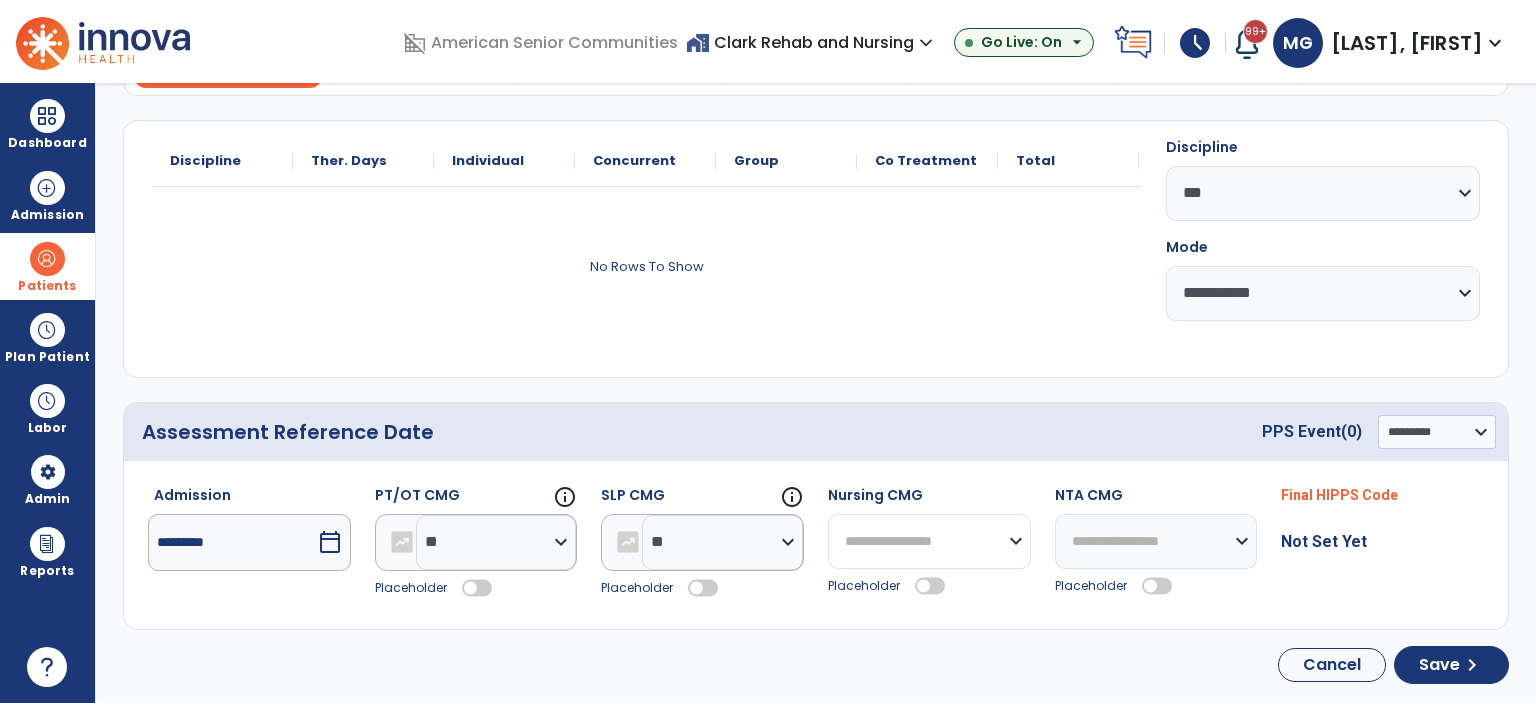 select on "*******" 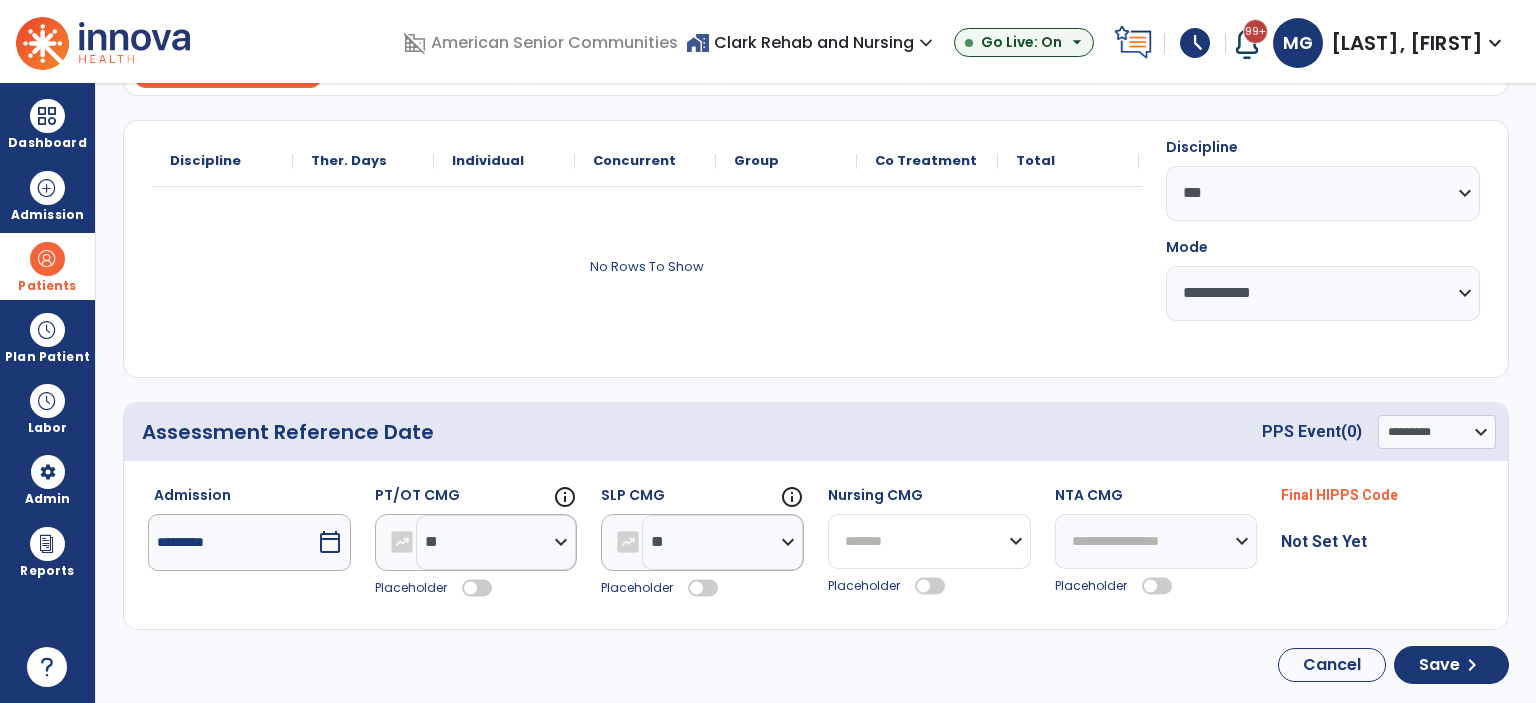 click on "**********" 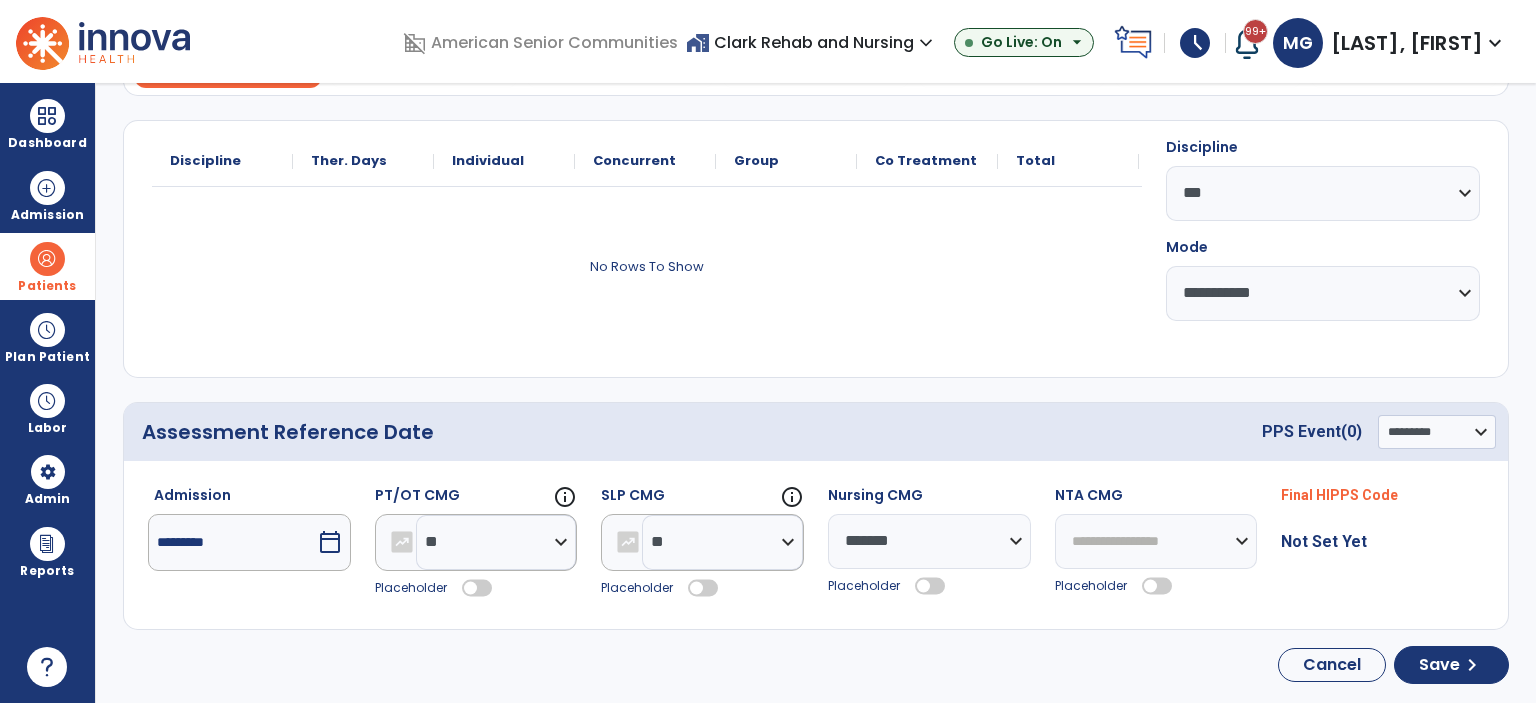 click 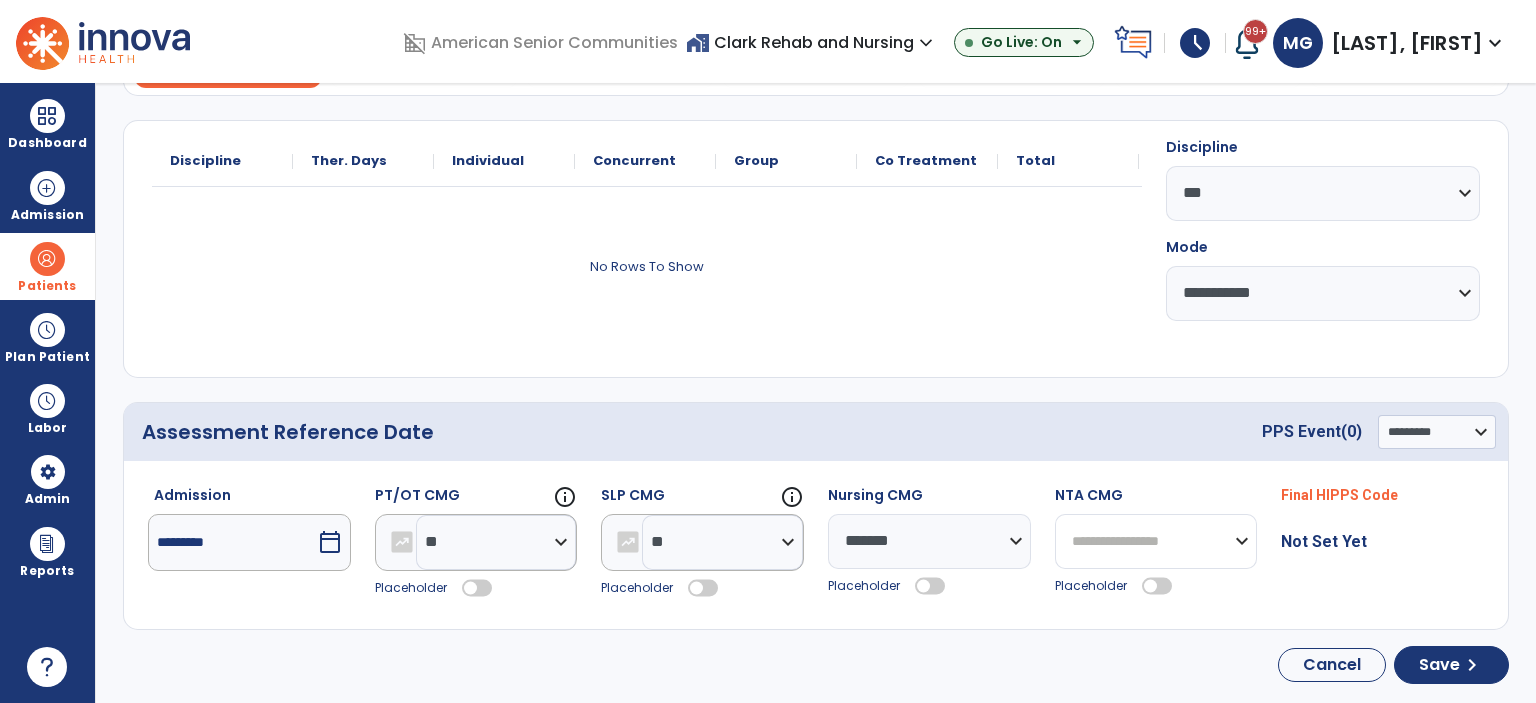 click on "**********" 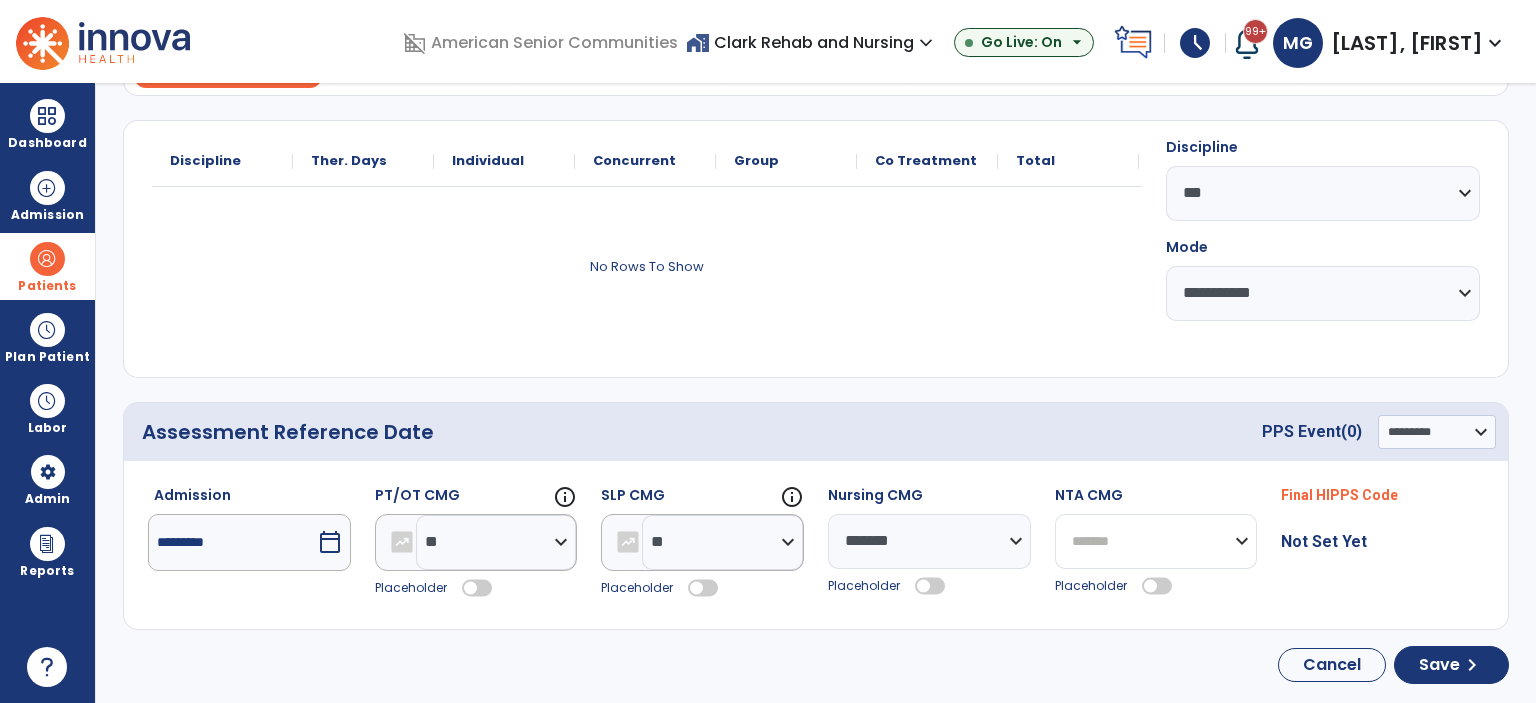 click on "**********" 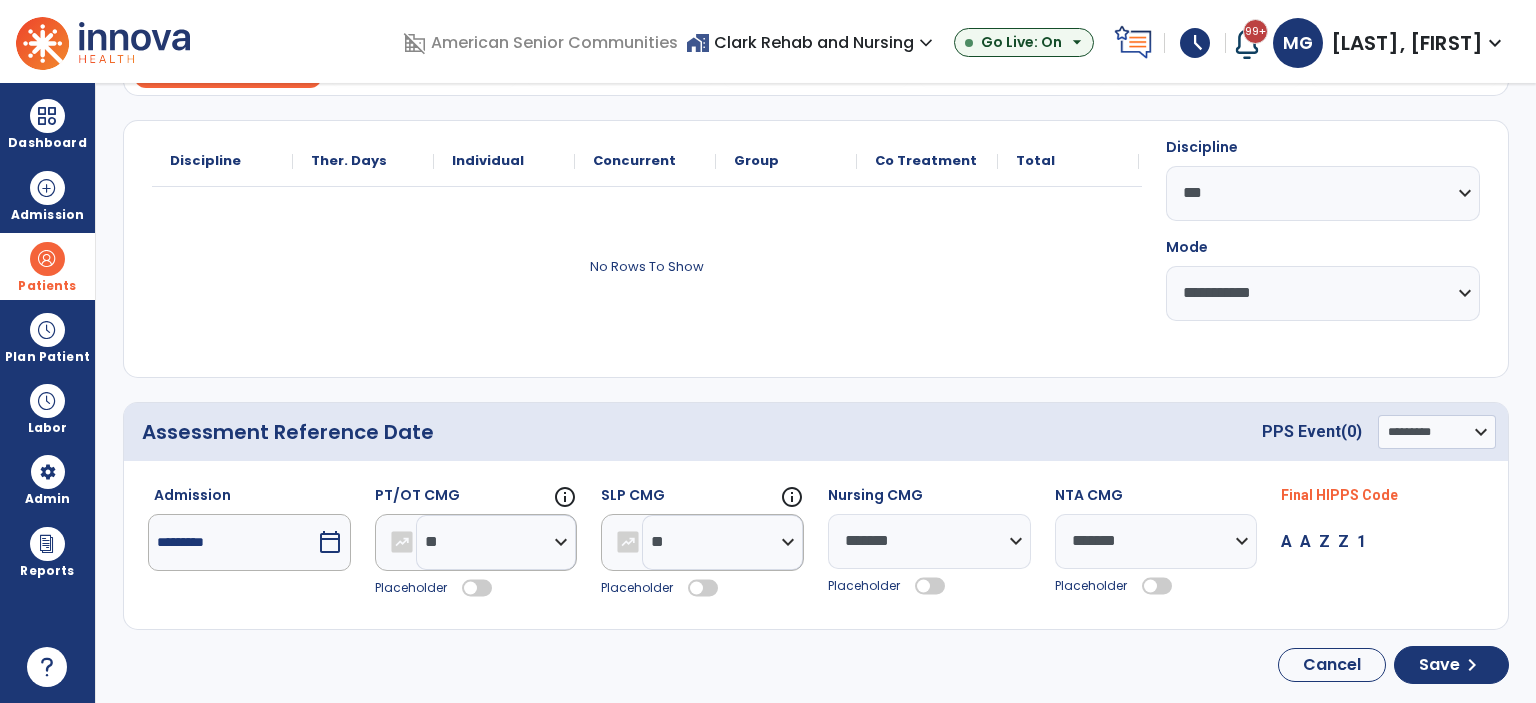 click on "**********" 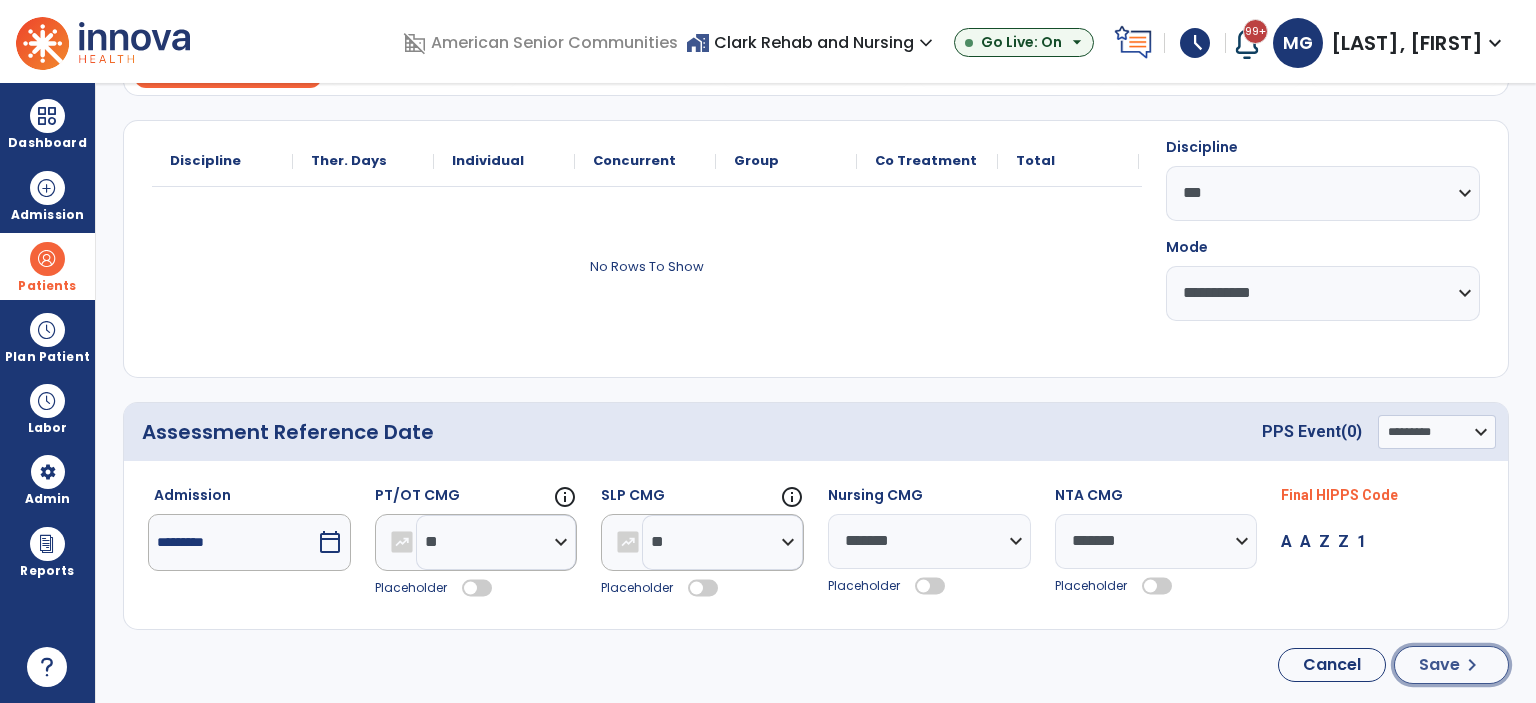 click on "Save" 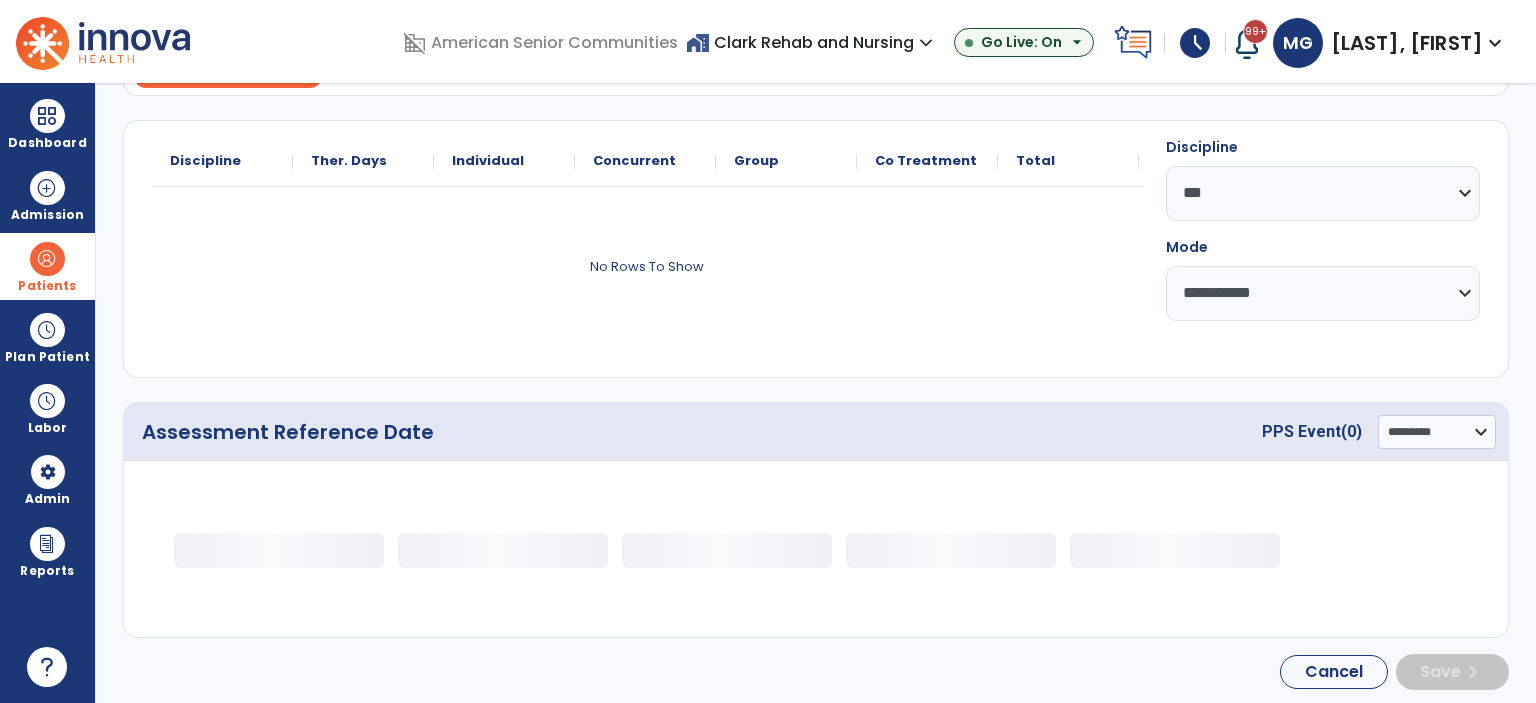 select on "***" 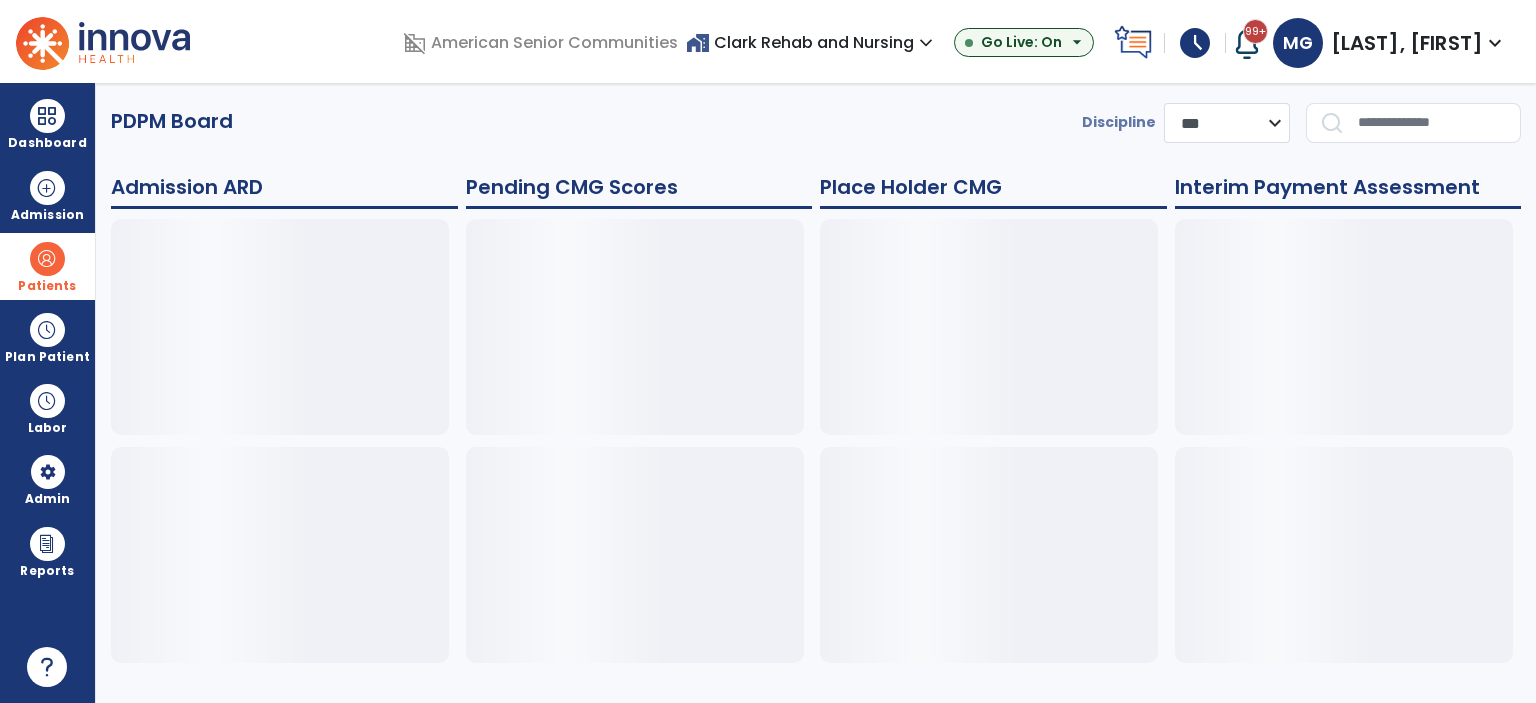 scroll, scrollTop: 0, scrollLeft: 0, axis: both 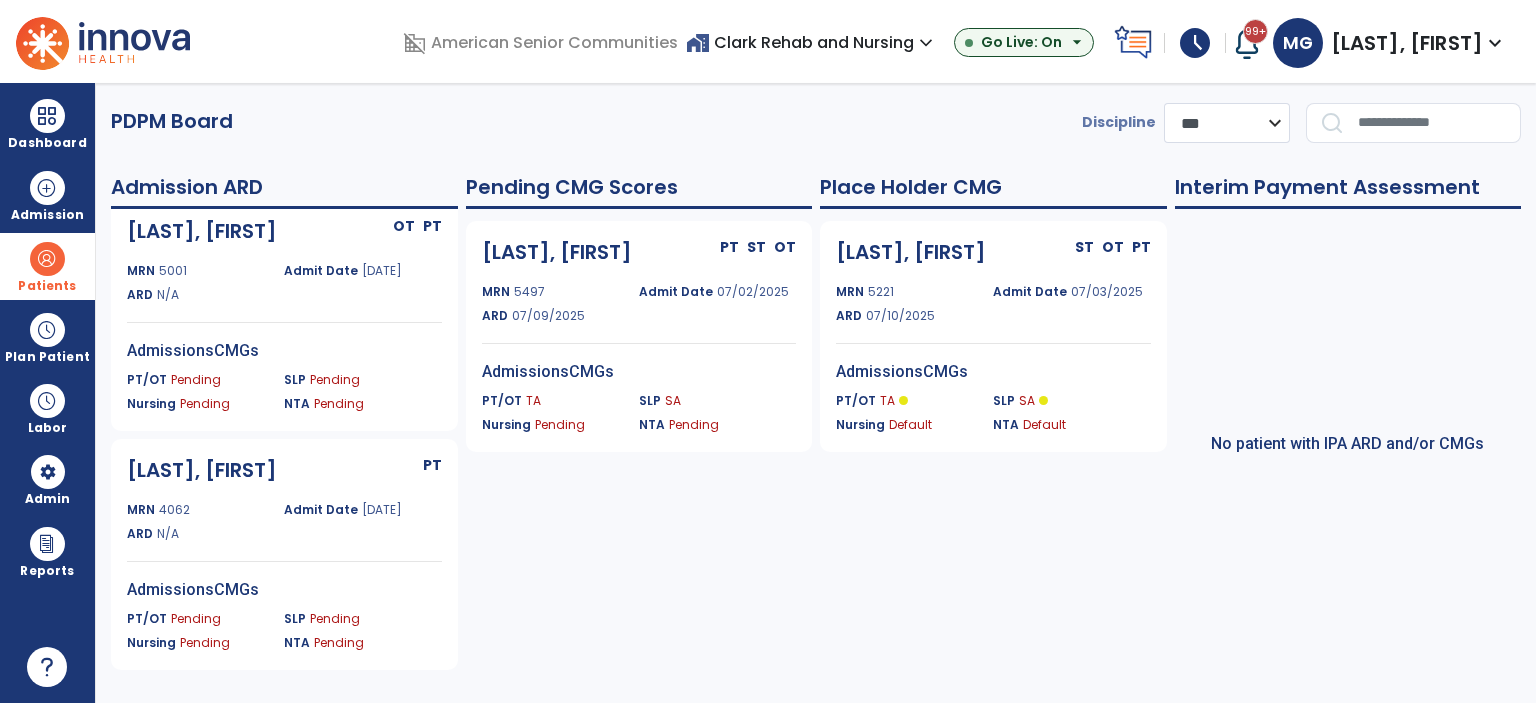click on "Patients" at bounding box center [47, 266] 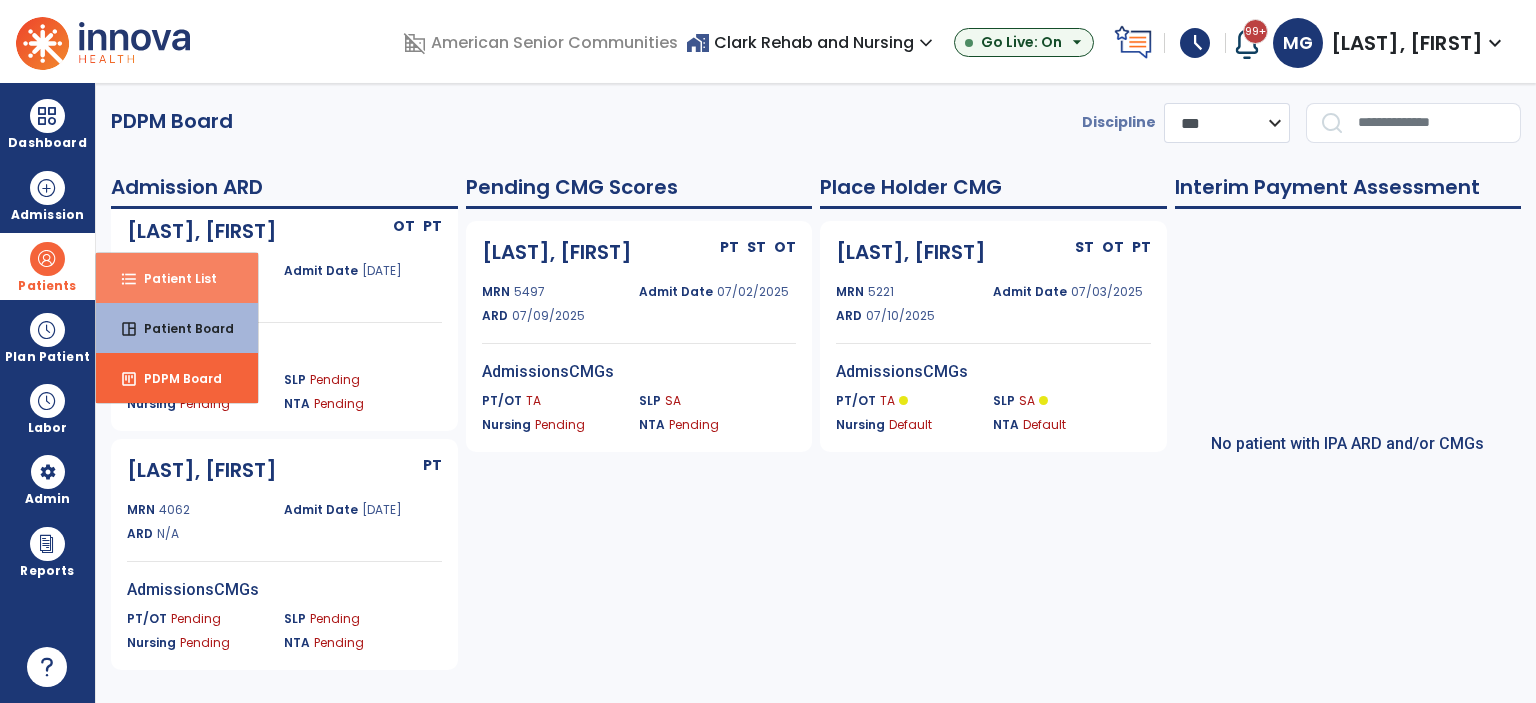 click on "format_list_bulleted  Patient List" at bounding box center [177, 278] 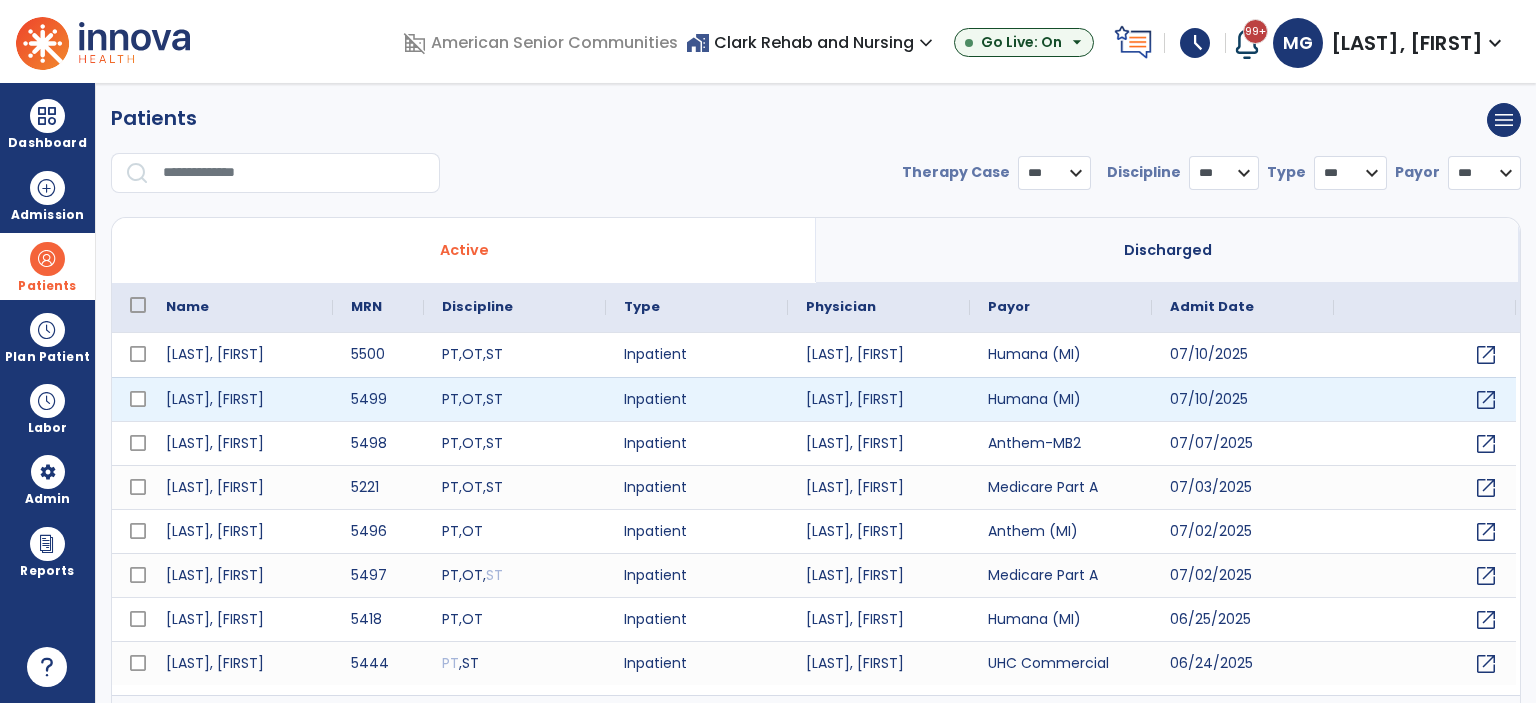 select on "***" 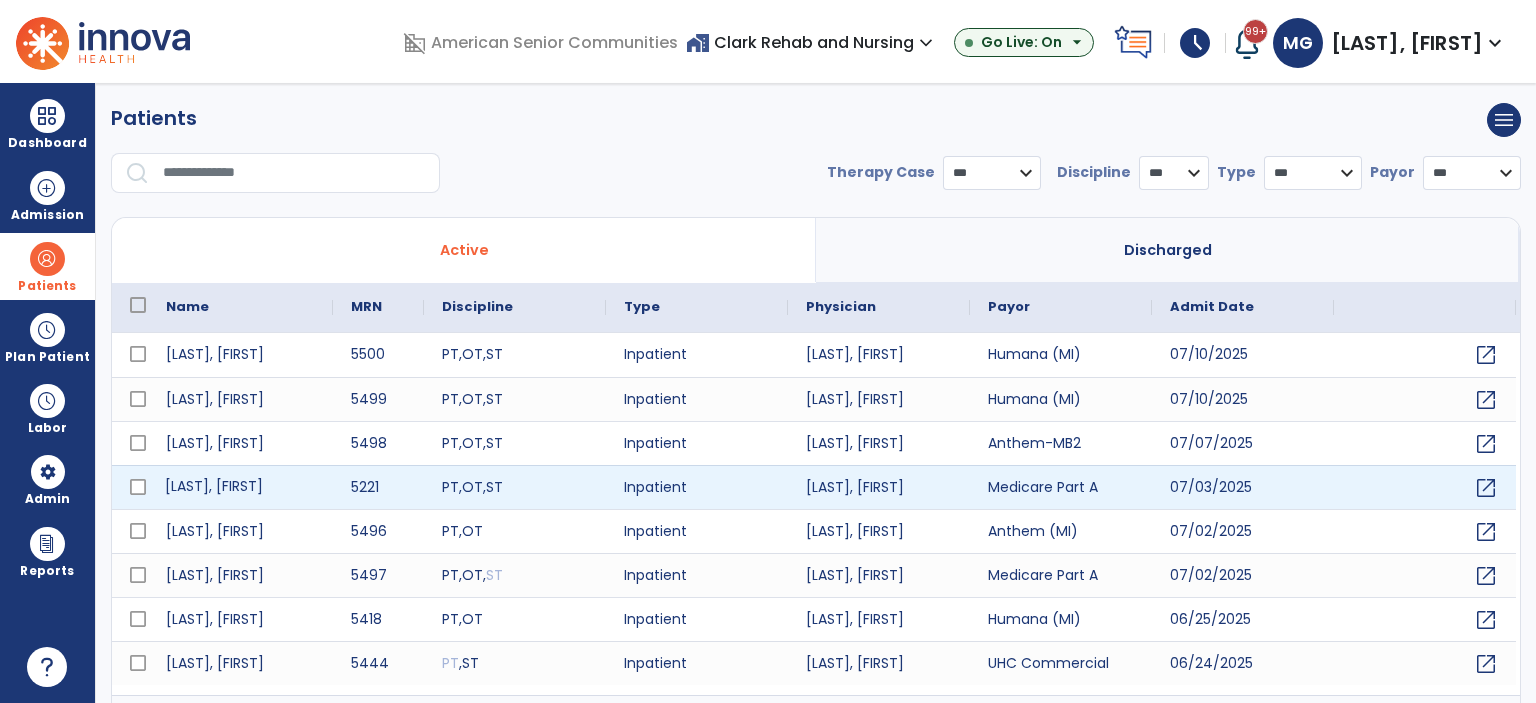 click on "Grubbs, Paul" at bounding box center (240, 487) 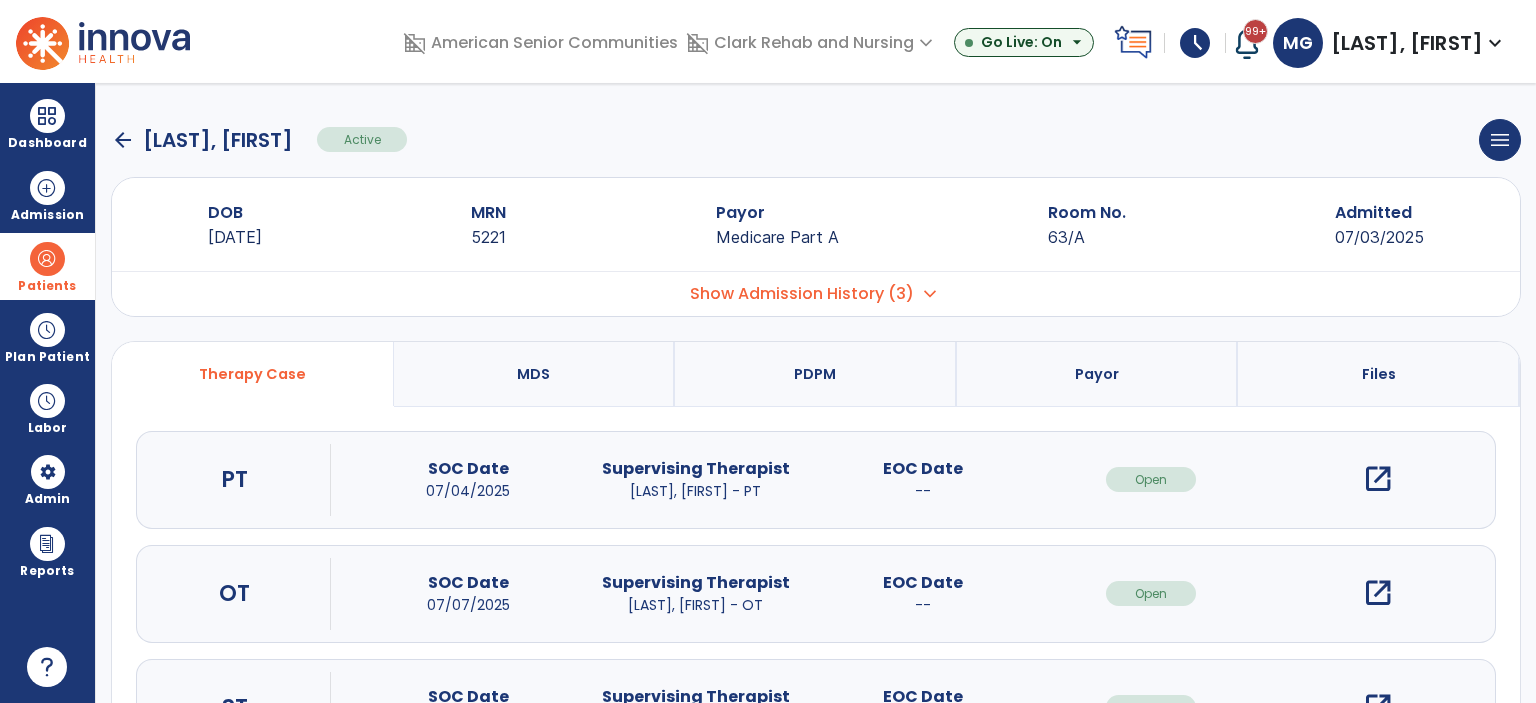 click on "PDPM" at bounding box center [816, 374] 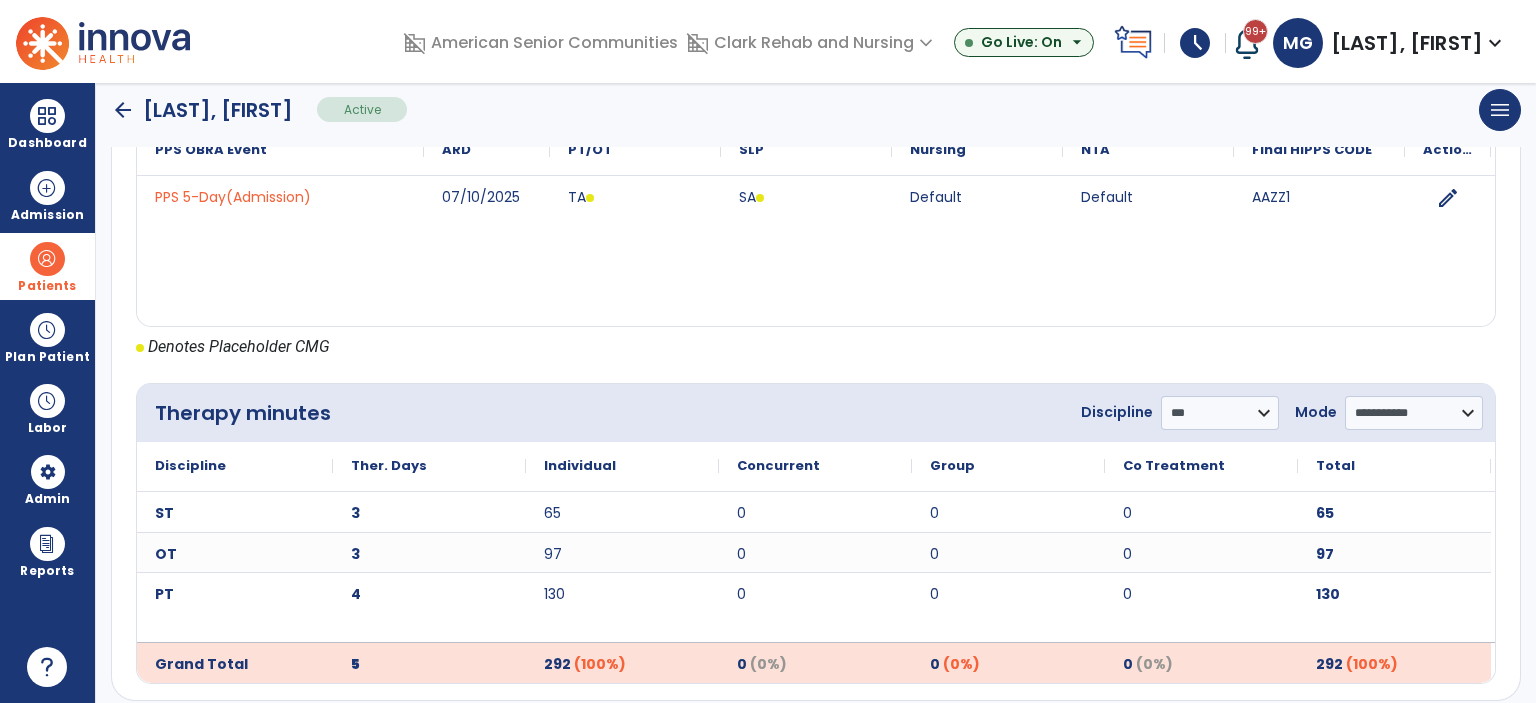 scroll, scrollTop: 940, scrollLeft: 0, axis: vertical 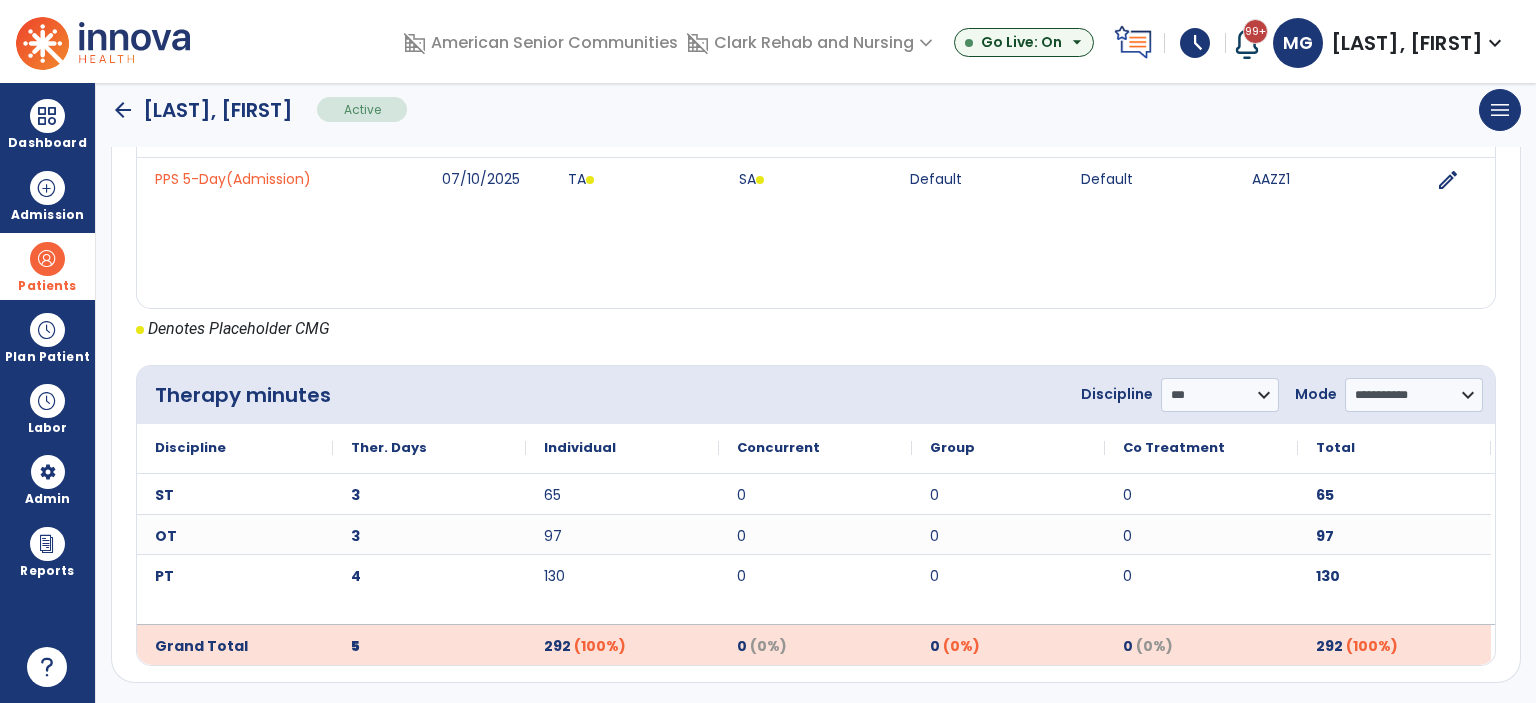 click on "arrow_back" 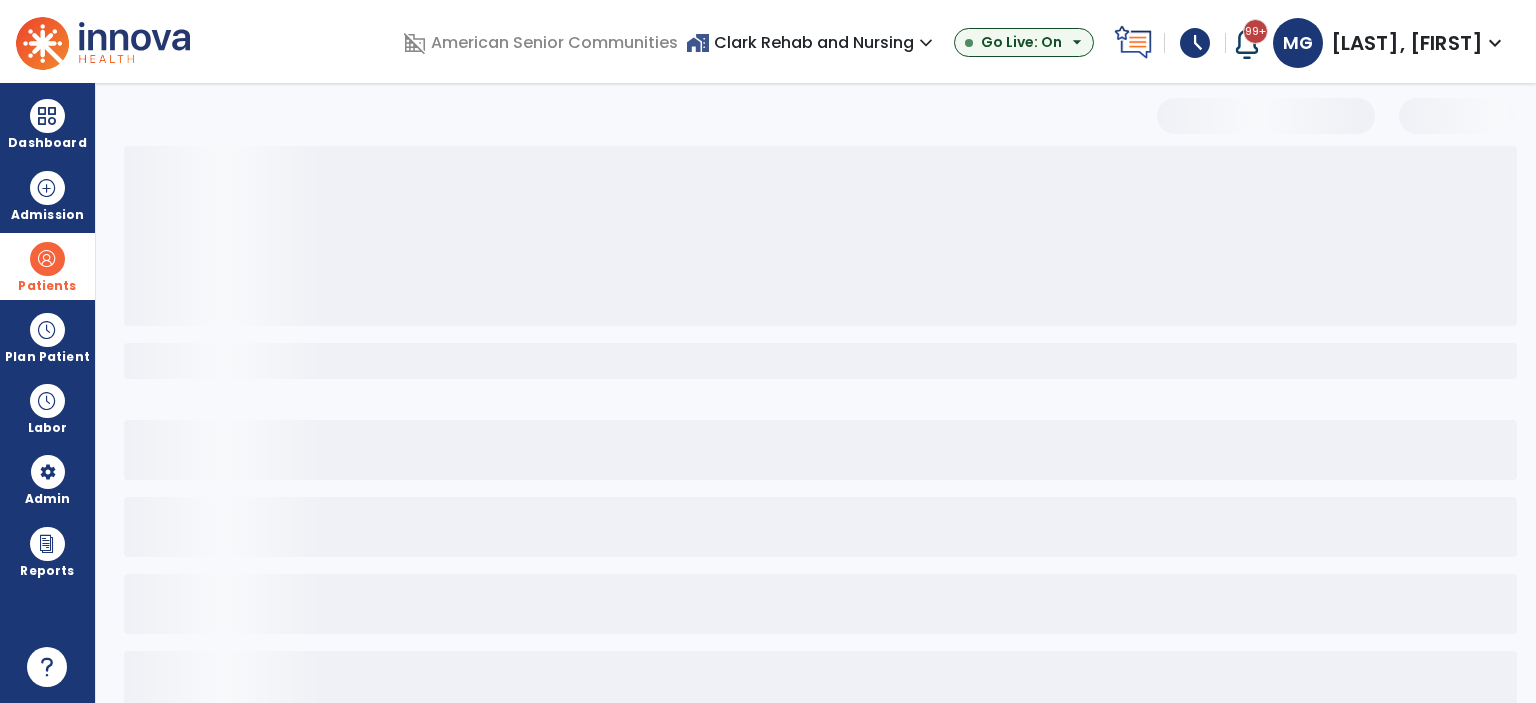 scroll, scrollTop: 0, scrollLeft: 0, axis: both 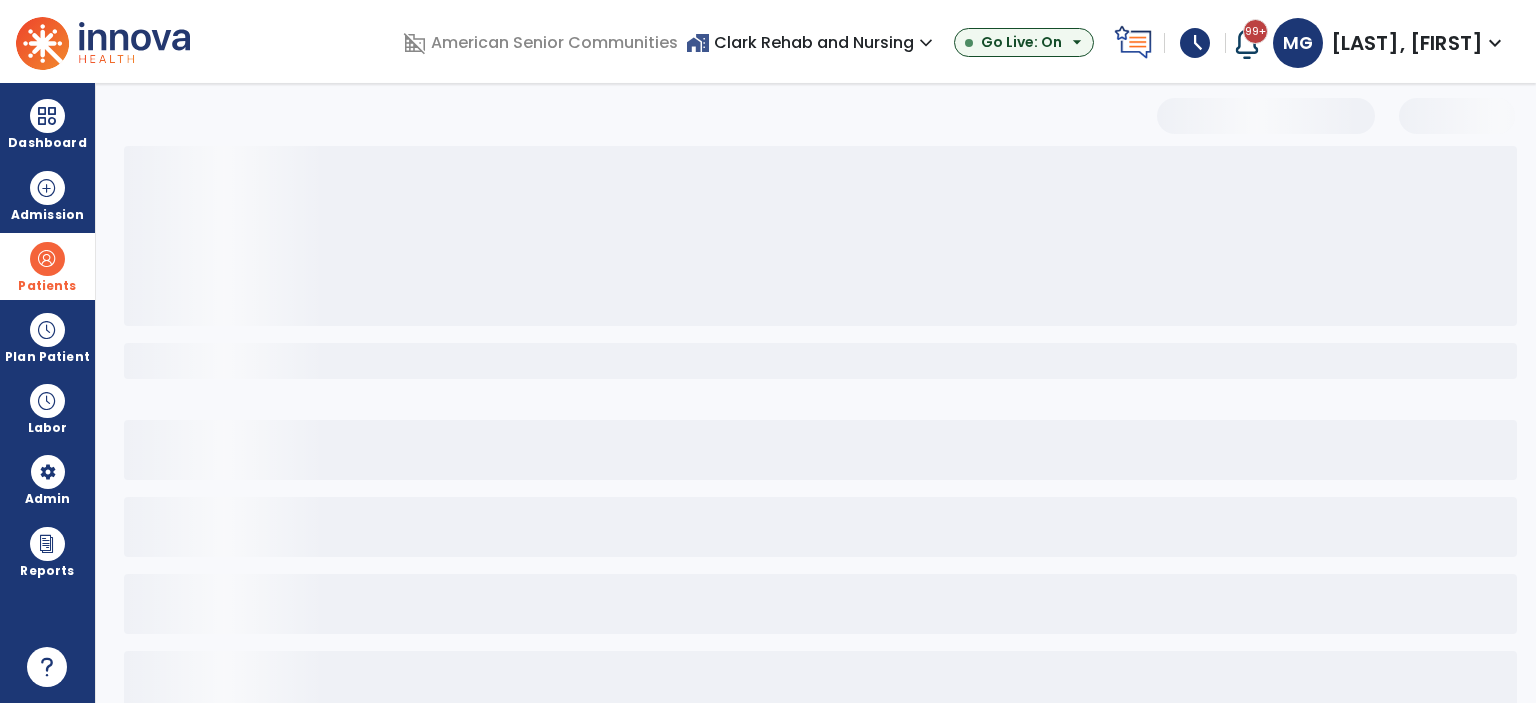 select on "***" 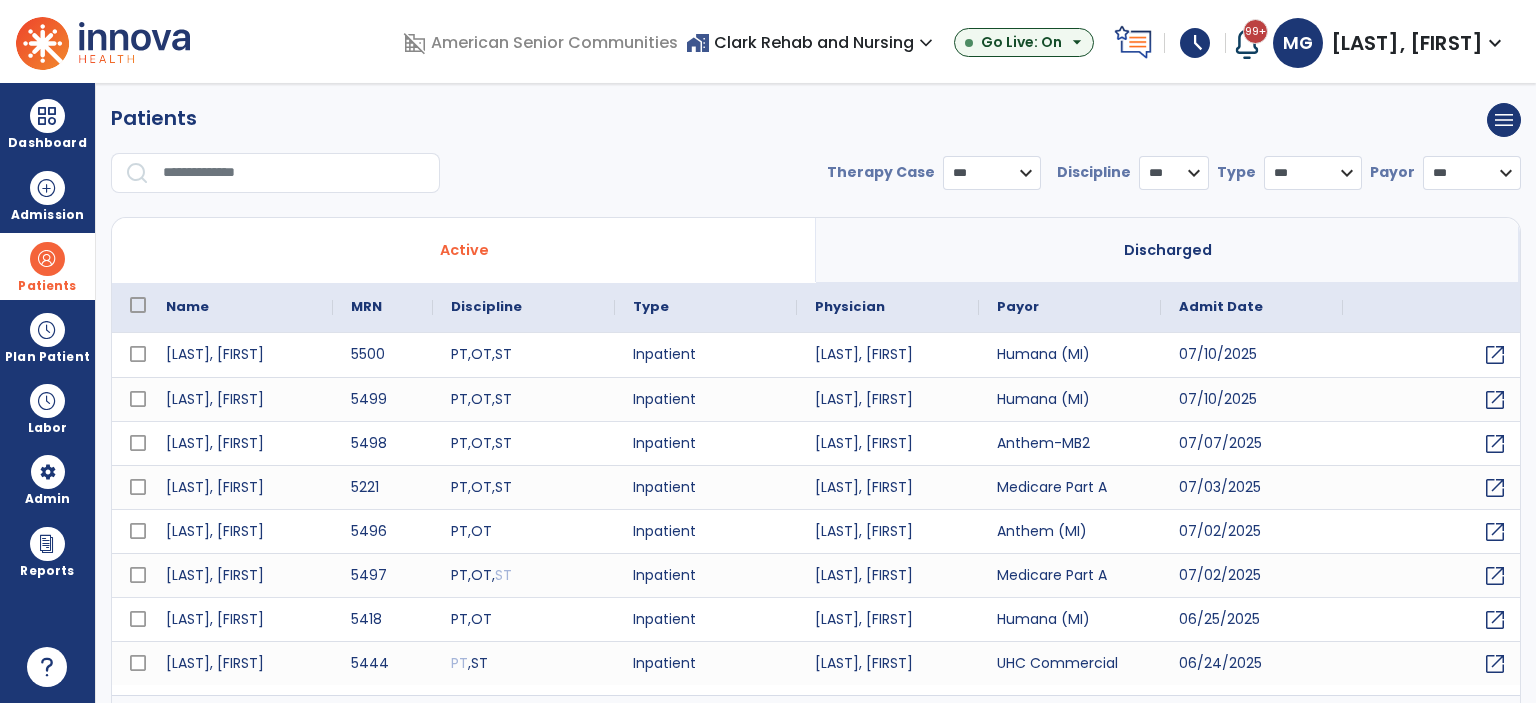 drag, startPoint x: 47, startPoint y: 287, endPoint x: 100, endPoint y: 265, distance: 57.384666 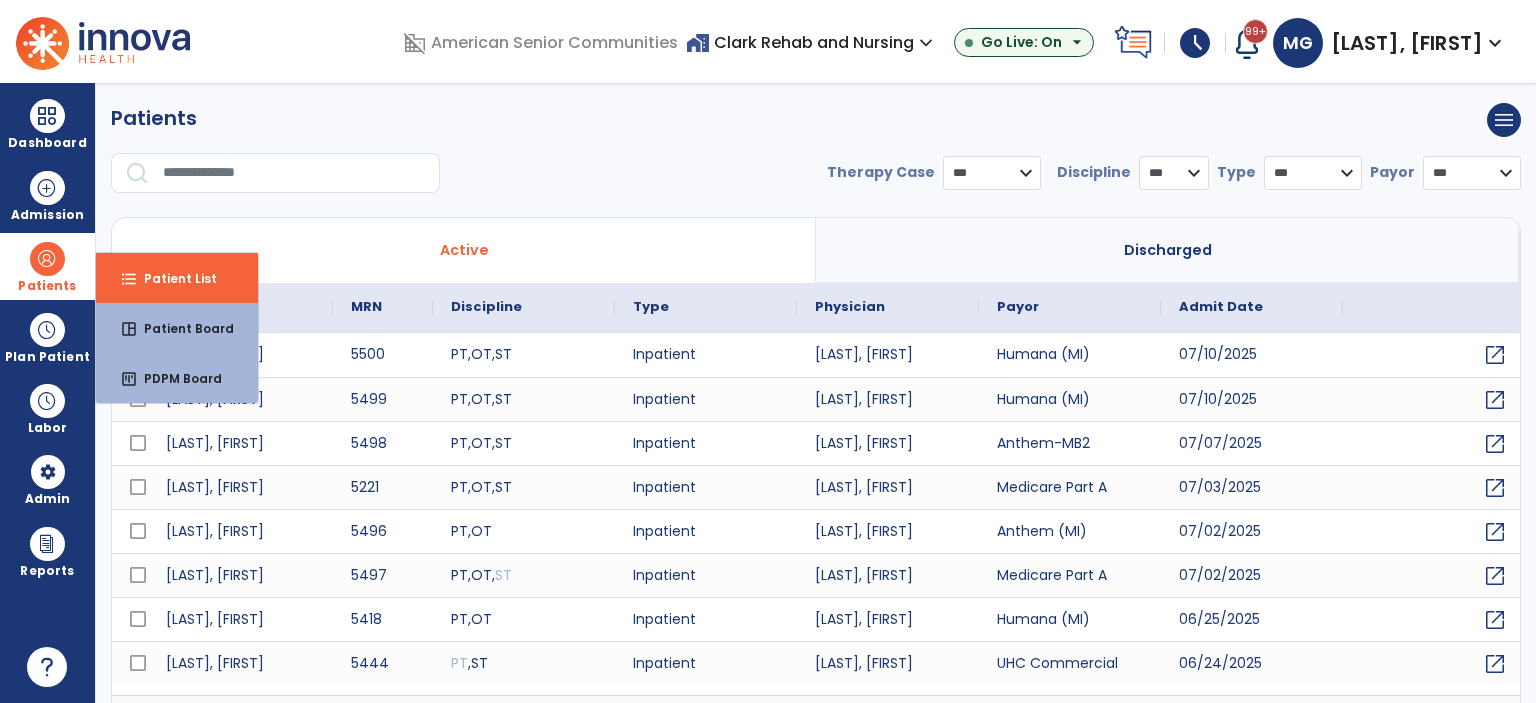 click at bounding box center (294, 173) 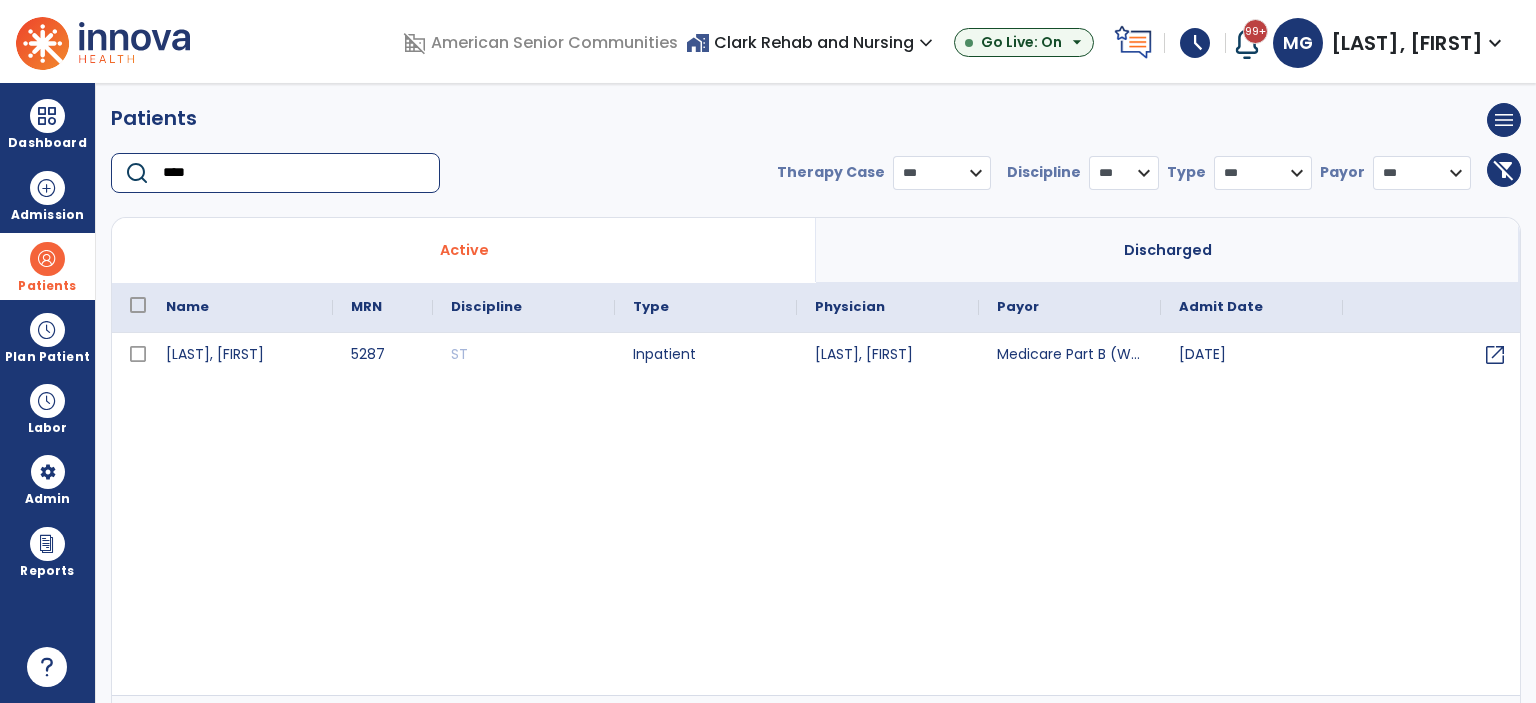 drag, startPoint x: 224, startPoint y: 171, endPoint x: 112, endPoint y: 150, distance: 113.951744 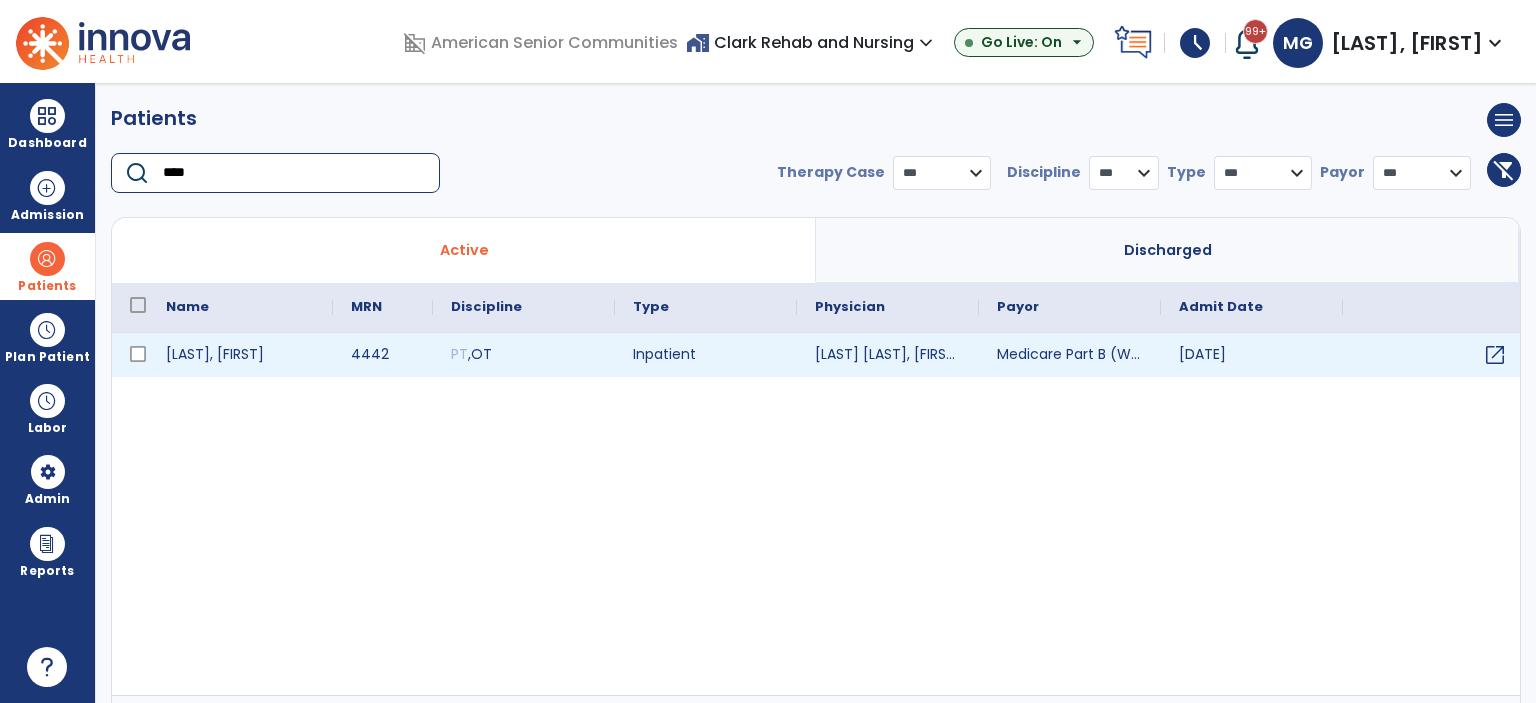 type on "****" 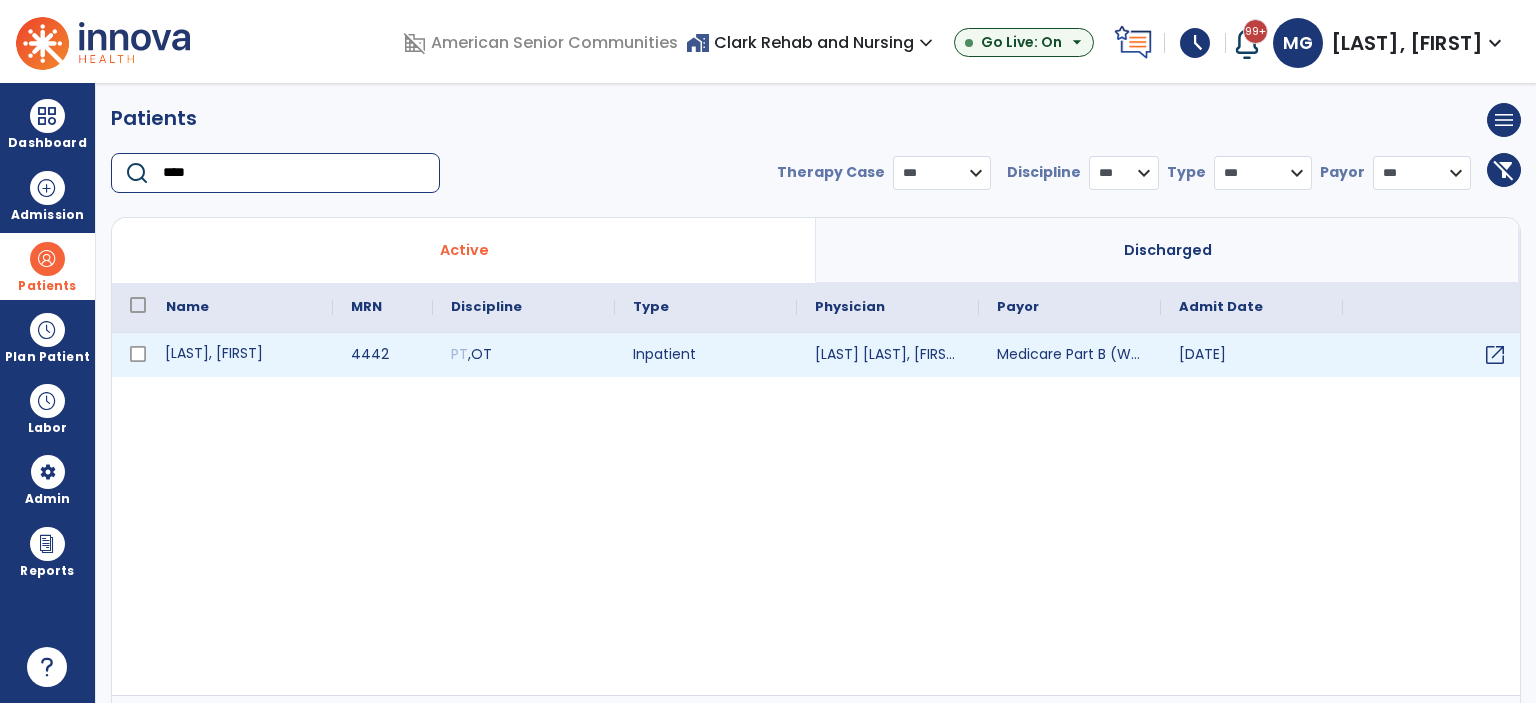 click on "Mccowan, Gary" at bounding box center (240, 355) 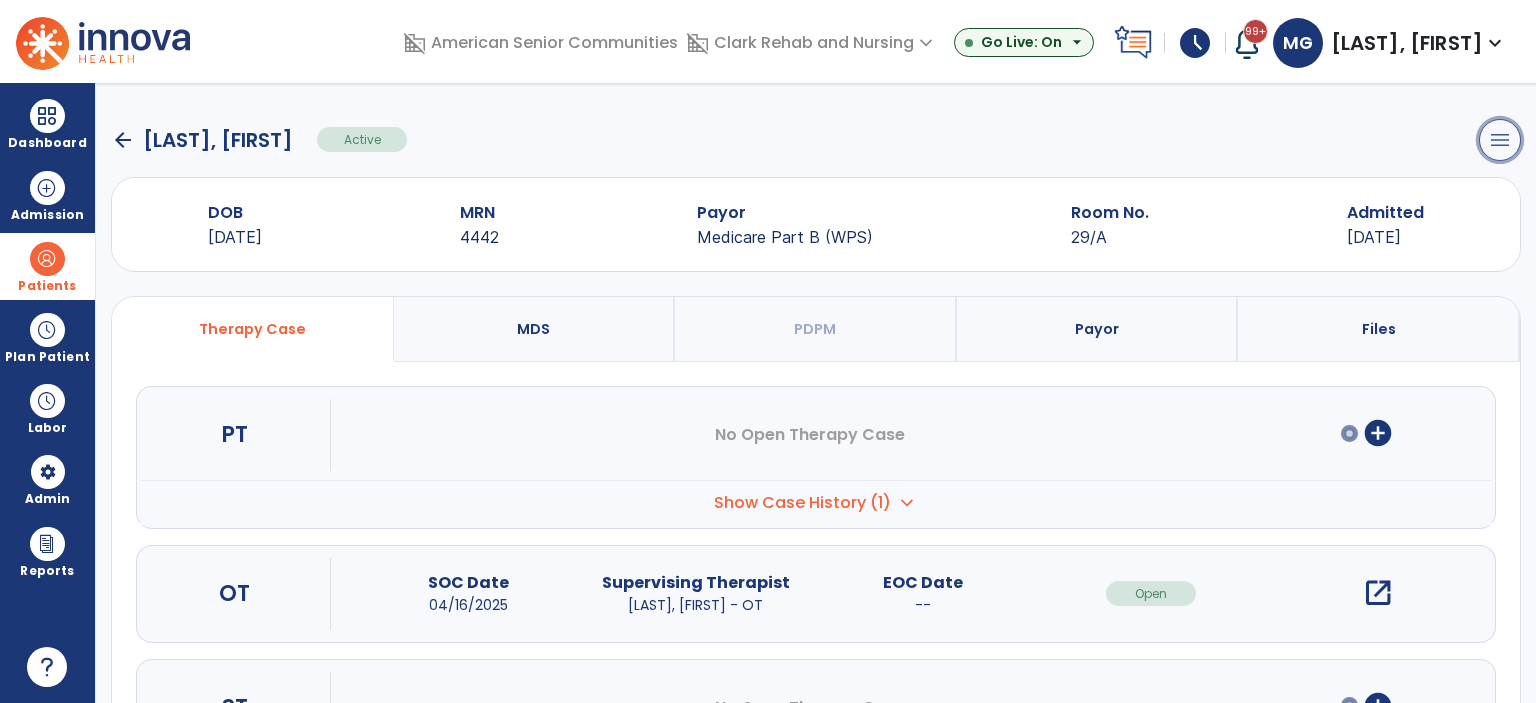 click on "menu" at bounding box center [1500, 140] 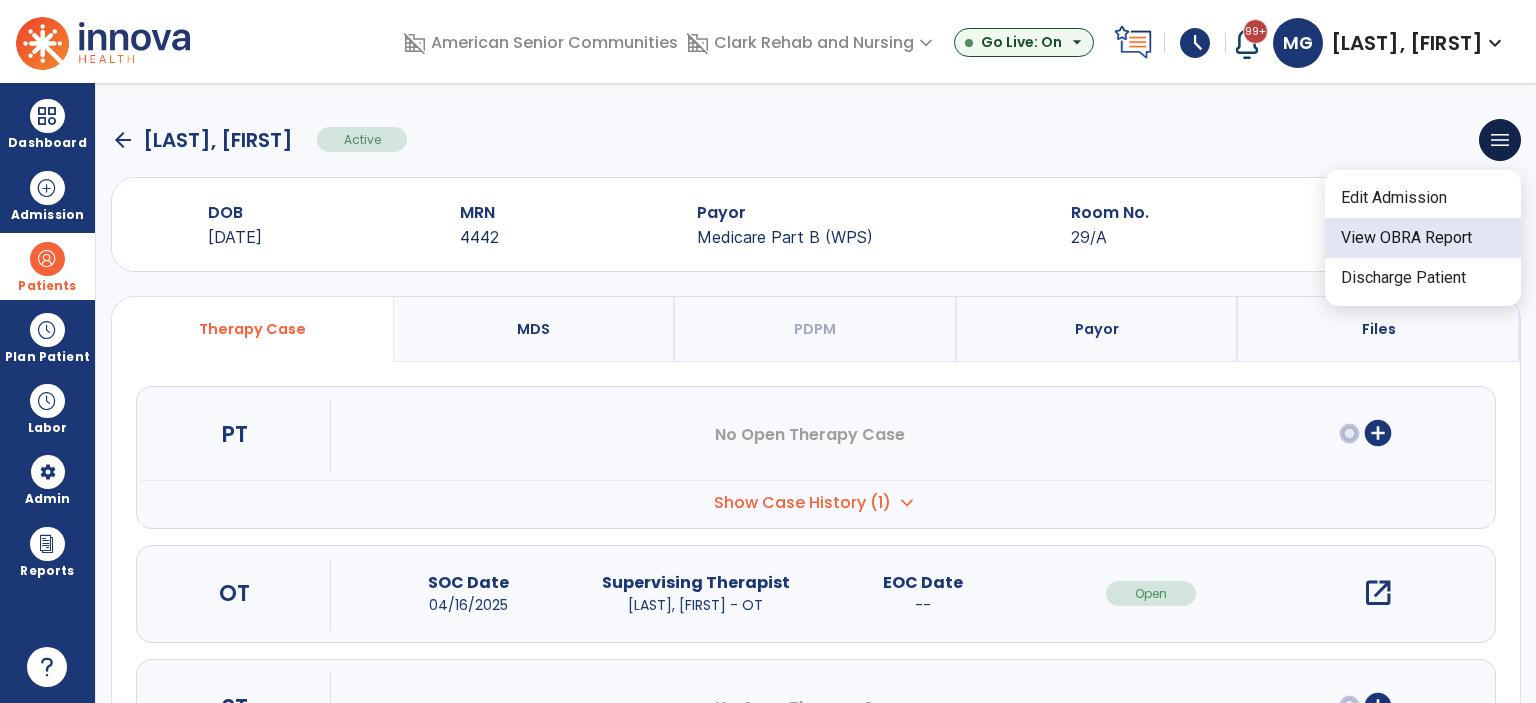 click on "View OBRA Report" 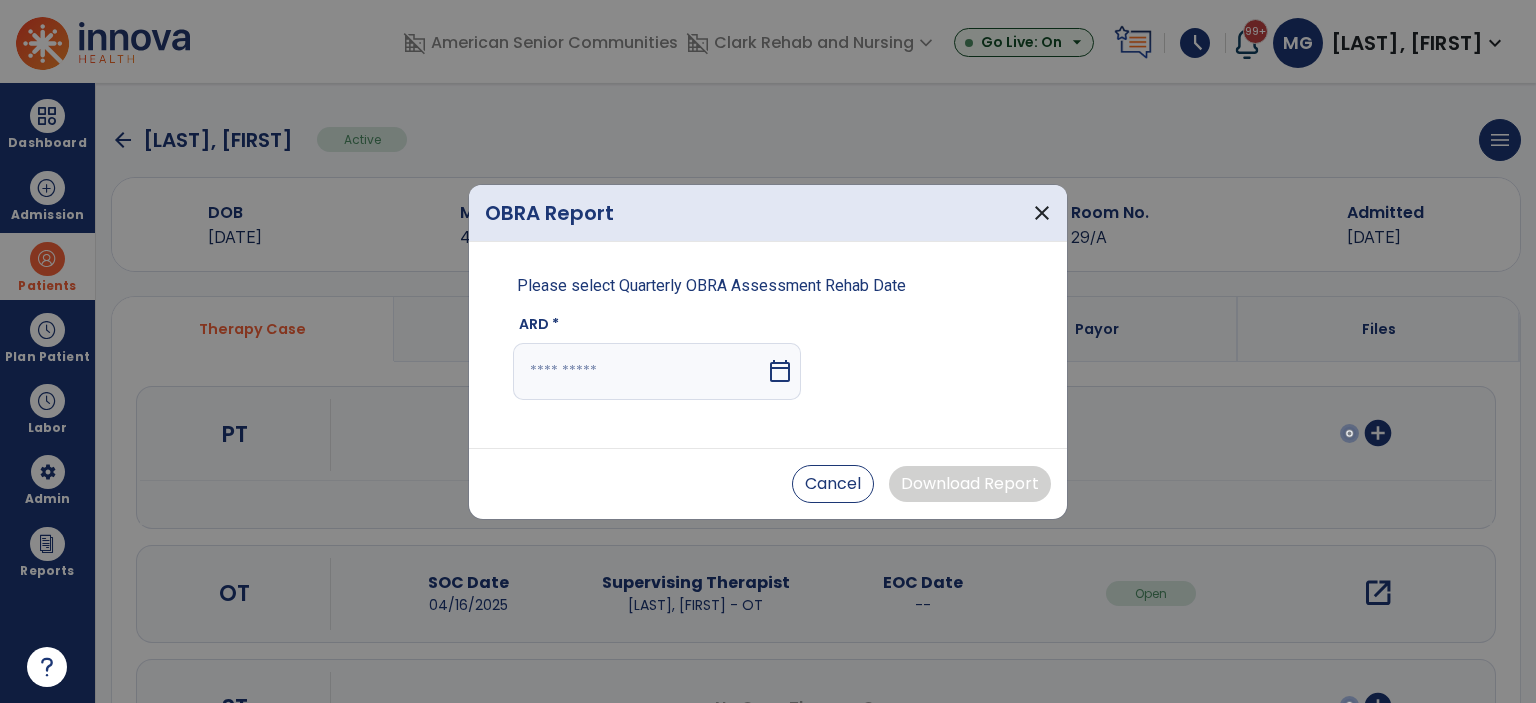 click on "calendar_today" at bounding box center (780, 371) 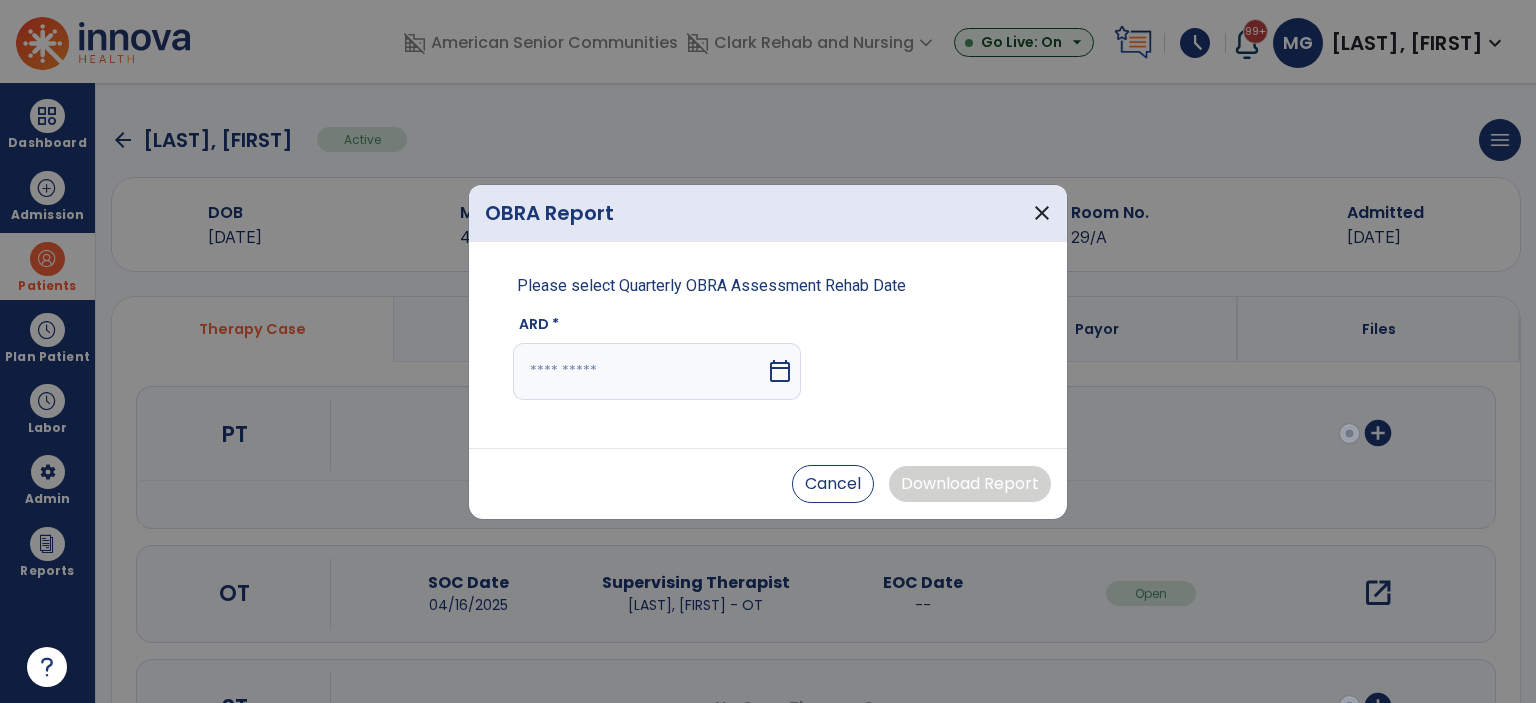 select on "*" 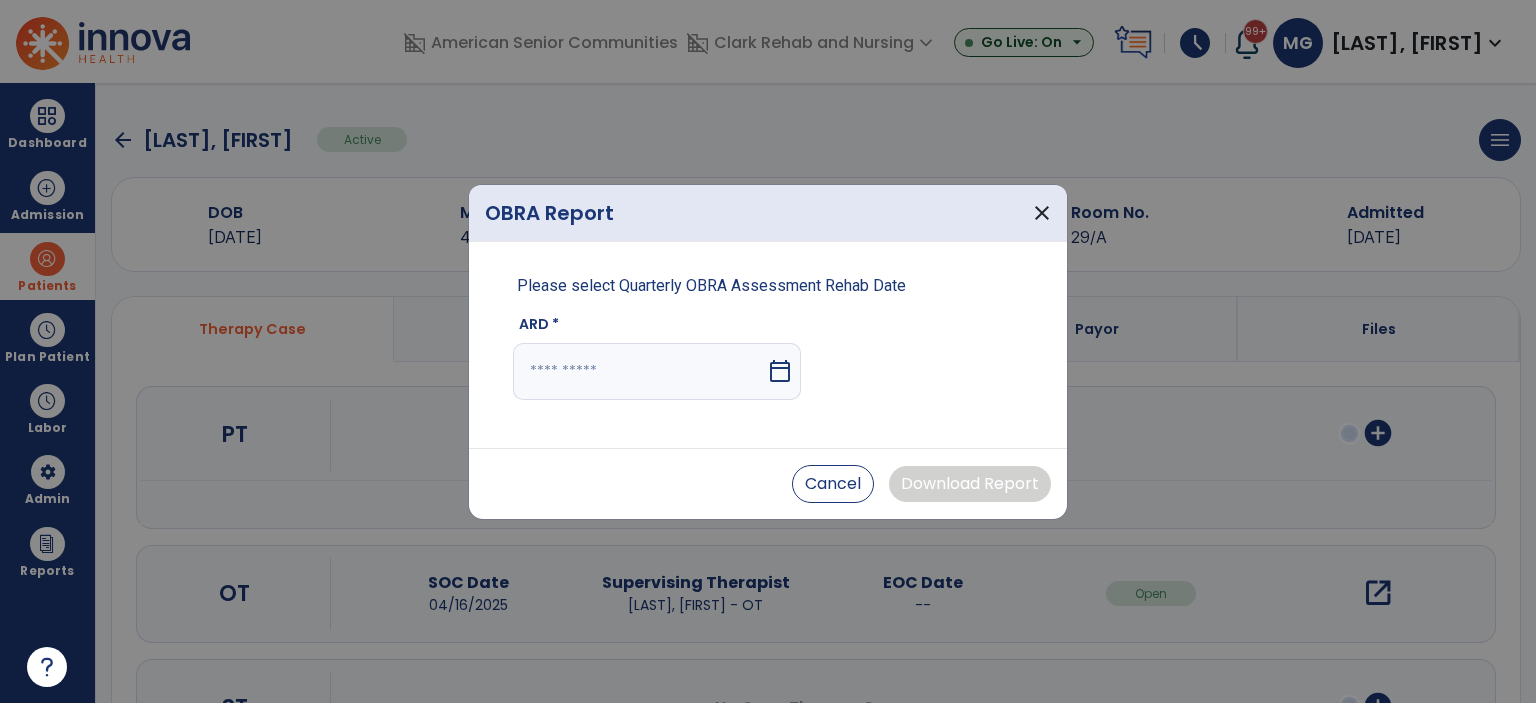 select on "****" 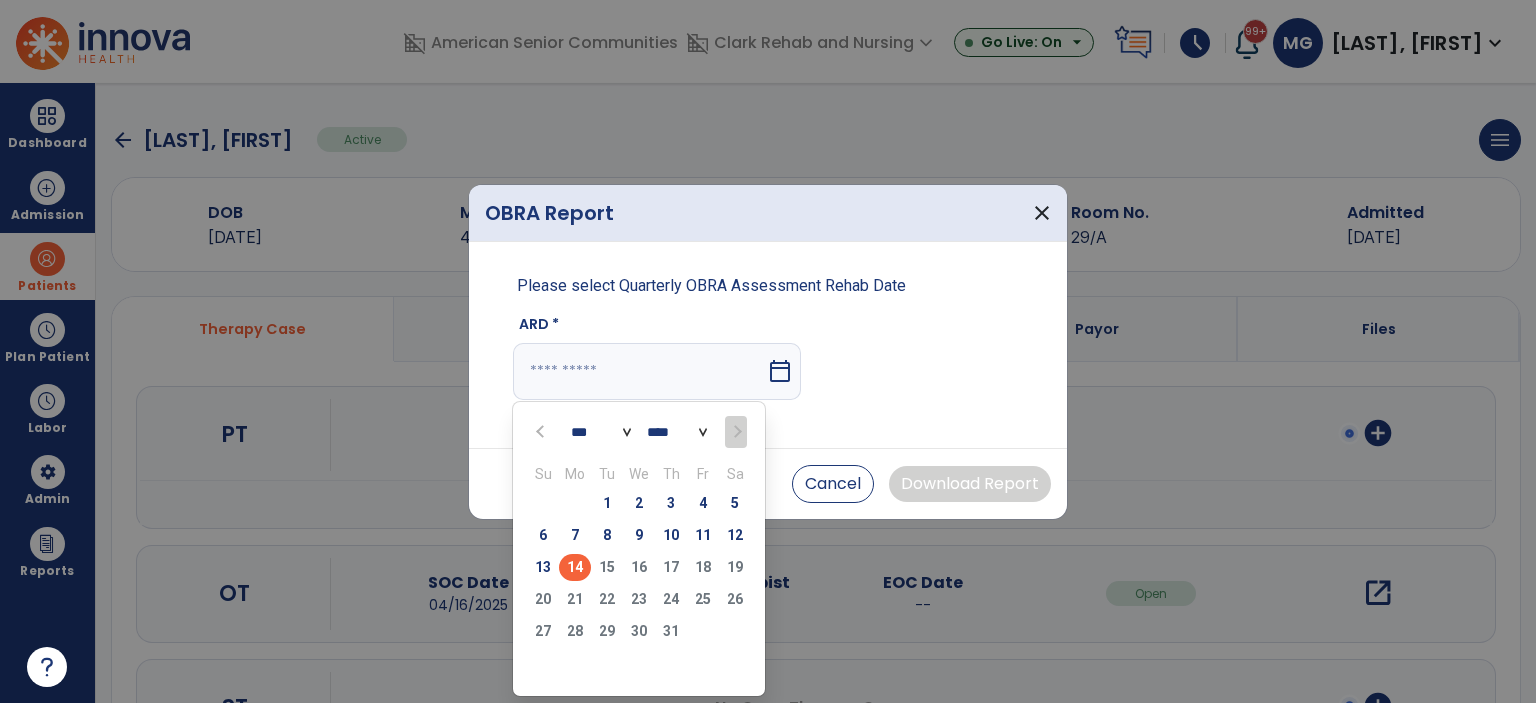 drag, startPoint x: 673, startPoint y: 545, endPoint x: 716, endPoint y: 499, distance: 62.968246 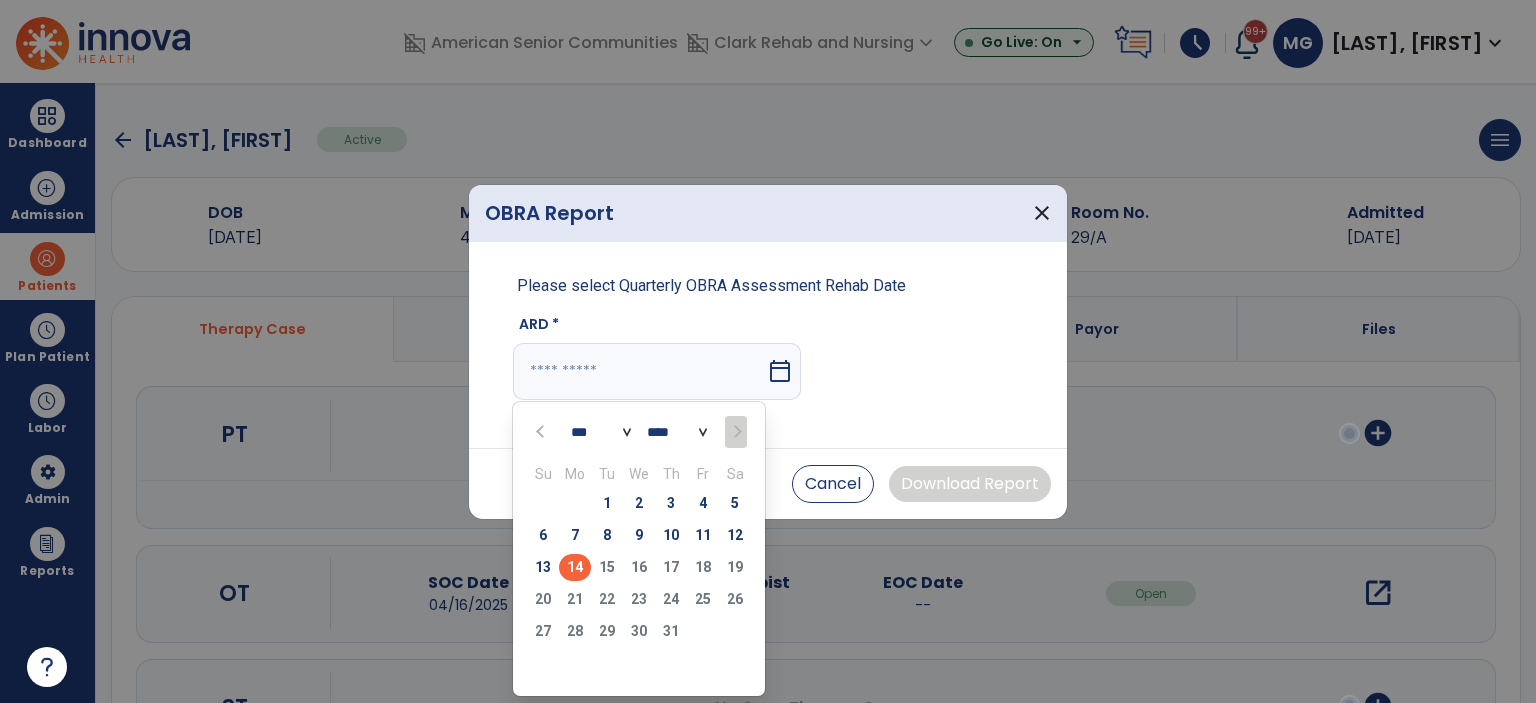 click on "10" at bounding box center [671, 535] 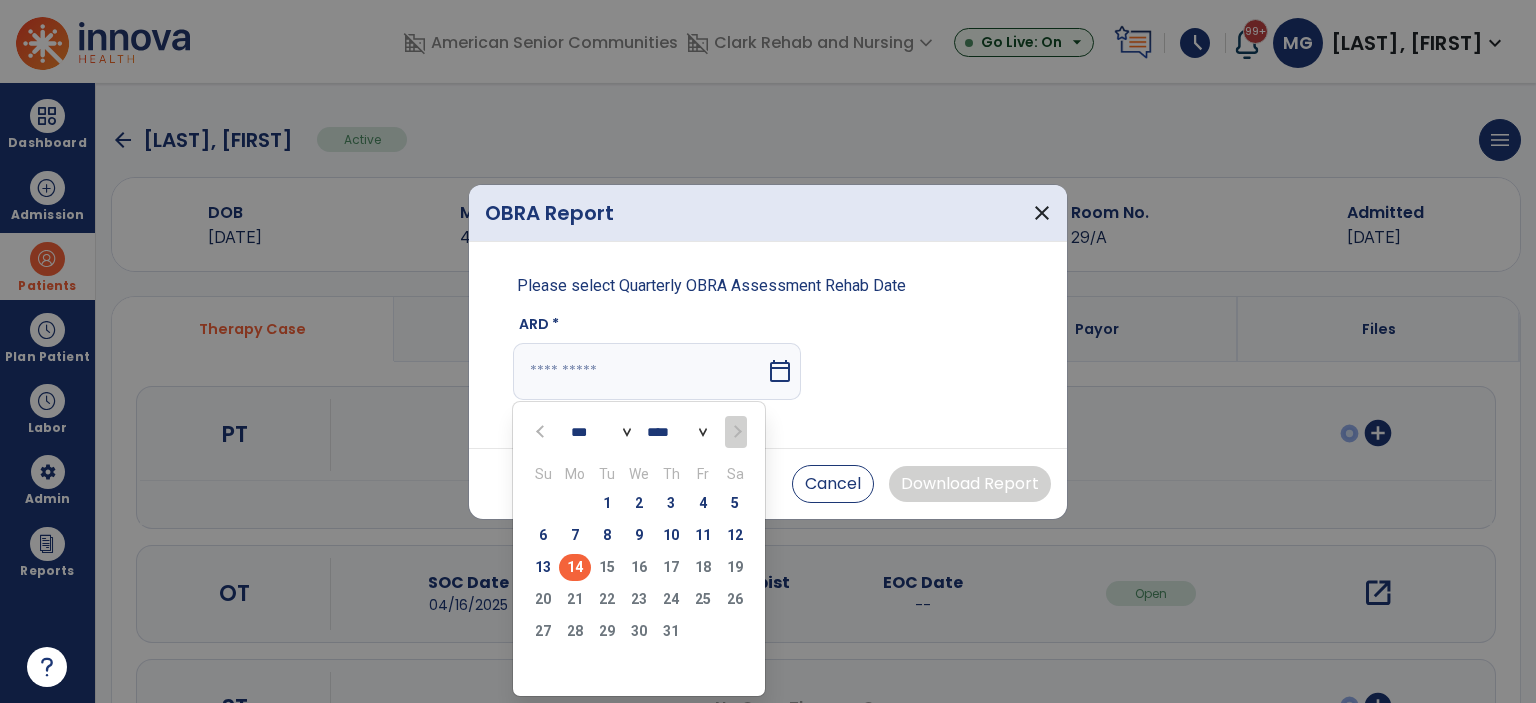 type on "*********" 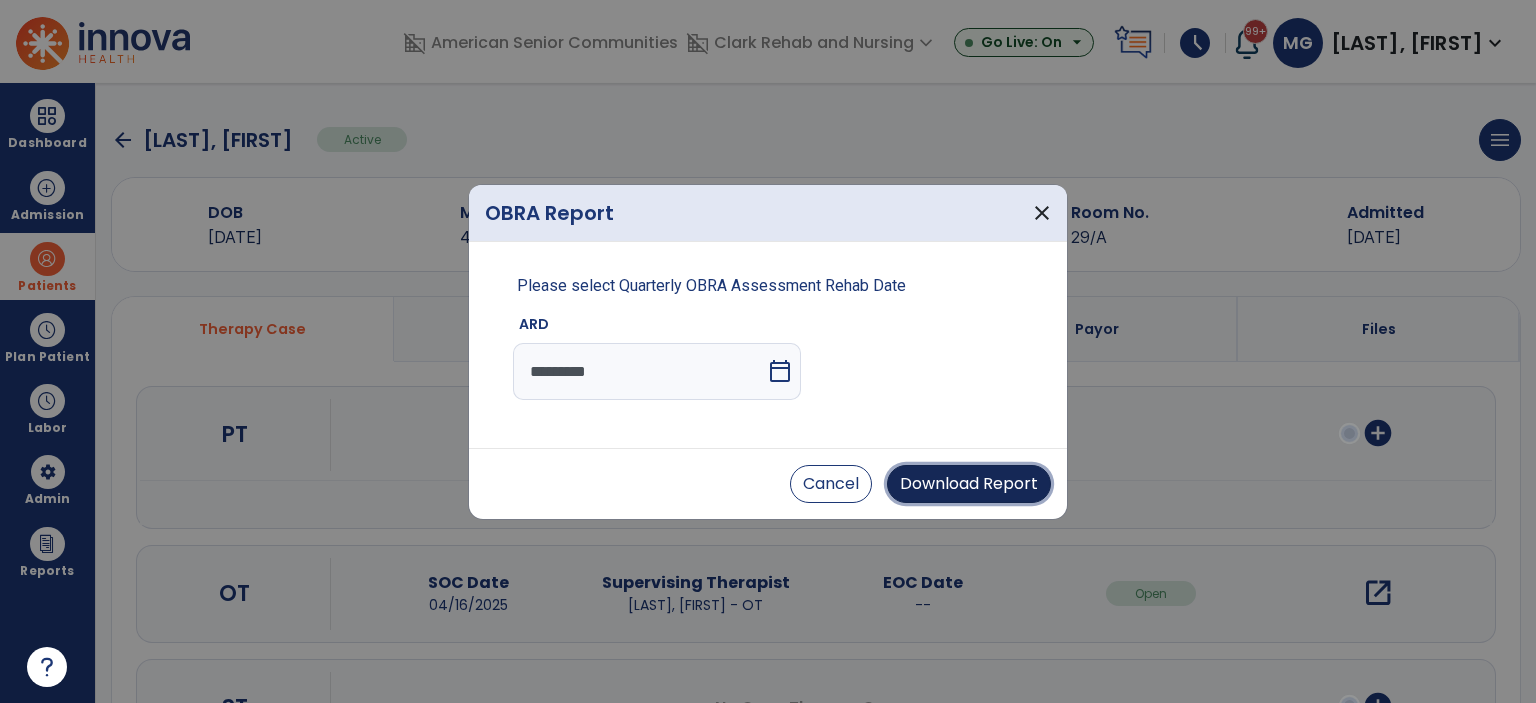 click on "Download Report" at bounding box center [969, 484] 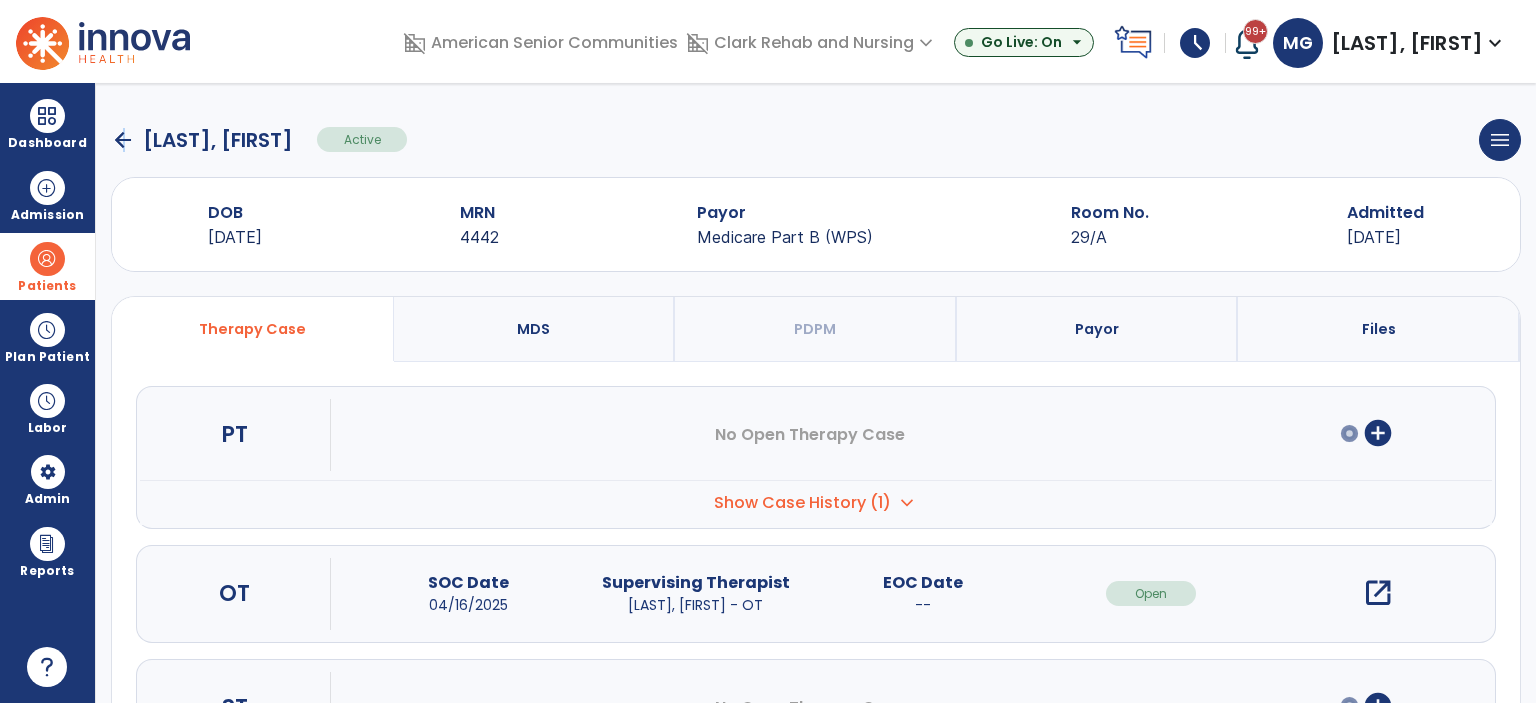 click on "arrow_back" 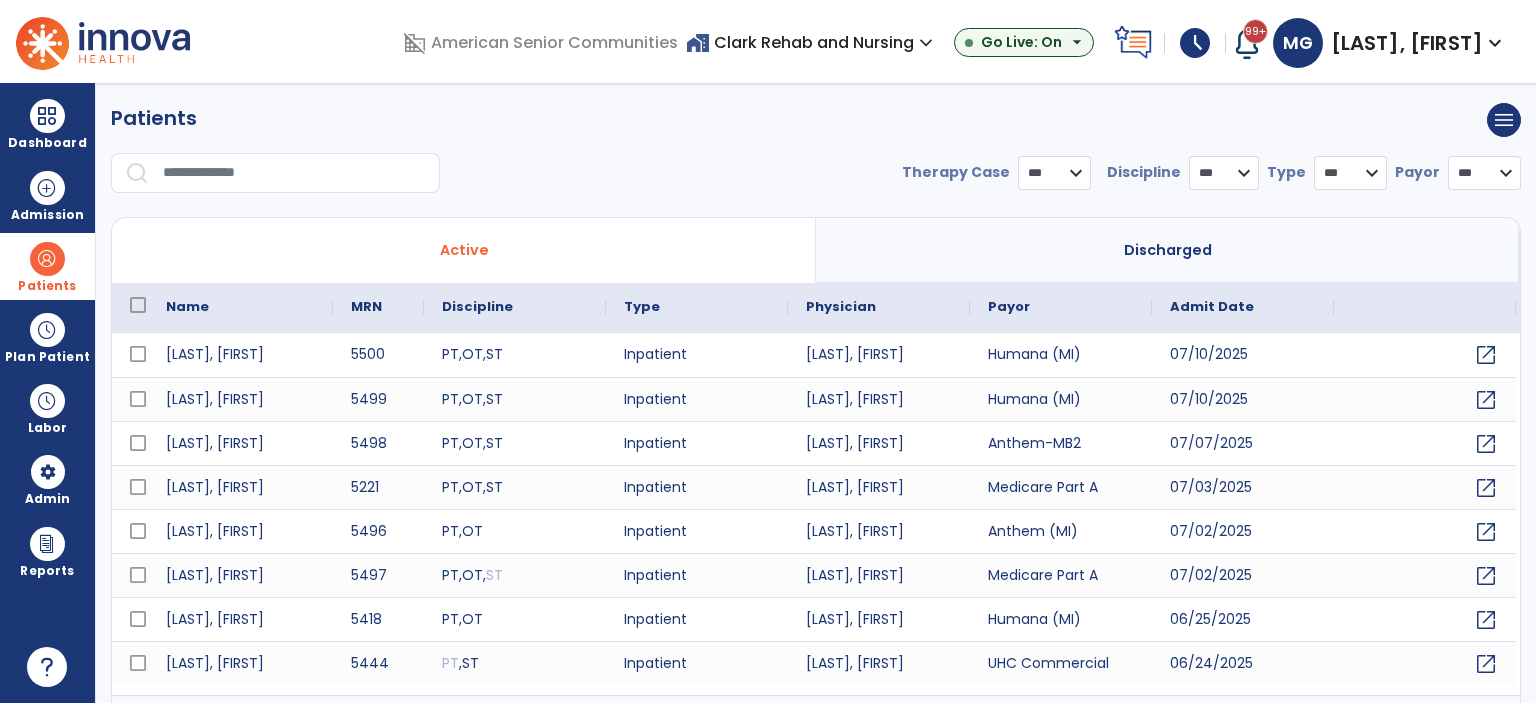select on "***" 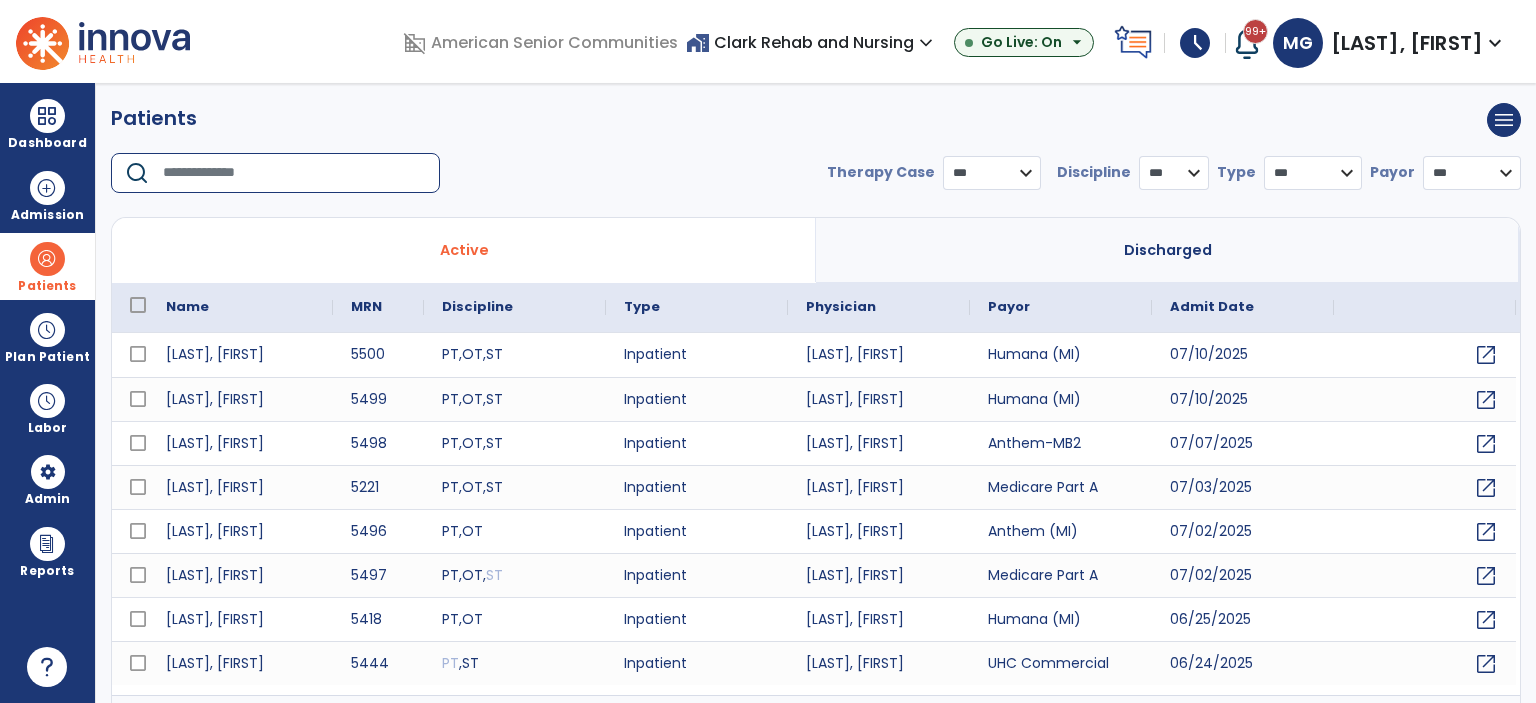 click at bounding box center [294, 173] 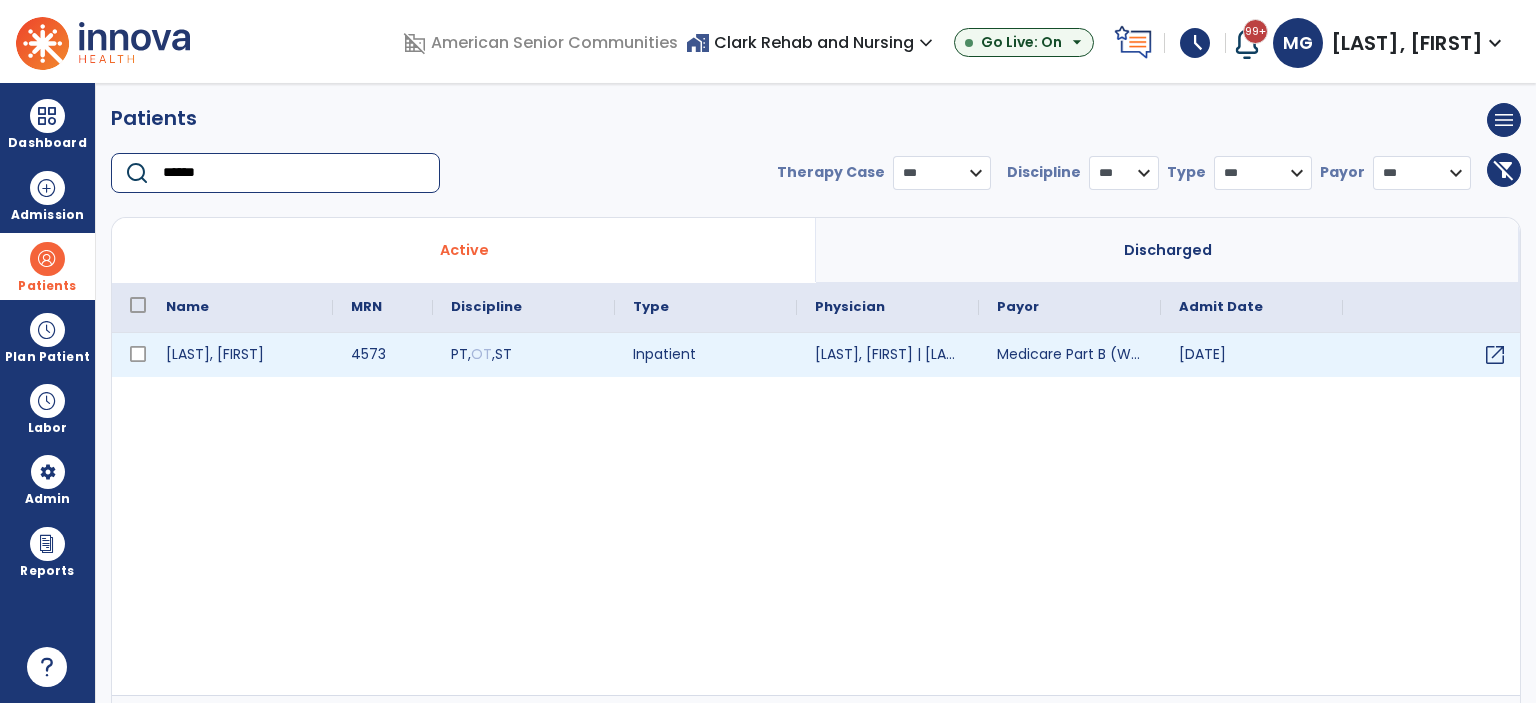 type on "******" 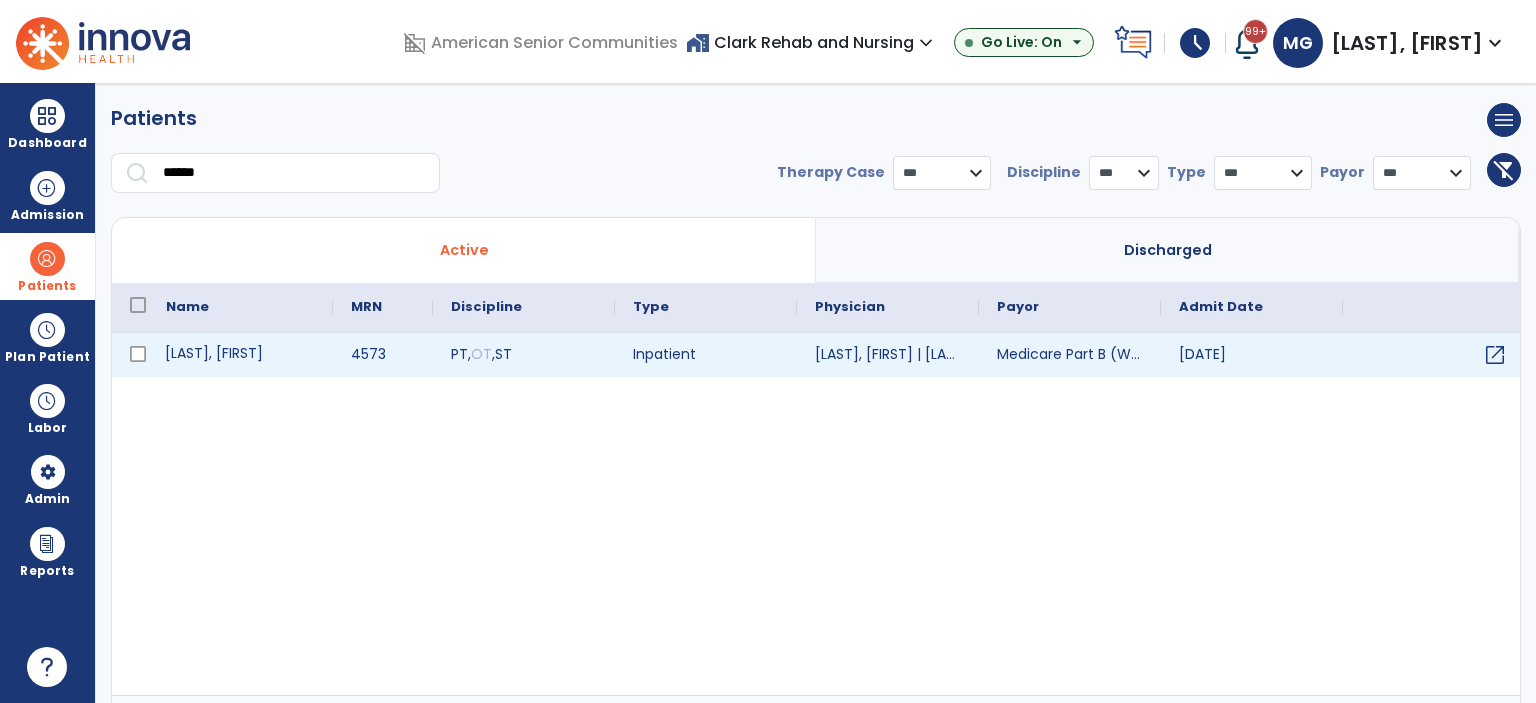 click on "Wilson, Steven" at bounding box center [240, 355] 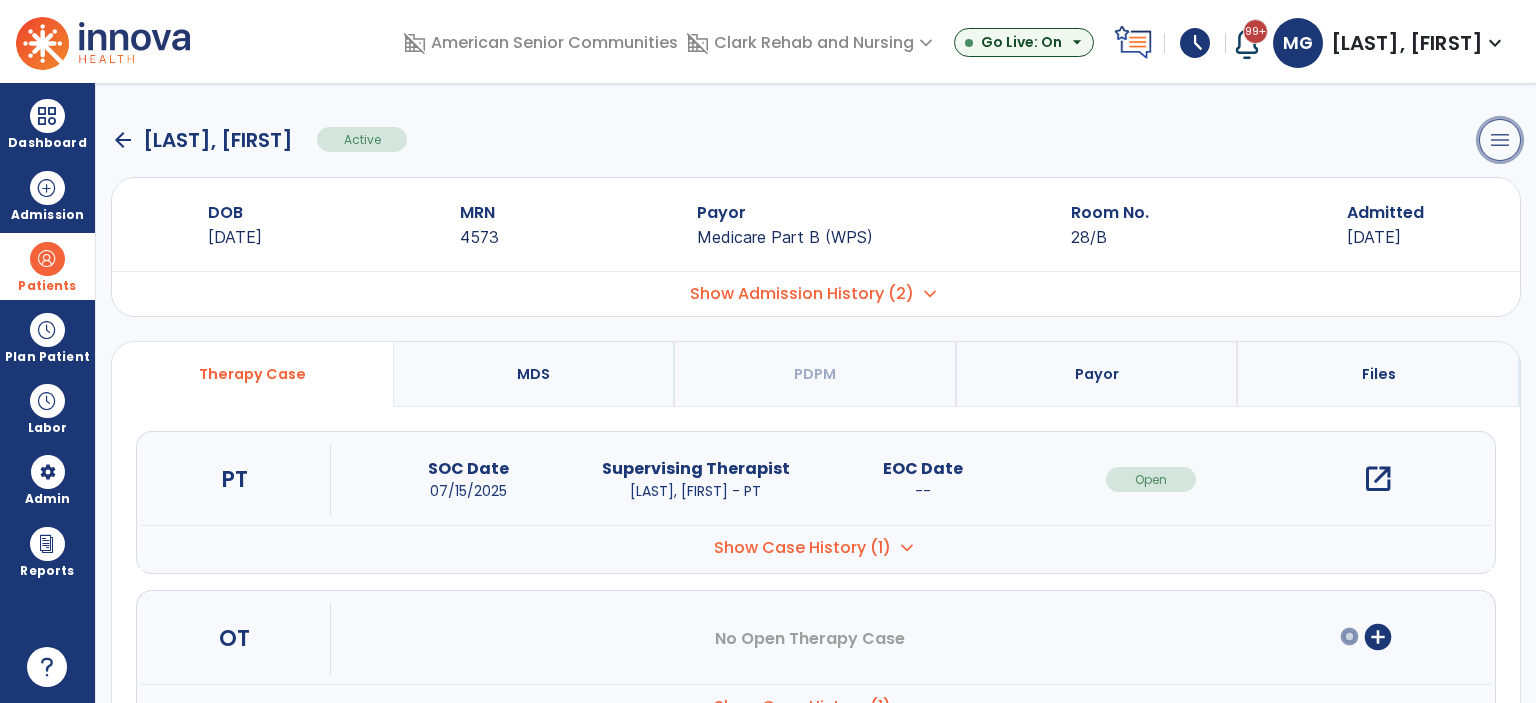 click on "menu" at bounding box center (1500, 140) 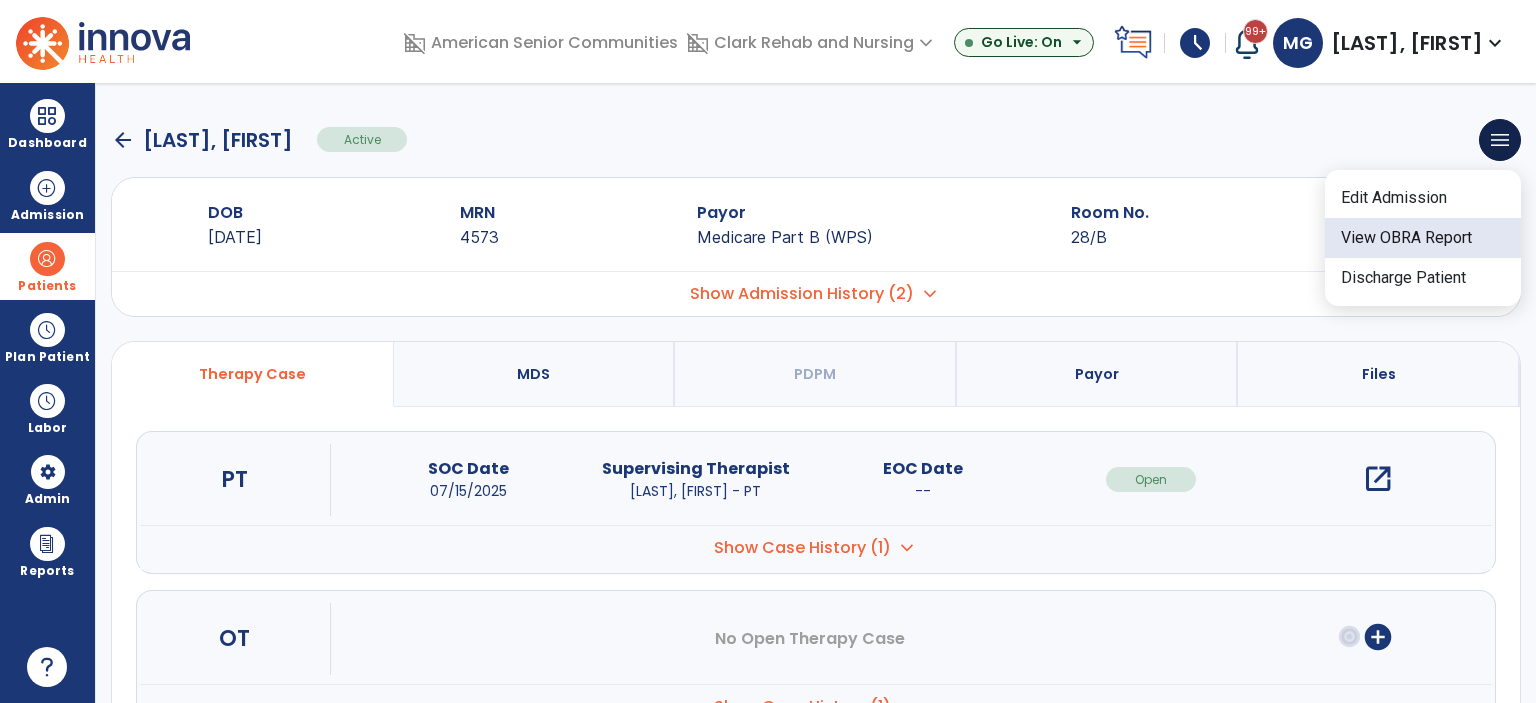 click on "View OBRA Report" 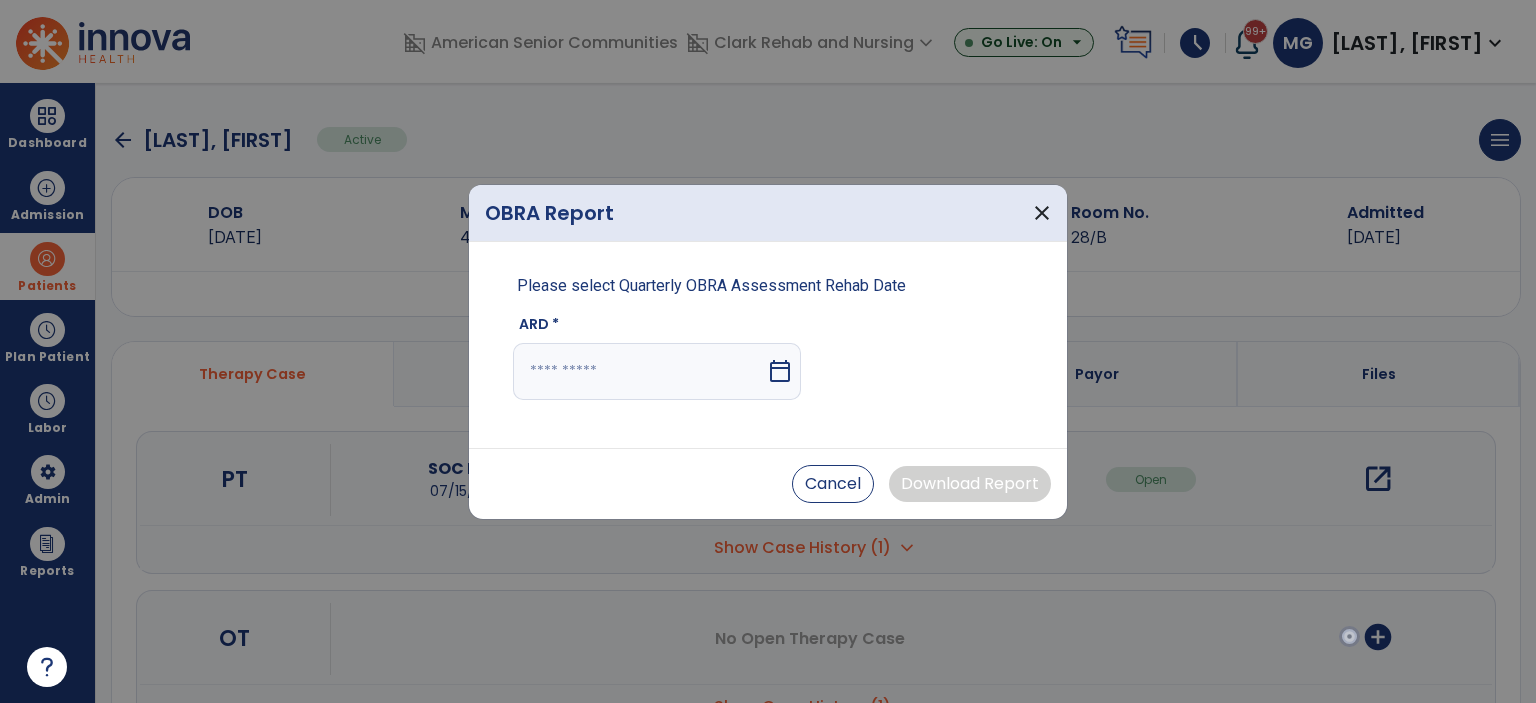 click on "calendar_today" at bounding box center (780, 371) 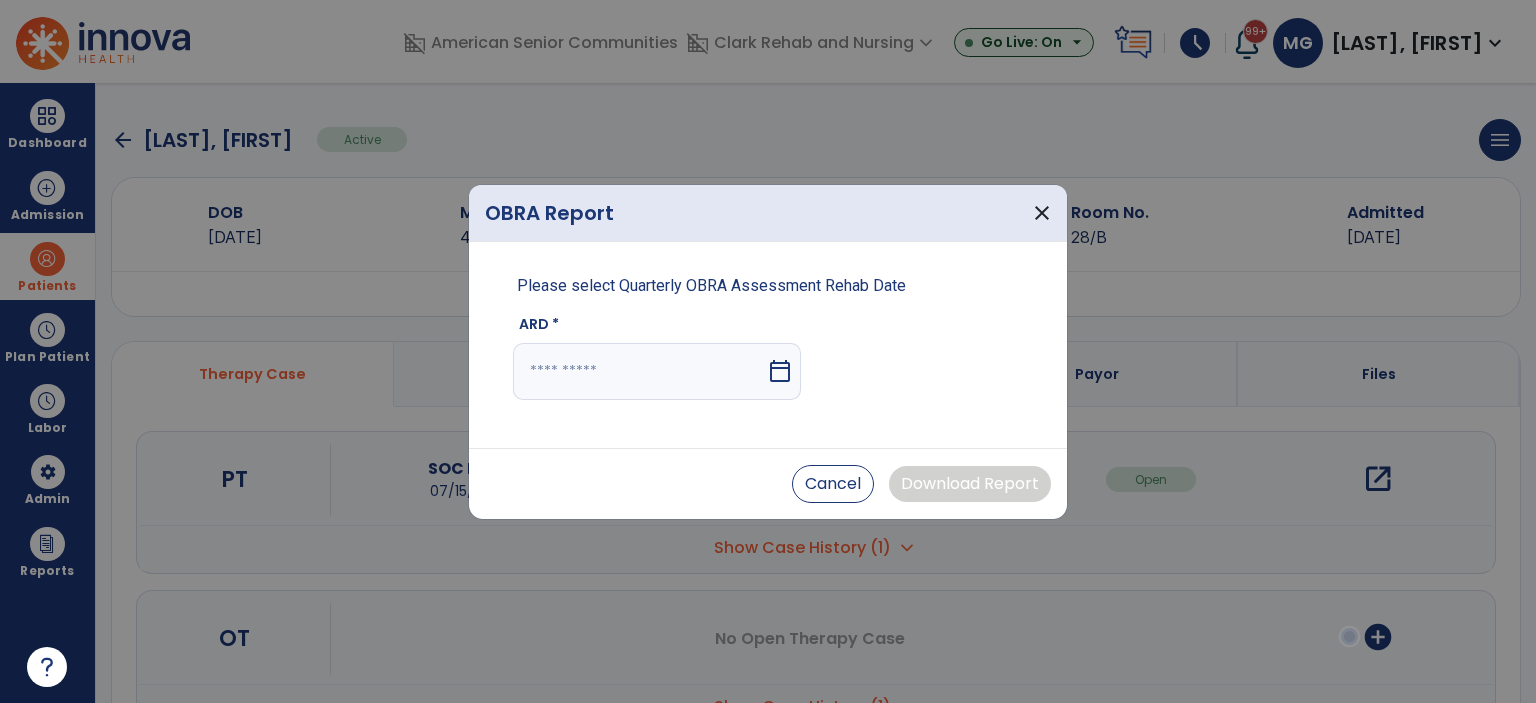 select on "*" 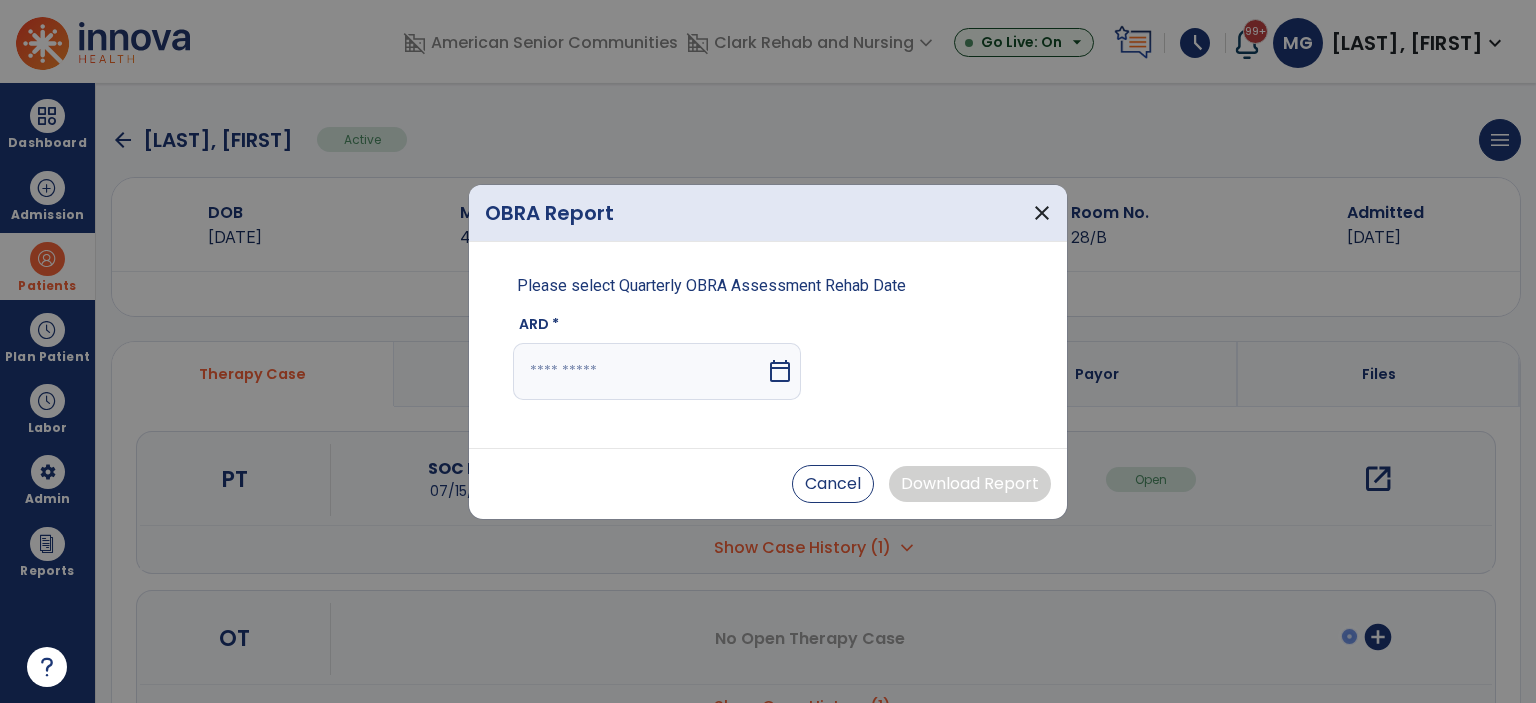 select on "****" 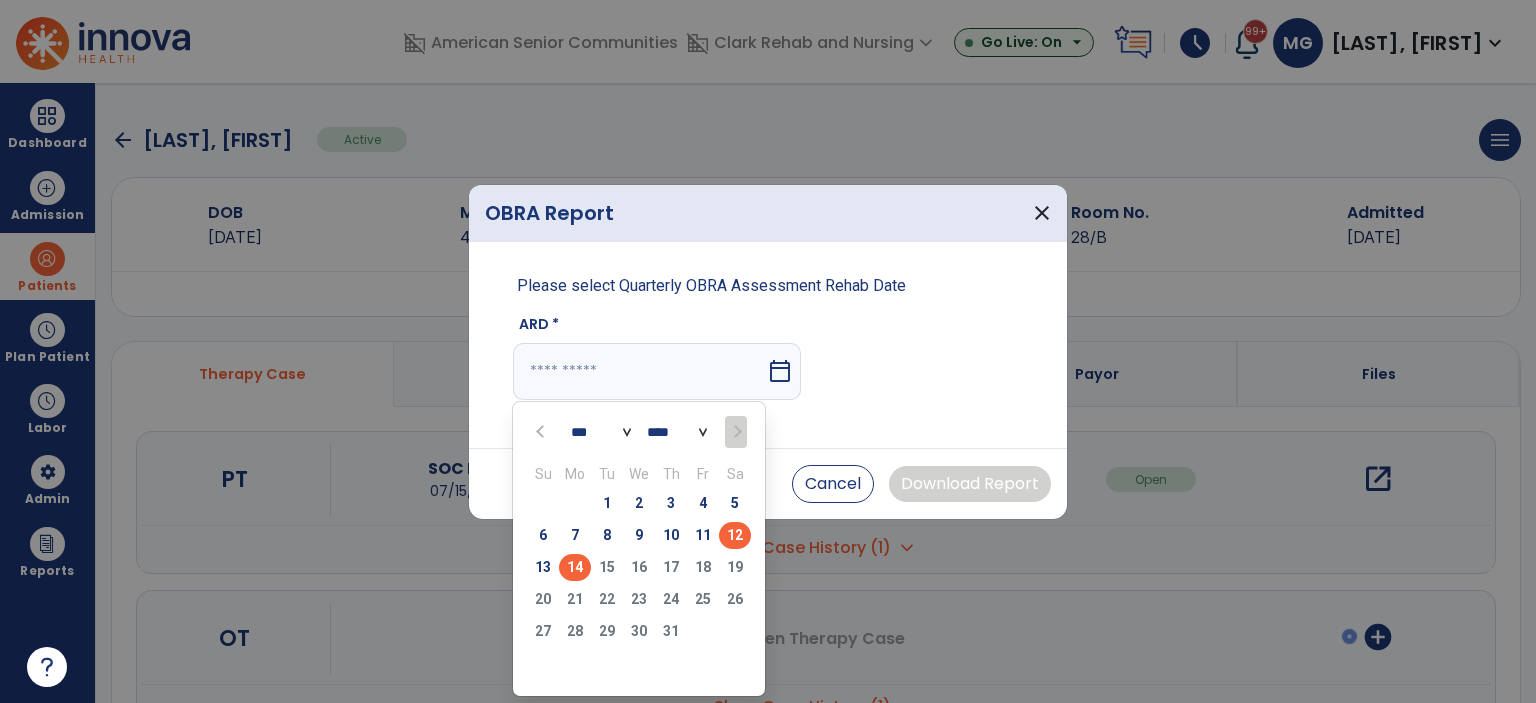 drag, startPoint x: 717, startPoint y: 519, endPoint x: 720, endPoint y: 531, distance: 12.369317 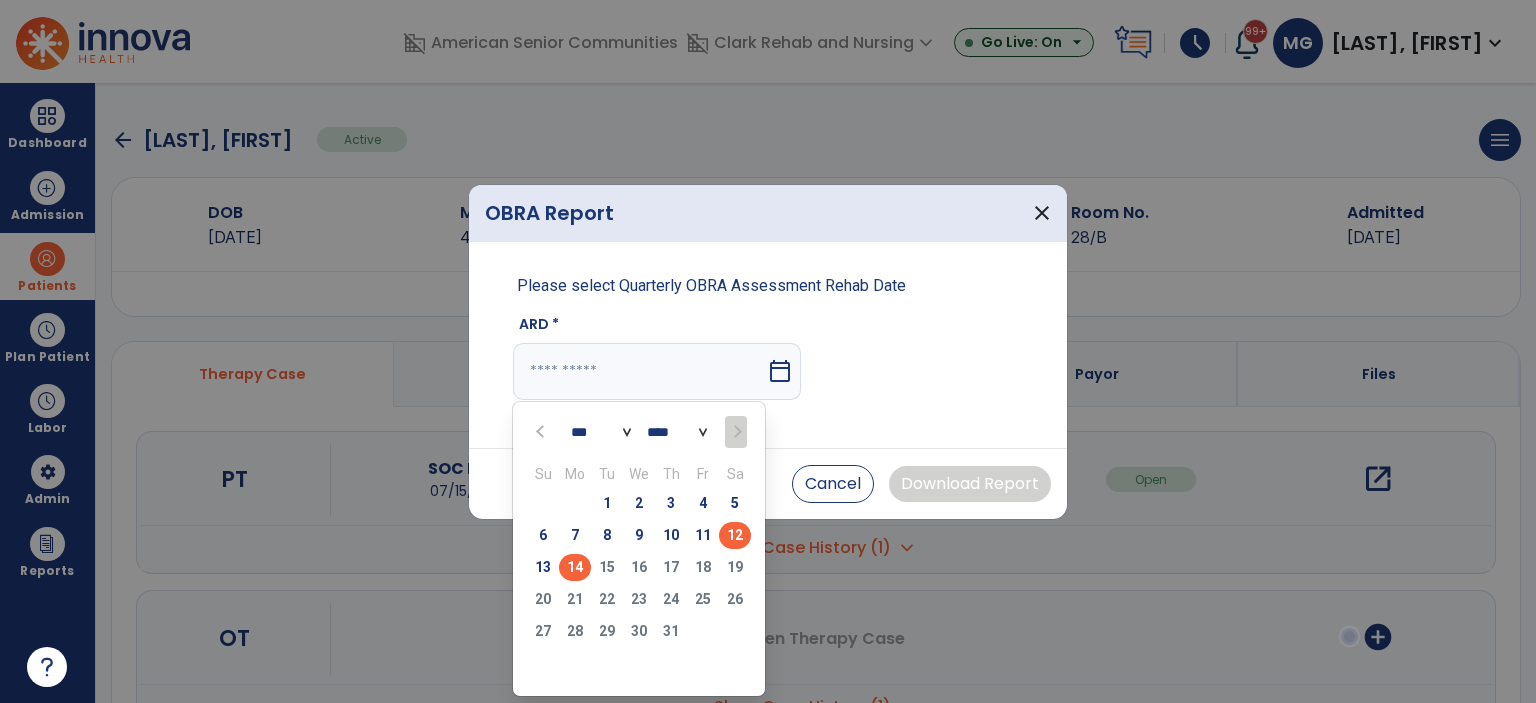 click on "Su Mo Tu We Th Fr Sa  29   30   1   2   3   4   5   6   7   8   9   10   11   12   13   14   15   16   17   18   19   20   21   22   23   24   25   26   27   28   29   30   31   1   2   3   4   5   6   7   8   9" at bounding box center [639, 567] 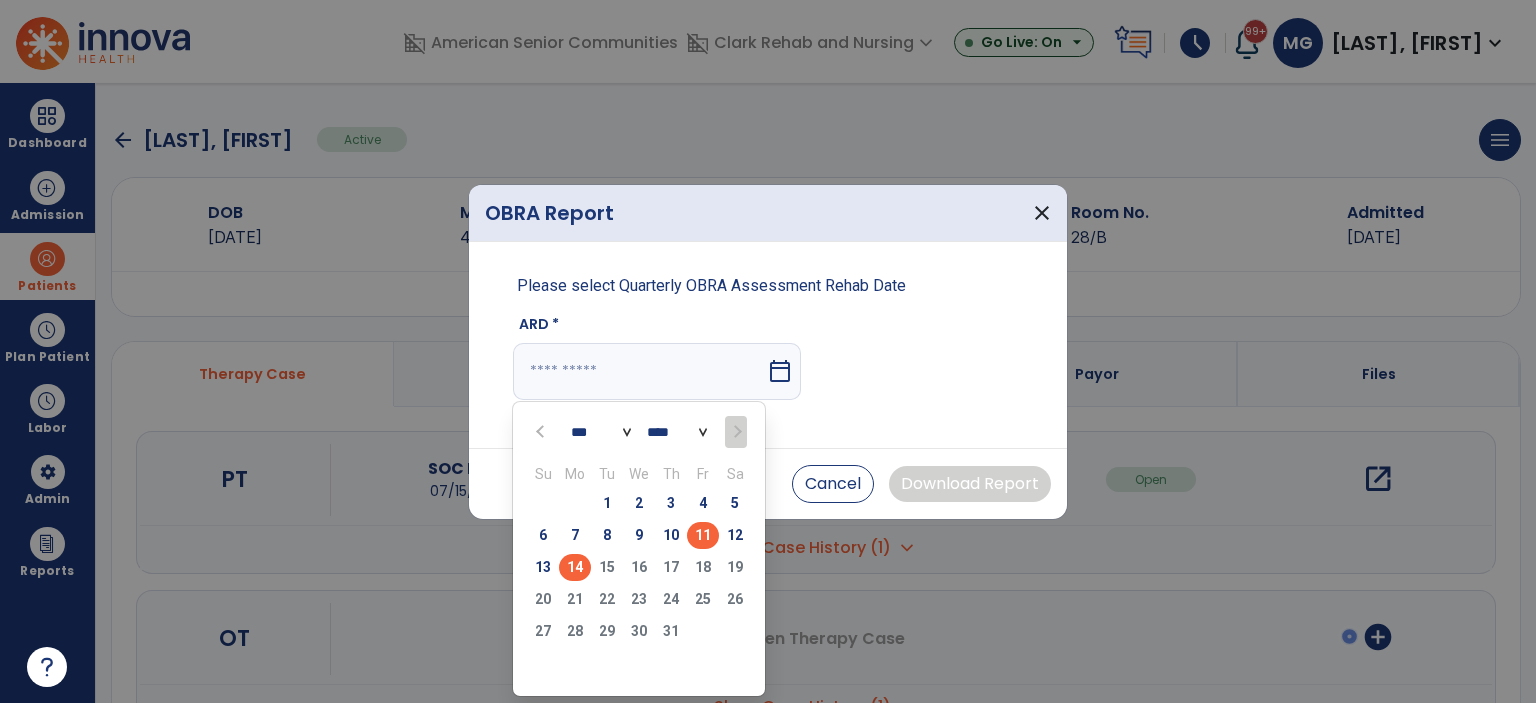 click on "11" at bounding box center [703, 535] 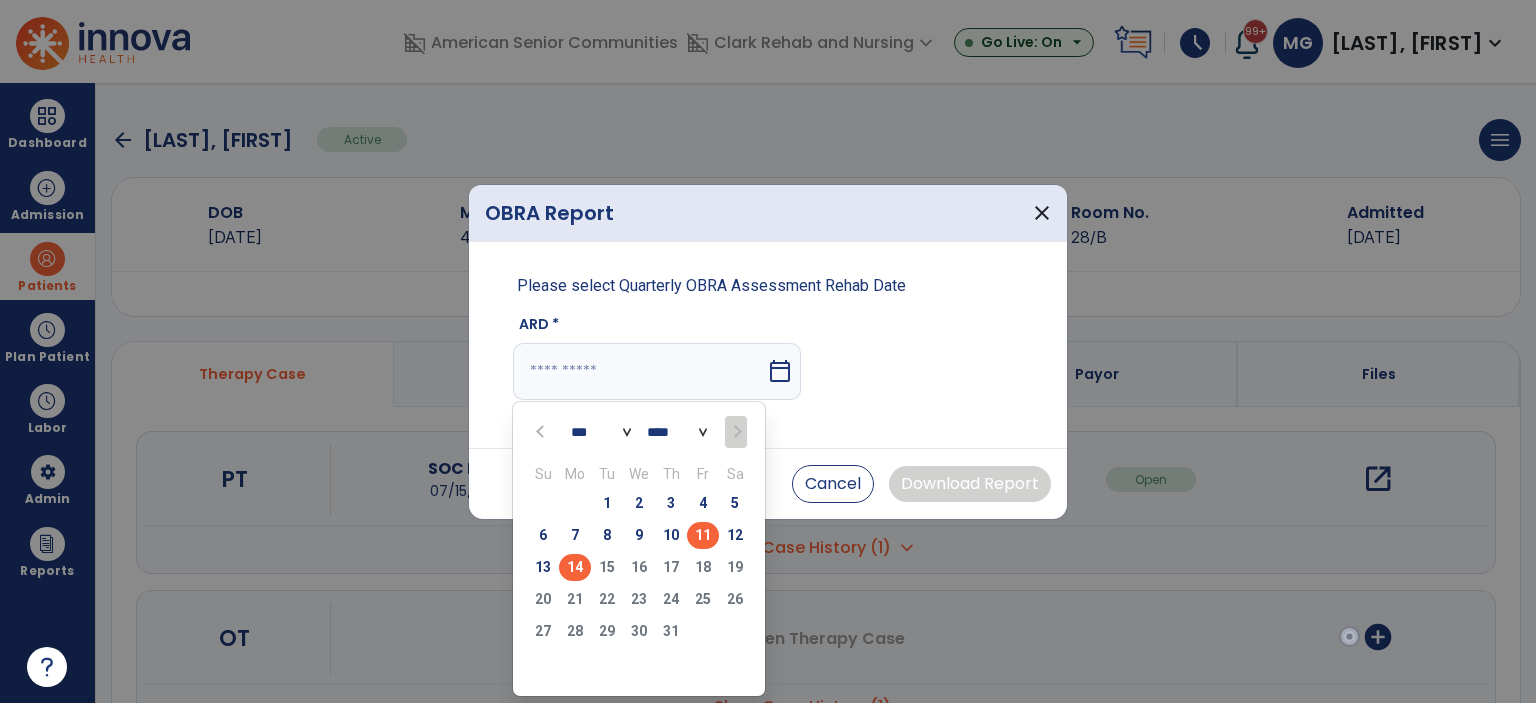 type on "*********" 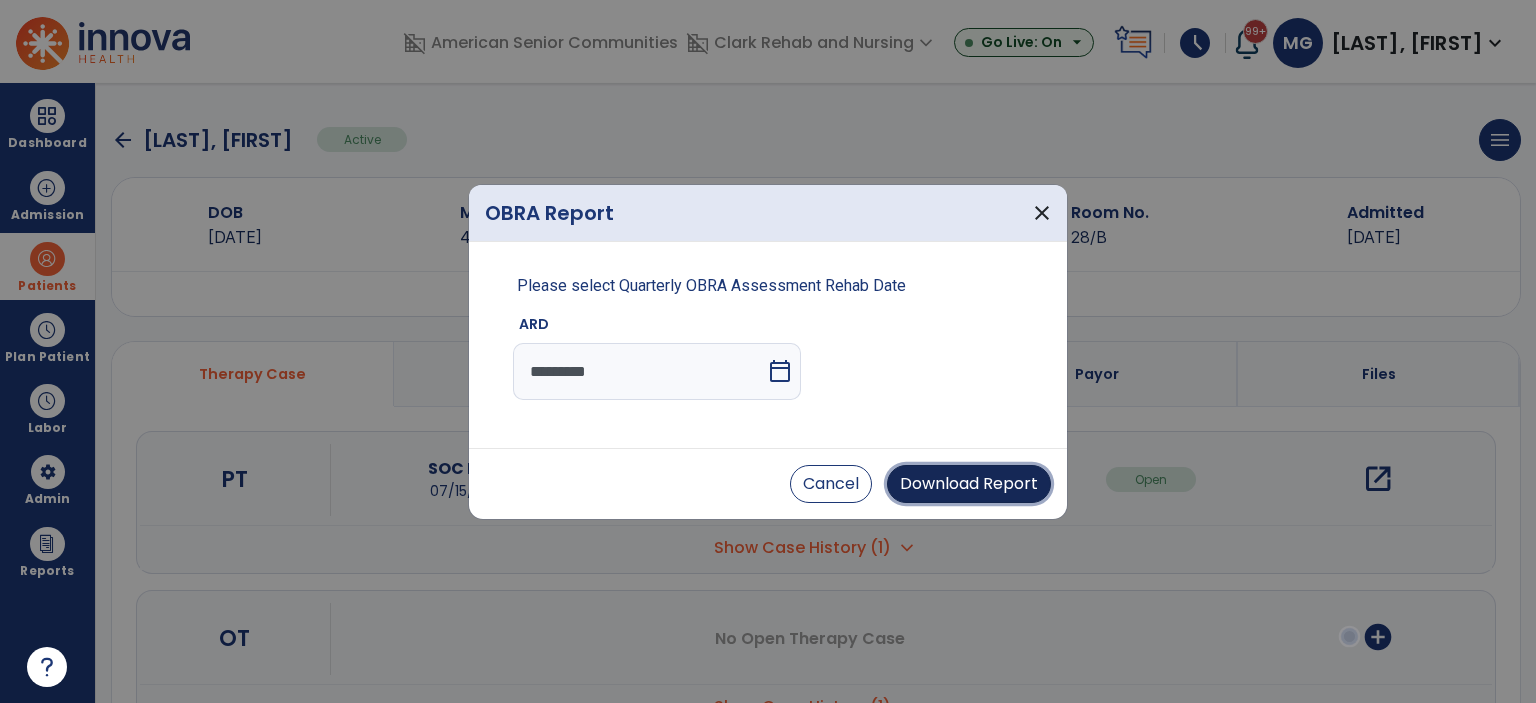 click on "Download Report" at bounding box center [969, 484] 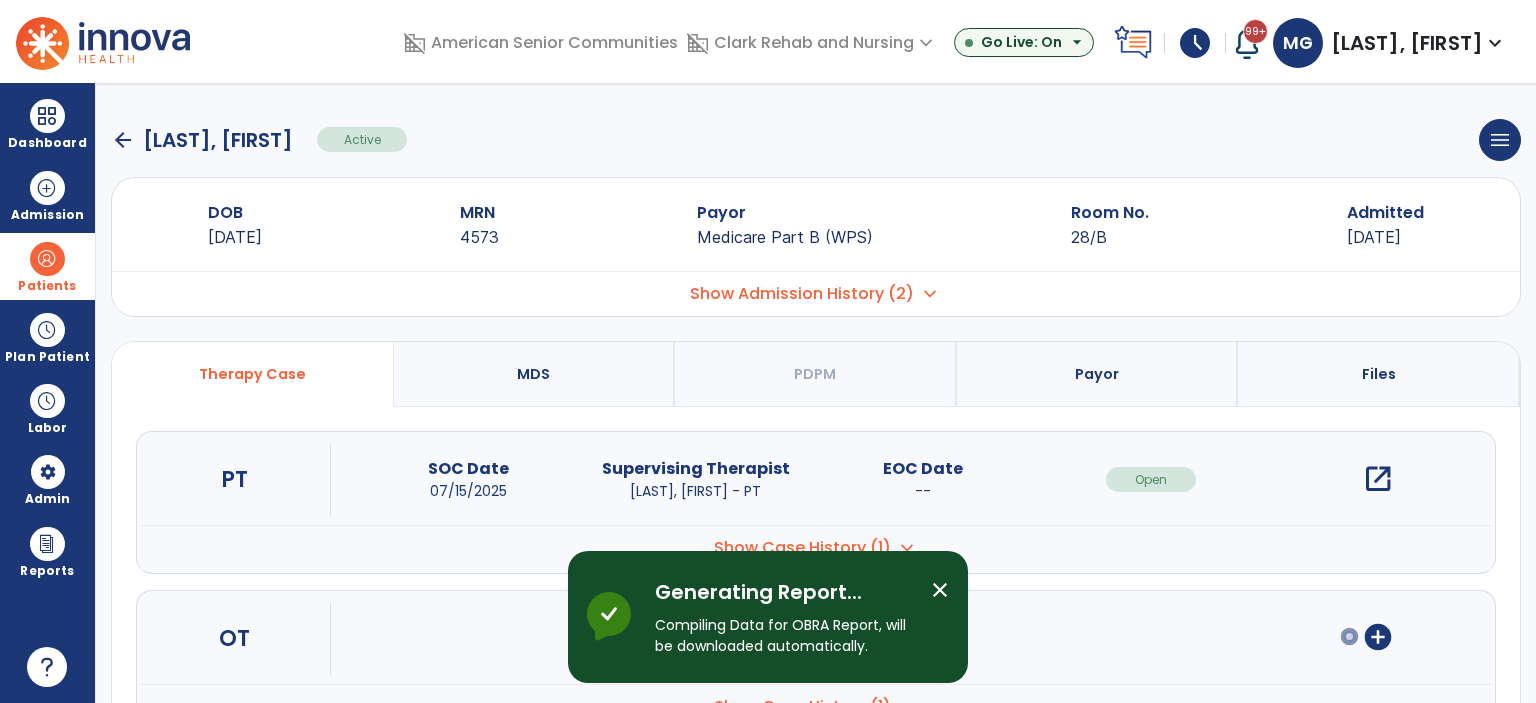 click on "close" at bounding box center (940, 590) 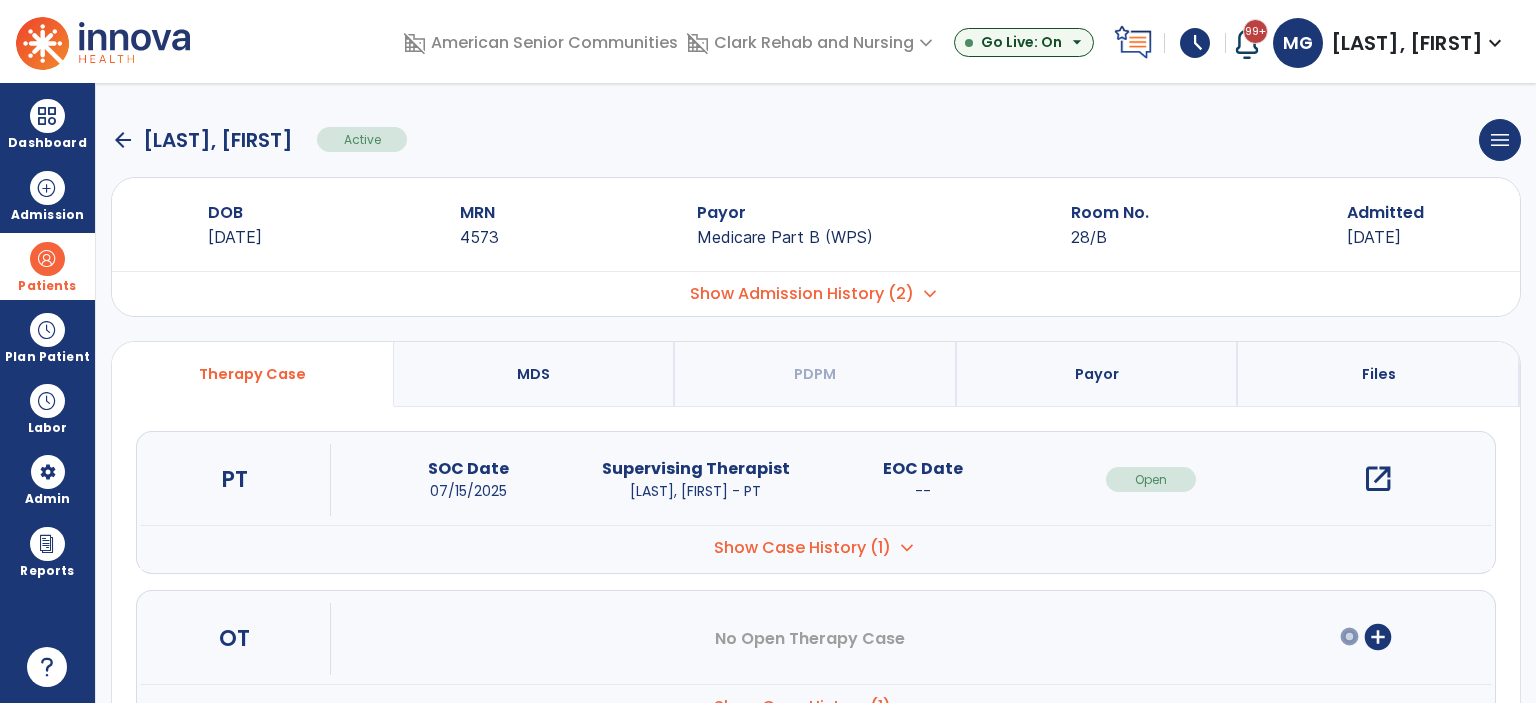 click on "arrow_back" 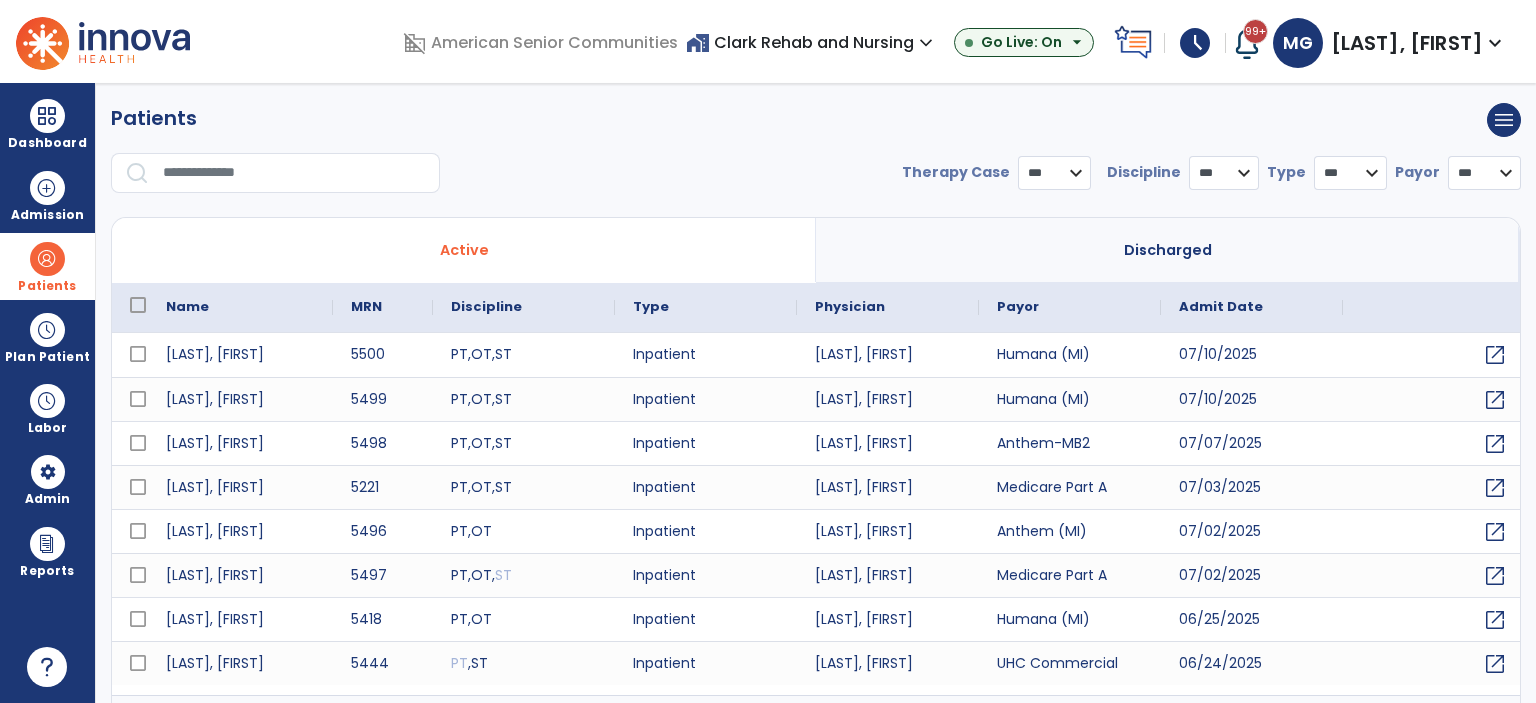 click on "home_work   Clark Rehab and Nursing   expand_more" at bounding box center (812, 42) 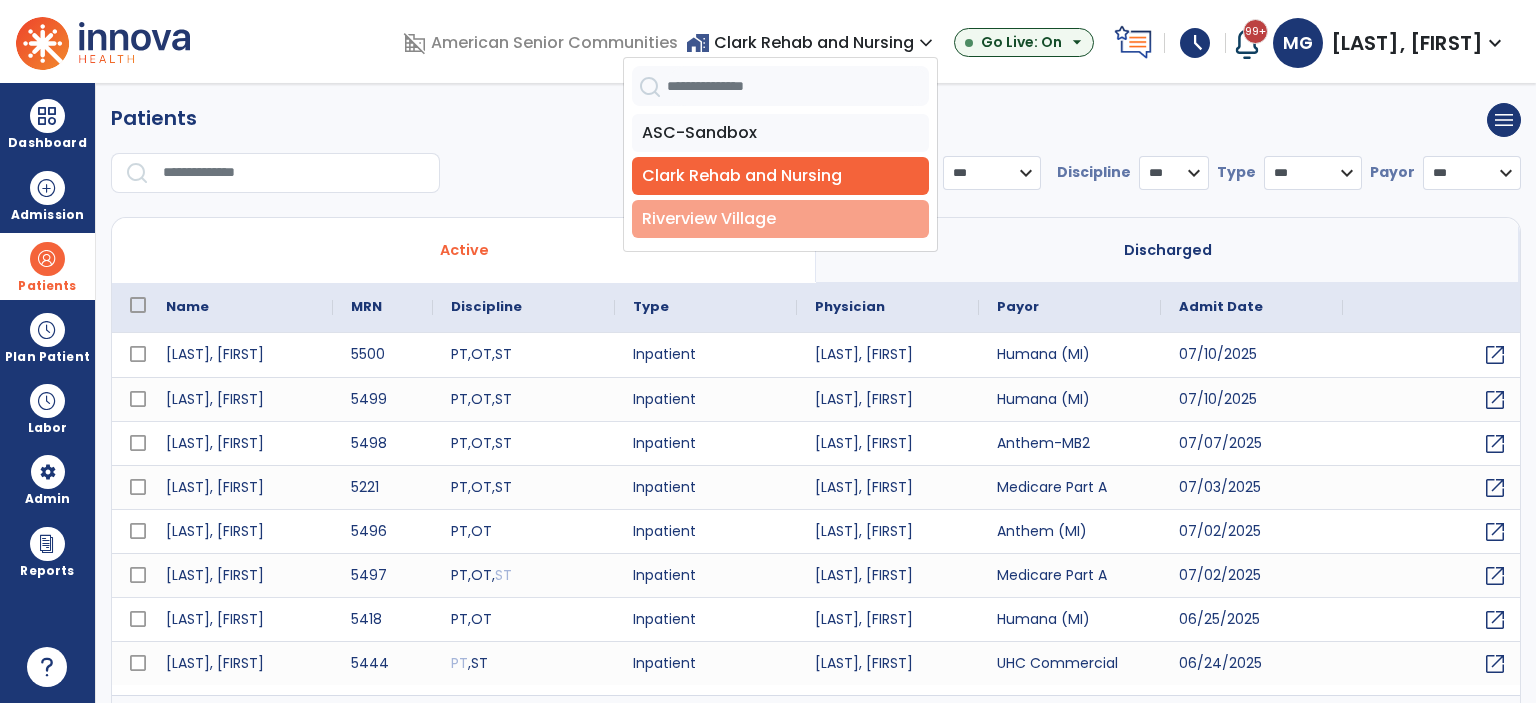 click on "Riverview Village" at bounding box center [780, 219] 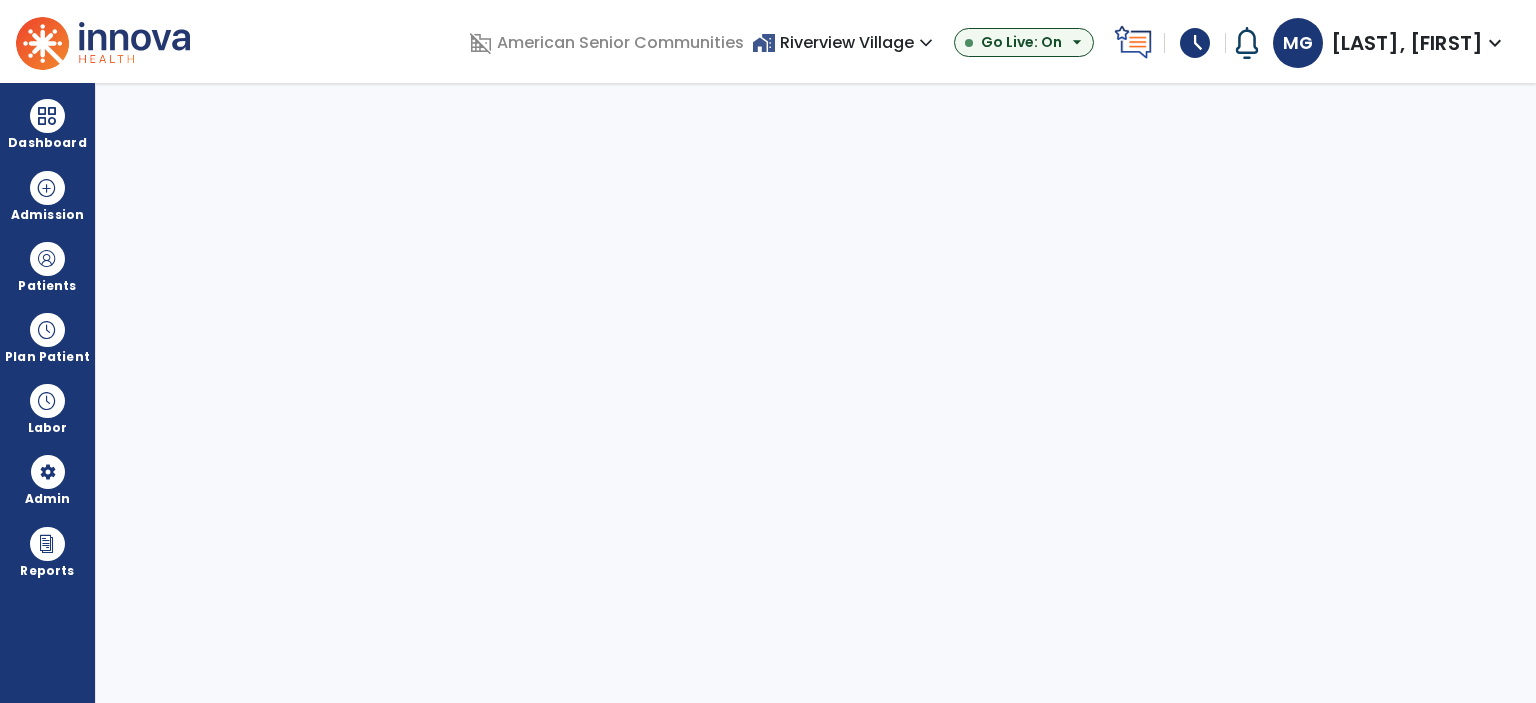 select on "***" 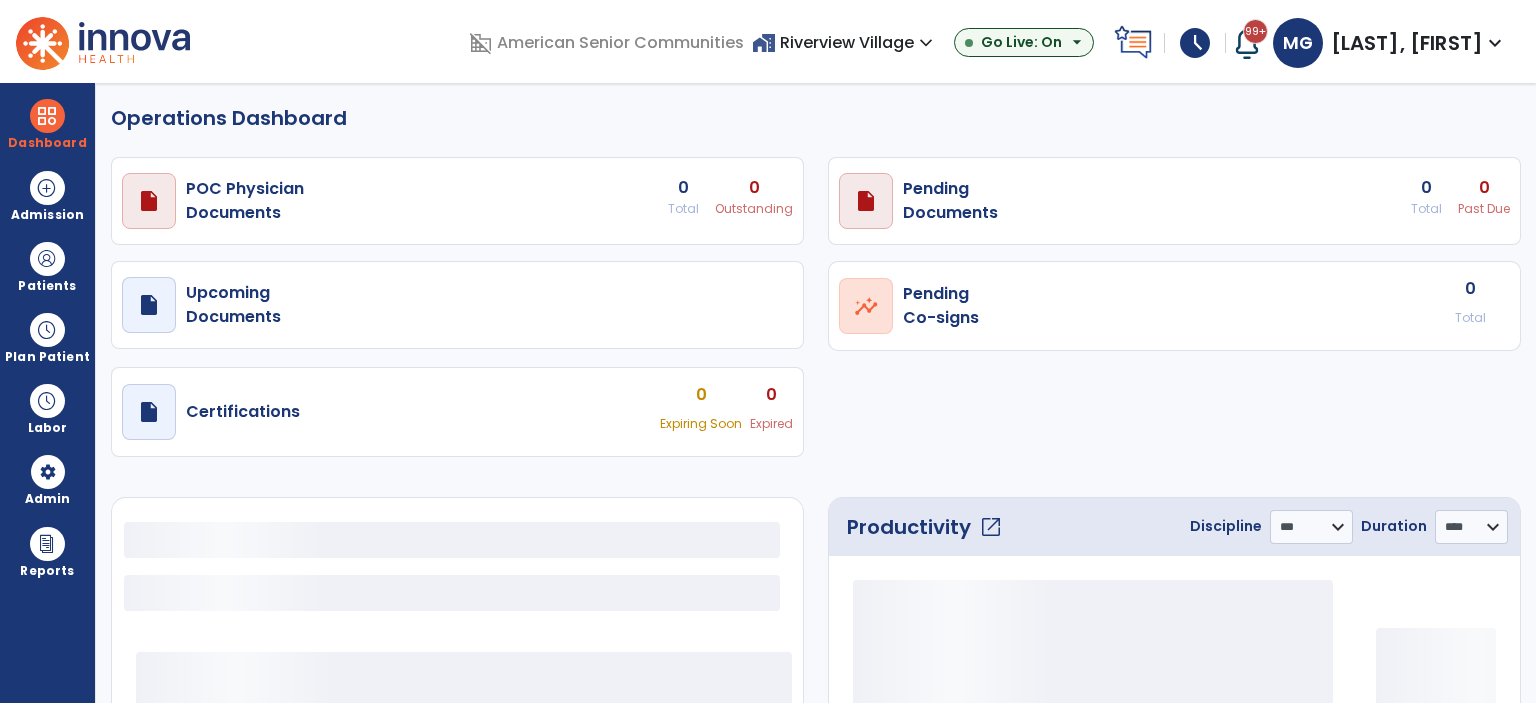 select on "***" 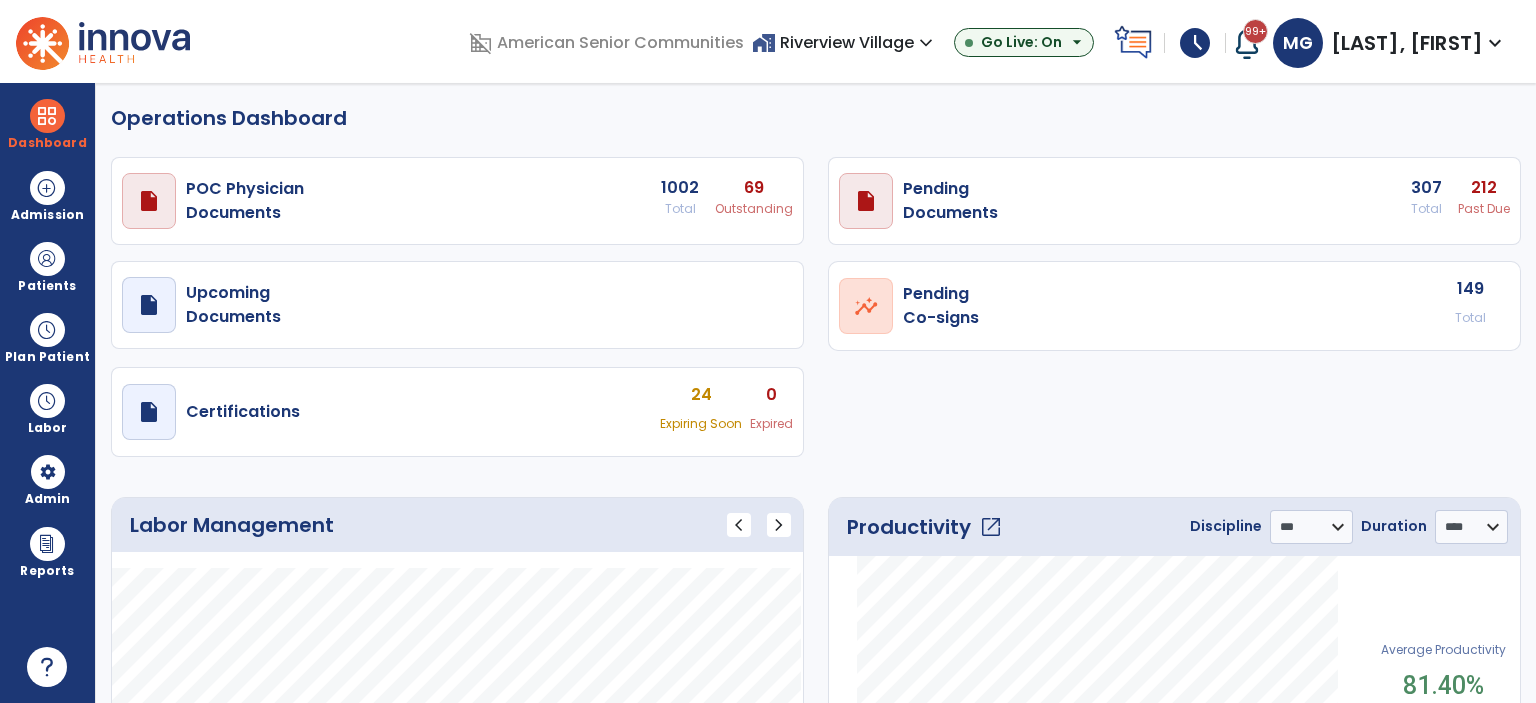 scroll, scrollTop: 0, scrollLeft: 0, axis: both 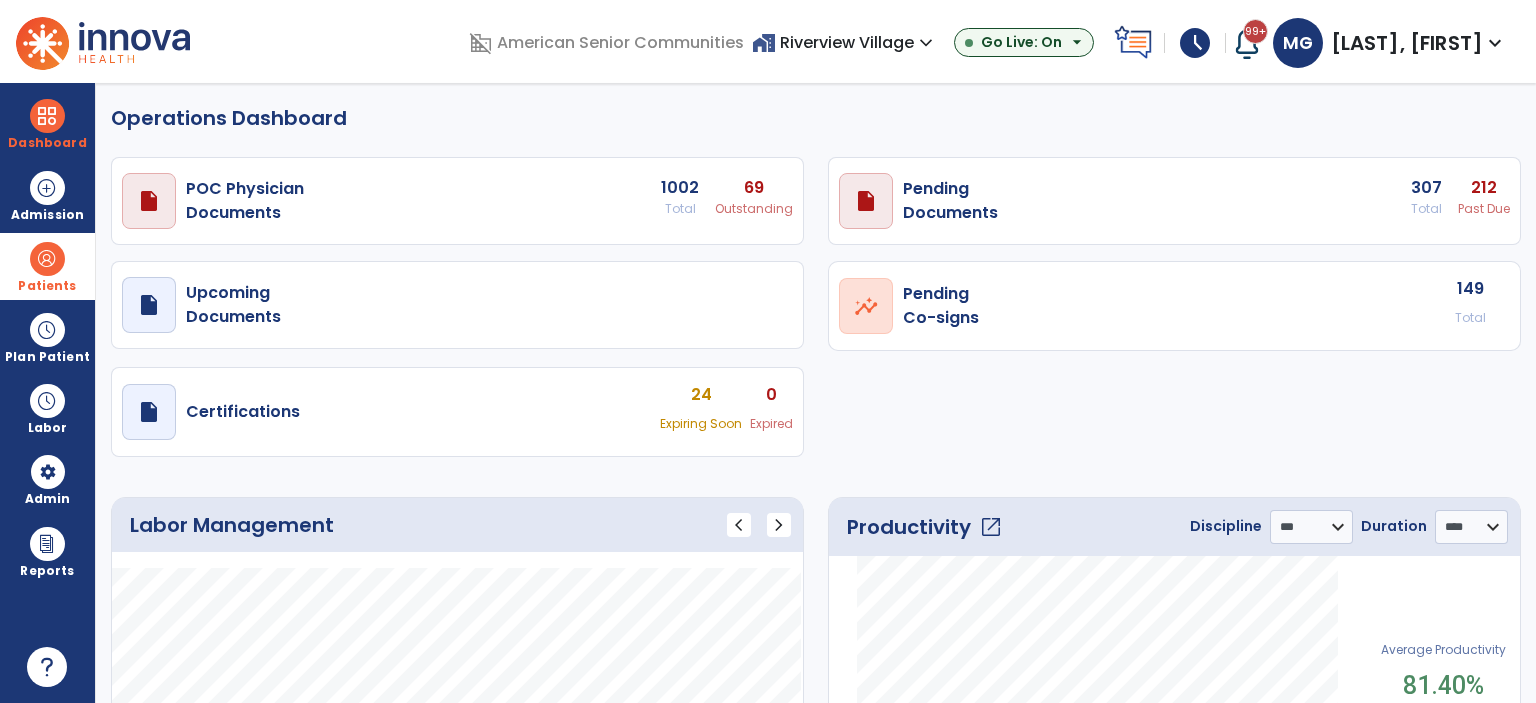 click at bounding box center (47, 259) 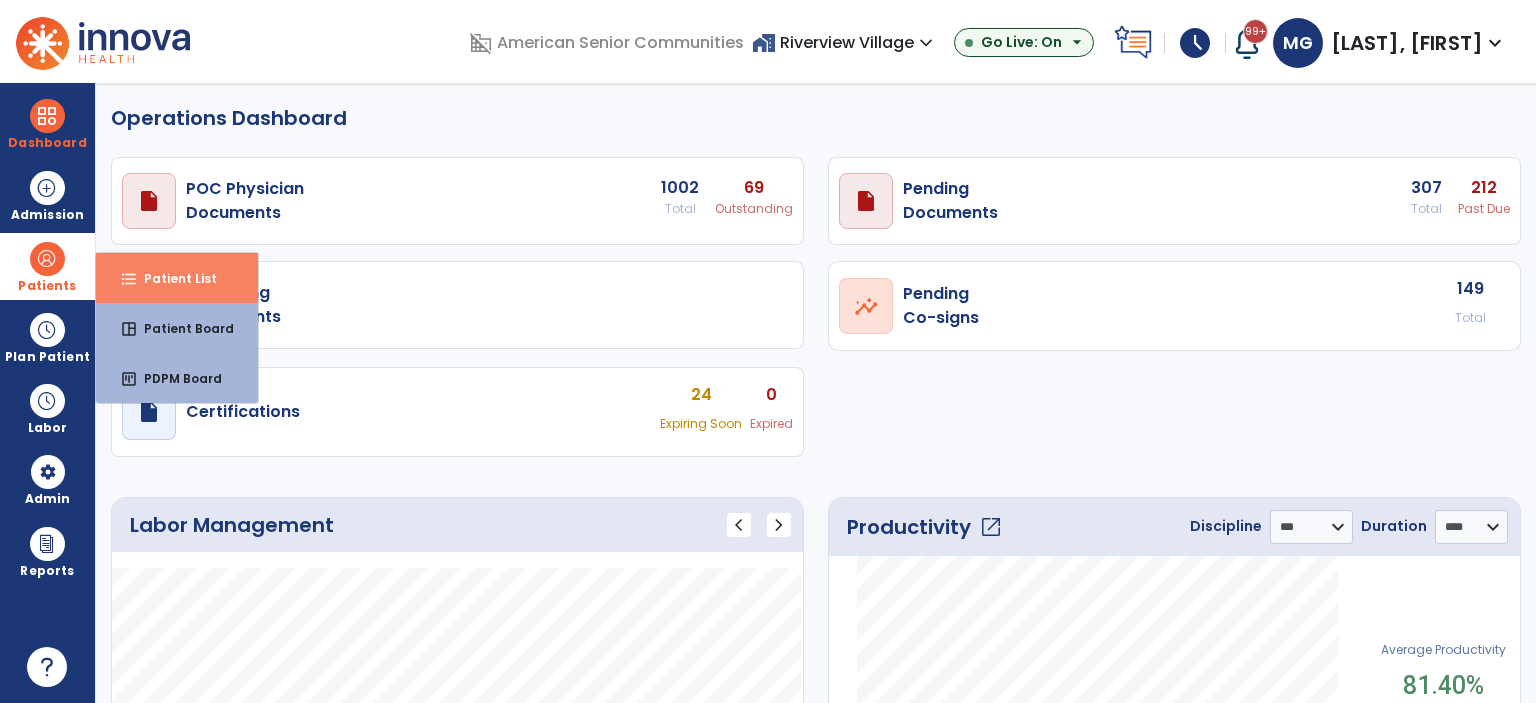 click on "Patient List" at bounding box center [172, 278] 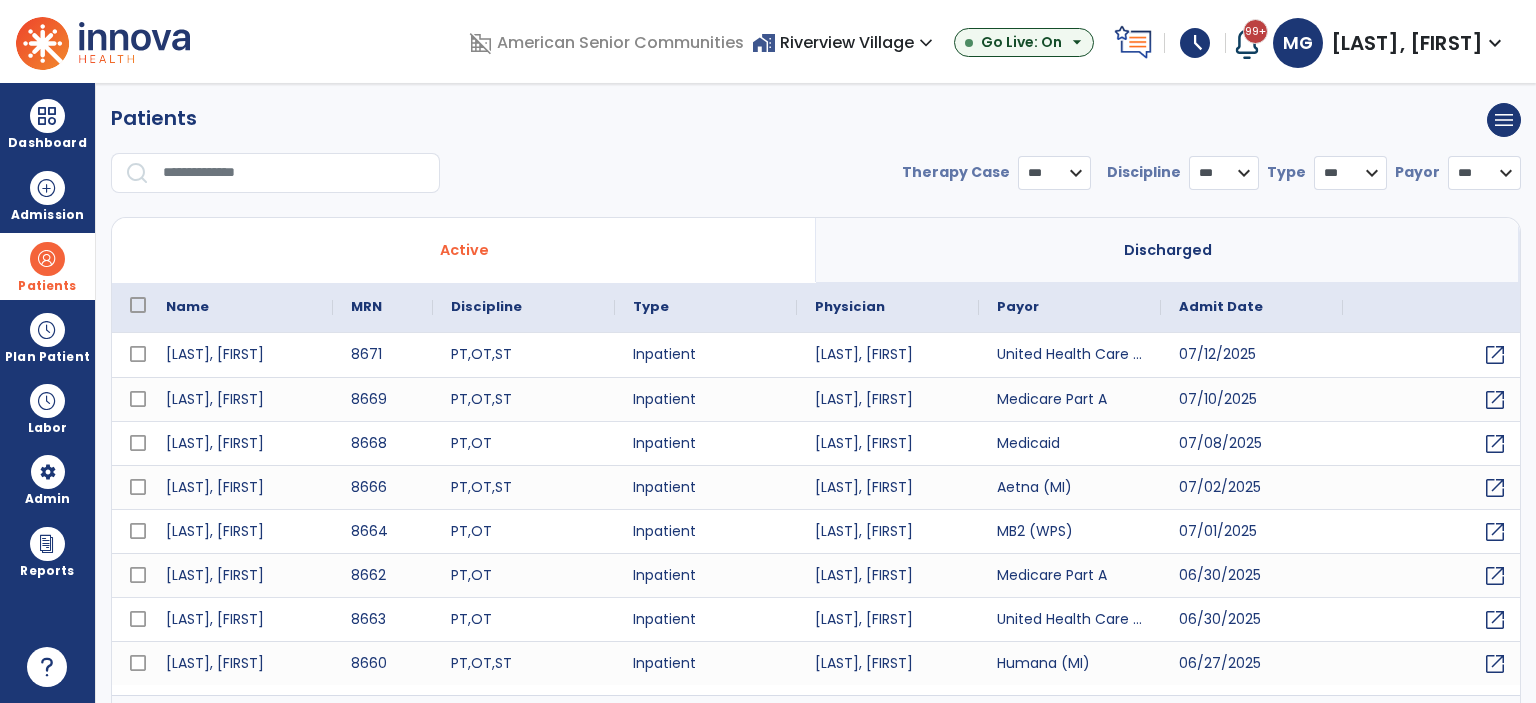 select on "***" 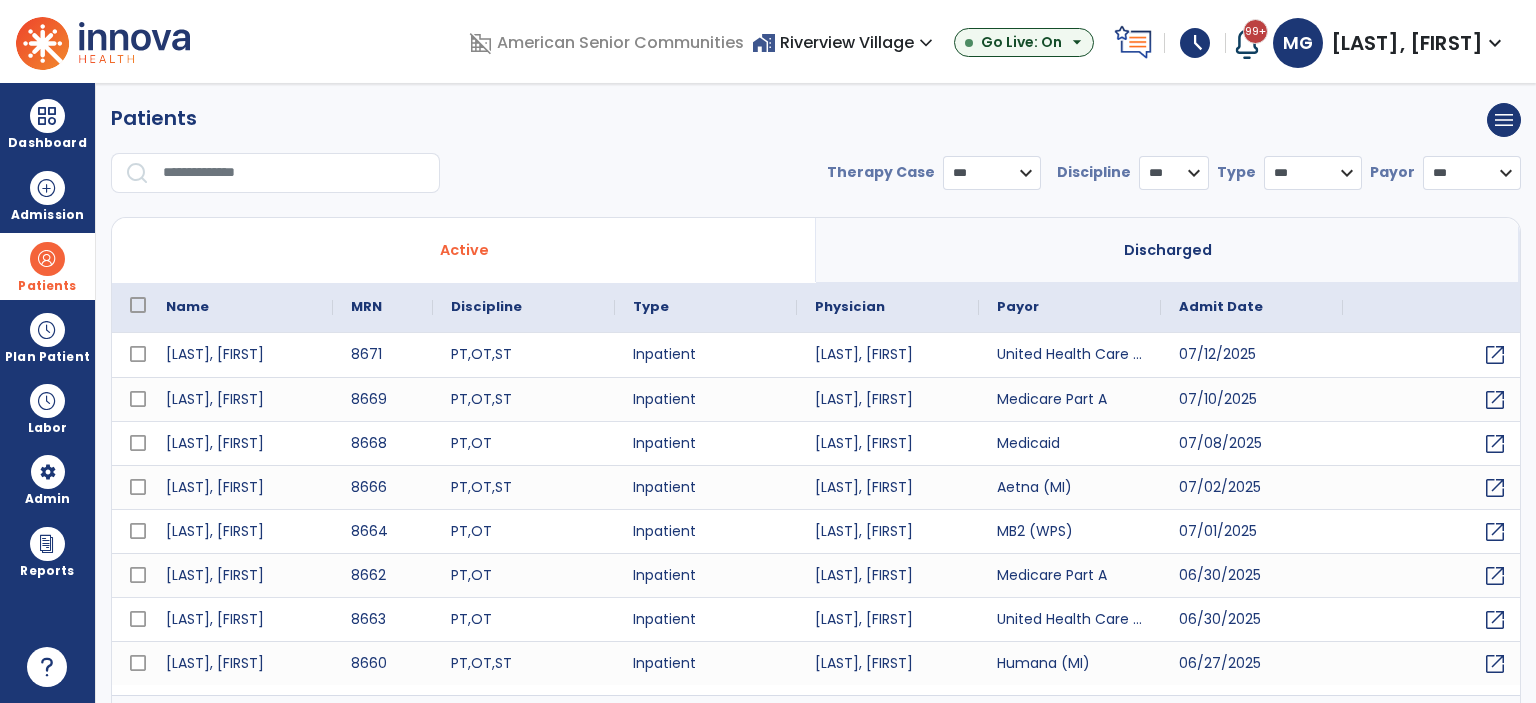 click at bounding box center [294, 173] 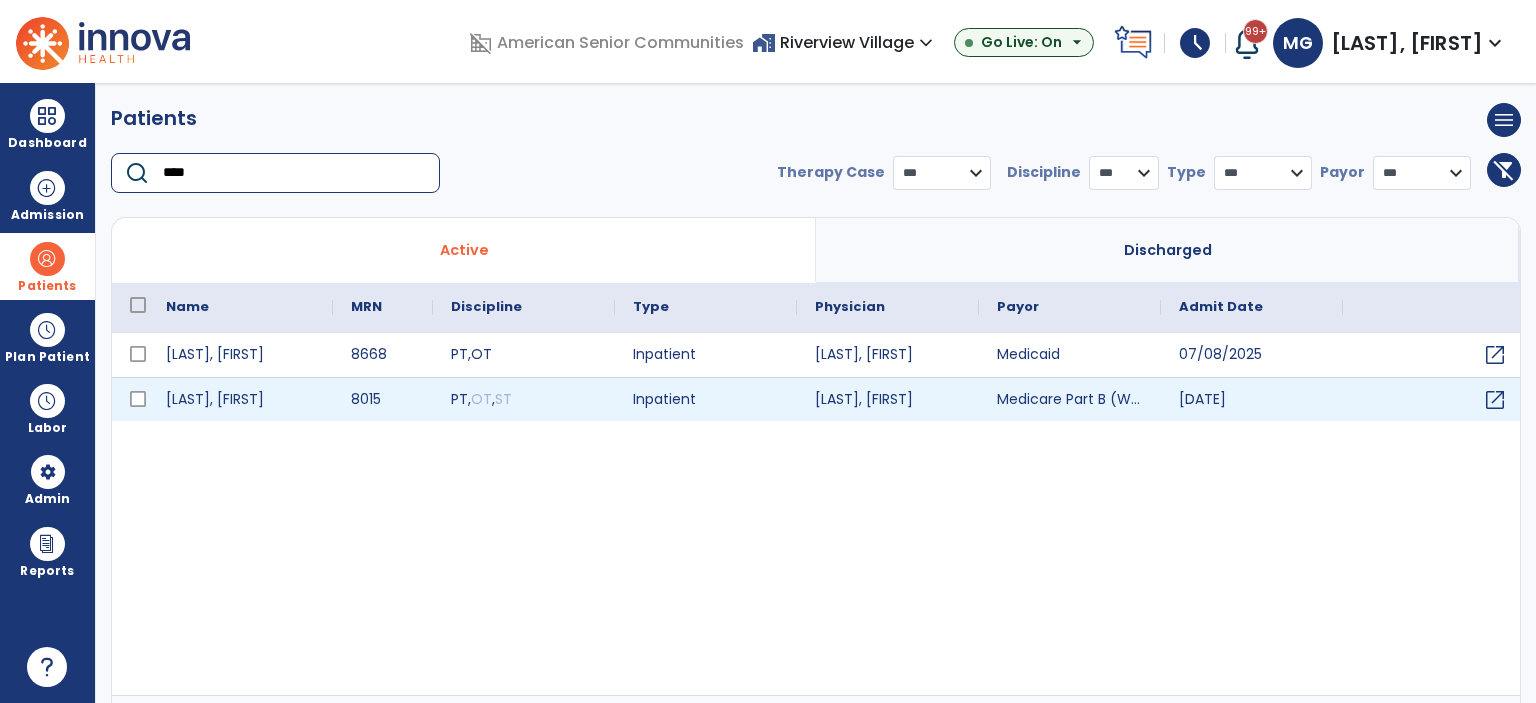 type on "****" 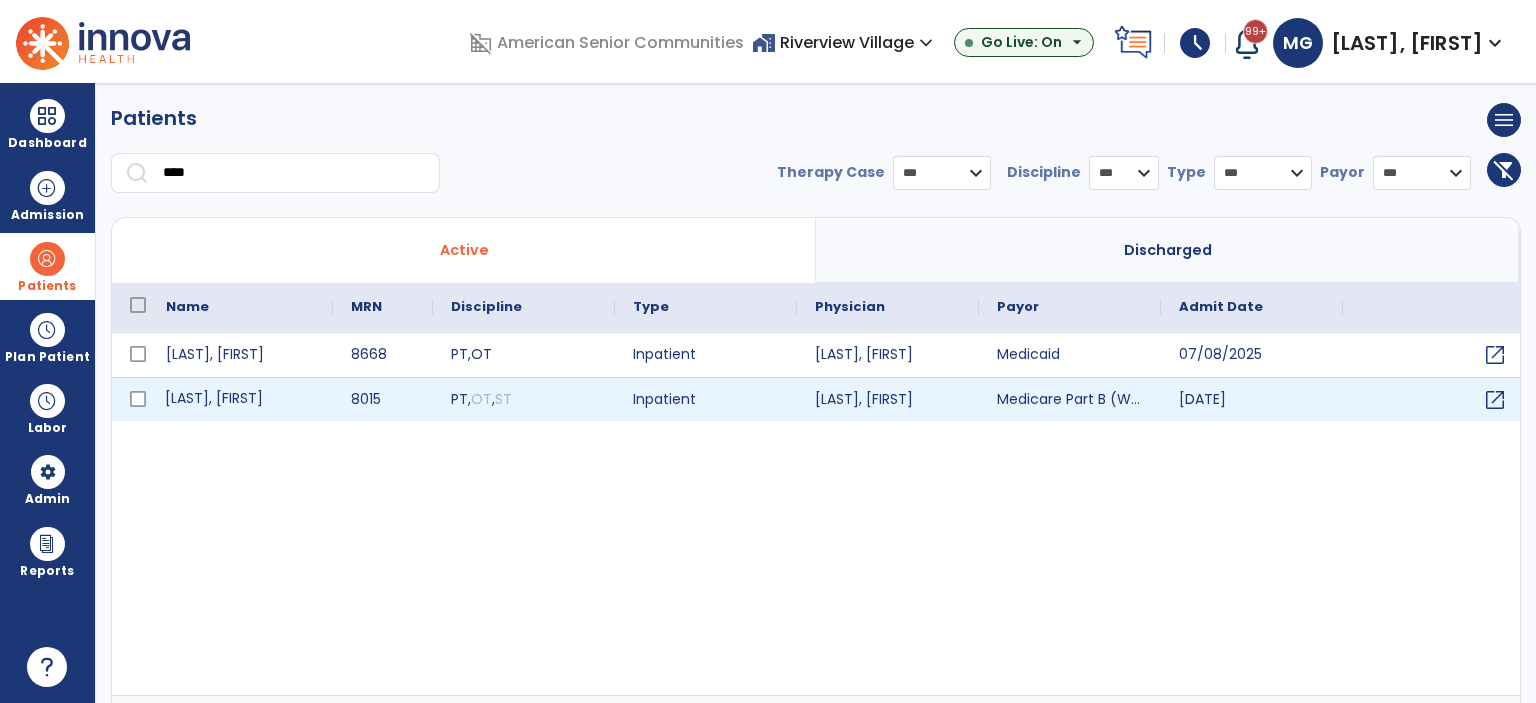 click on "[LAST], [FIRST]" at bounding box center (240, 399) 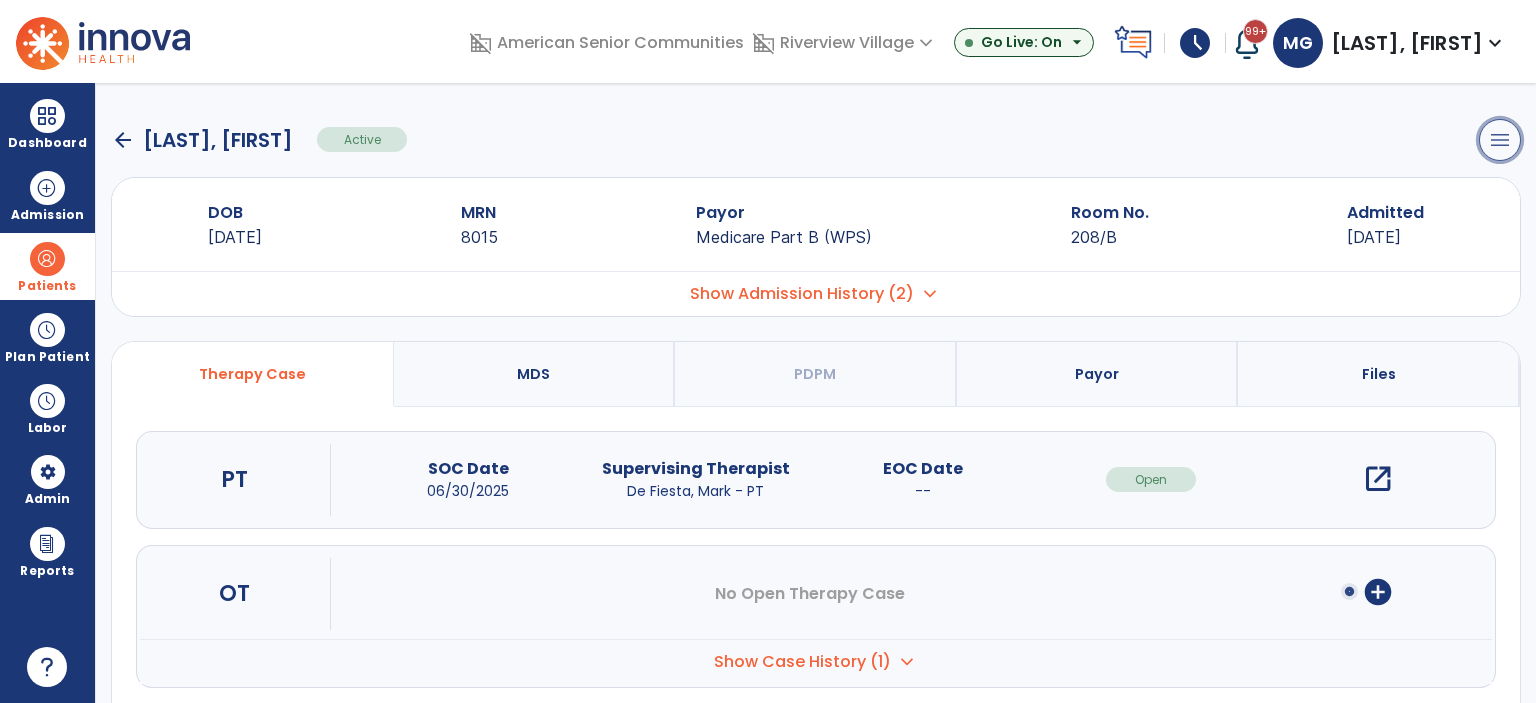 click on "menu" at bounding box center [1500, 140] 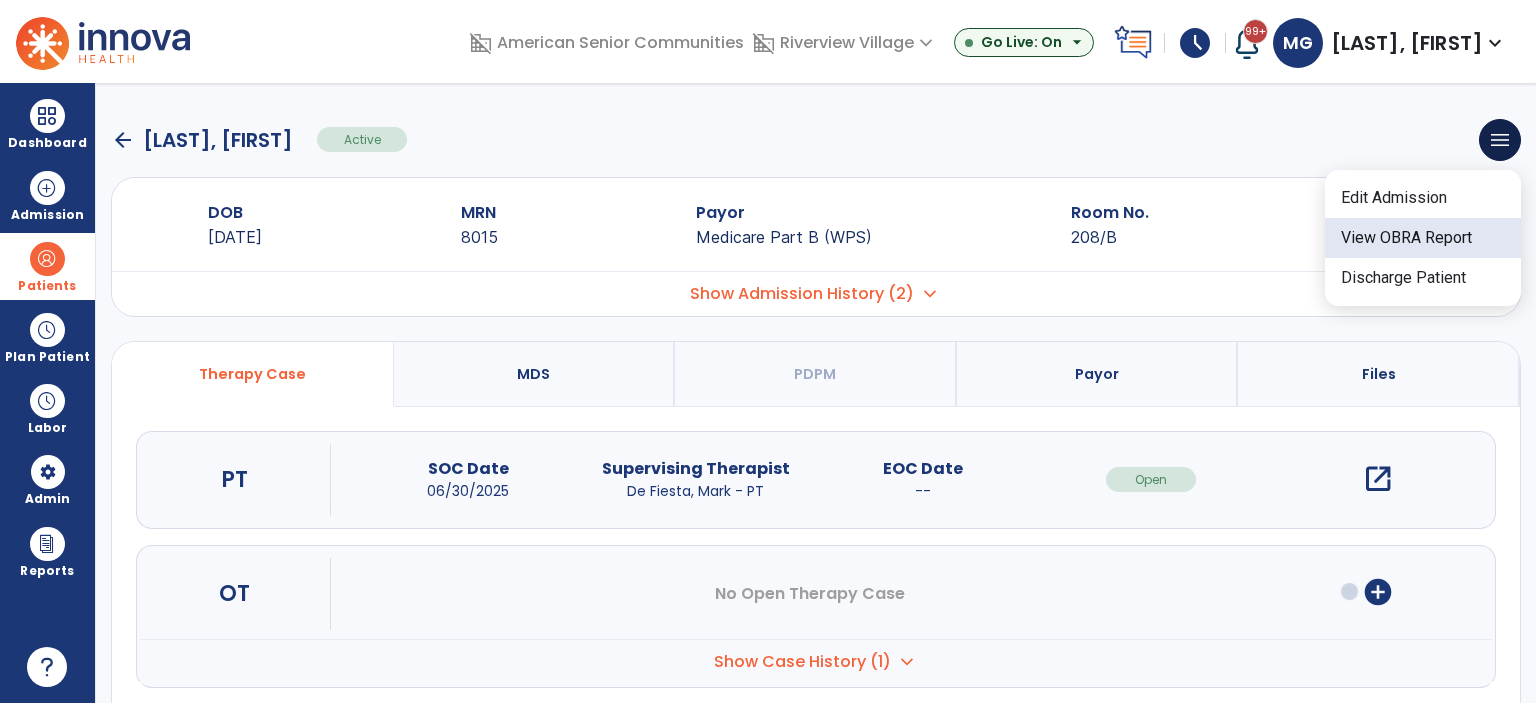 click on "View OBRA Report" 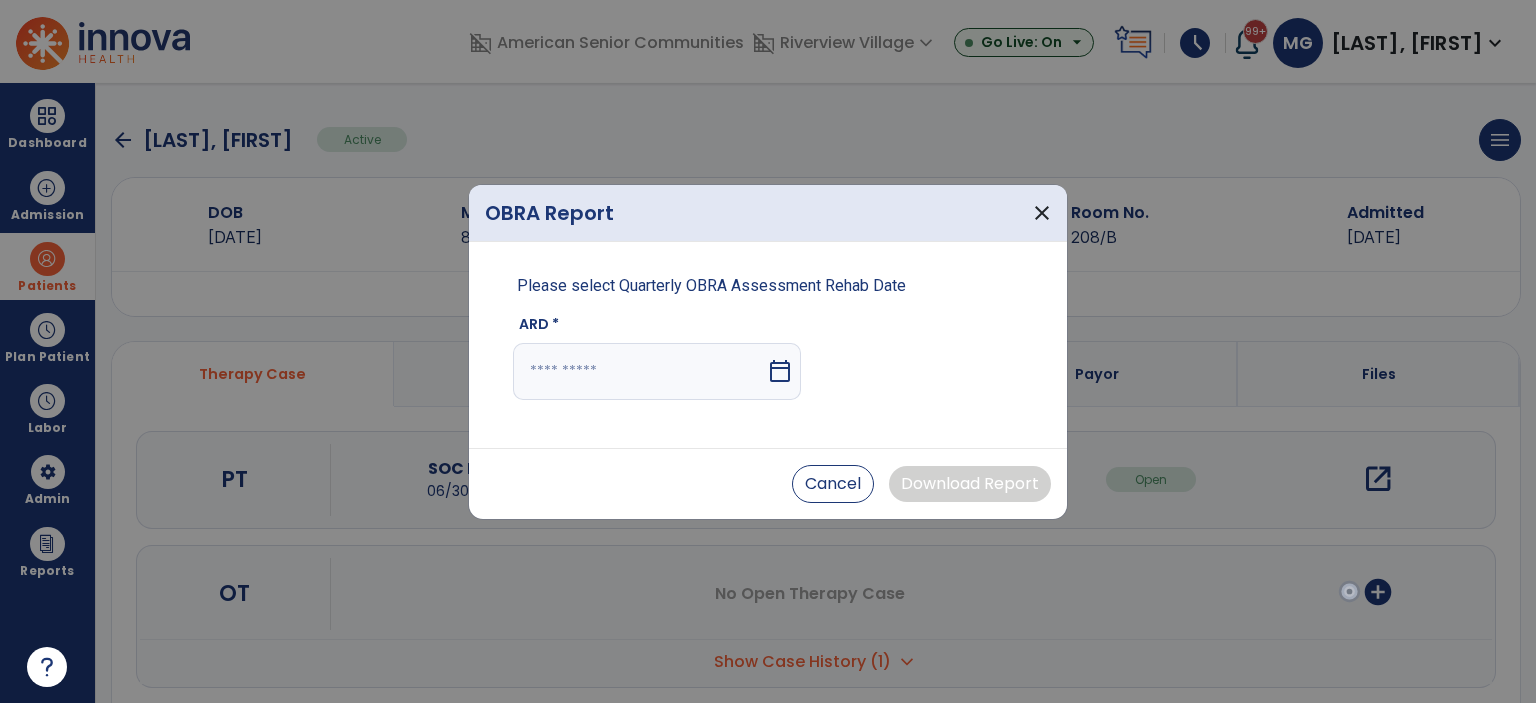 click on "calendar_today" at bounding box center (780, 371) 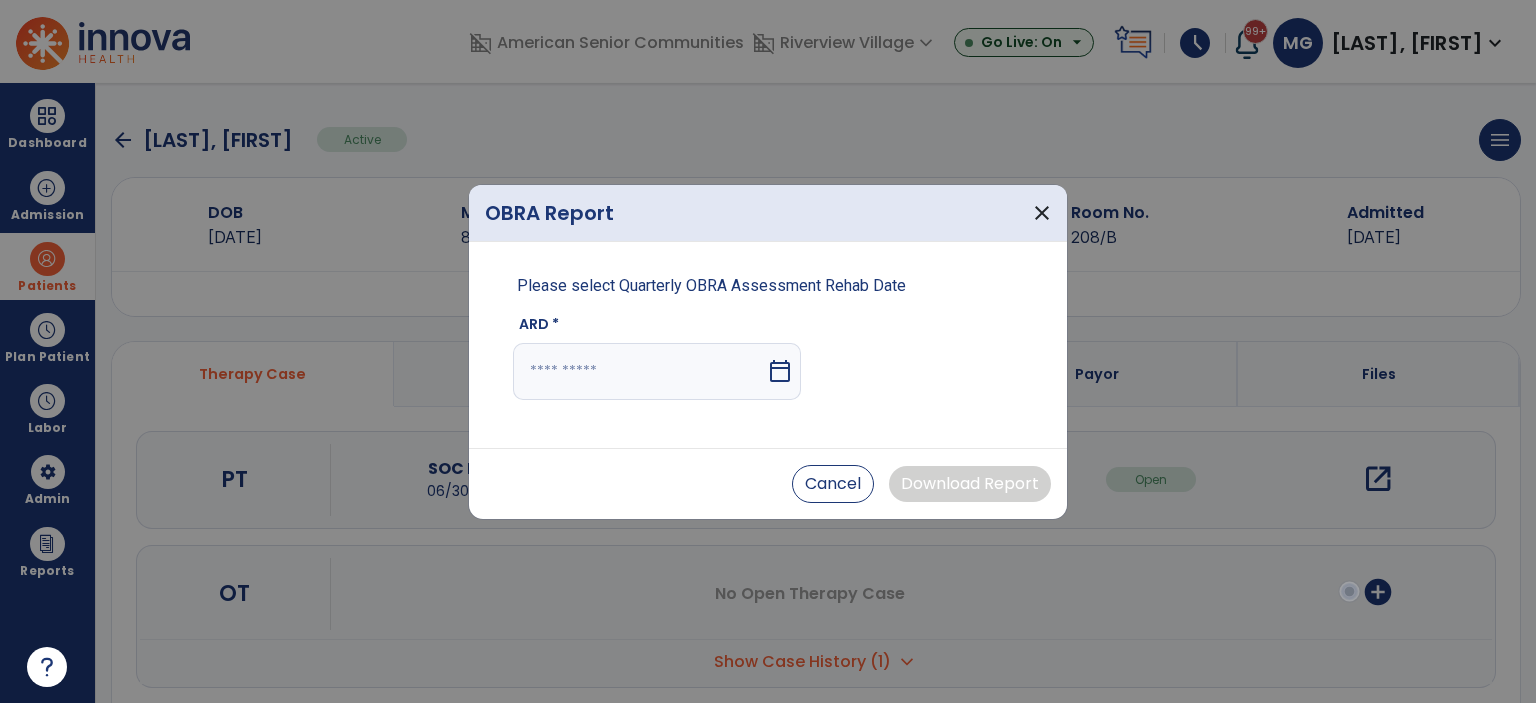 select on "*" 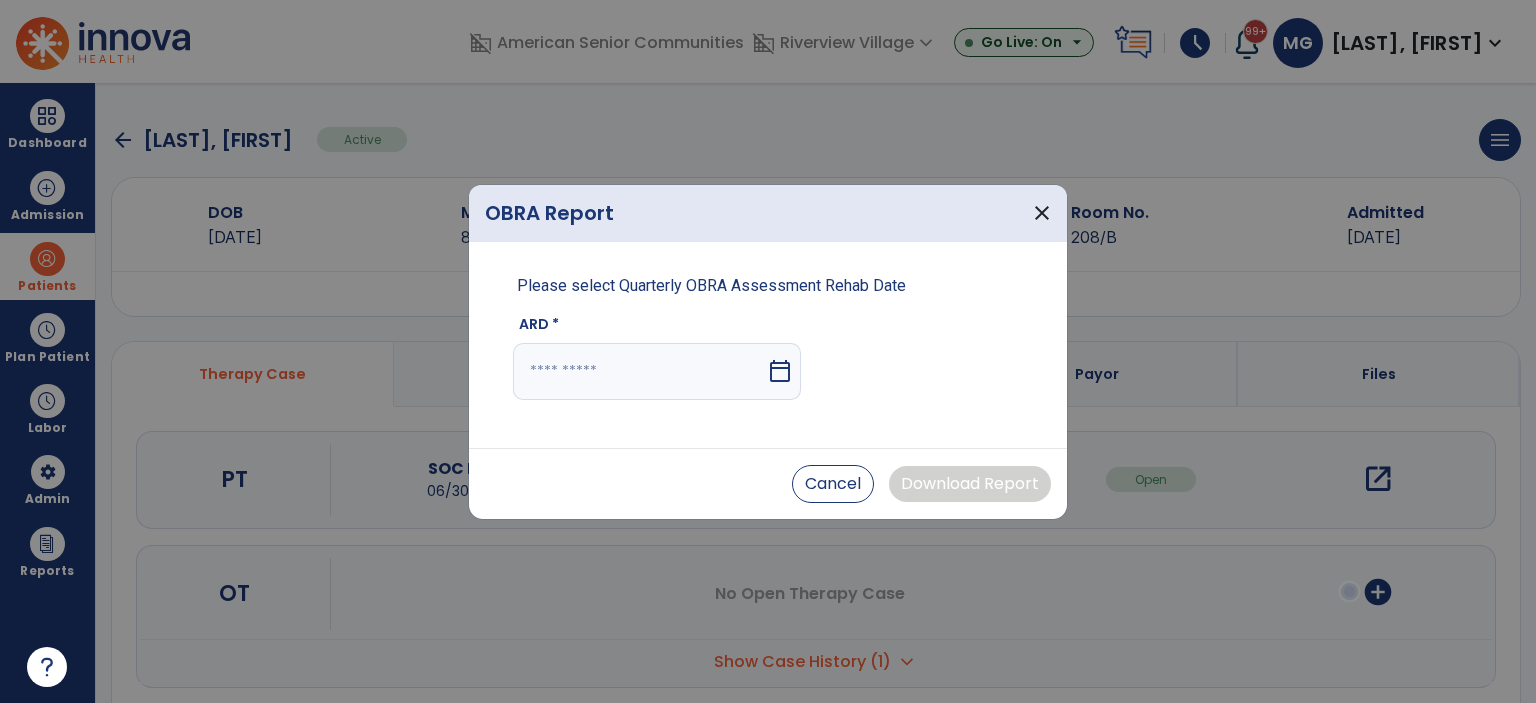 select on "****" 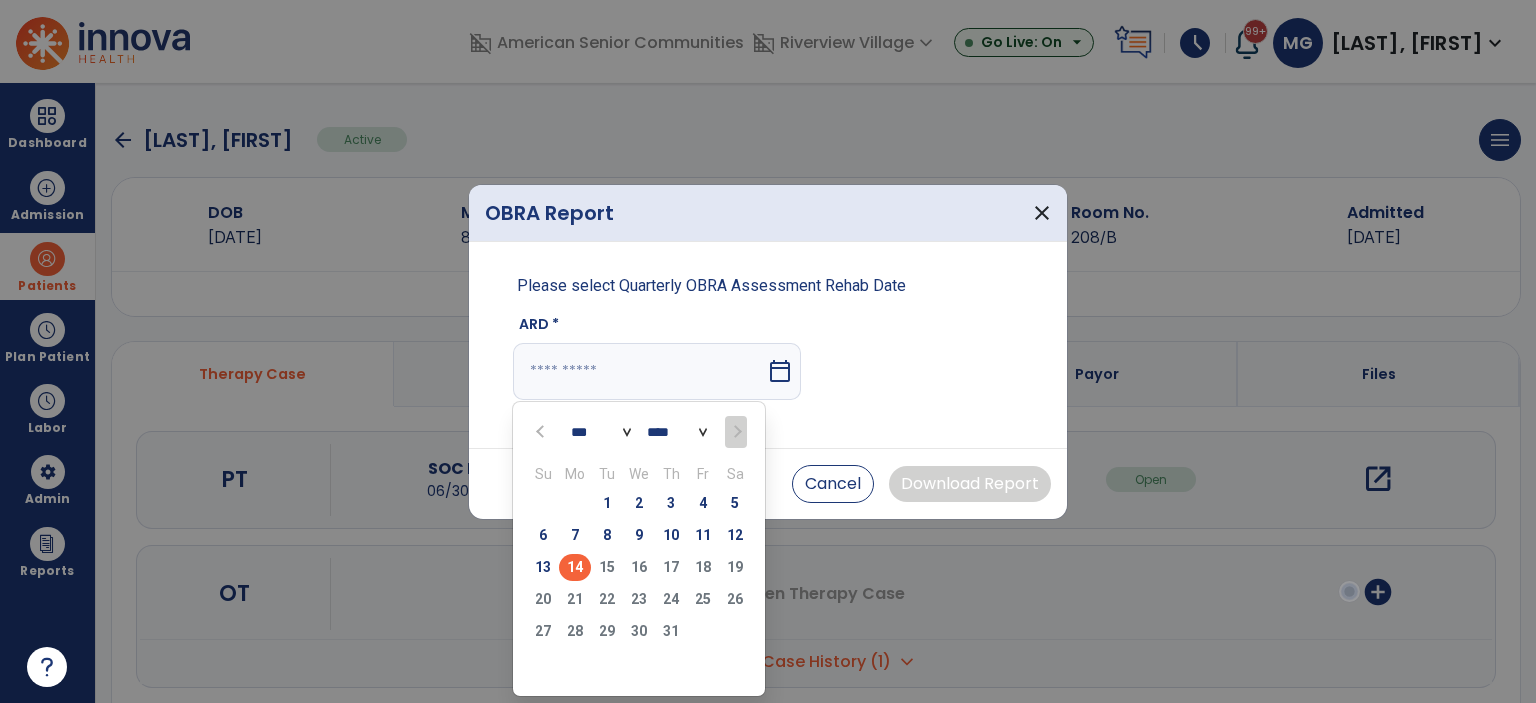 click on "9" at bounding box center [639, 535] 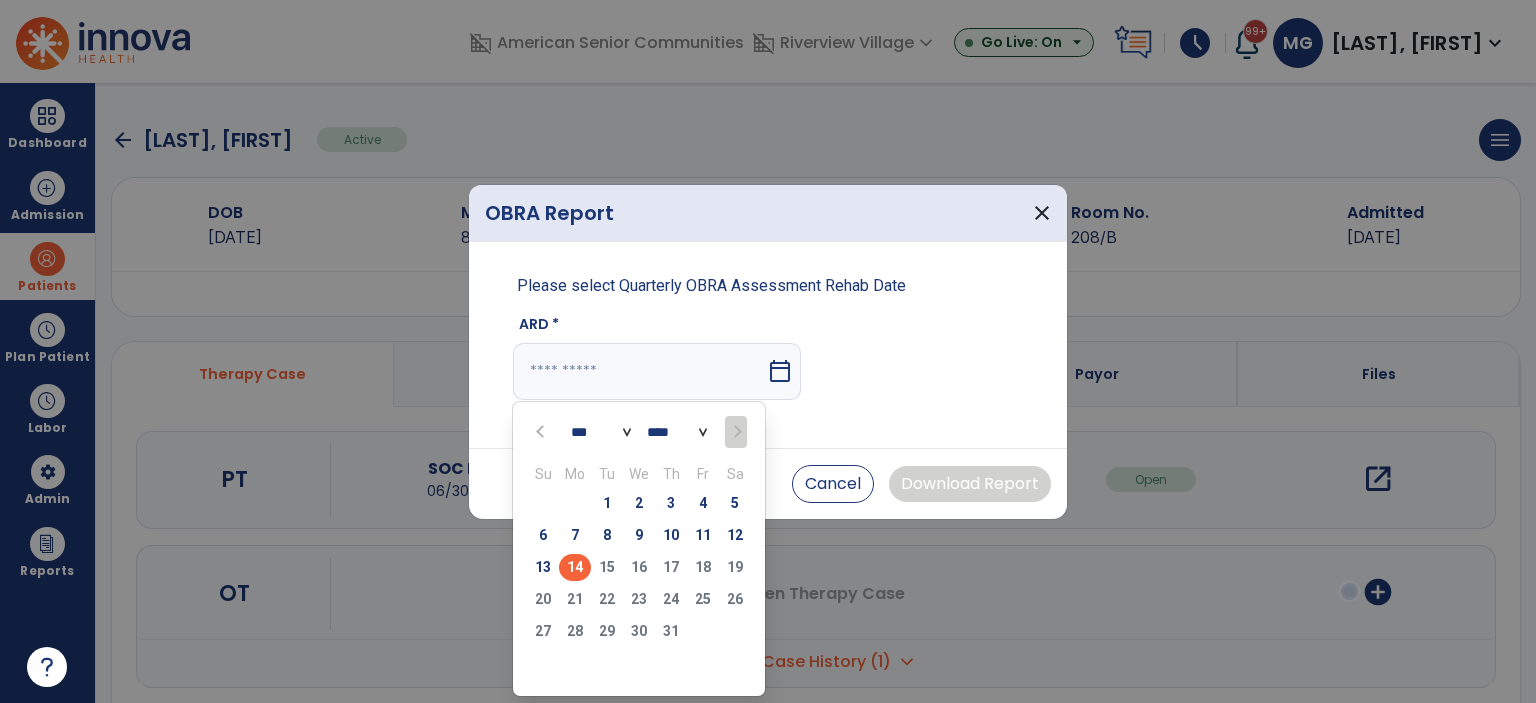 type on "********" 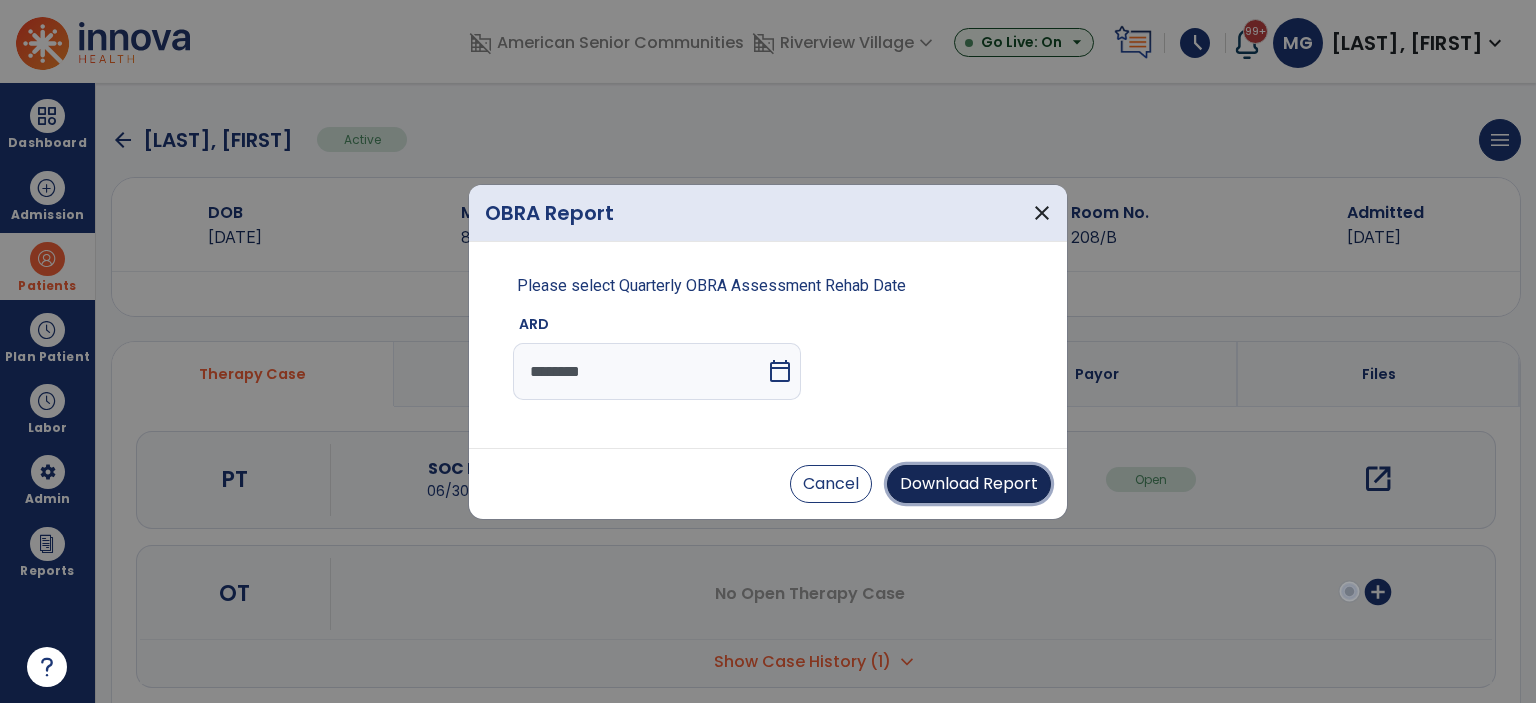 click on "Download Report" at bounding box center [969, 484] 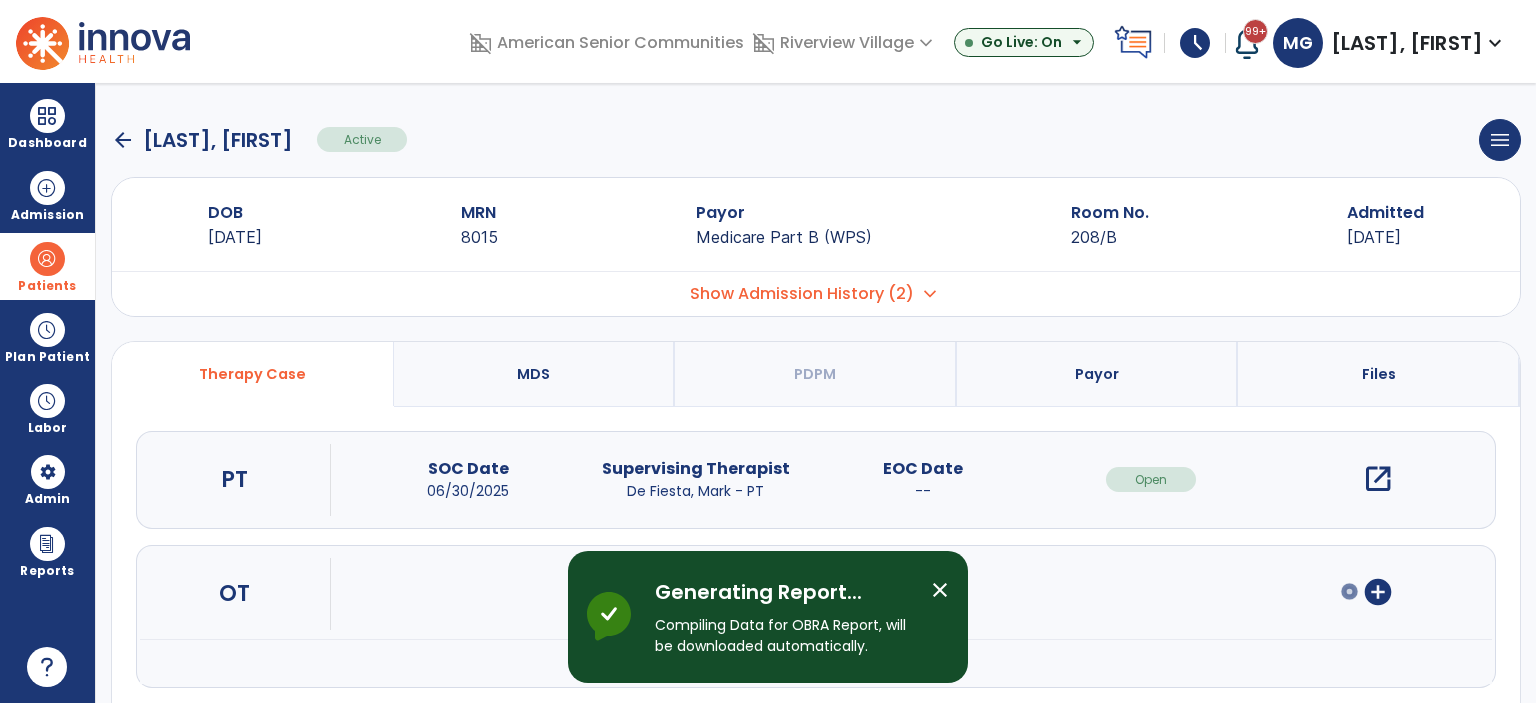 click on "close" at bounding box center (940, 590) 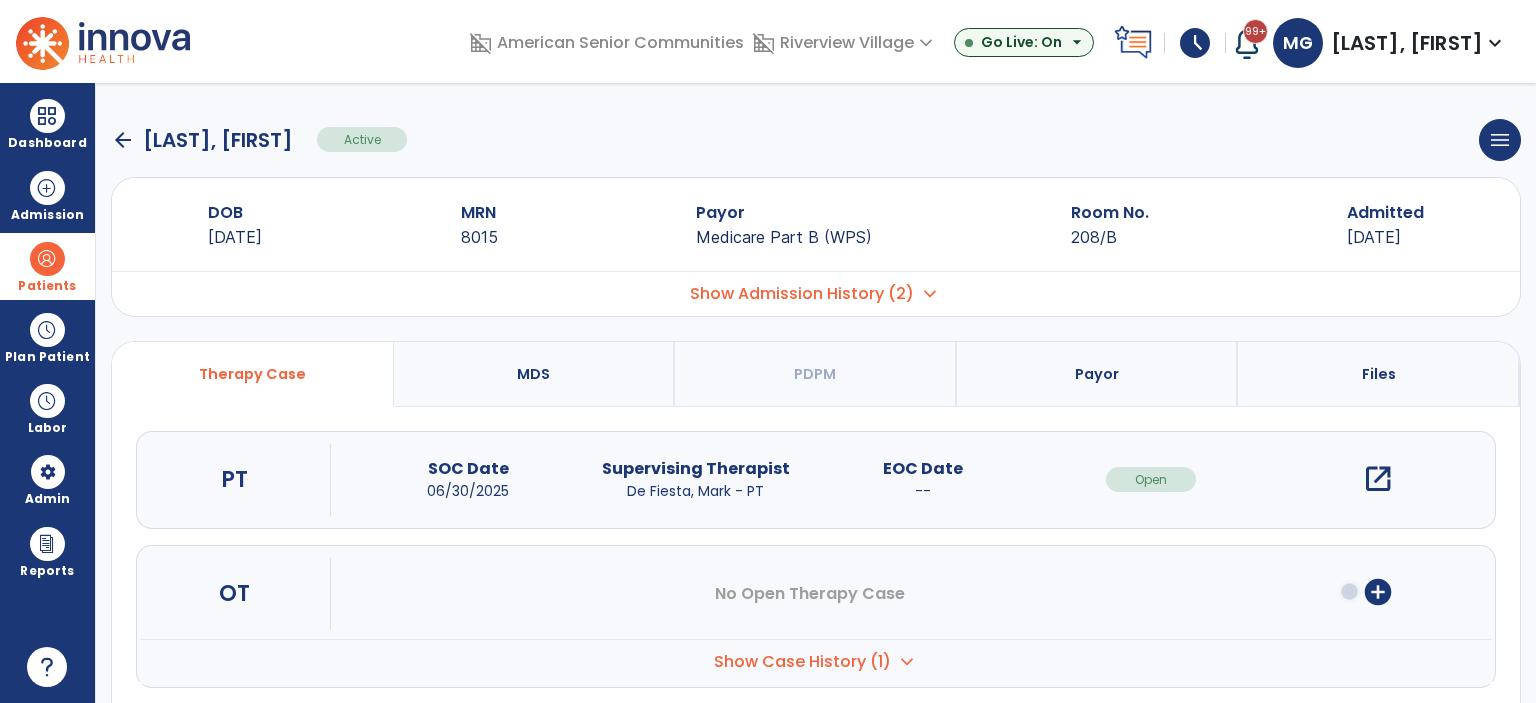 click on "arrow_back" 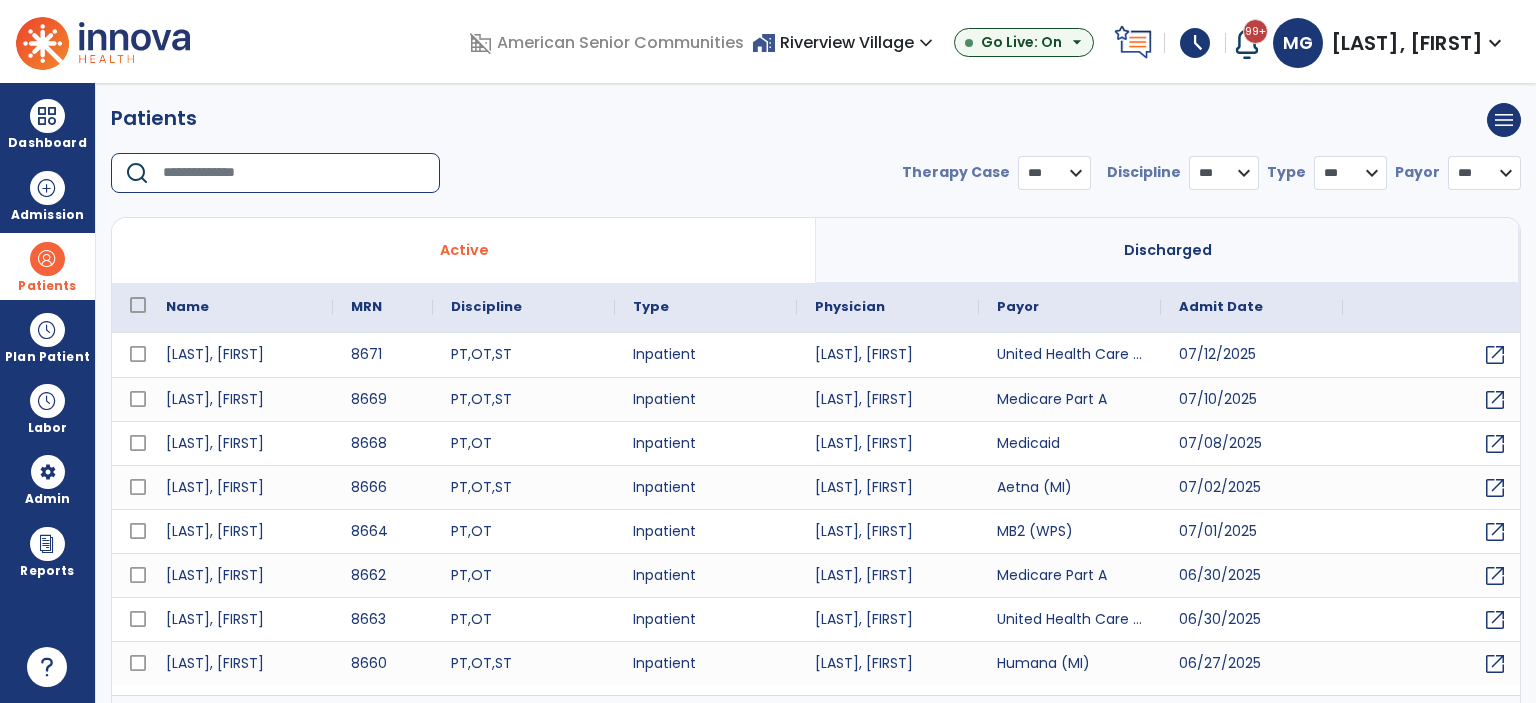click at bounding box center [294, 173] 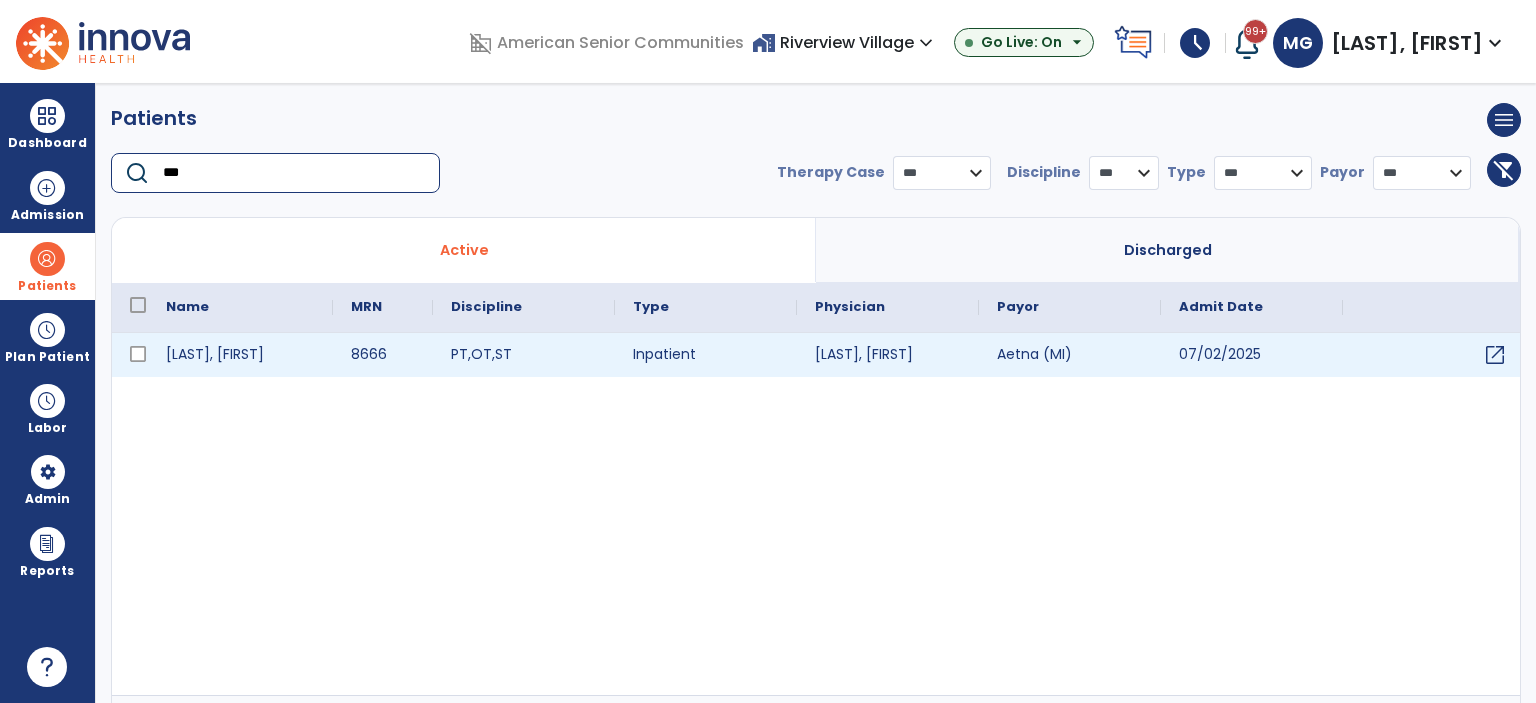 type on "***" 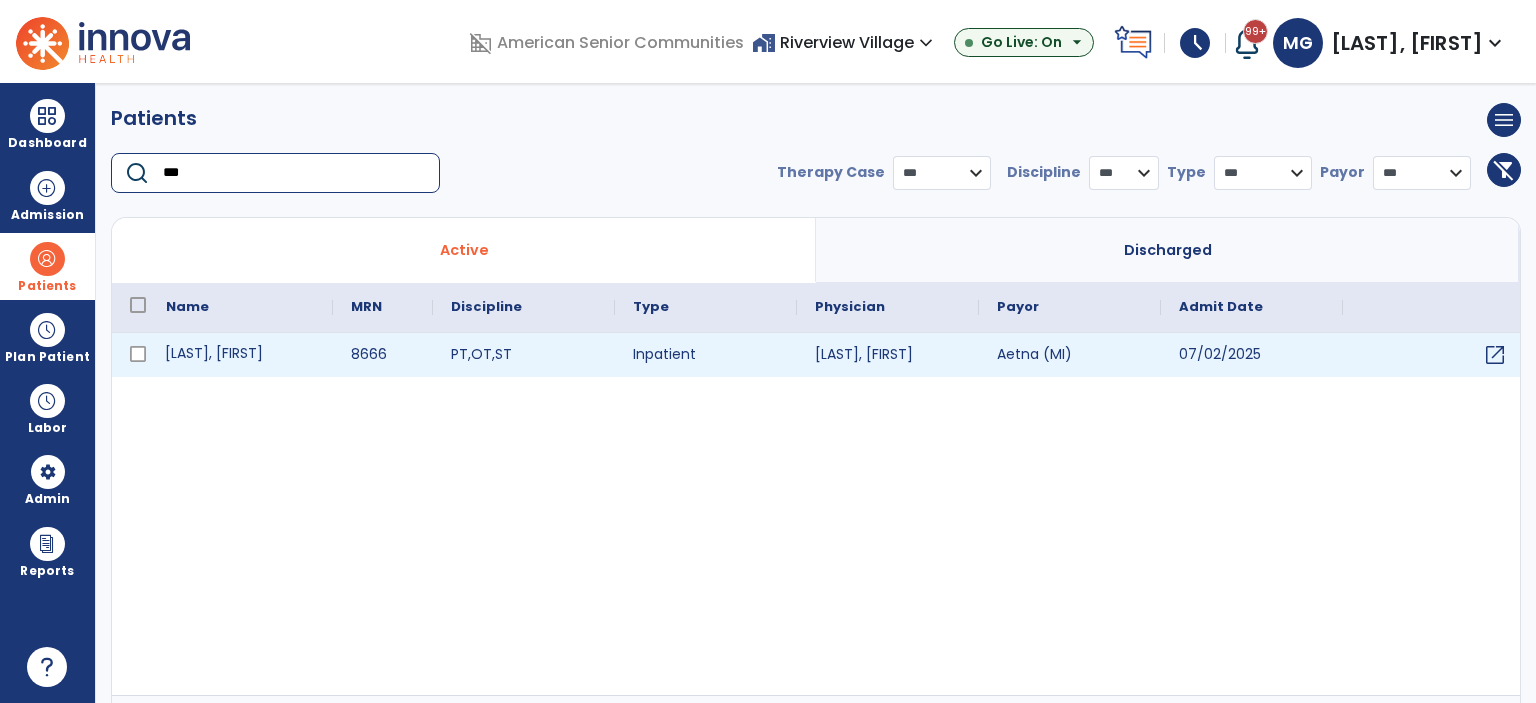 click on "[LAST], [FIRST]" at bounding box center [240, 355] 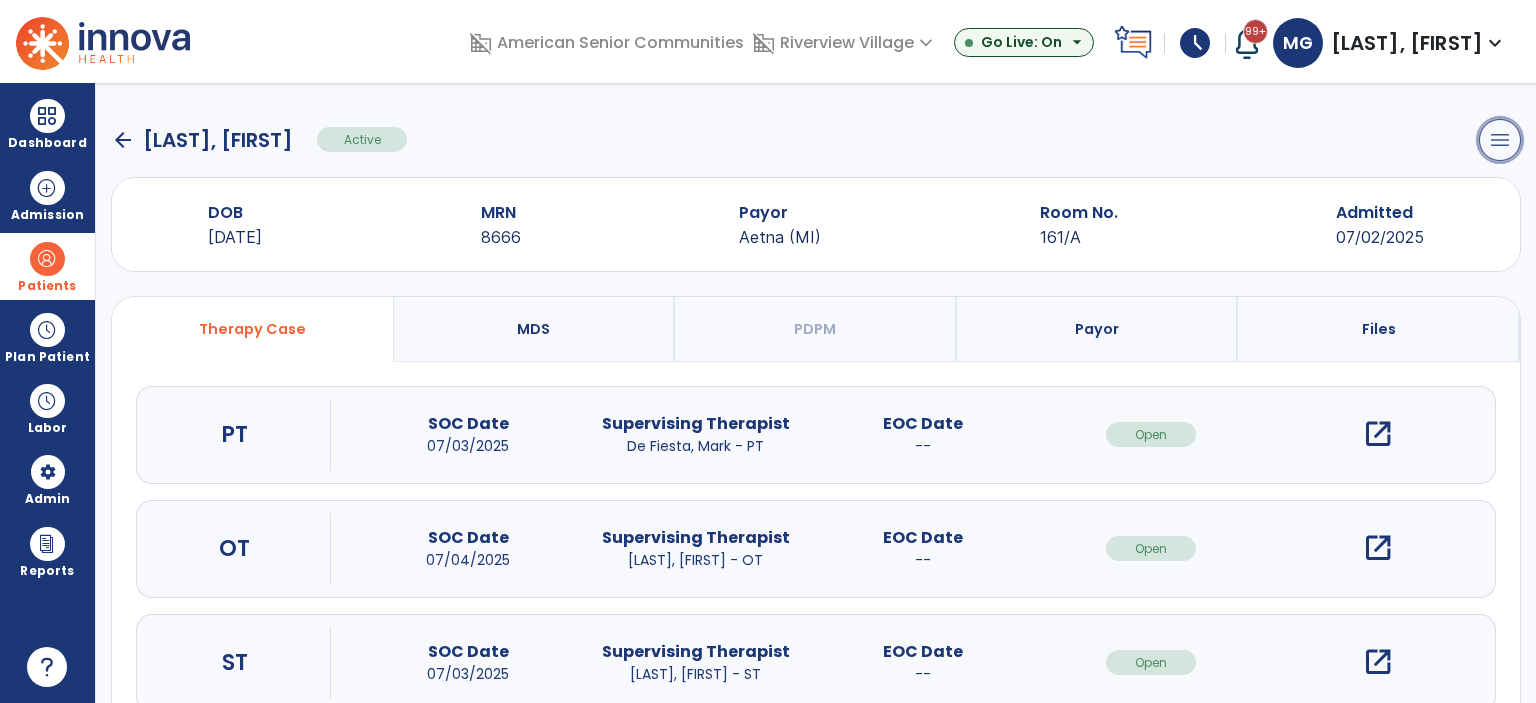 click on "menu" at bounding box center [1500, 140] 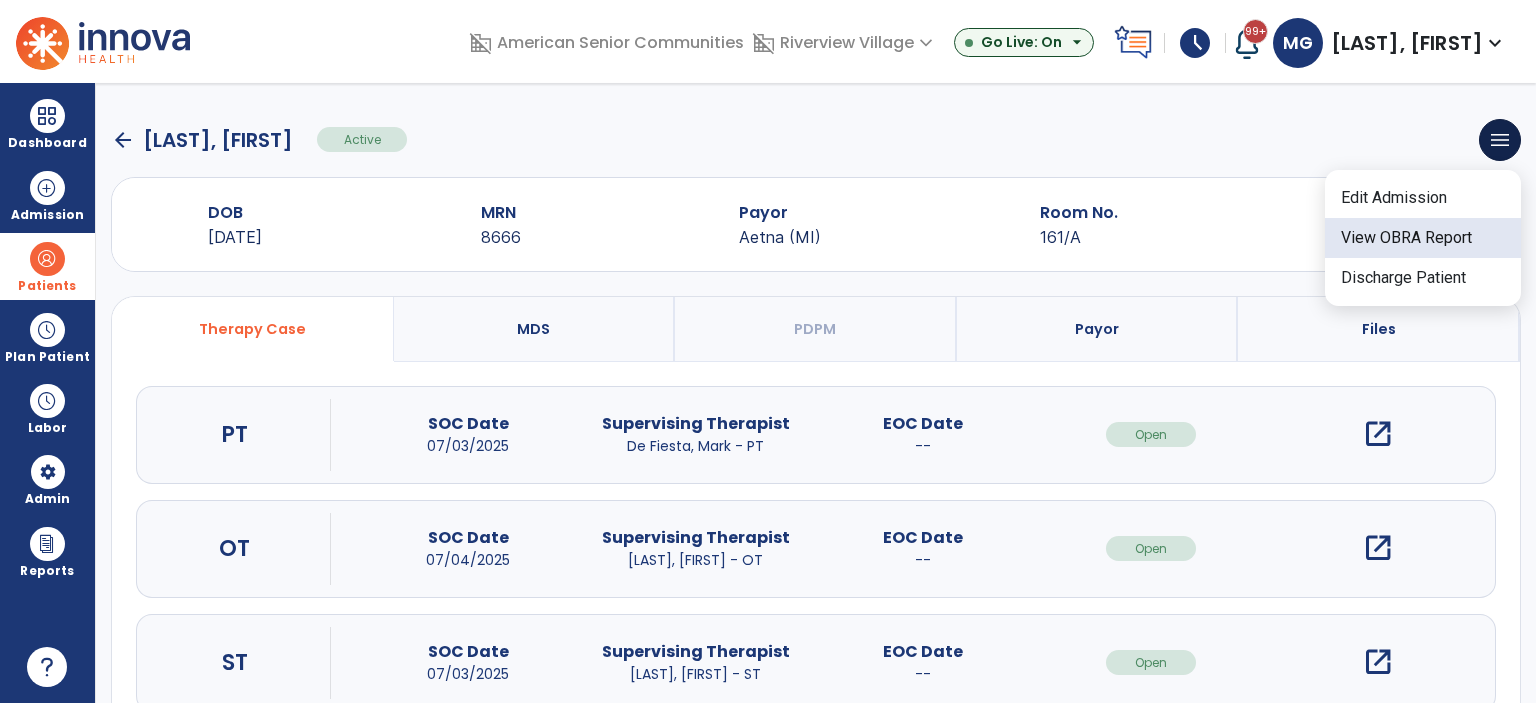 click on "View OBRA Report" 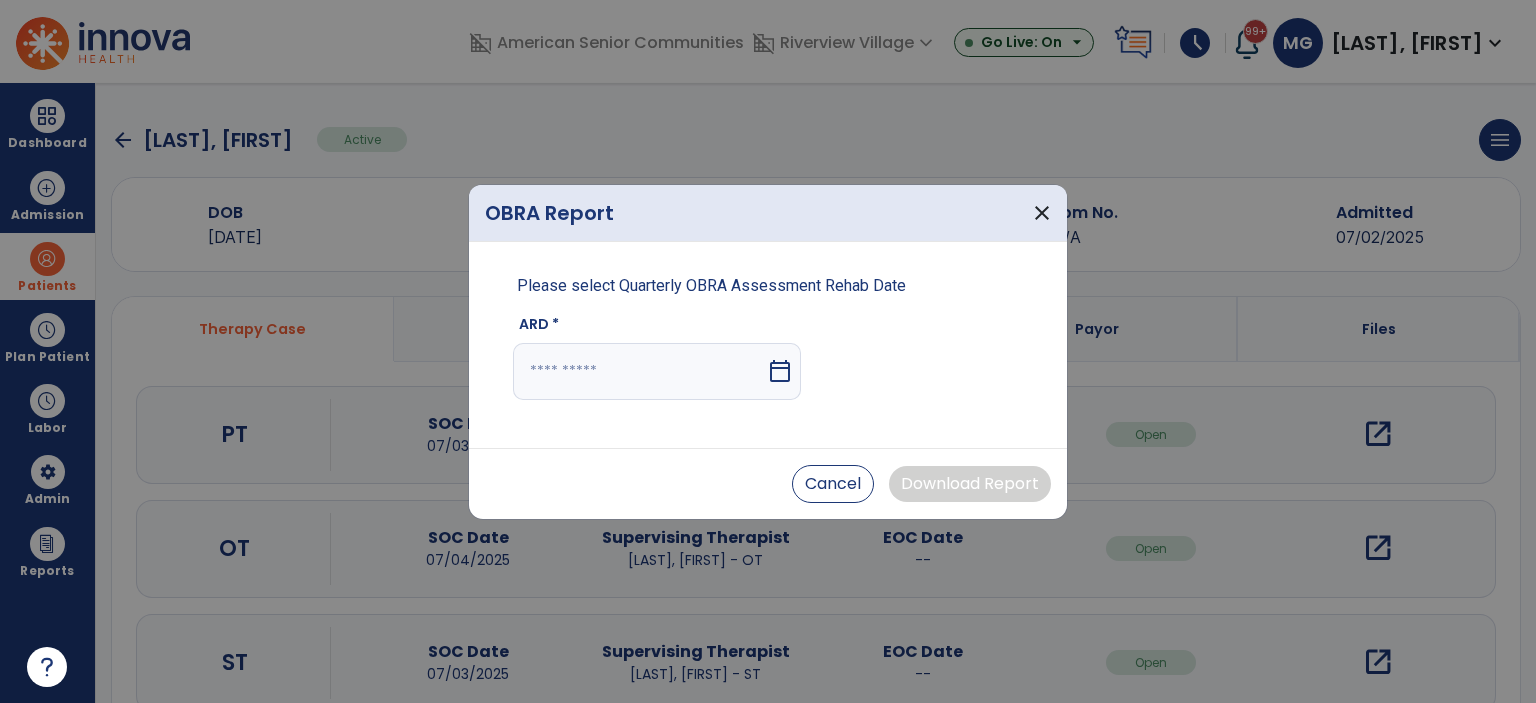click on "calendar_today" at bounding box center (780, 371) 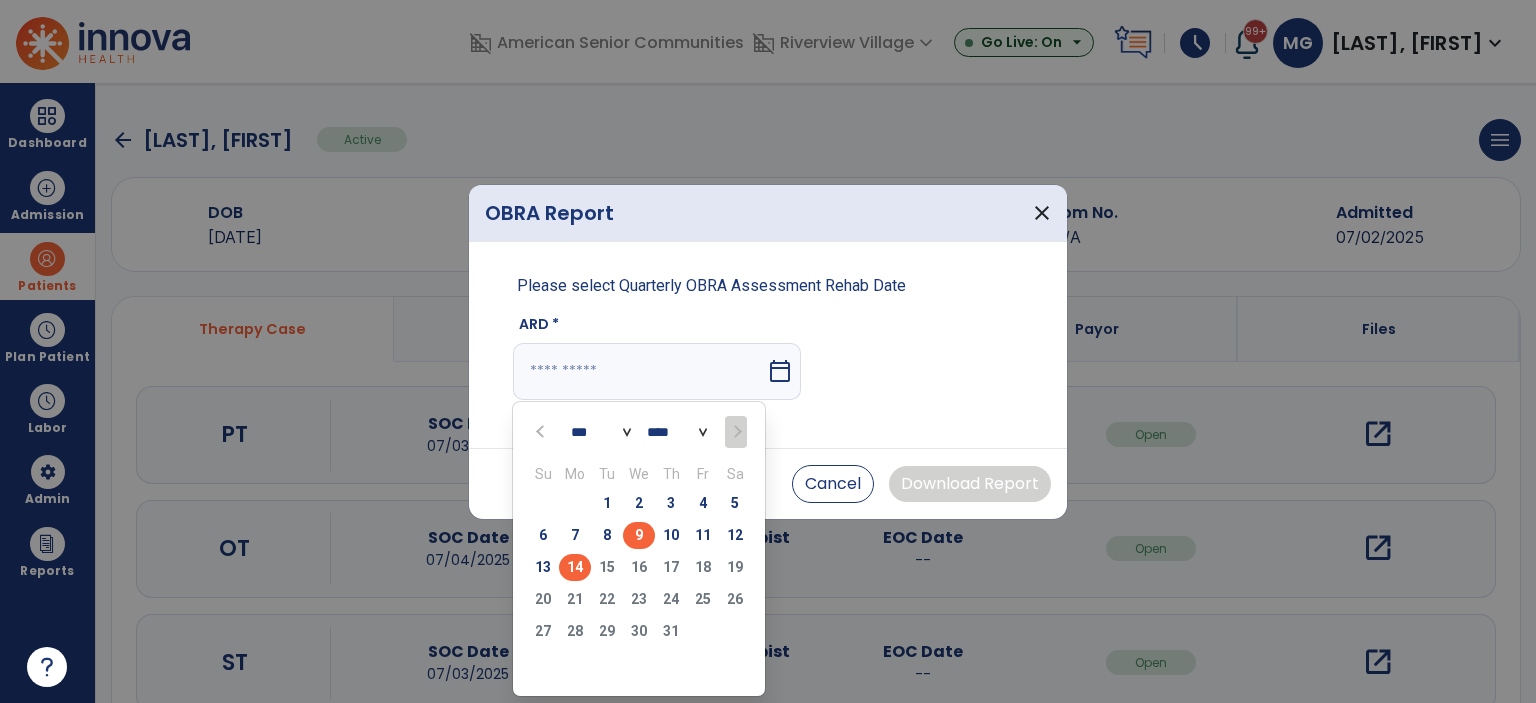 click on "9" at bounding box center (639, 535) 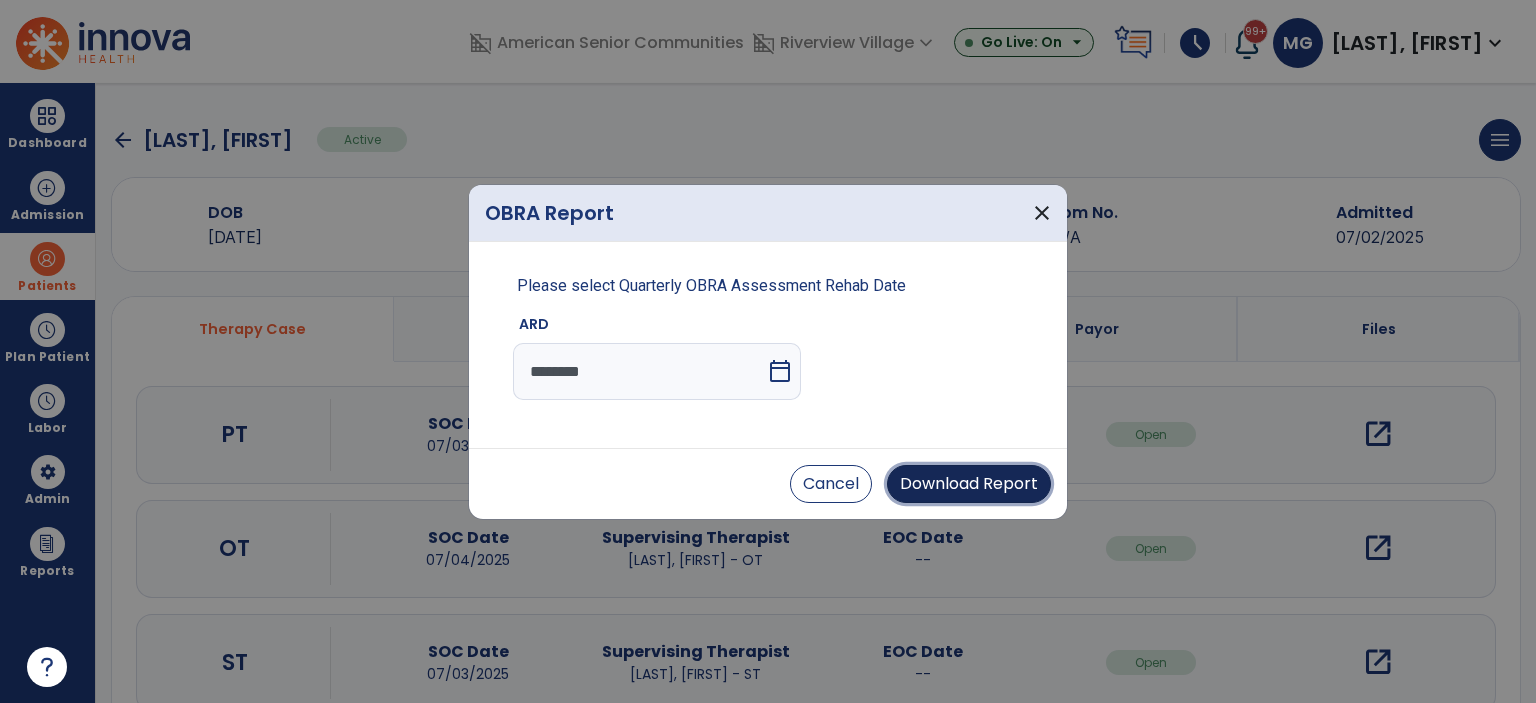 click on "Download Report" at bounding box center (969, 484) 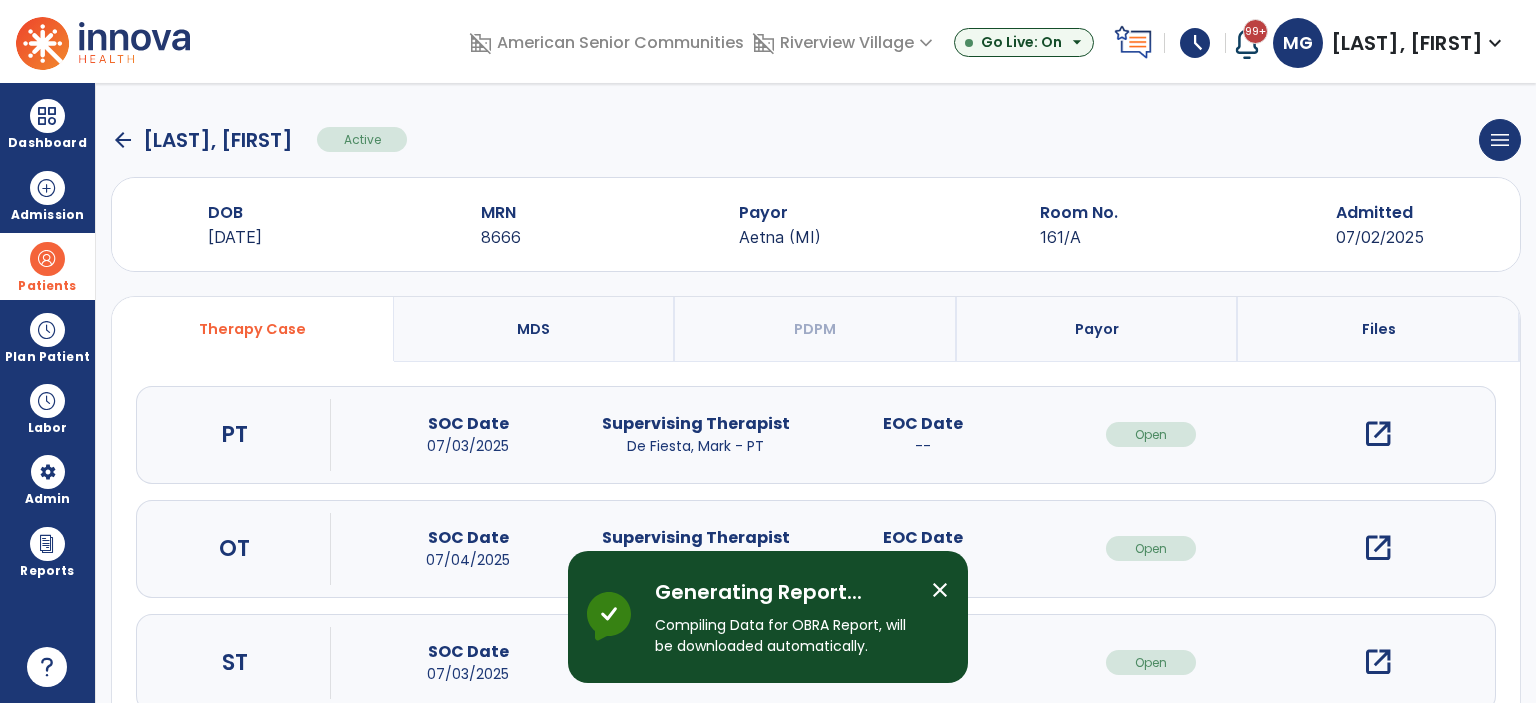 click on "close" at bounding box center (940, 590) 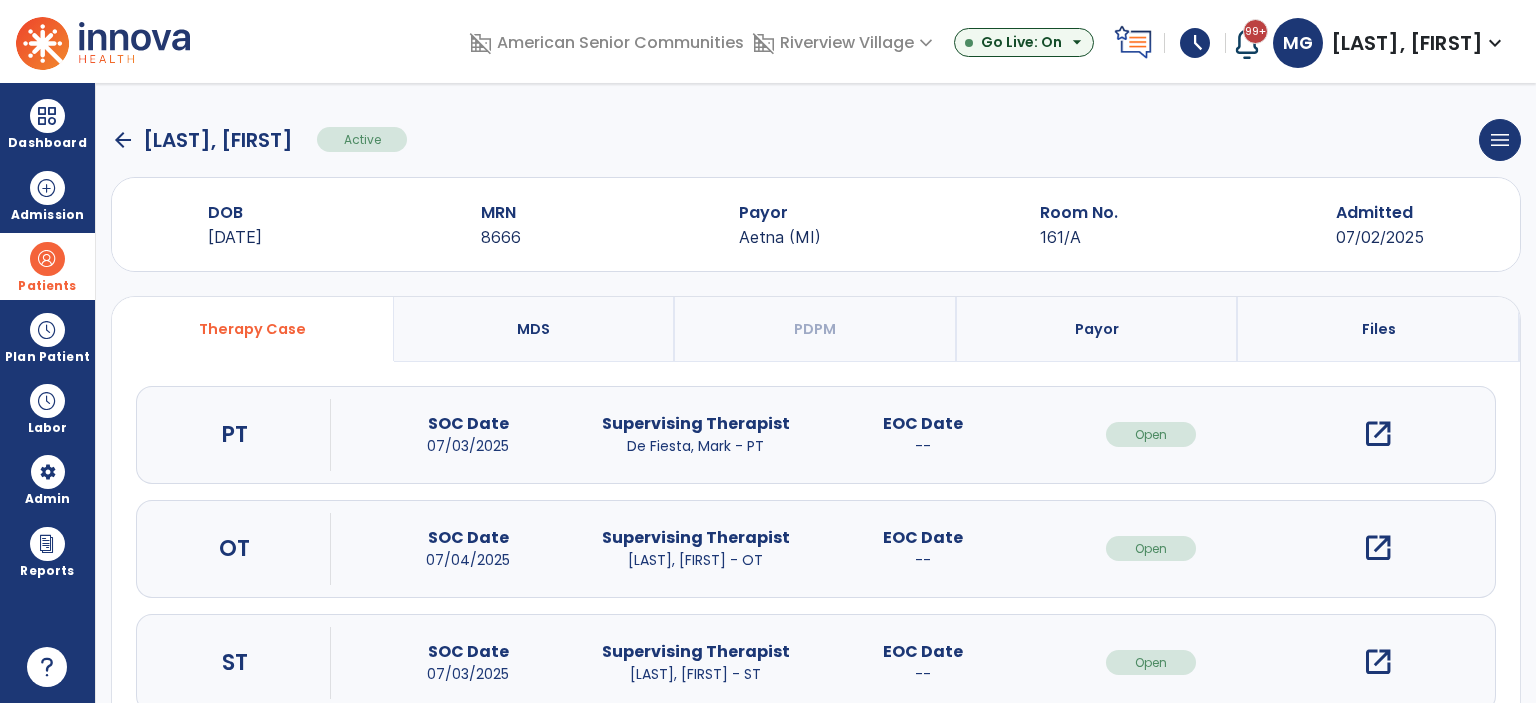 click on "arrow_back" 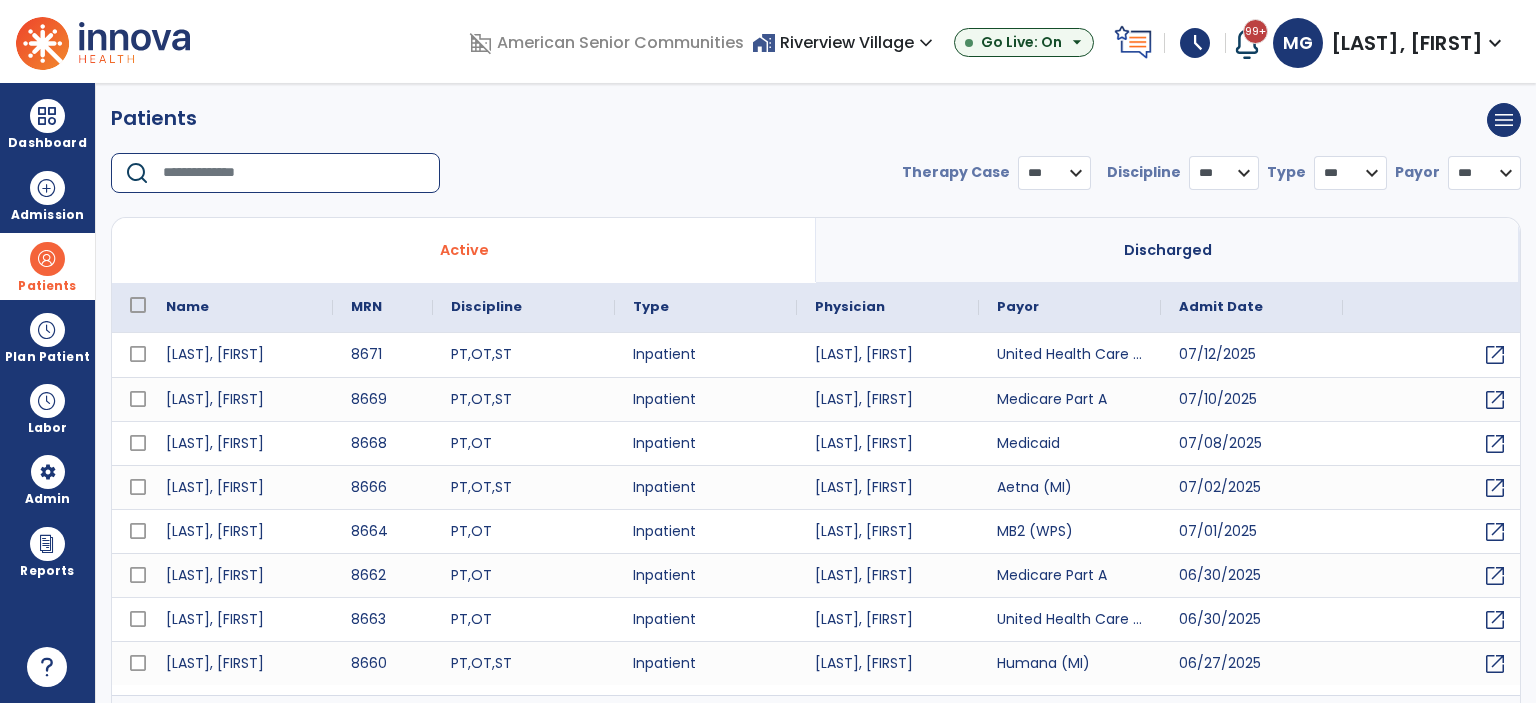 drag, startPoint x: 171, startPoint y: 171, endPoint x: 171, endPoint y: 157, distance: 14 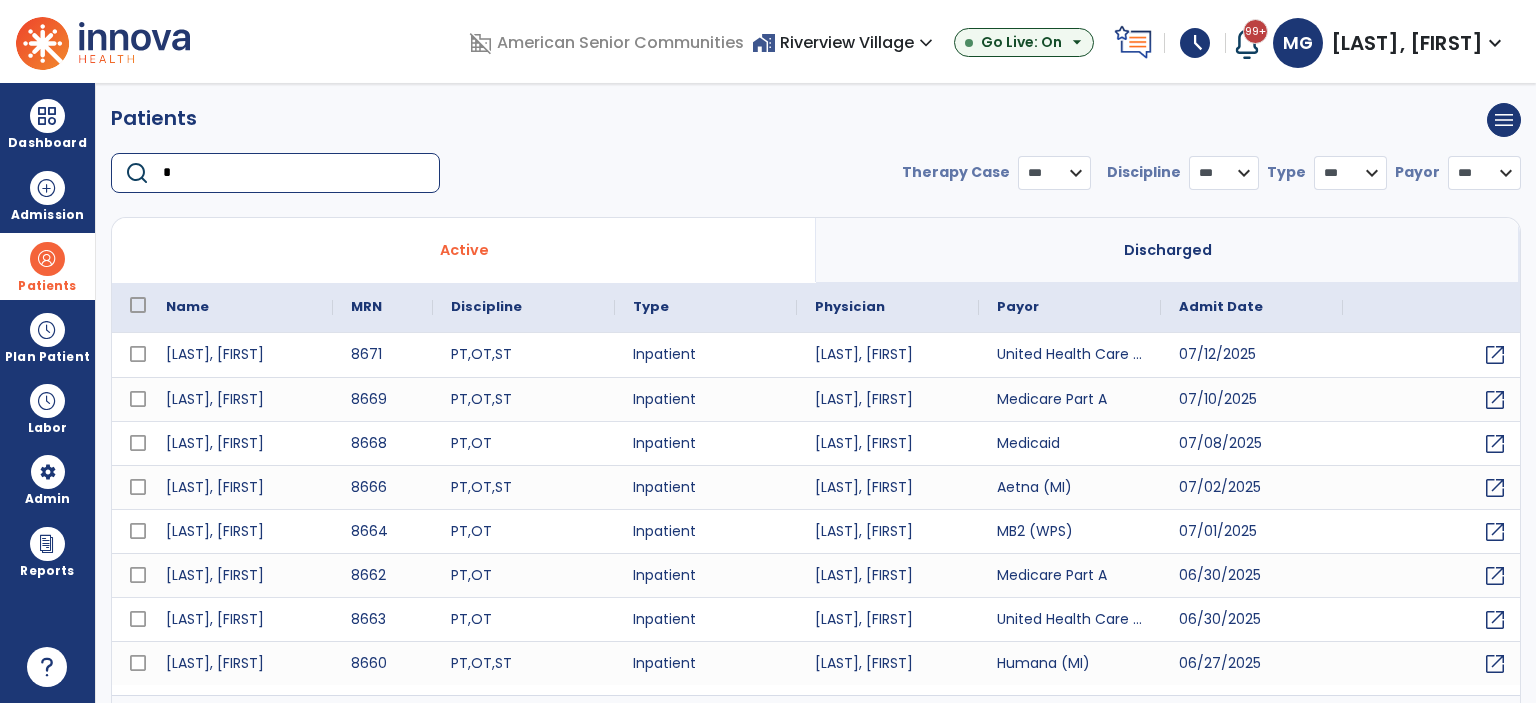 type on "**" 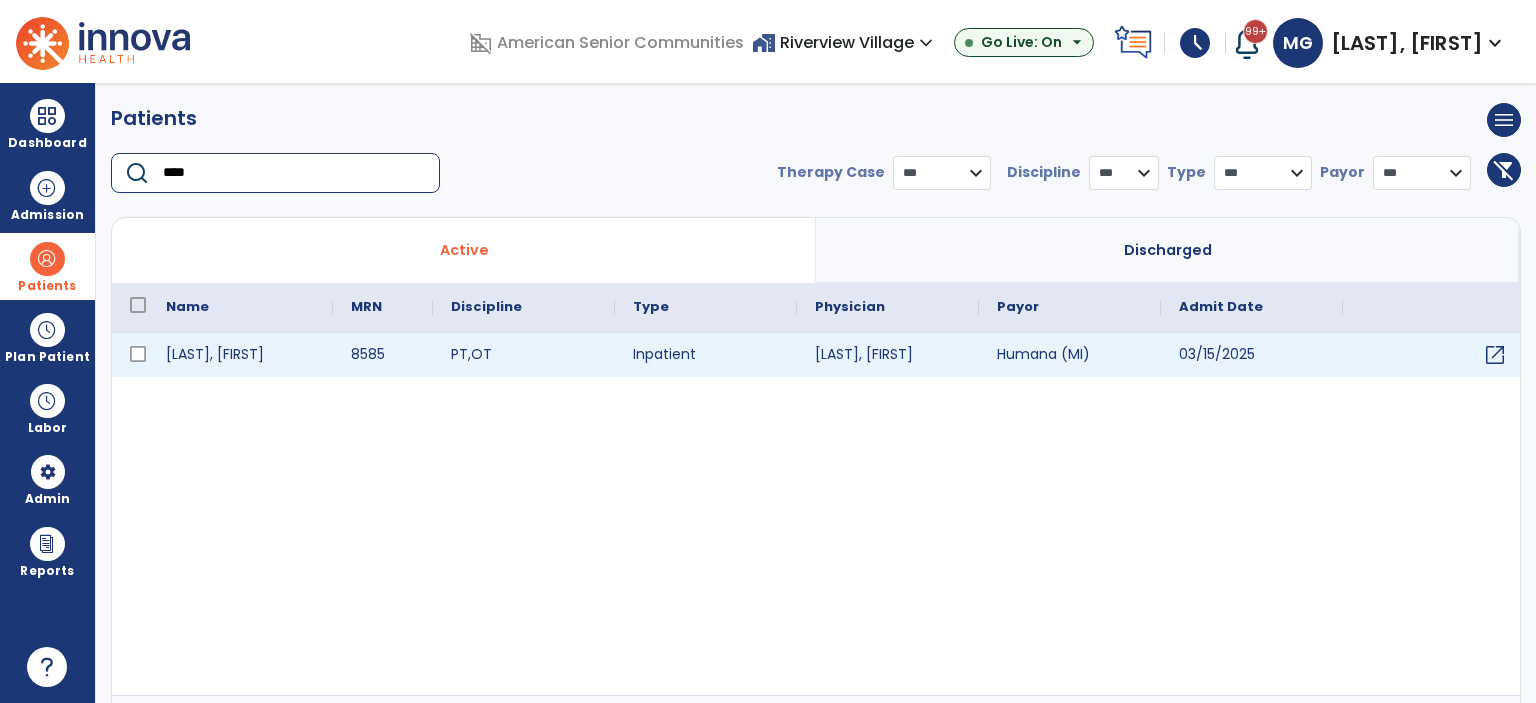 type on "****" 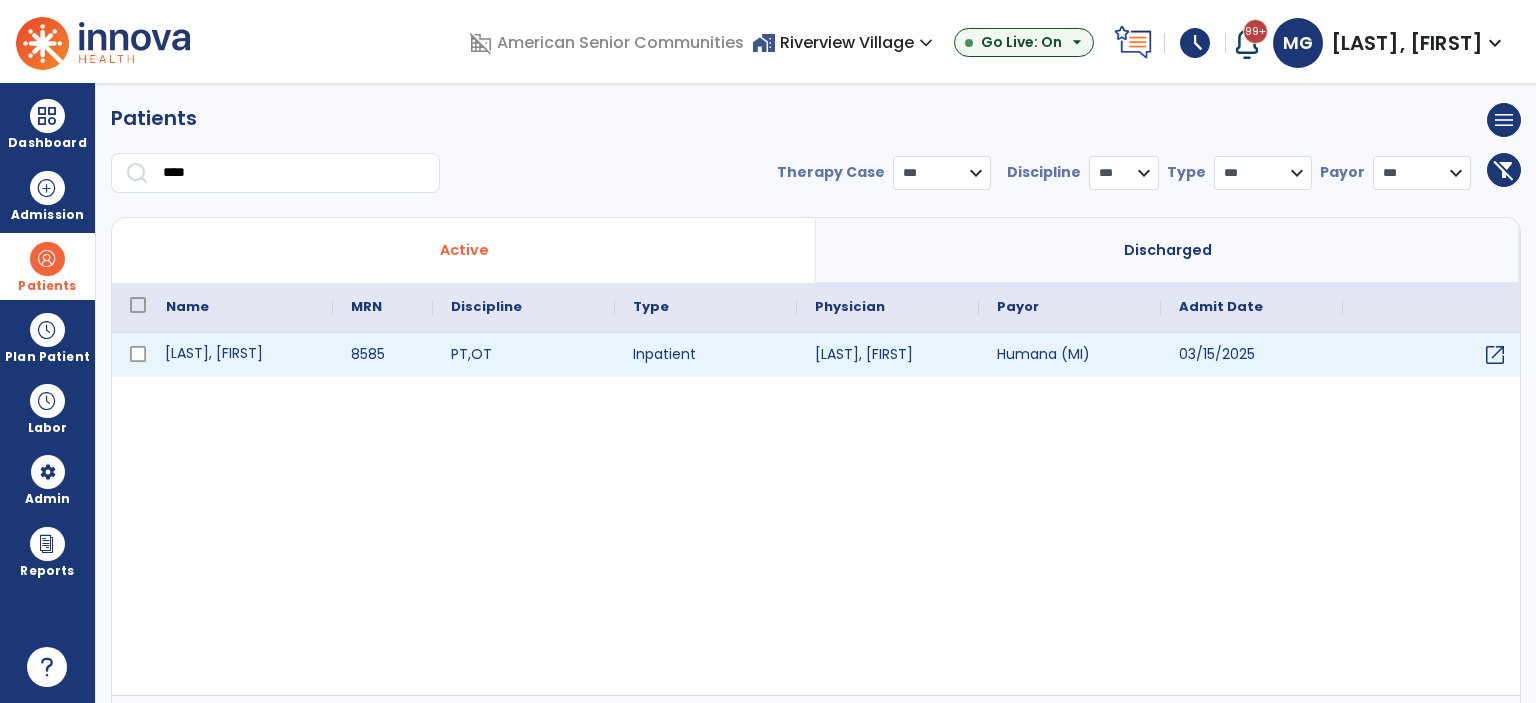 click on "[LAST], [FIRST]" at bounding box center [240, 355] 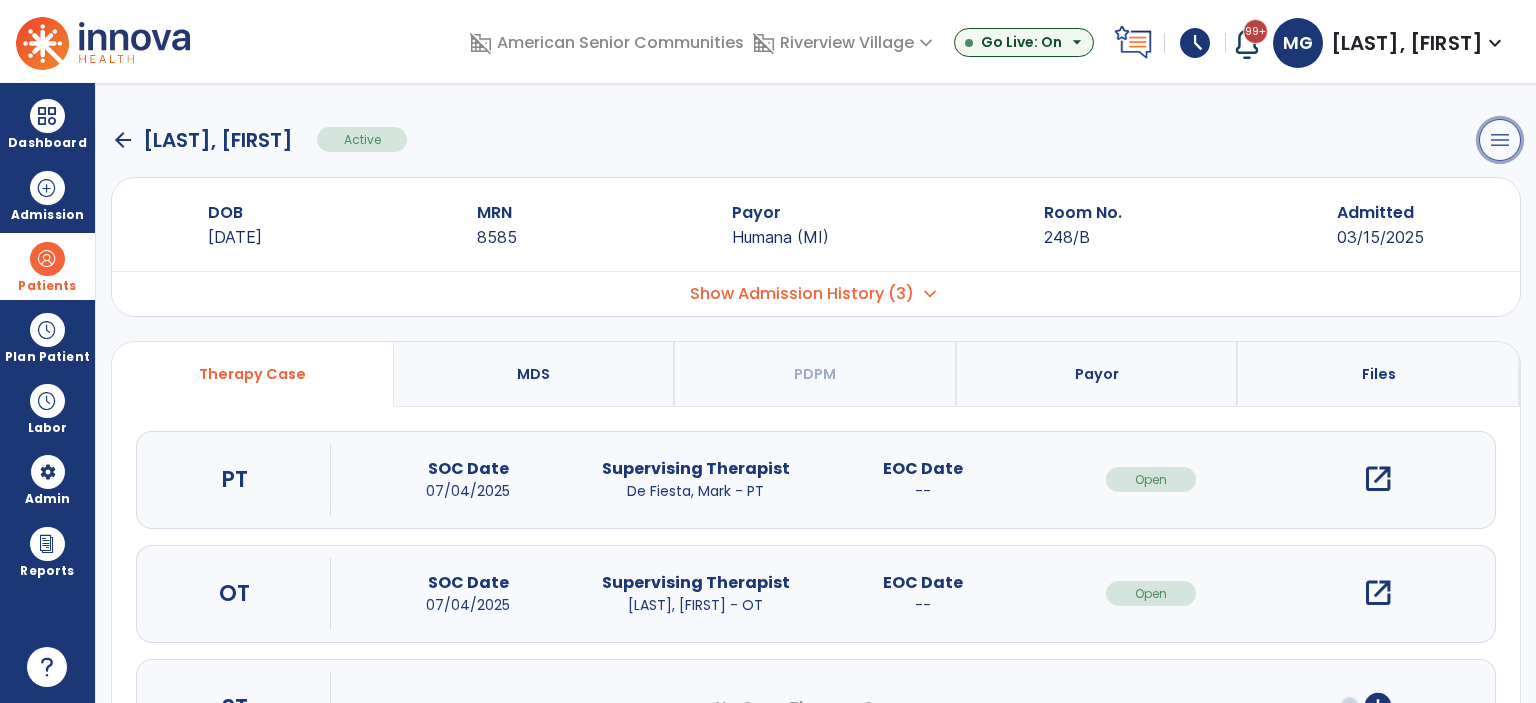 click on "menu" at bounding box center (1500, 140) 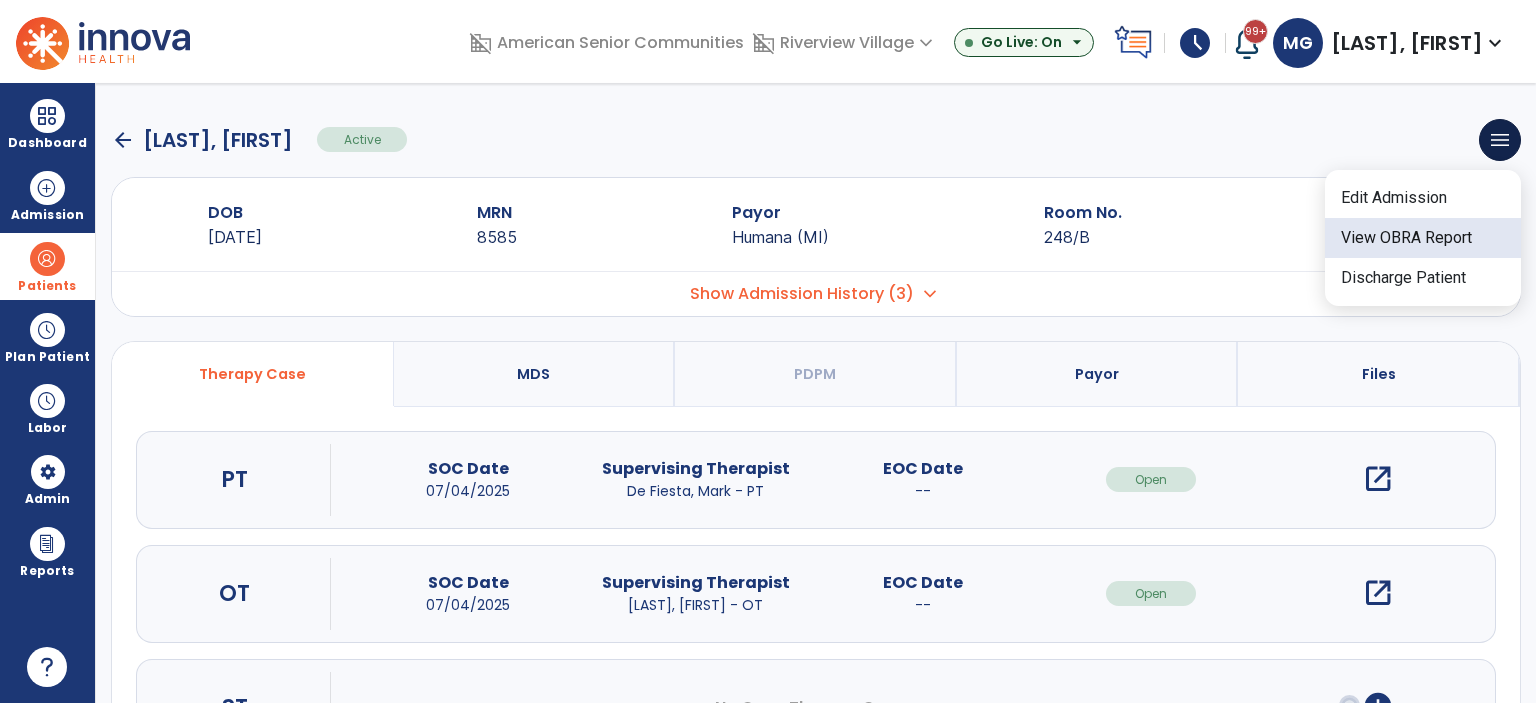 click on "View OBRA Report" 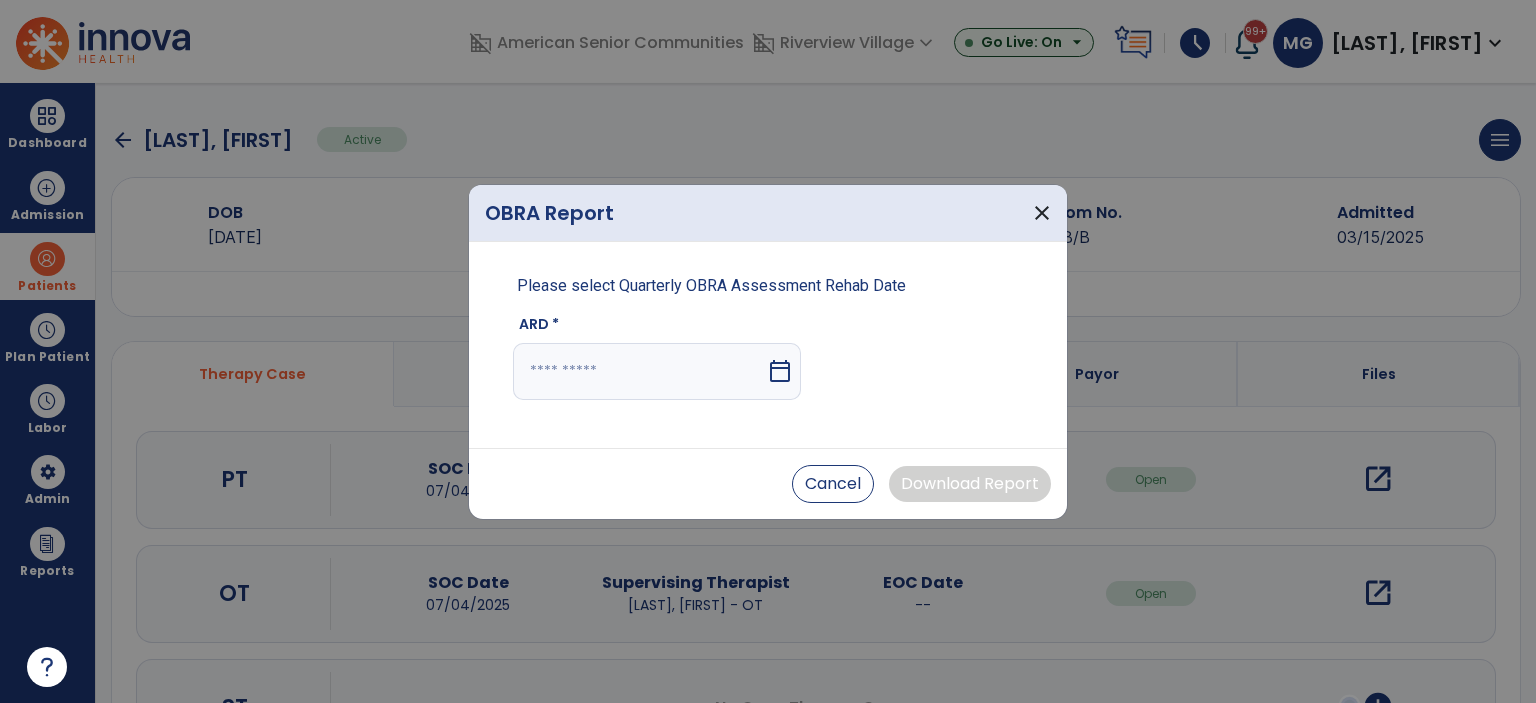 click on "calendar_today" at bounding box center (780, 371) 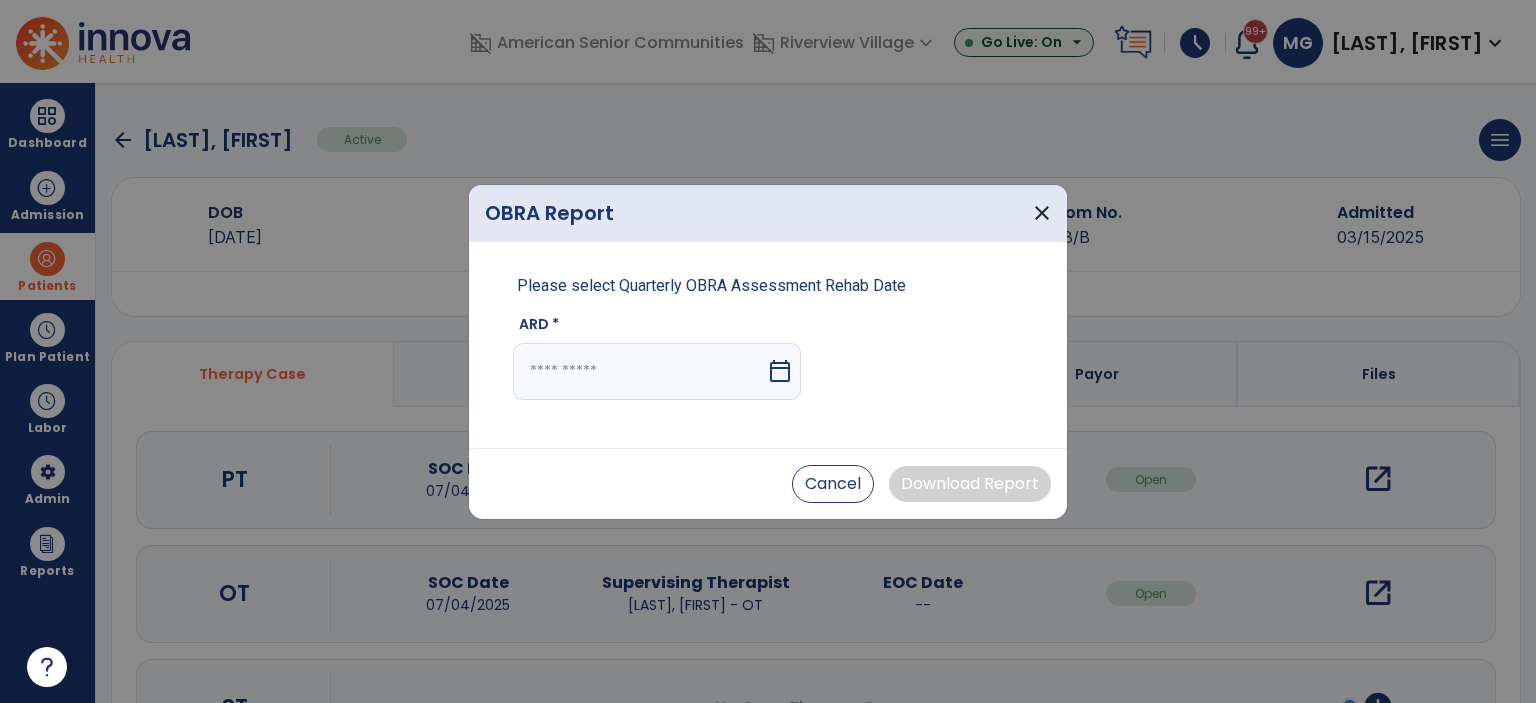 select on "*" 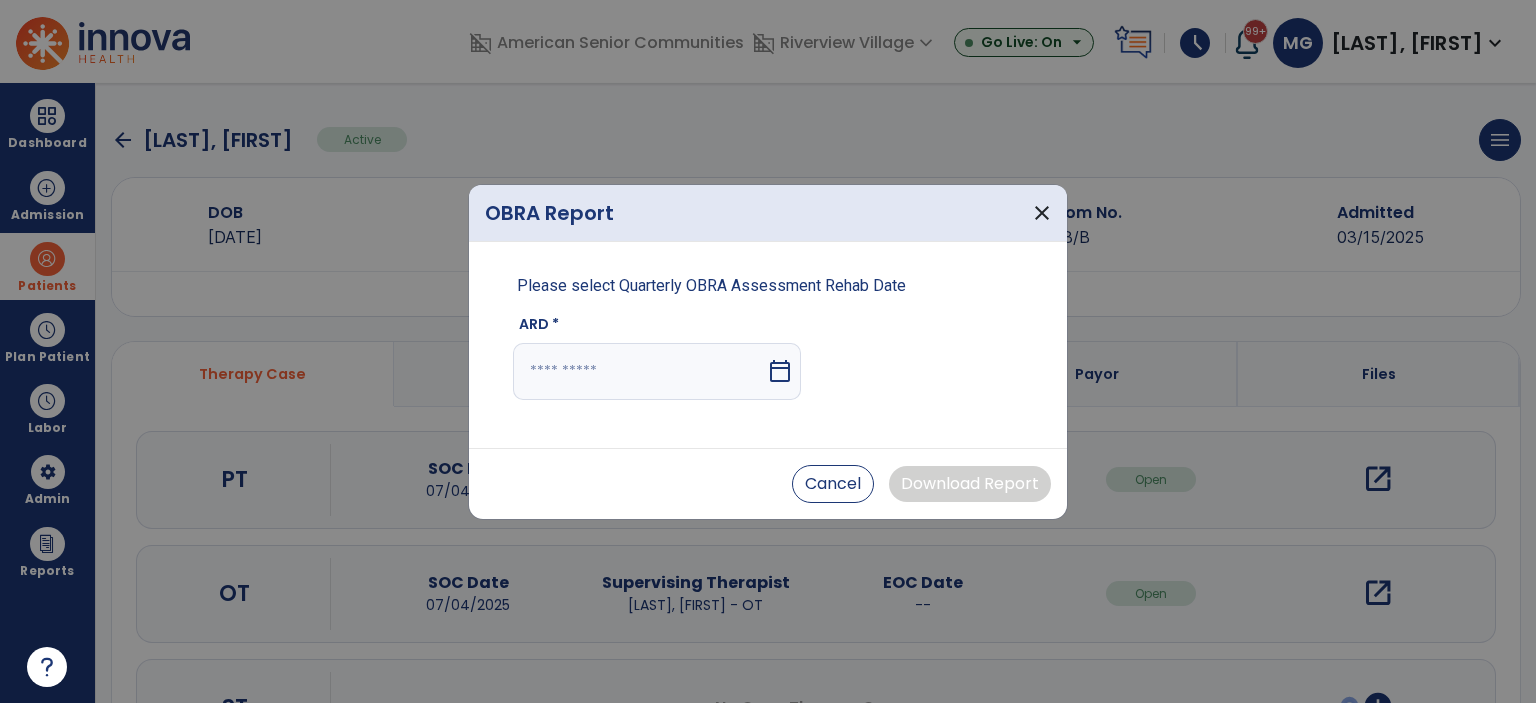 select on "****" 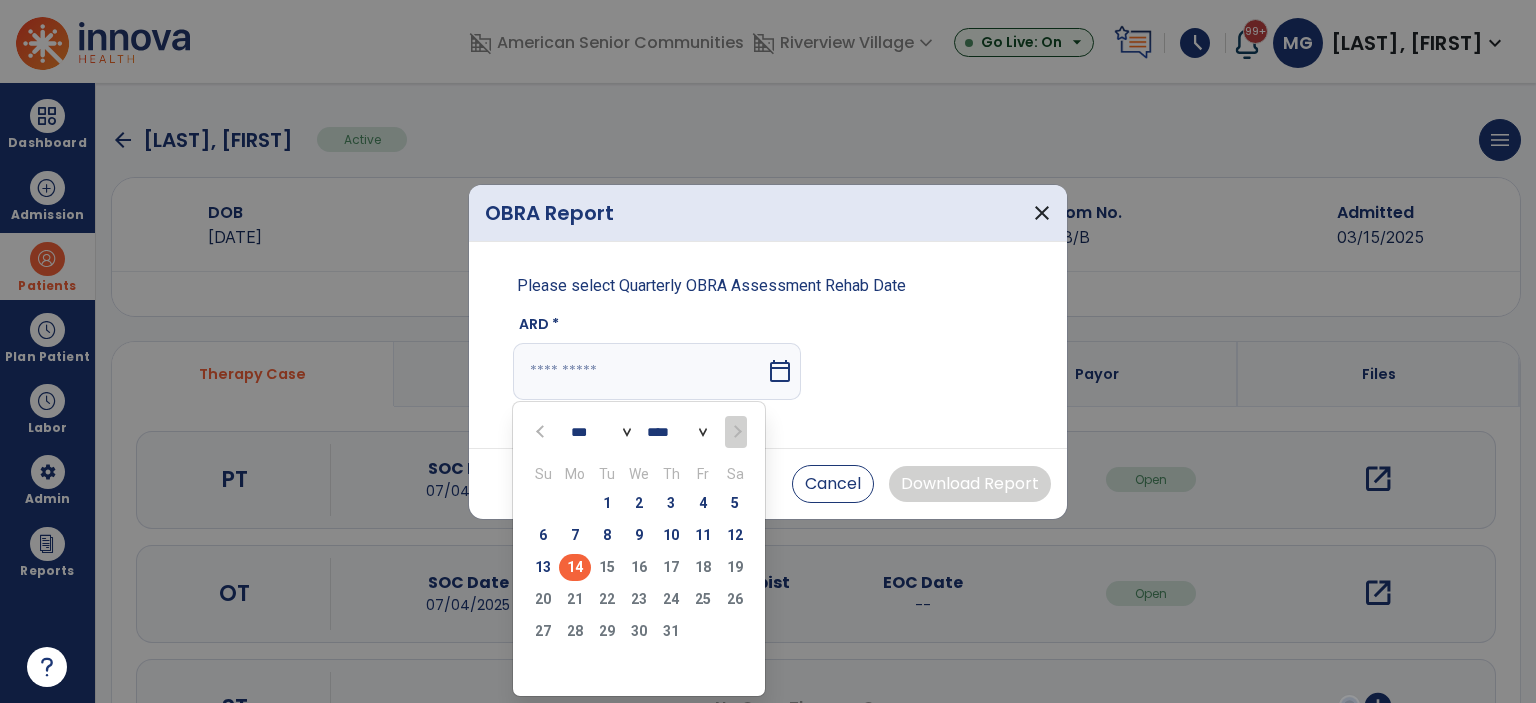 drag, startPoint x: 632, startPoint y: 544, endPoint x: 646, endPoint y: 534, distance: 17.20465 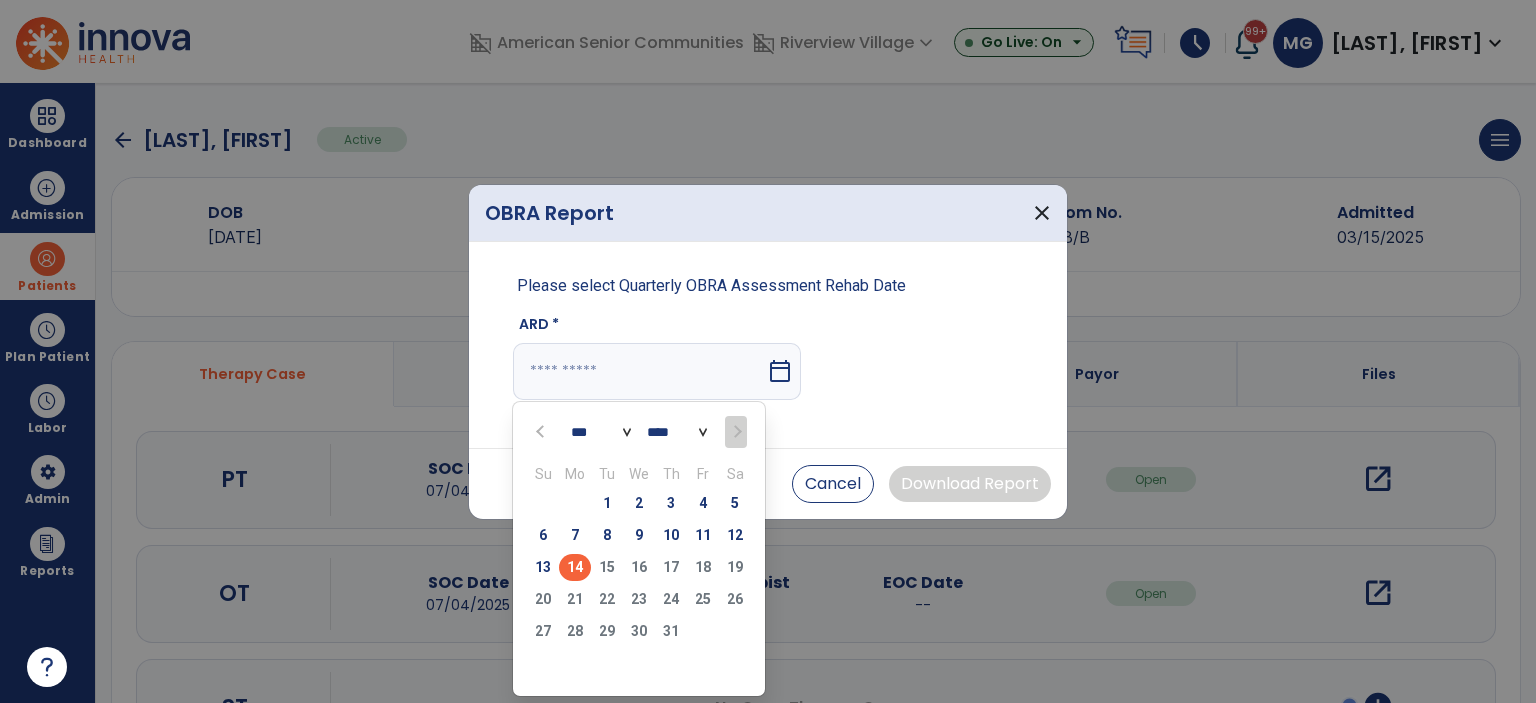click on "9" at bounding box center (639, 535) 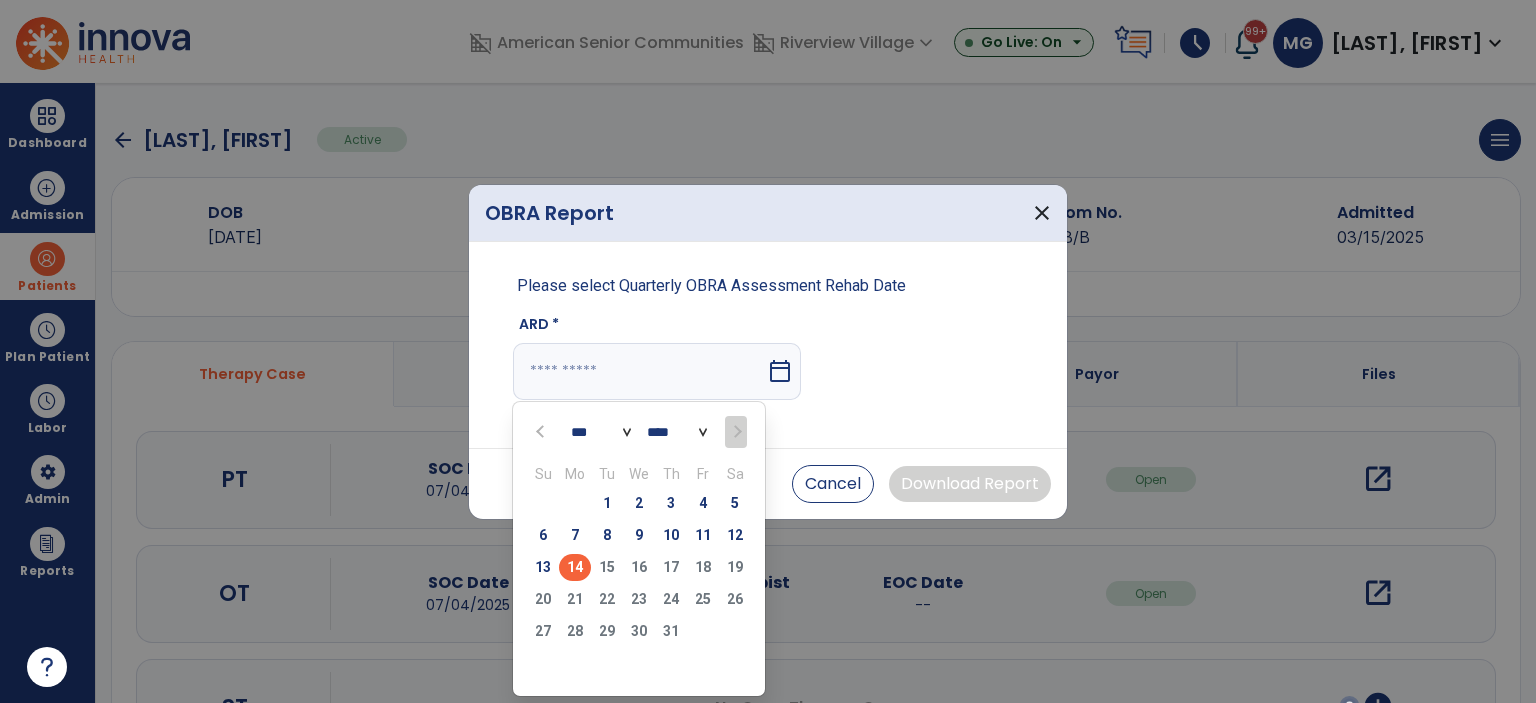 type on "********" 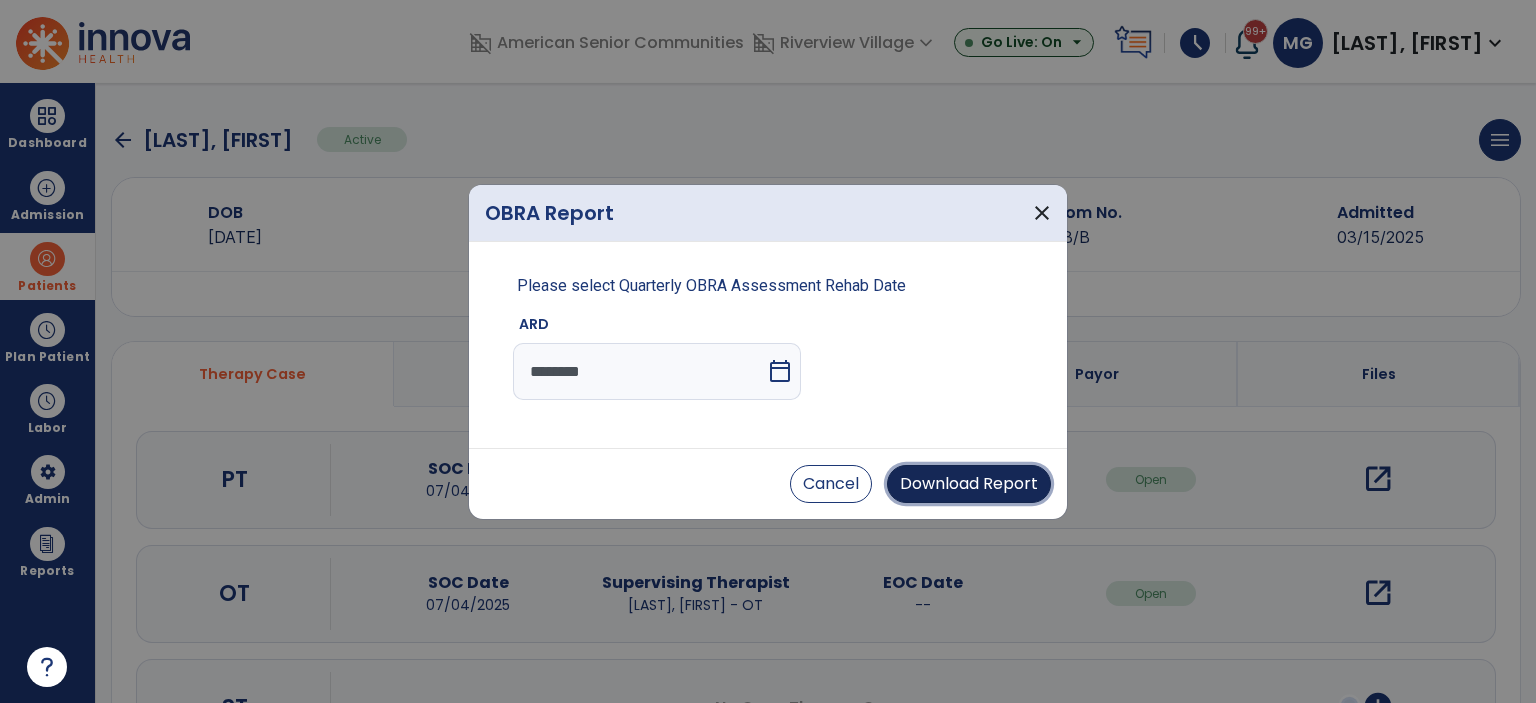 click on "Download Report" at bounding box center (969, 484) 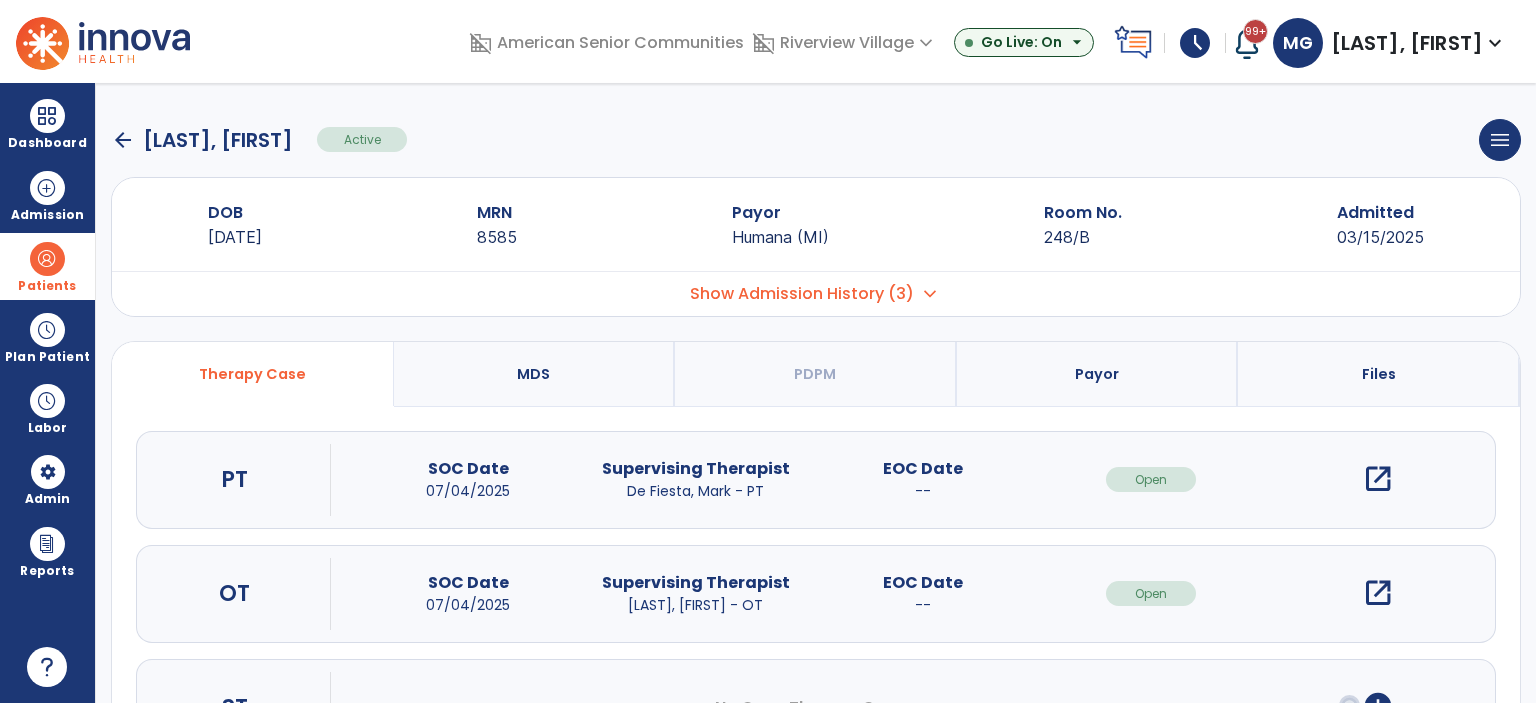 click on "arrow_back" 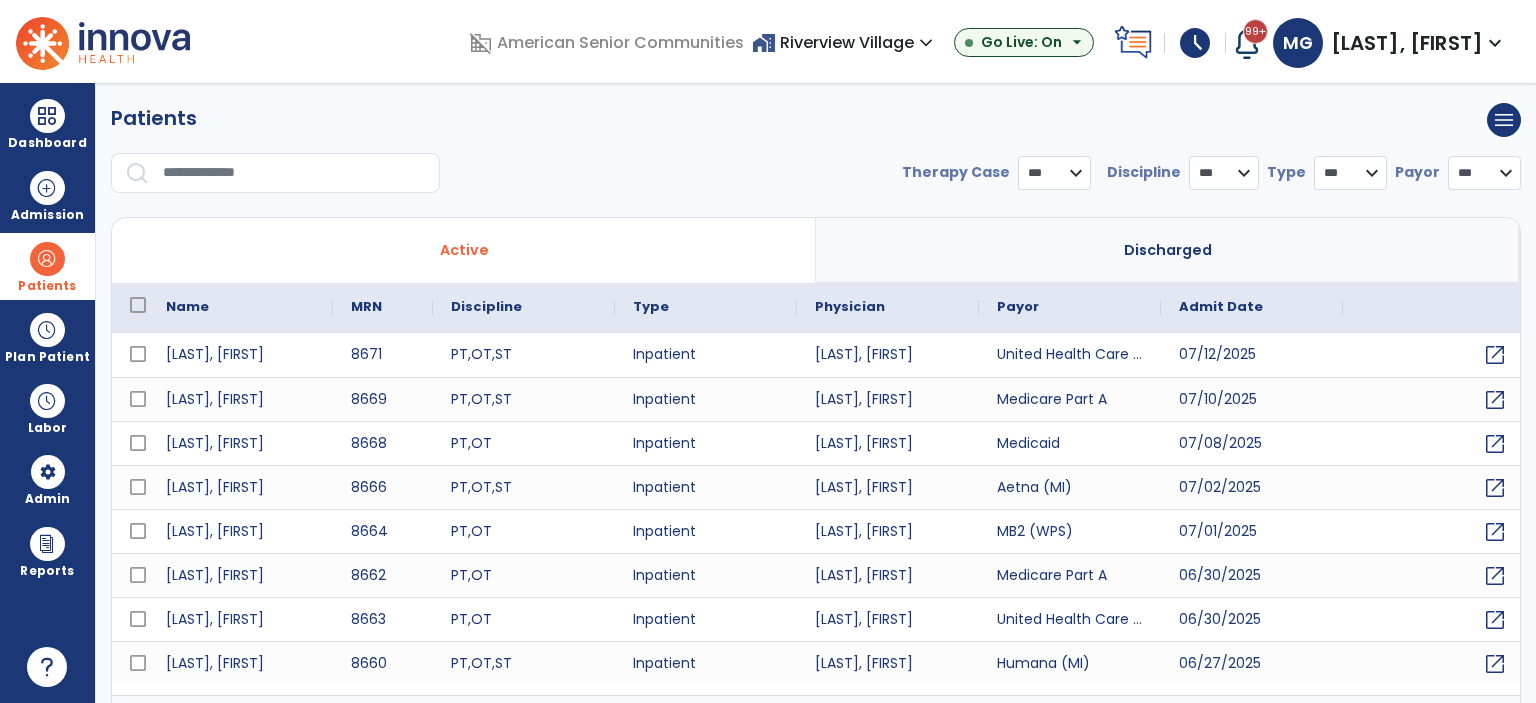 click at bounding box center (137, 172) 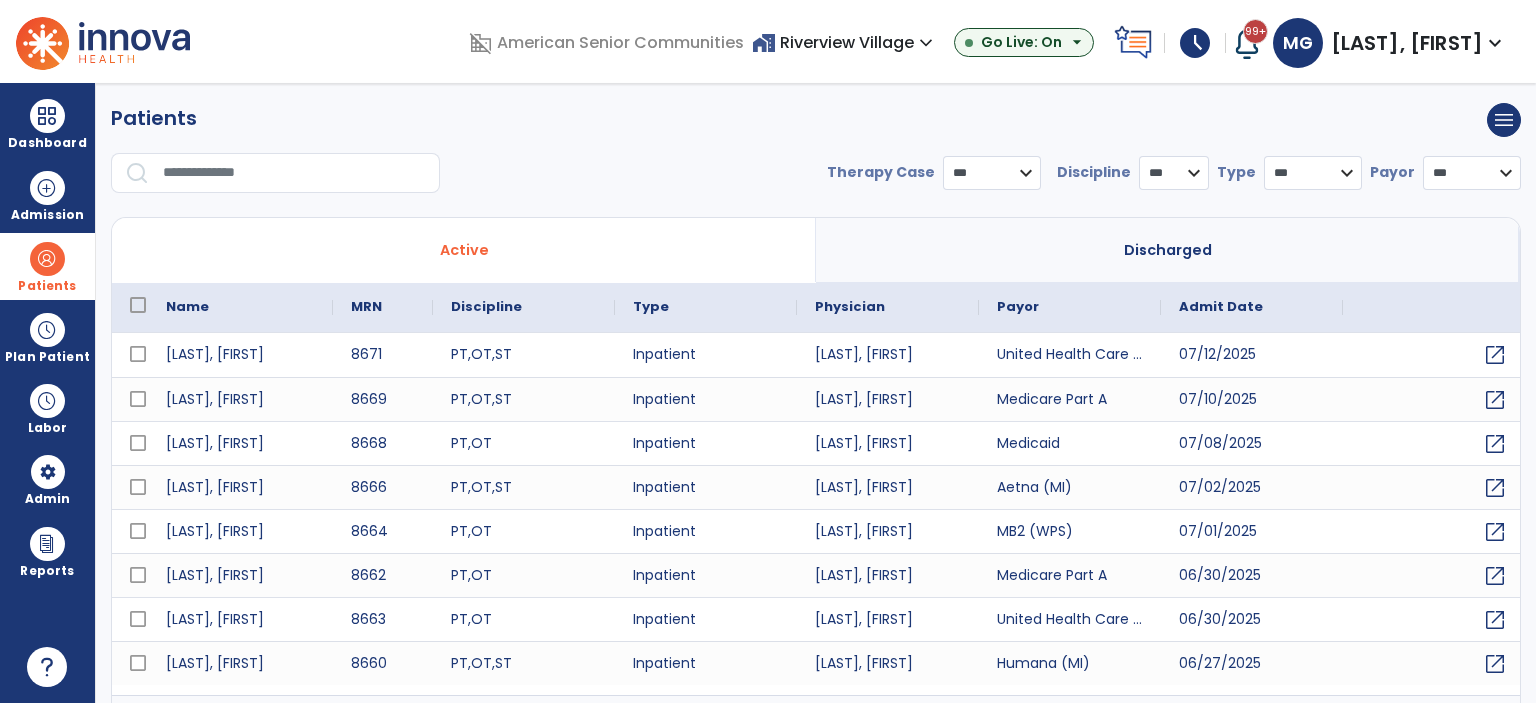 click at bounding box center (294, 173) 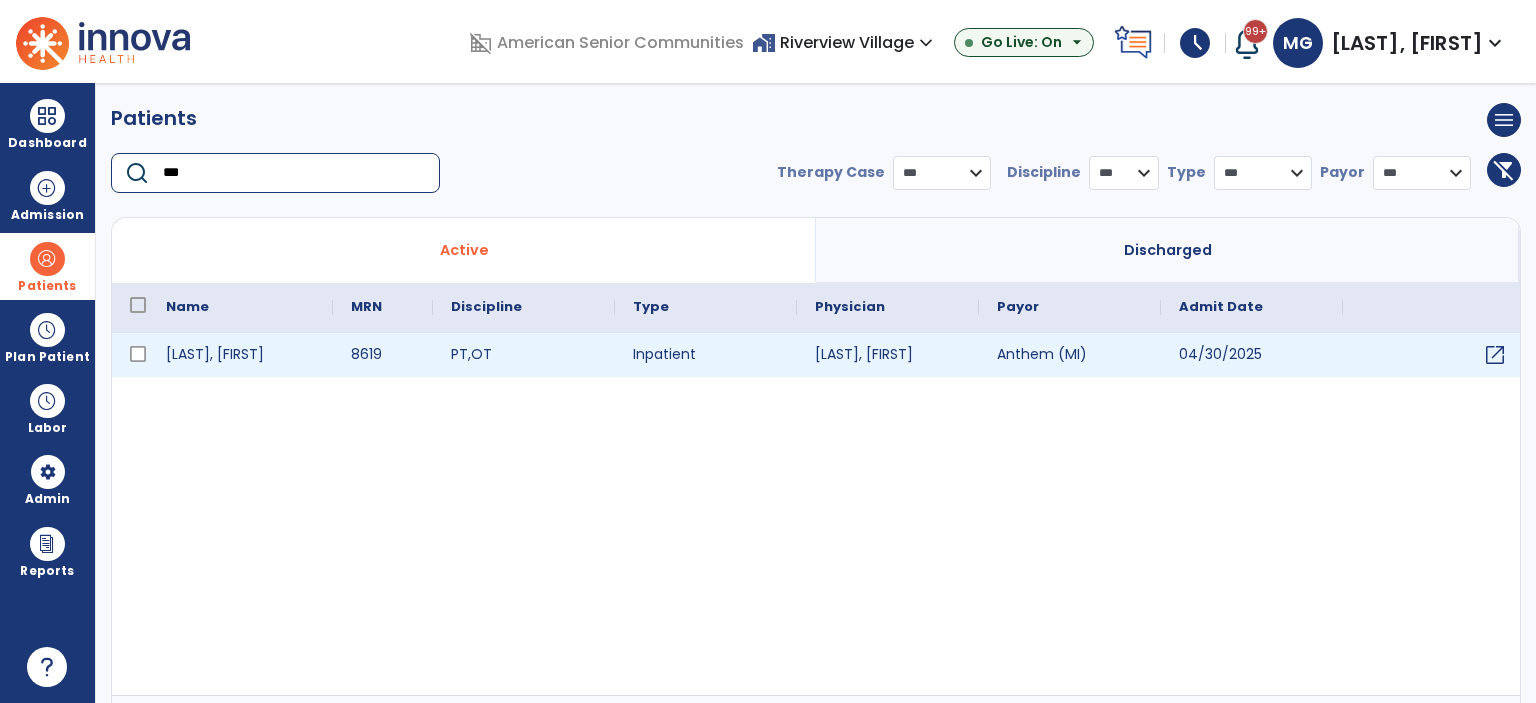 type on "***" 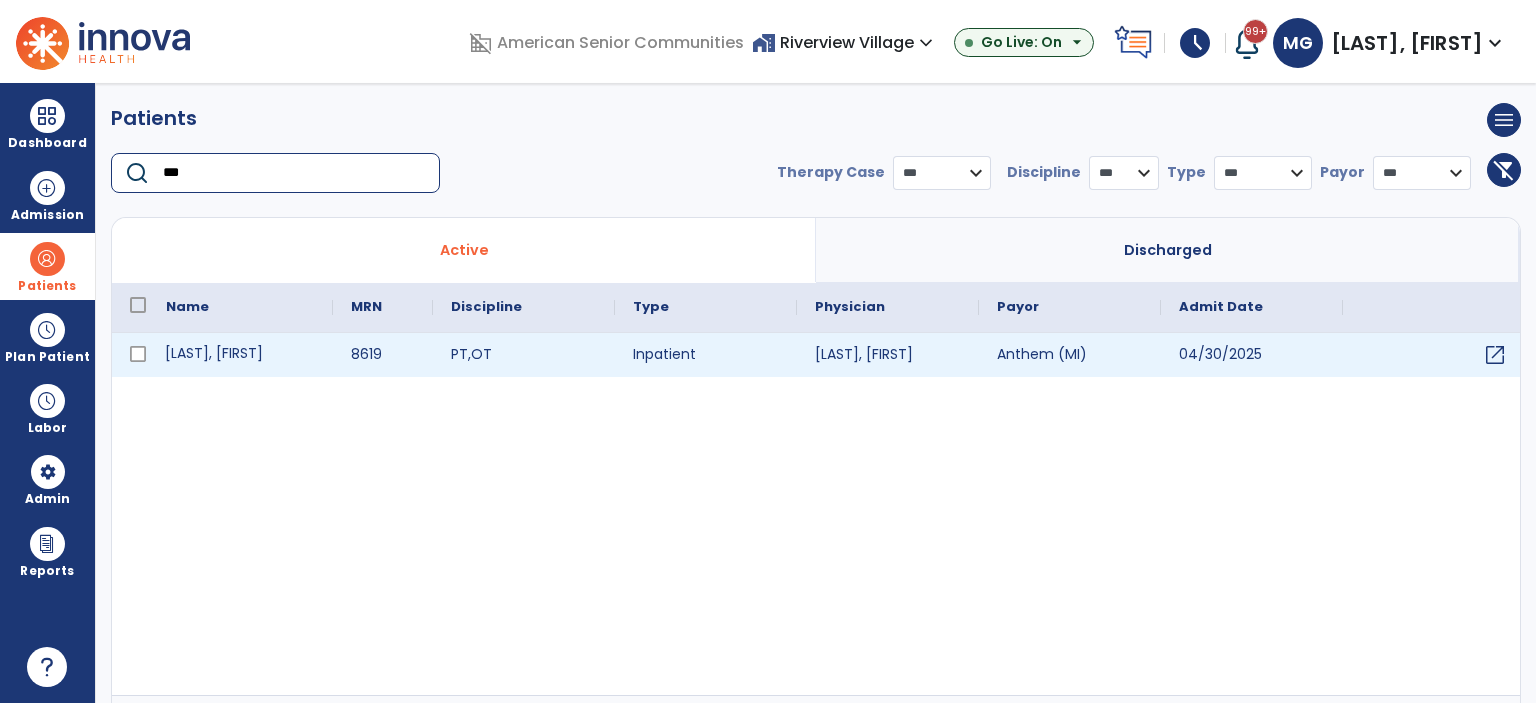click on "[LAST], [FIRST]" at bounding box center (240, 355) 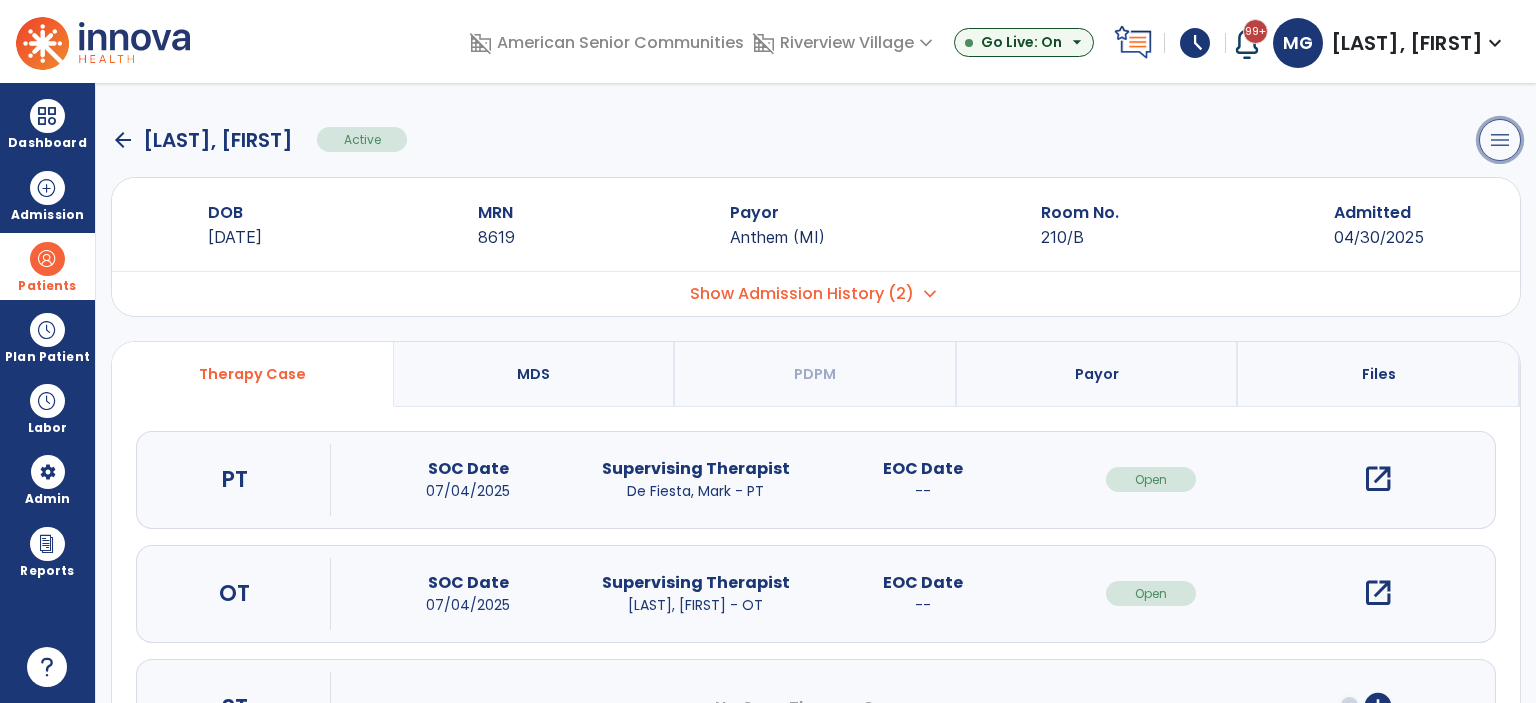 click on "menu" at bounding box center [1500, 140] 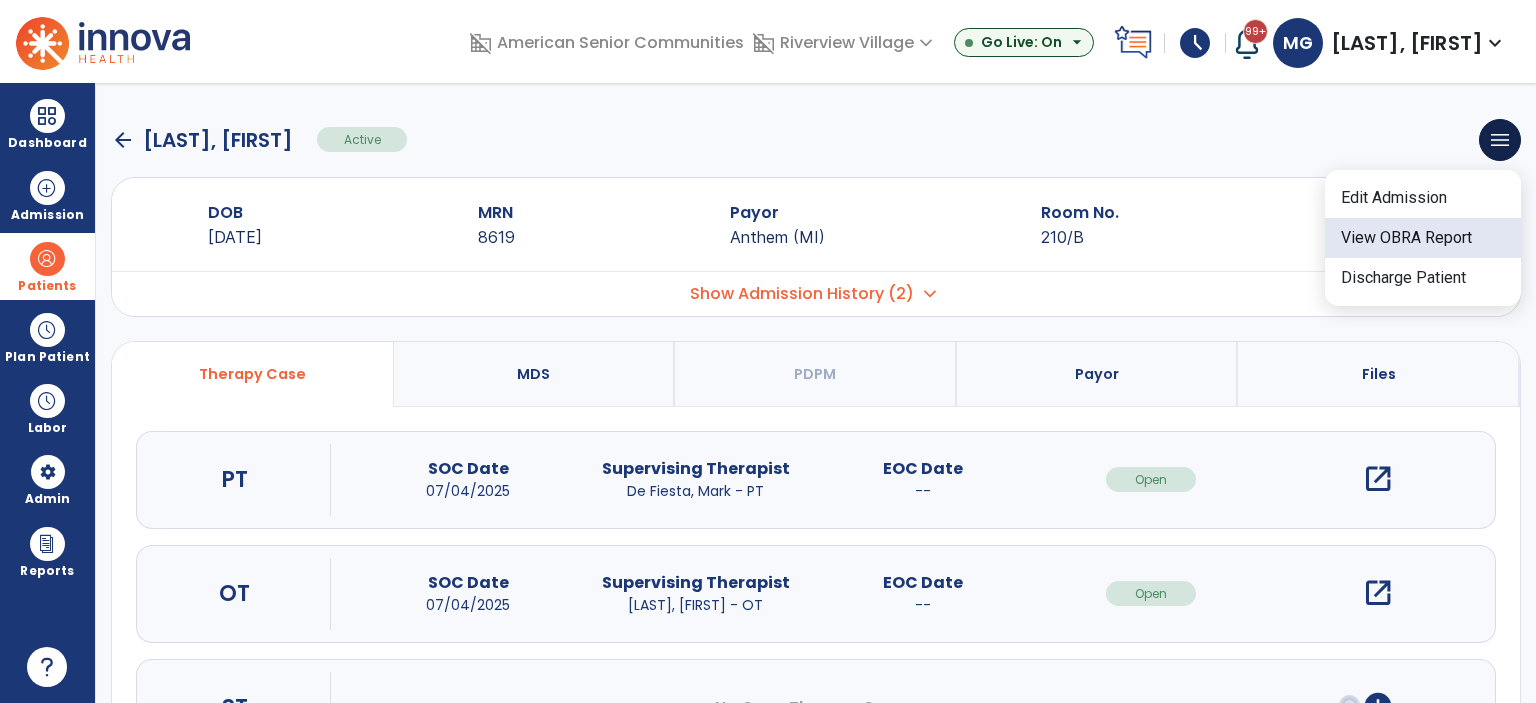 click on "View OBRA Report" 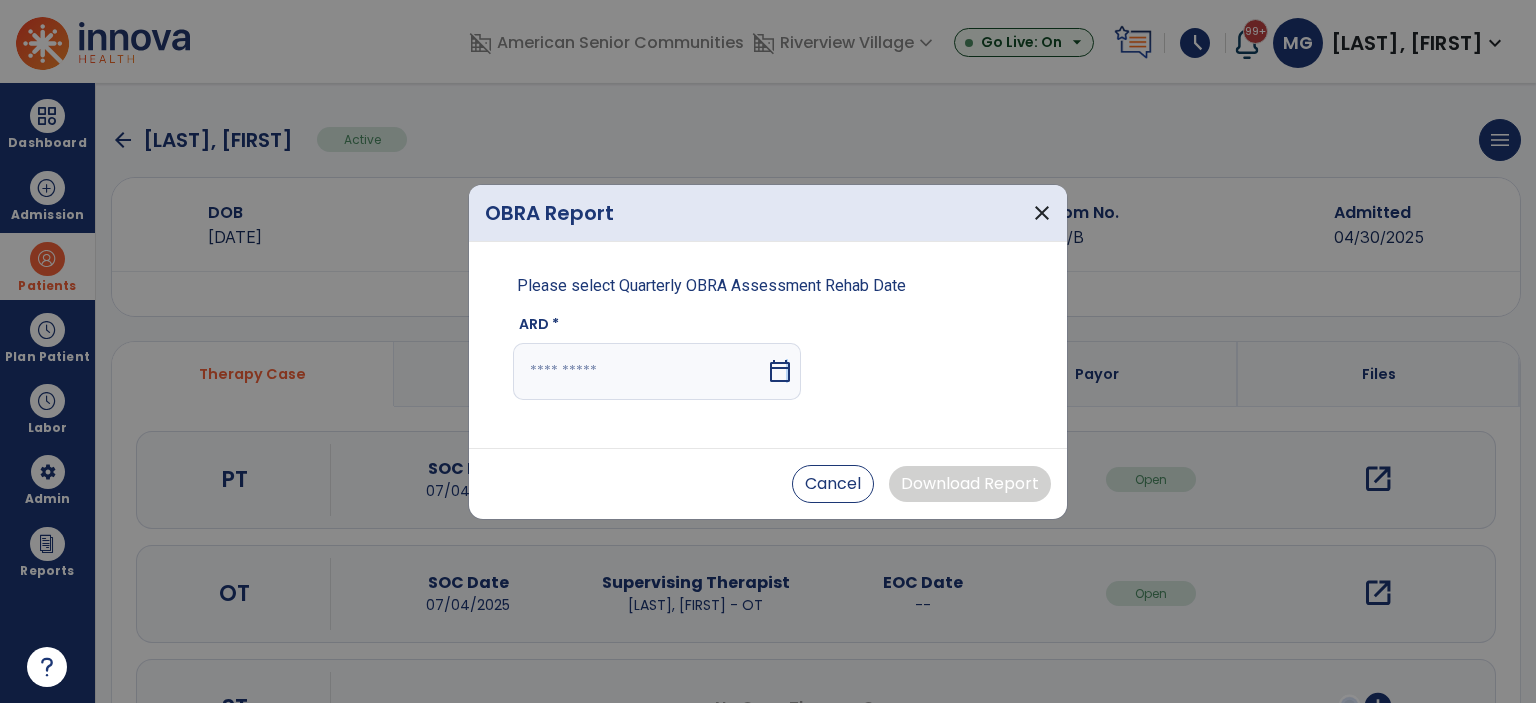 click on "calendar_today" at bounding box center (780, 371) 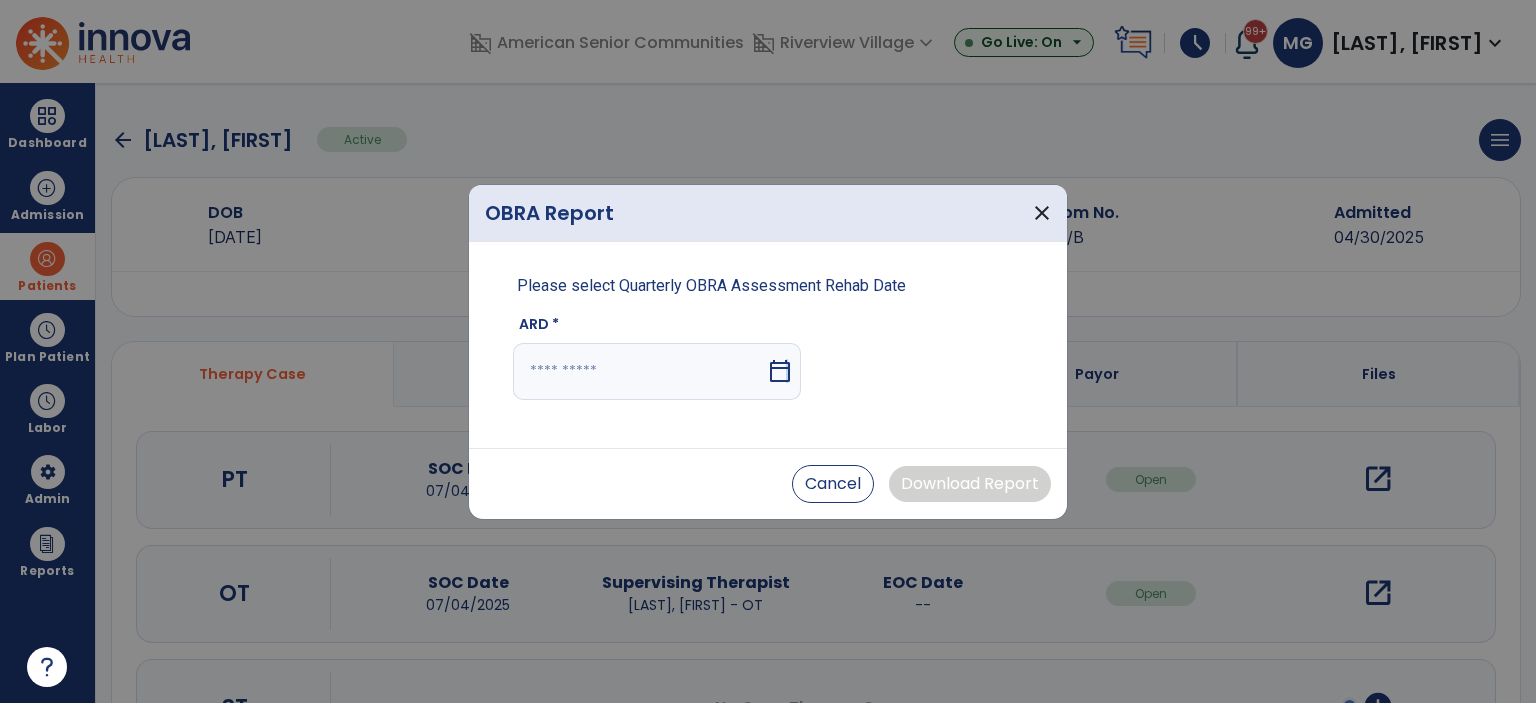 select on "*" 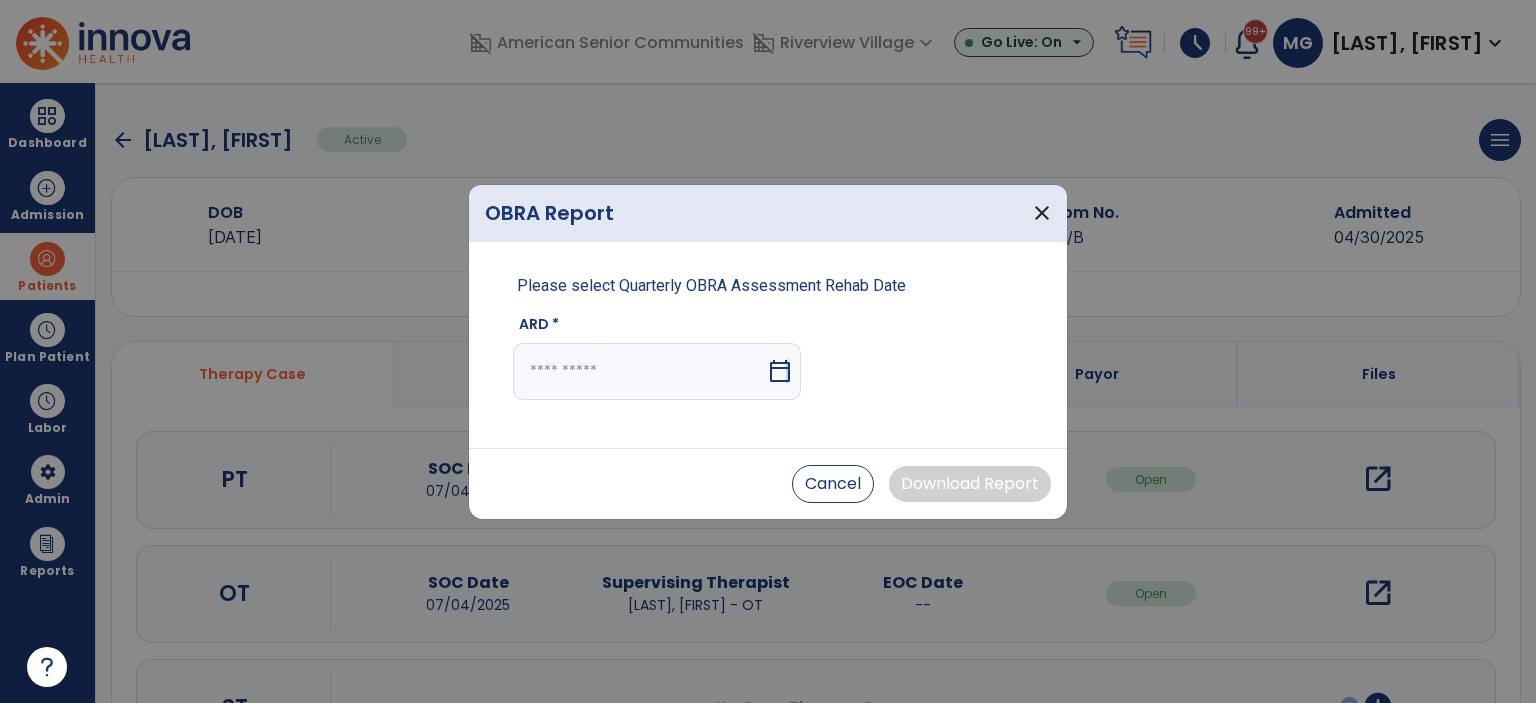 select on "****" 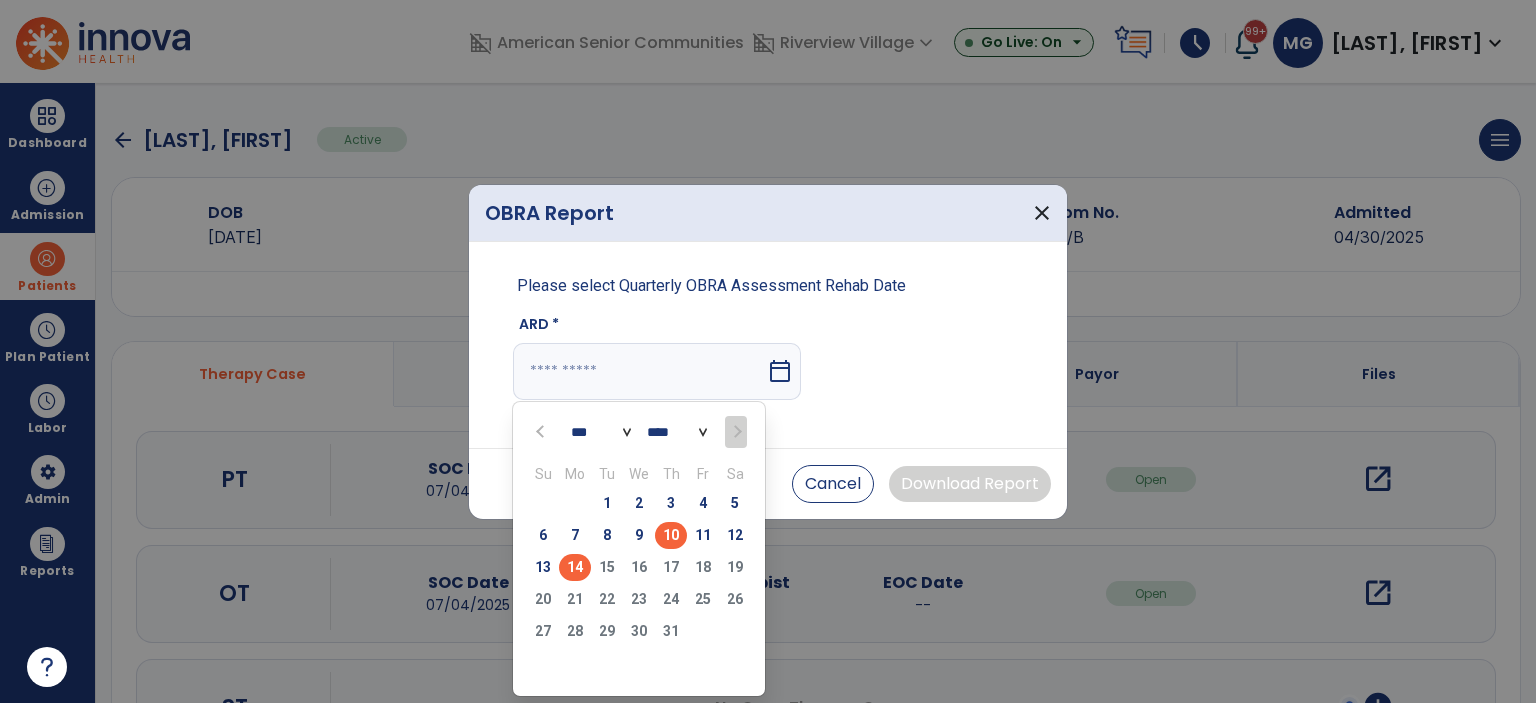 click on "10" at bounding box center (671, 535) 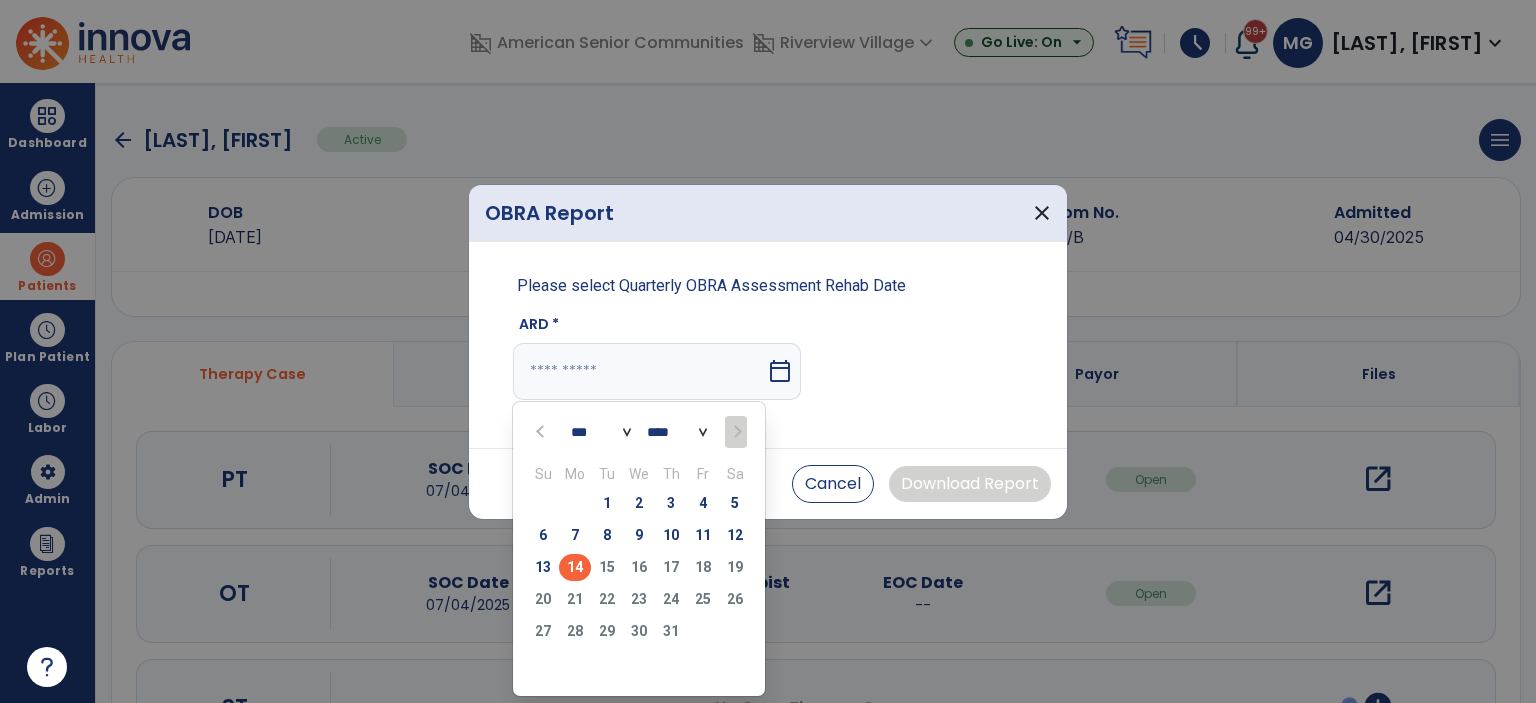 type on "*********" 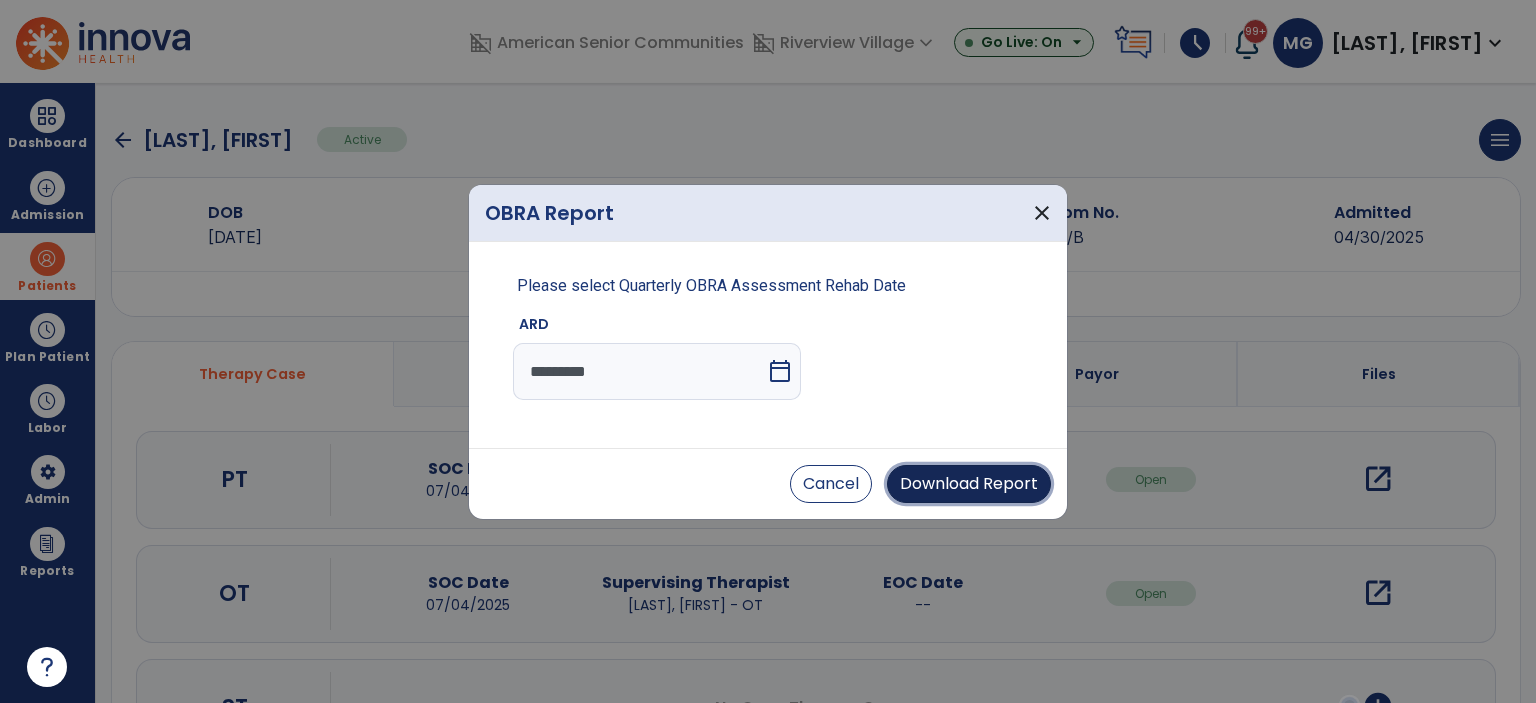 click on "Download Report" at bounding box center [969, 484] 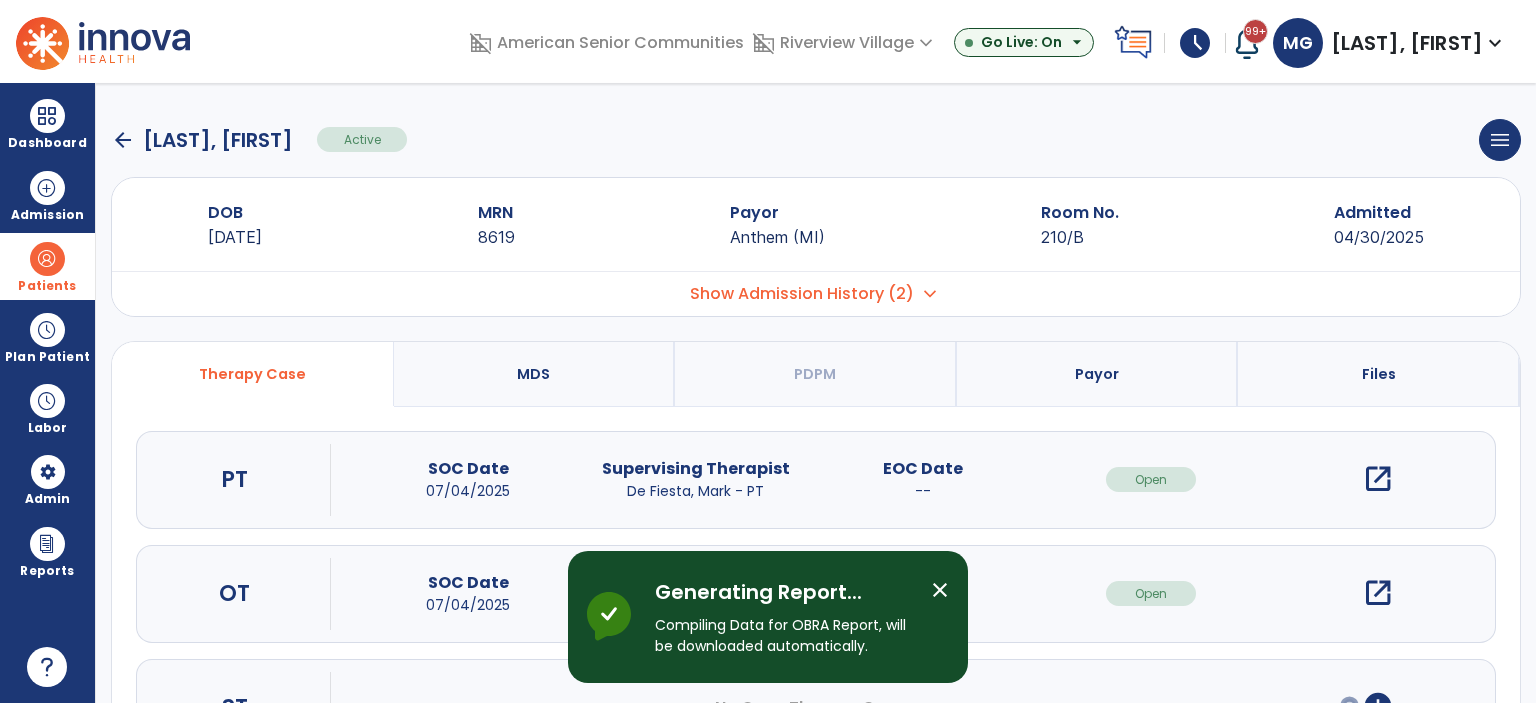 click on "close" at bounding box center [940, 590] 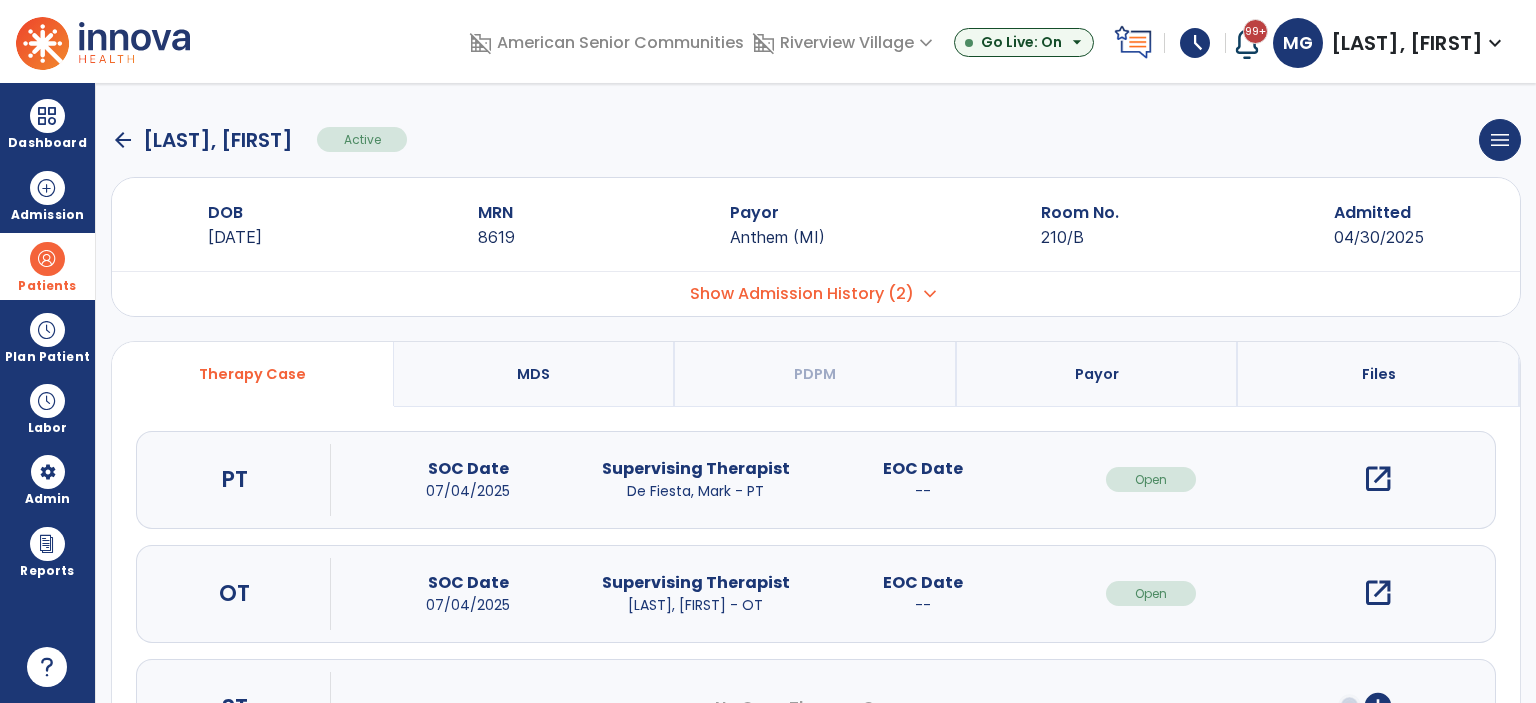 click on "arrow_back" 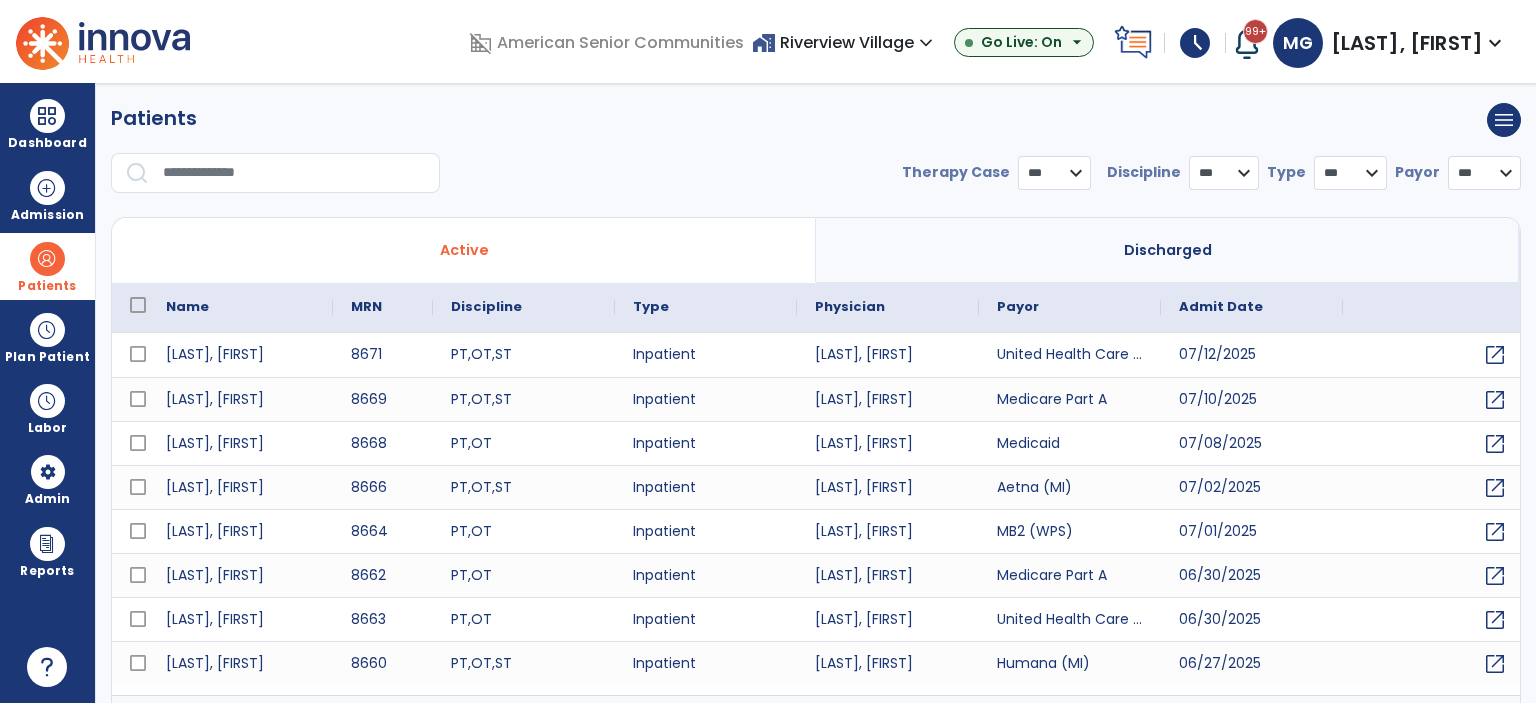 select on "***" 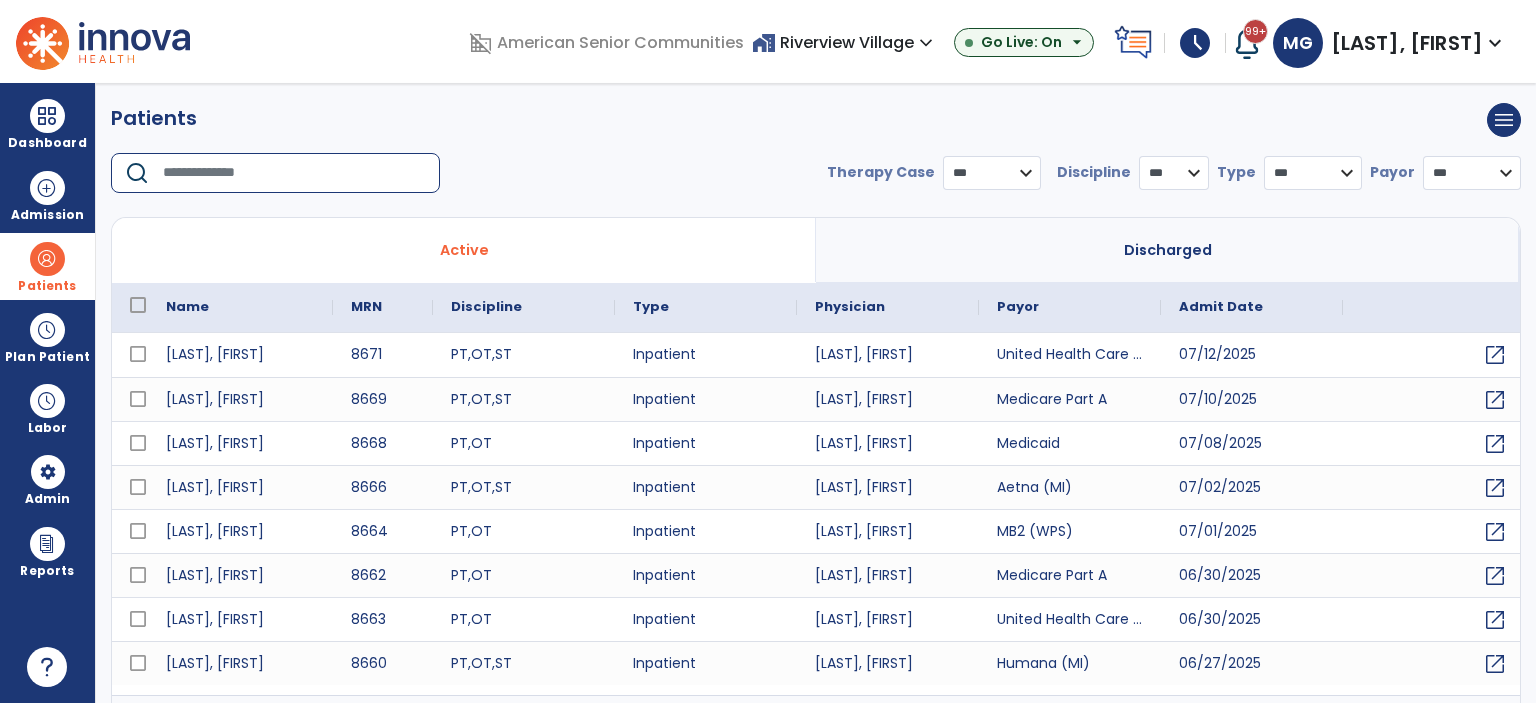 click at bounding box center (294, 173) 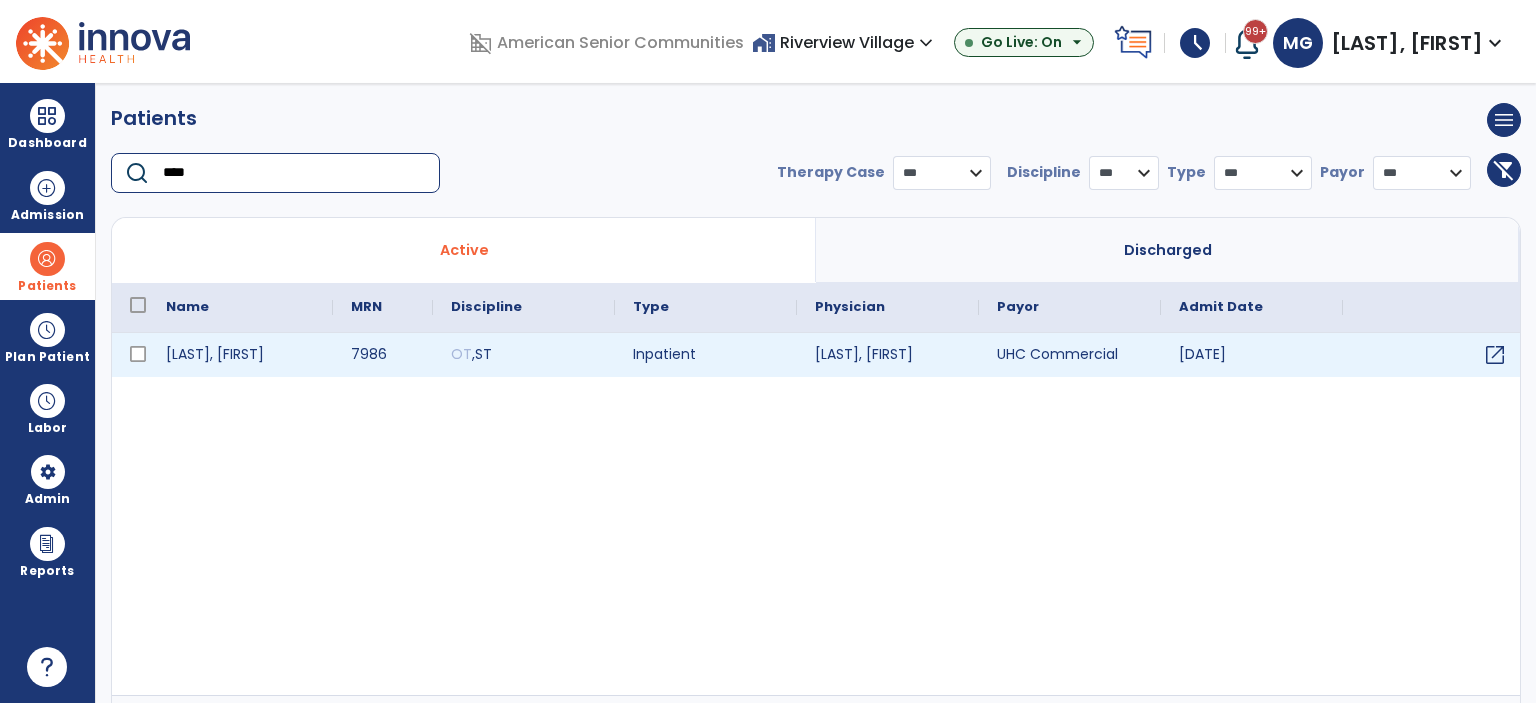 type on "****" 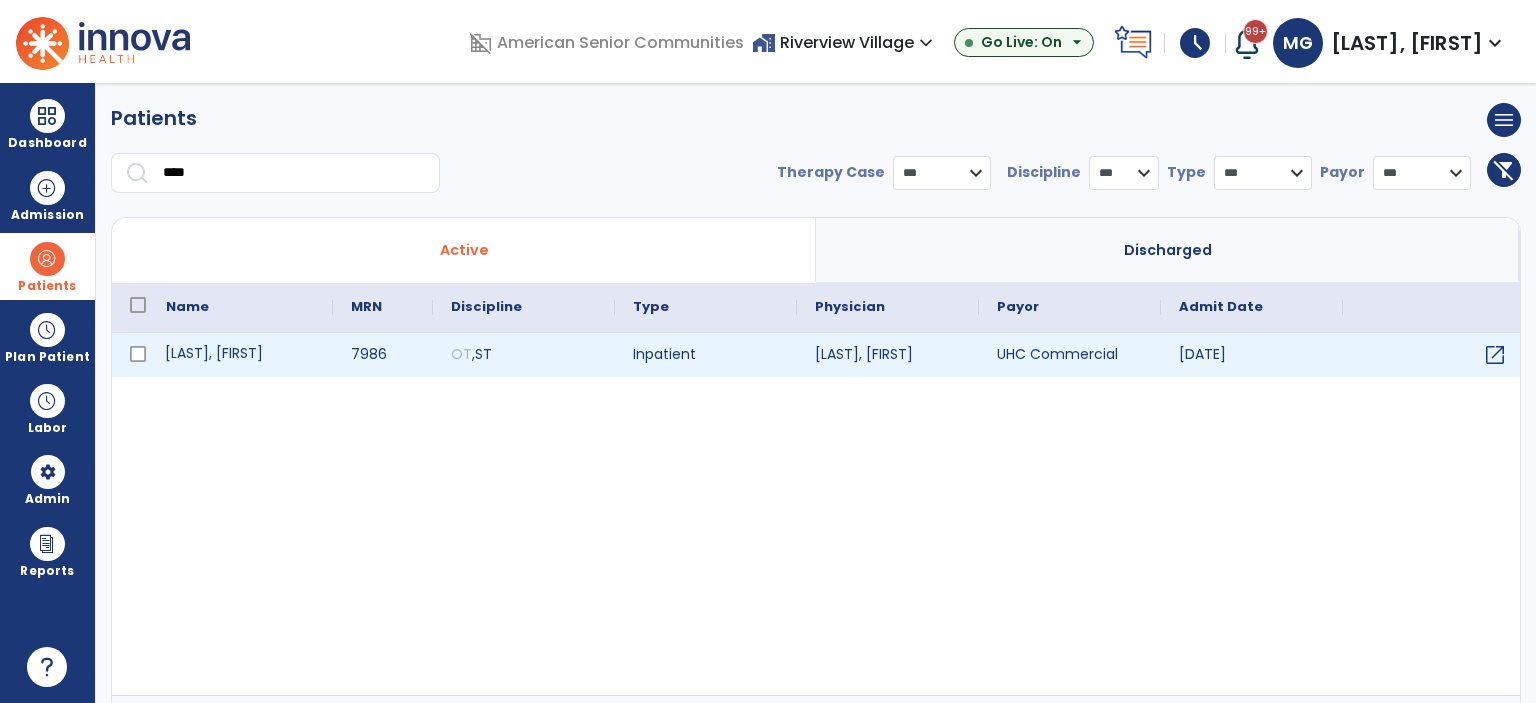 click on "[LAST], [FIRST]" at bounding box center (240, 355) 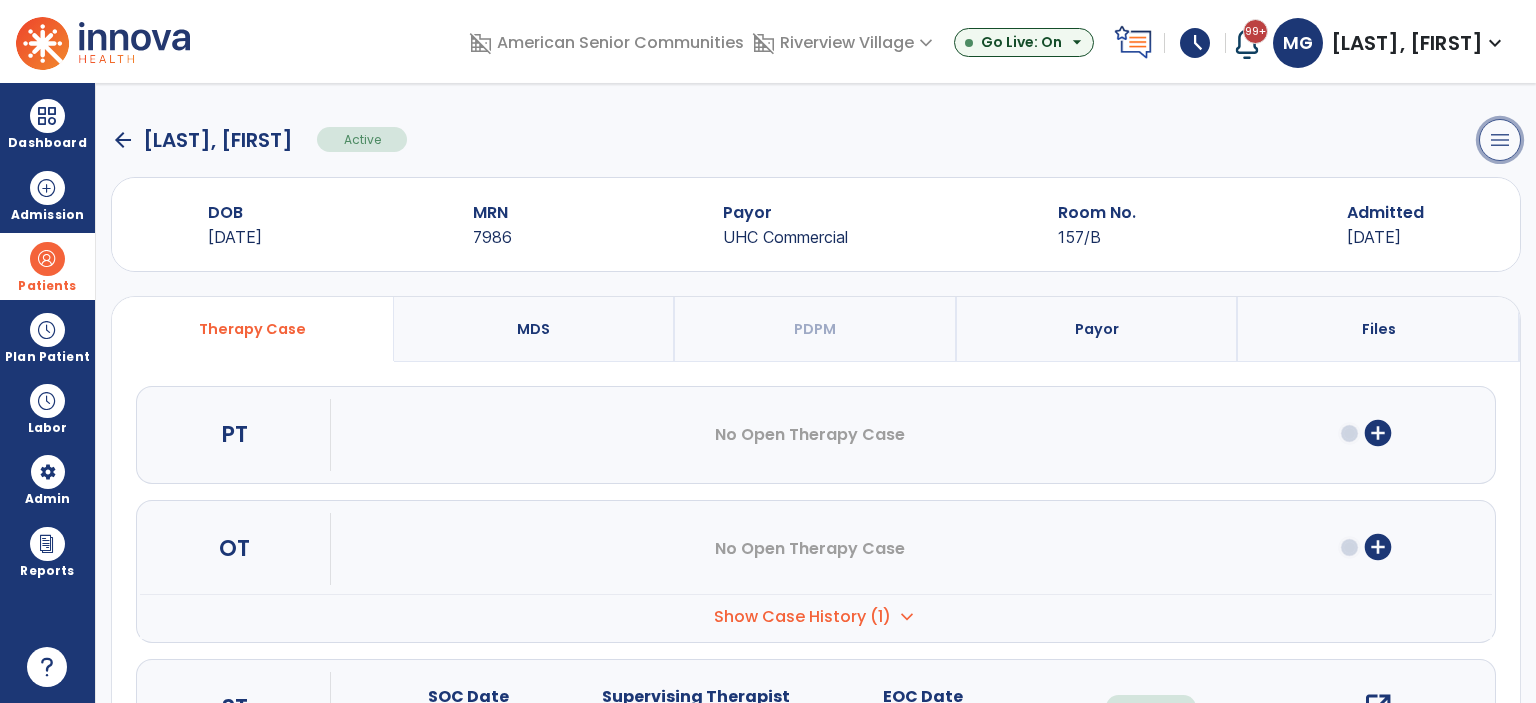 click on "menu" at bounding box center [1500, 140] 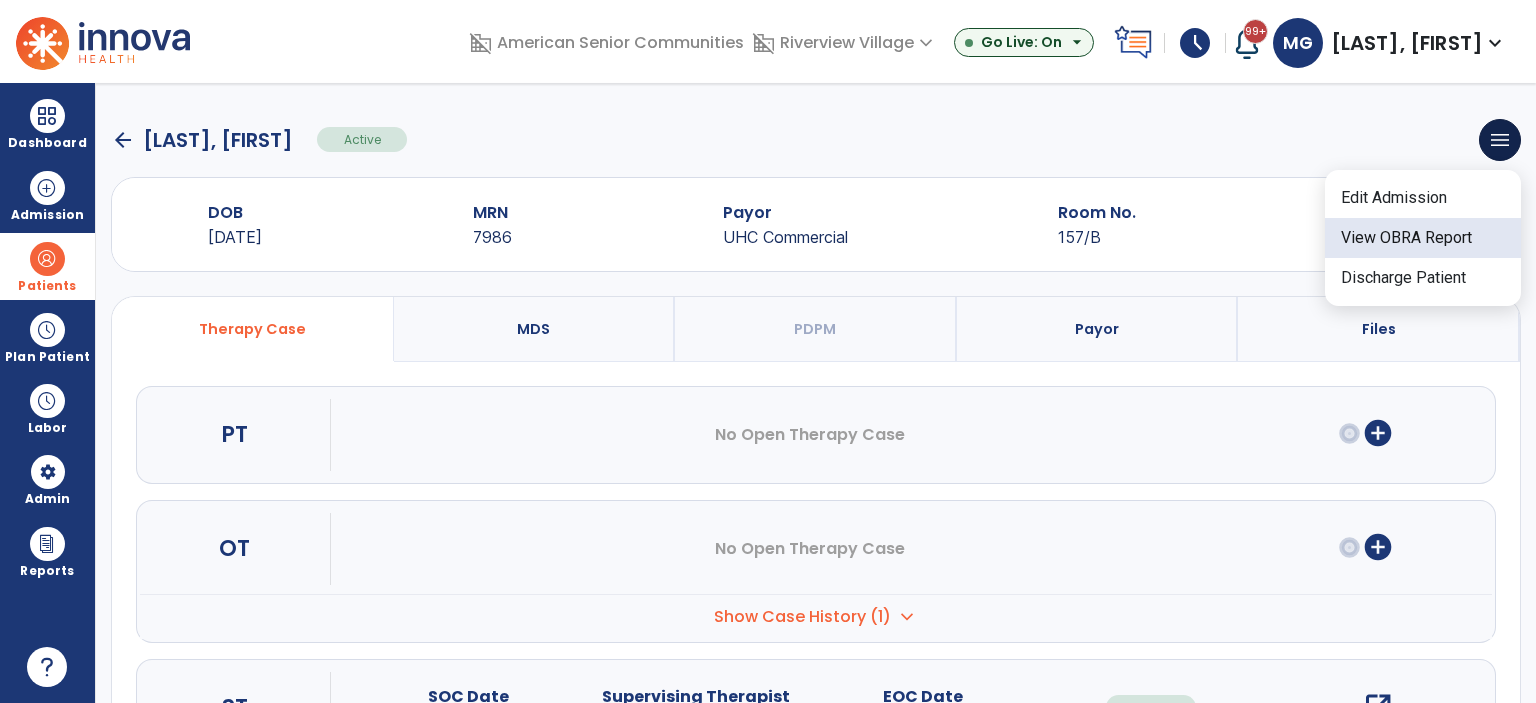click on "View OBRA Report" 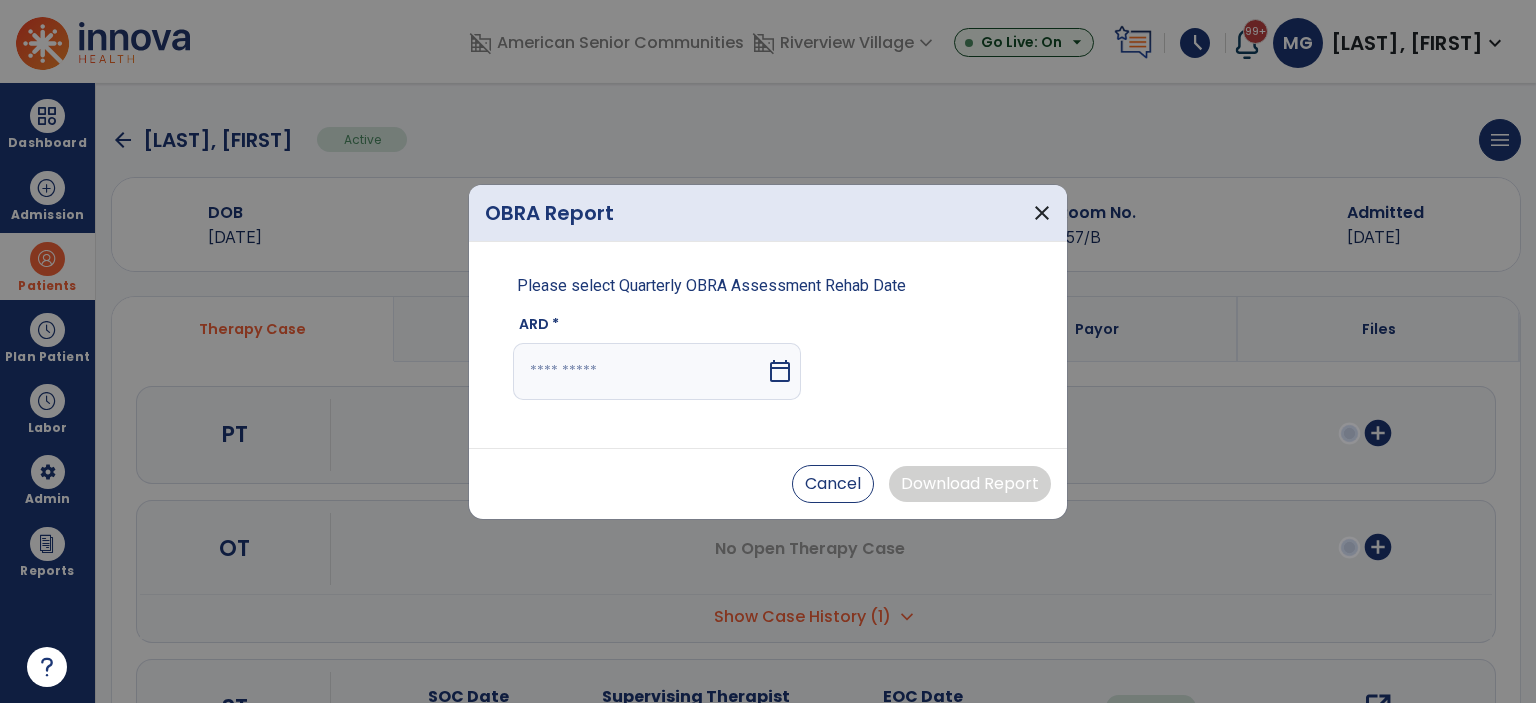 click on "calendar_today" at bounding box center [780, 371] 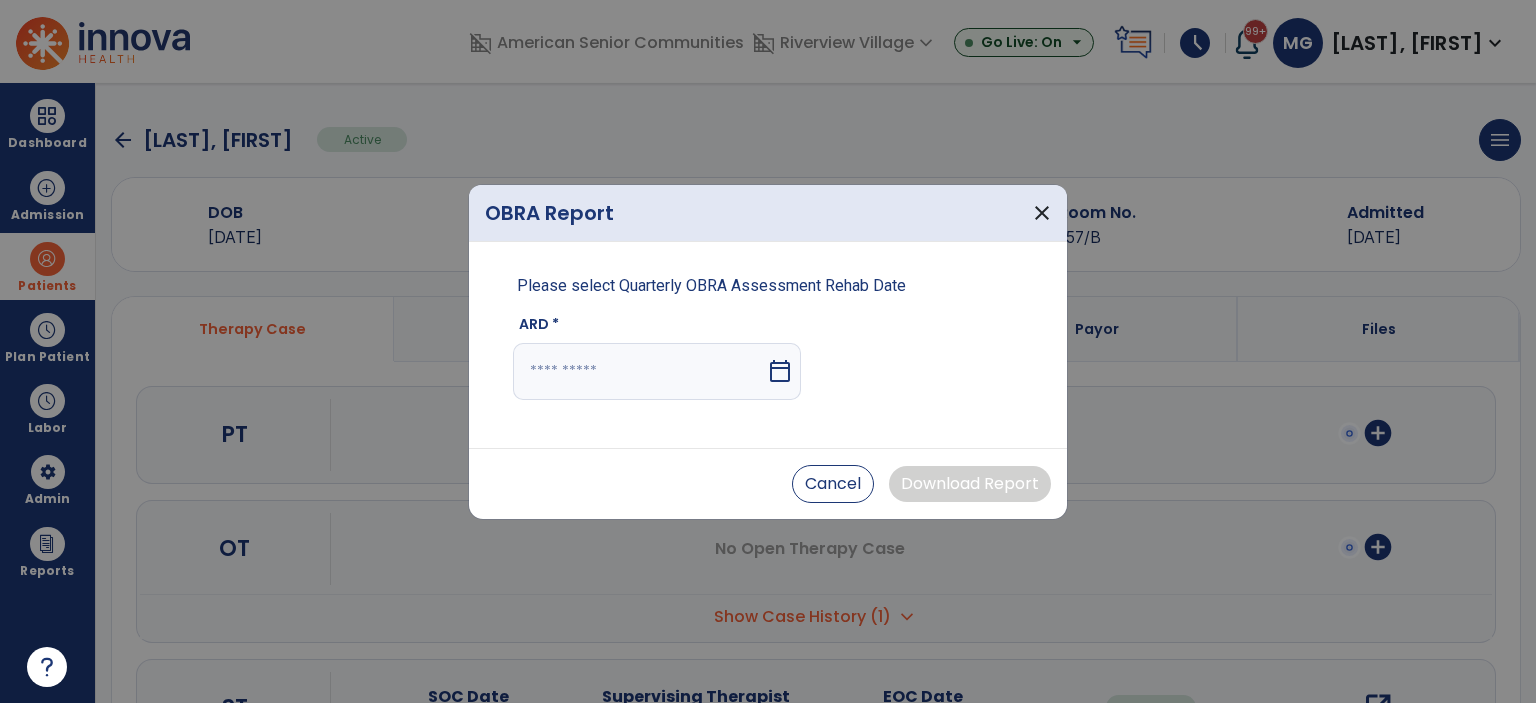 select on "*" 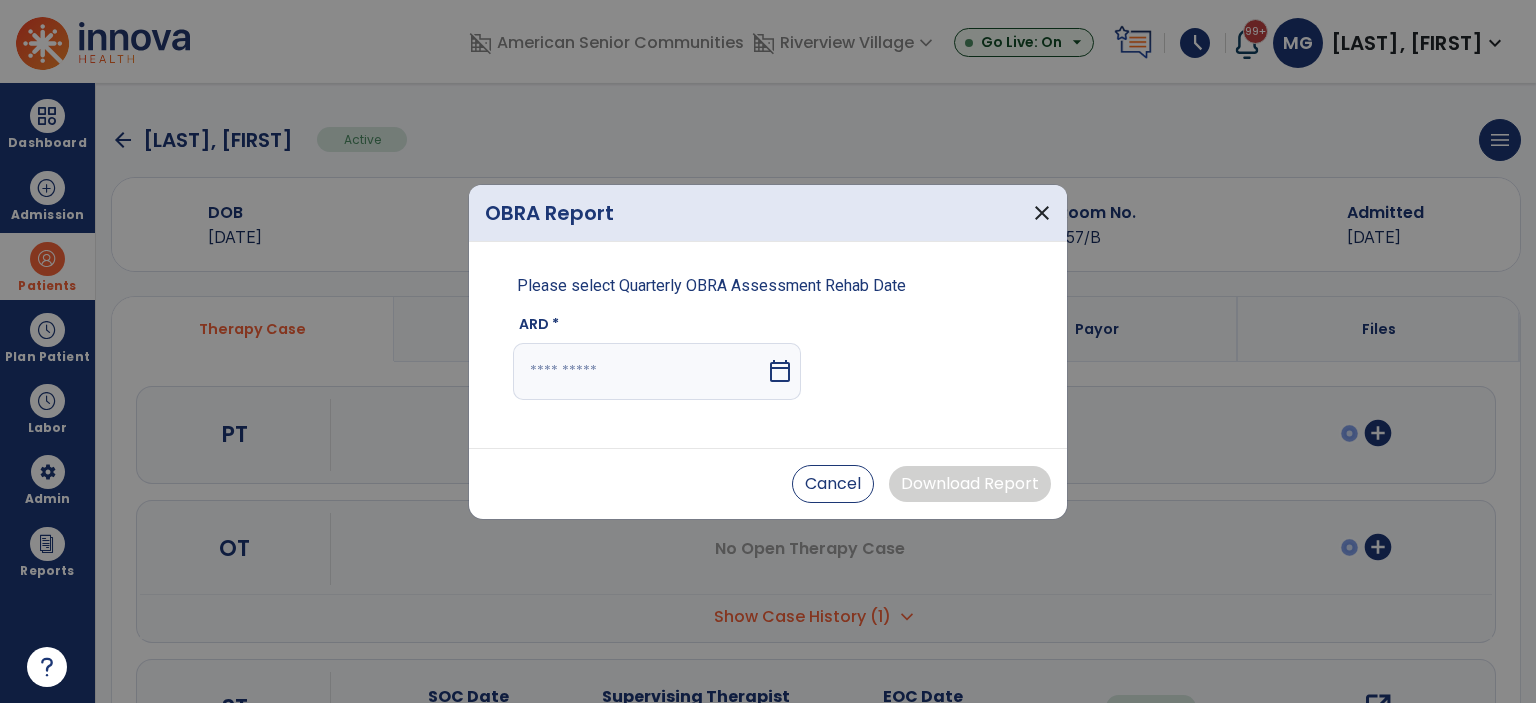 select on "****" 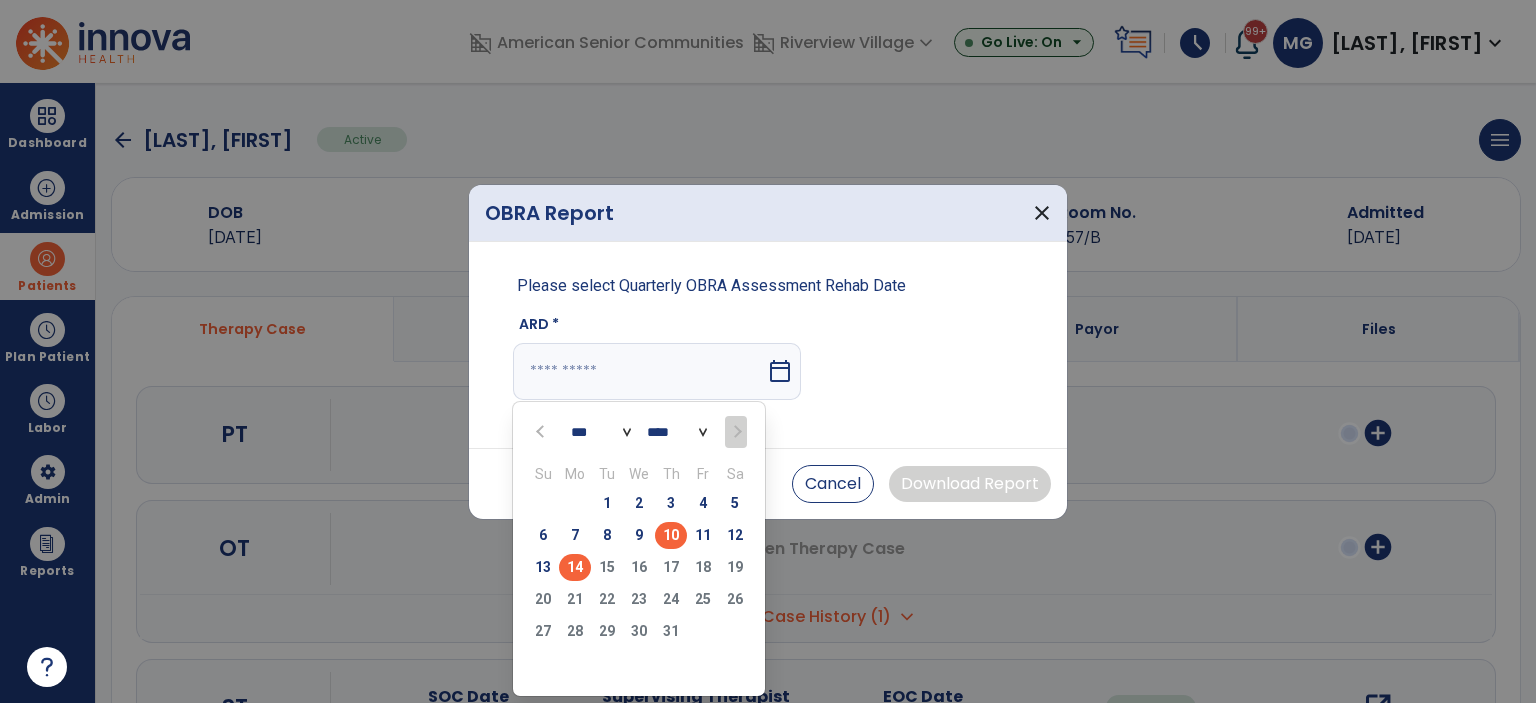 click on "10" at bounding box center [671, 535] 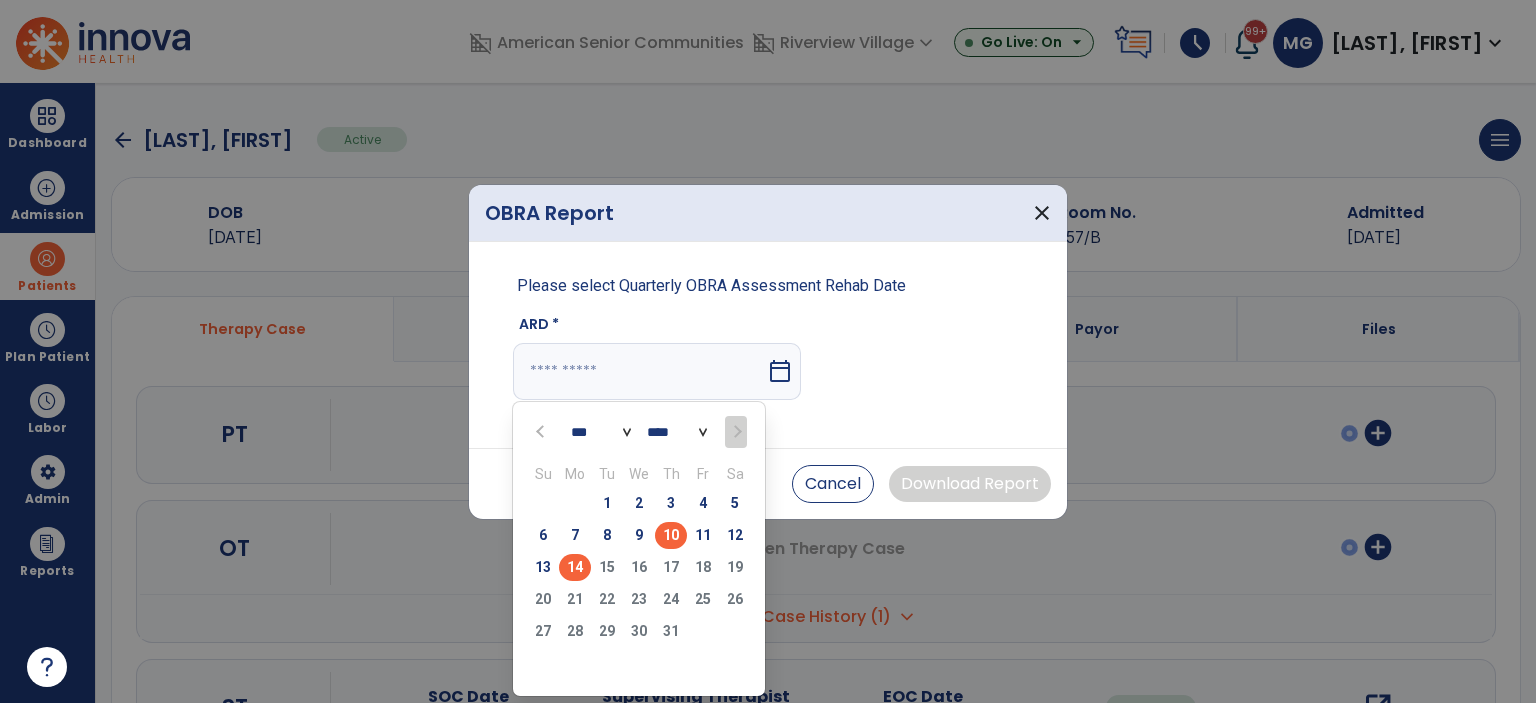 type on "*********" 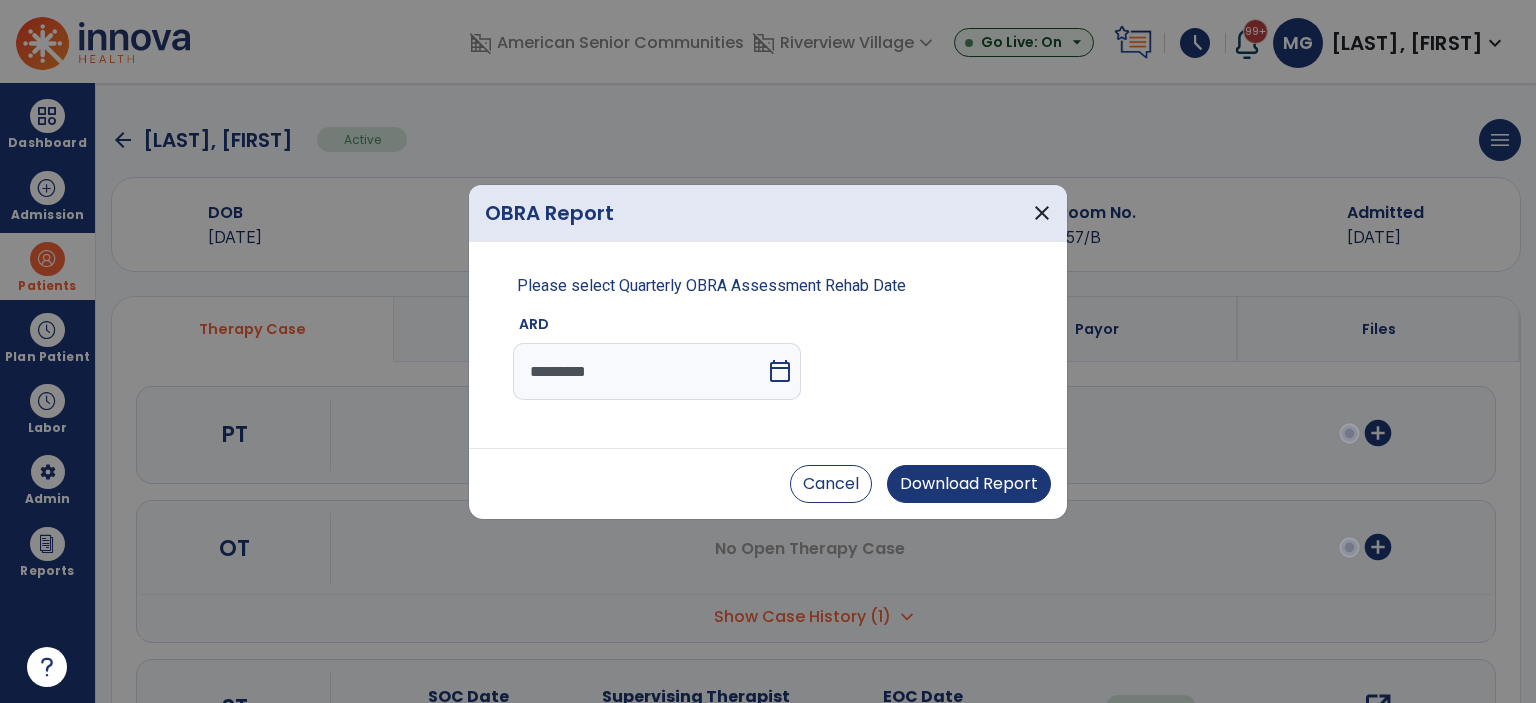 click on "Cancel   Download Report" at bounding box center [768, 484] 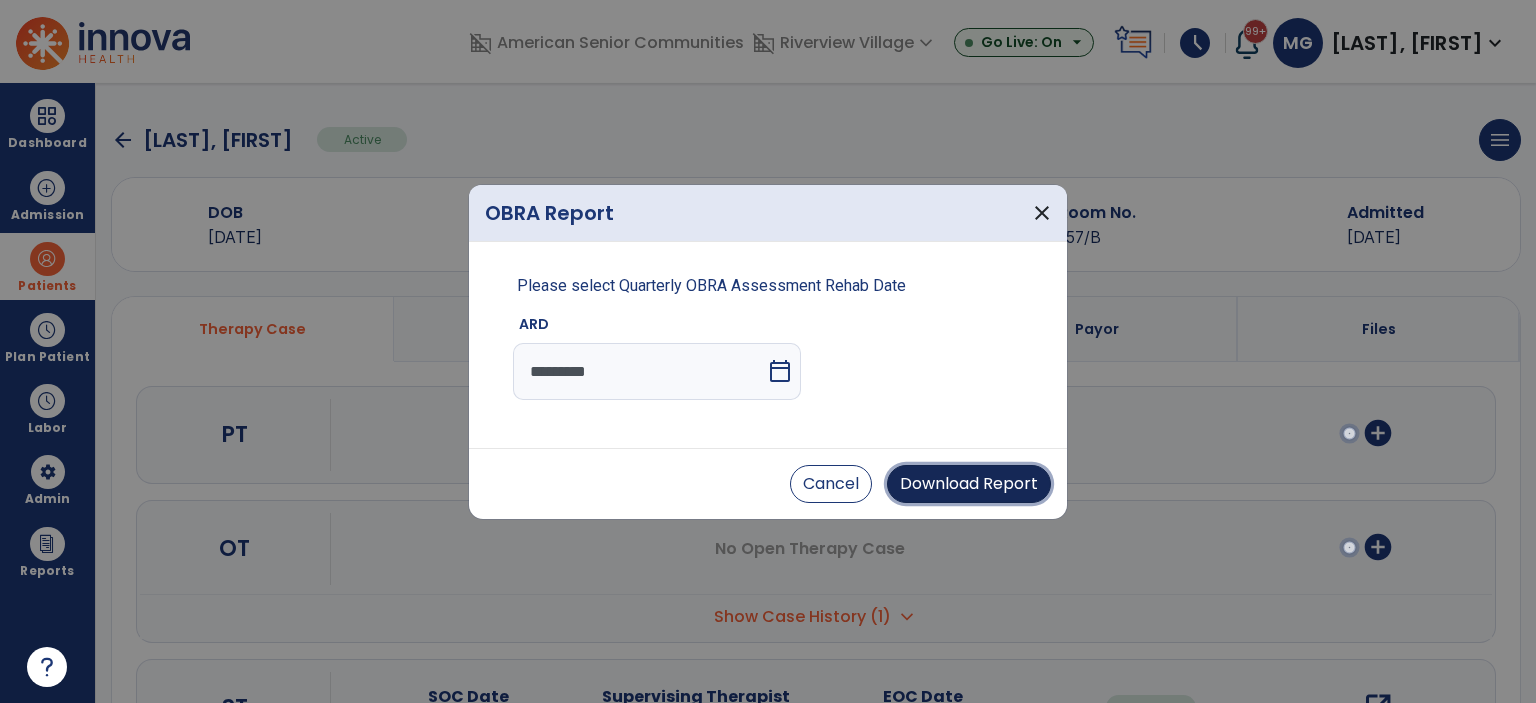 click on "Download Report" at bounding box center [969, 484] 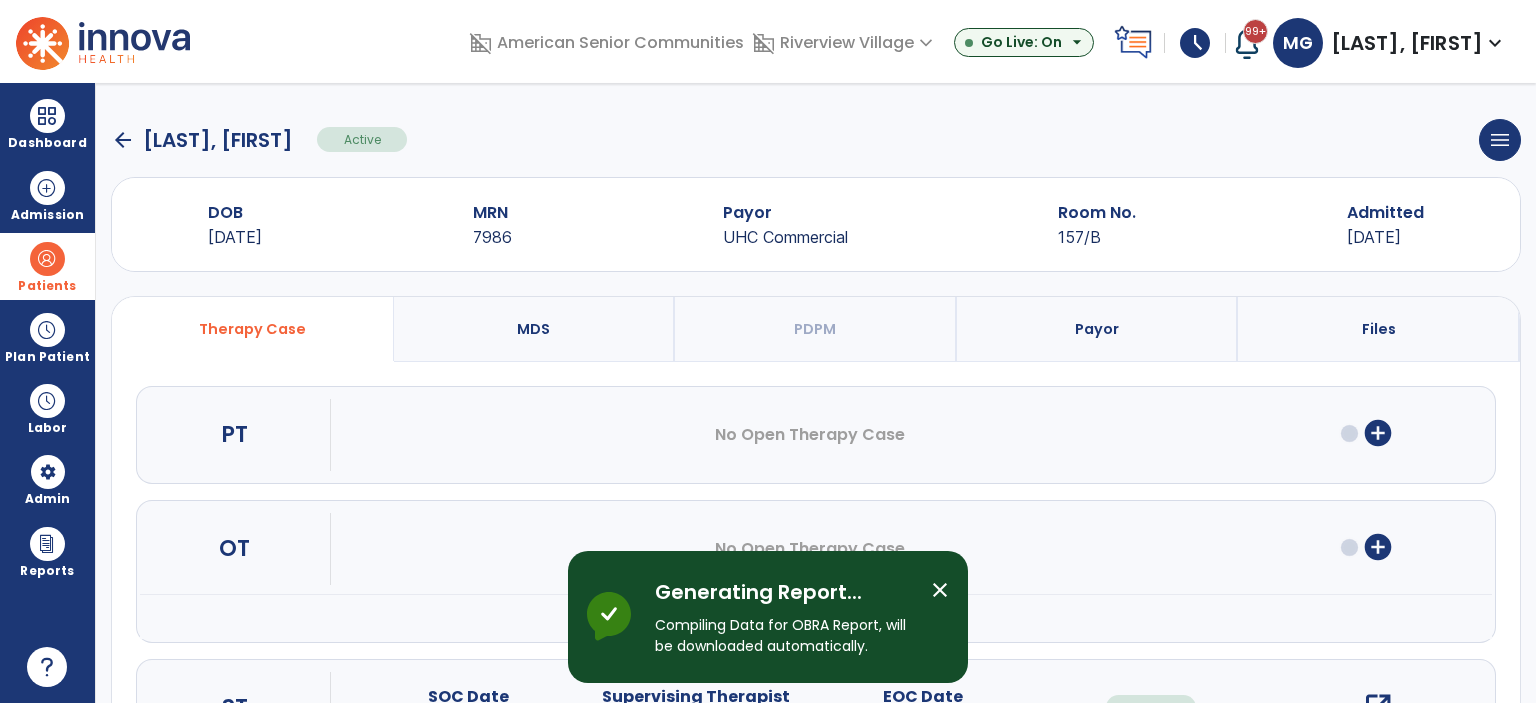 click on "close" at bounding box center [940, 590] 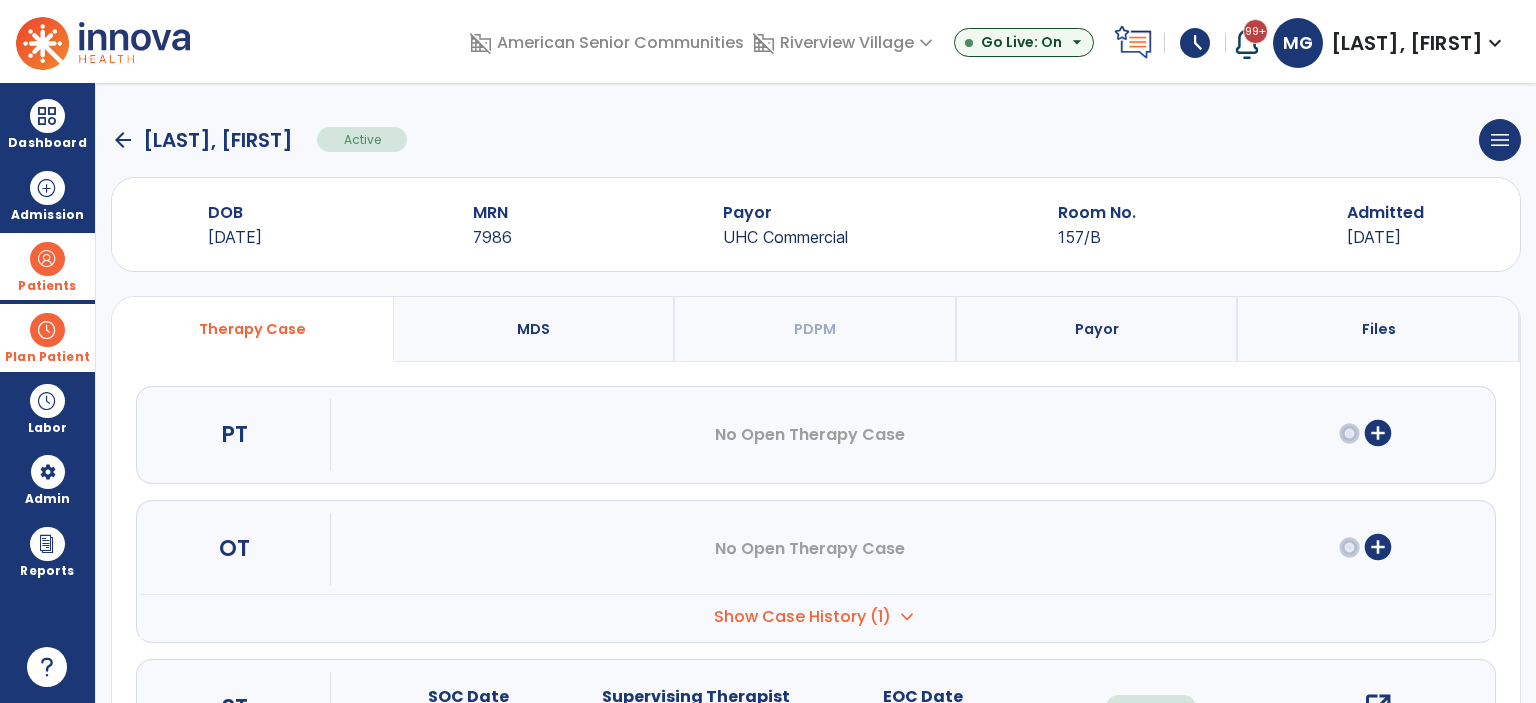 click at bounding box center [47, 330] 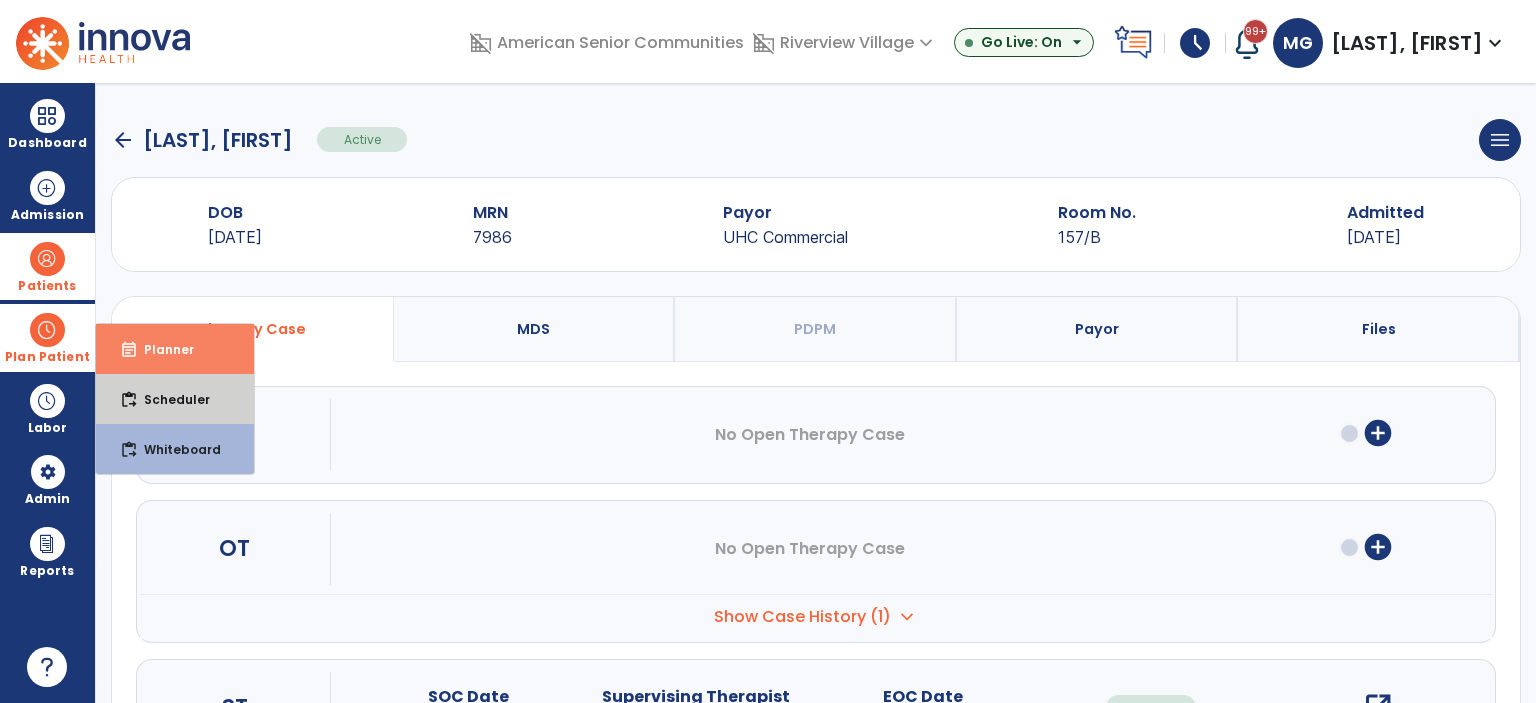 drag, startPoint x: 152, startPoint y: 388, endPoint x: 154, endPoint y: 343, distance: 45.044422 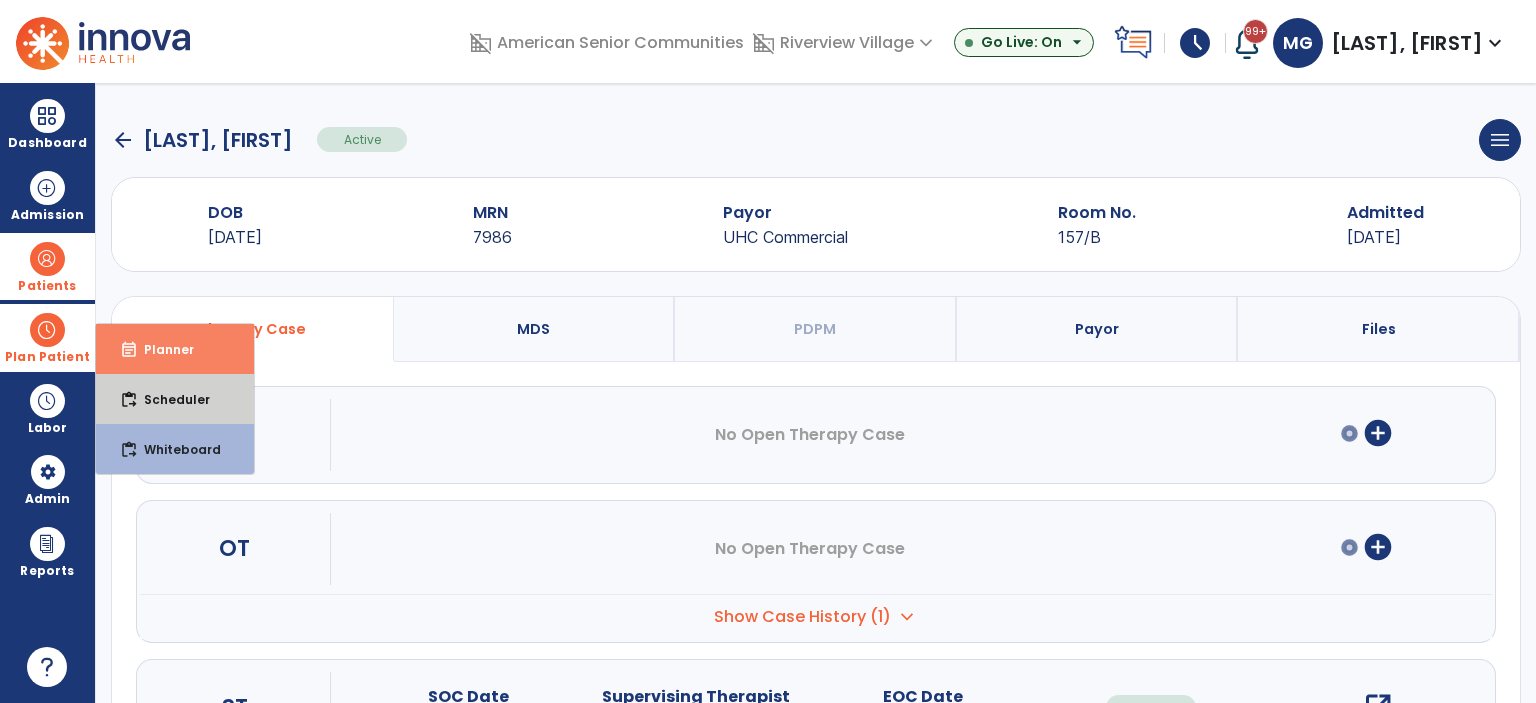 click on "event_note  Planner  content_paste_go  Scheduler  content_paste_go  Whiteboard" at bounding box center (175, 399) 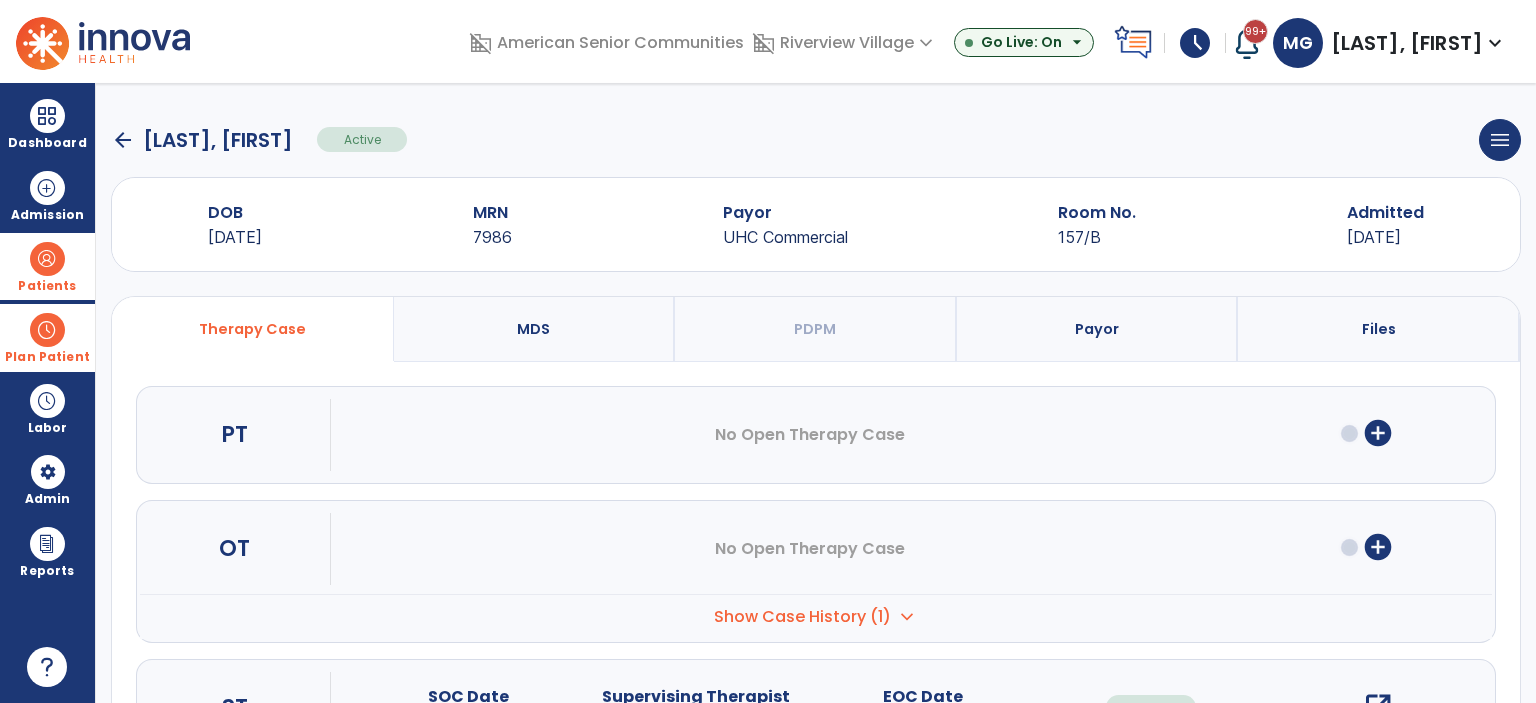 click on "Therapy Case" at bounding box center [253, 329] 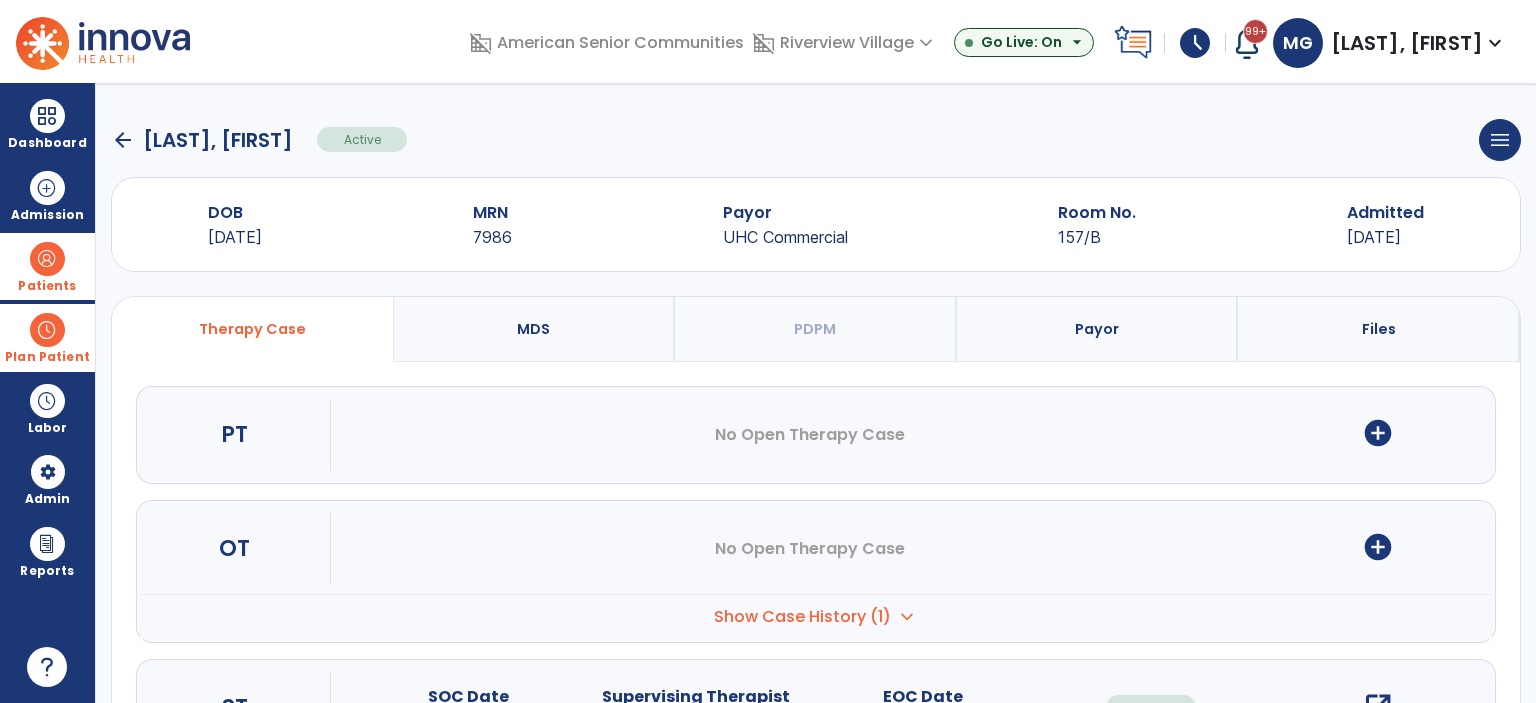 click on "Plan Patient" at bounding box center [47, 266] 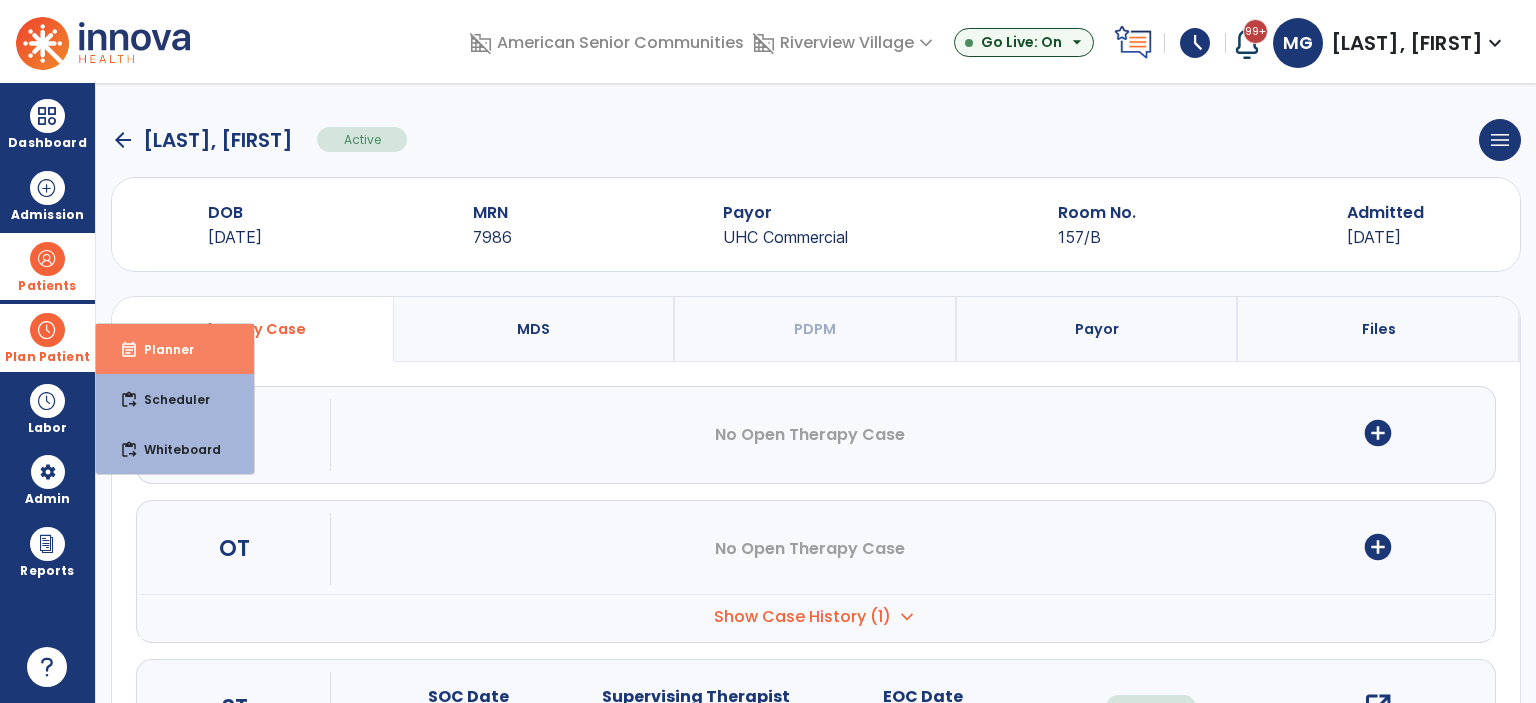 click on "Planner" at bounding box center [161, 349] 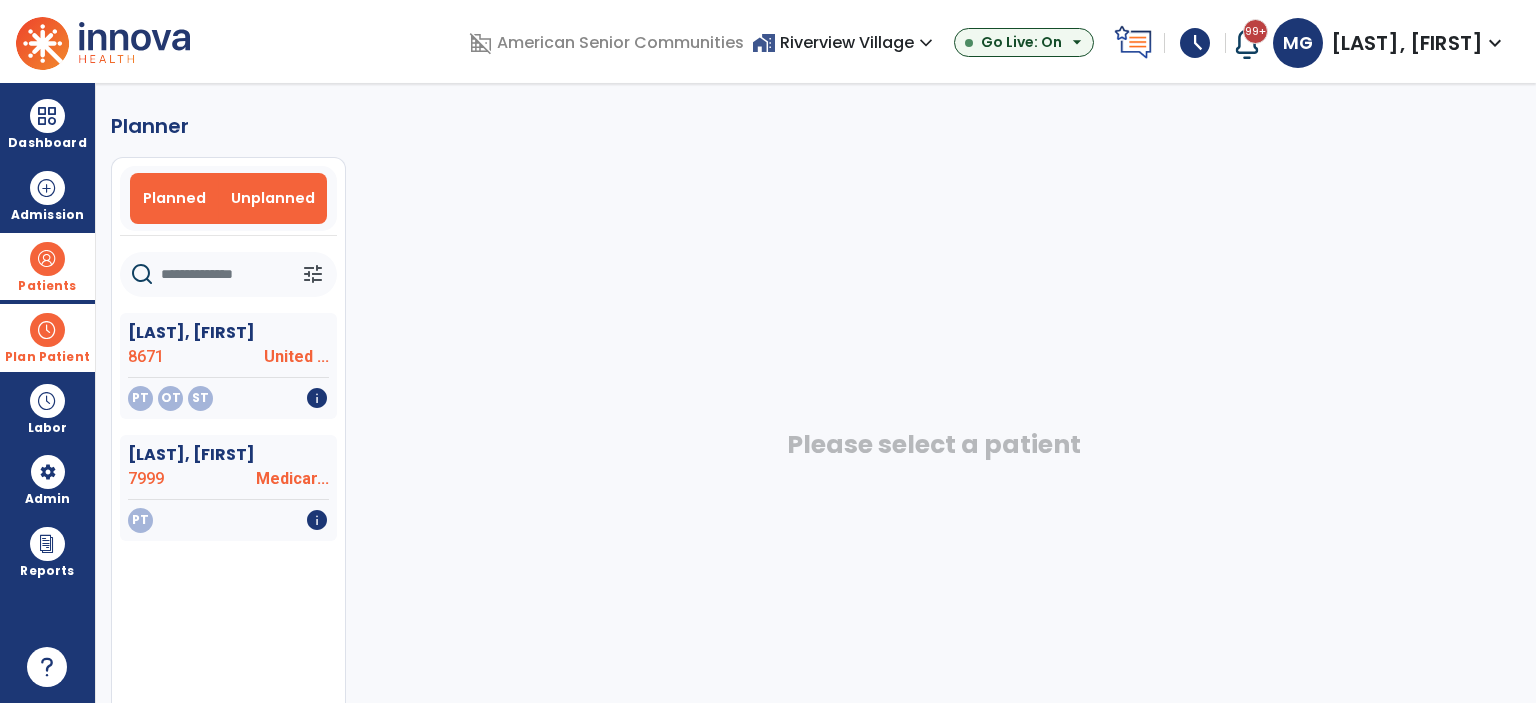 click on "Planned" at bounding box center (174, 198) 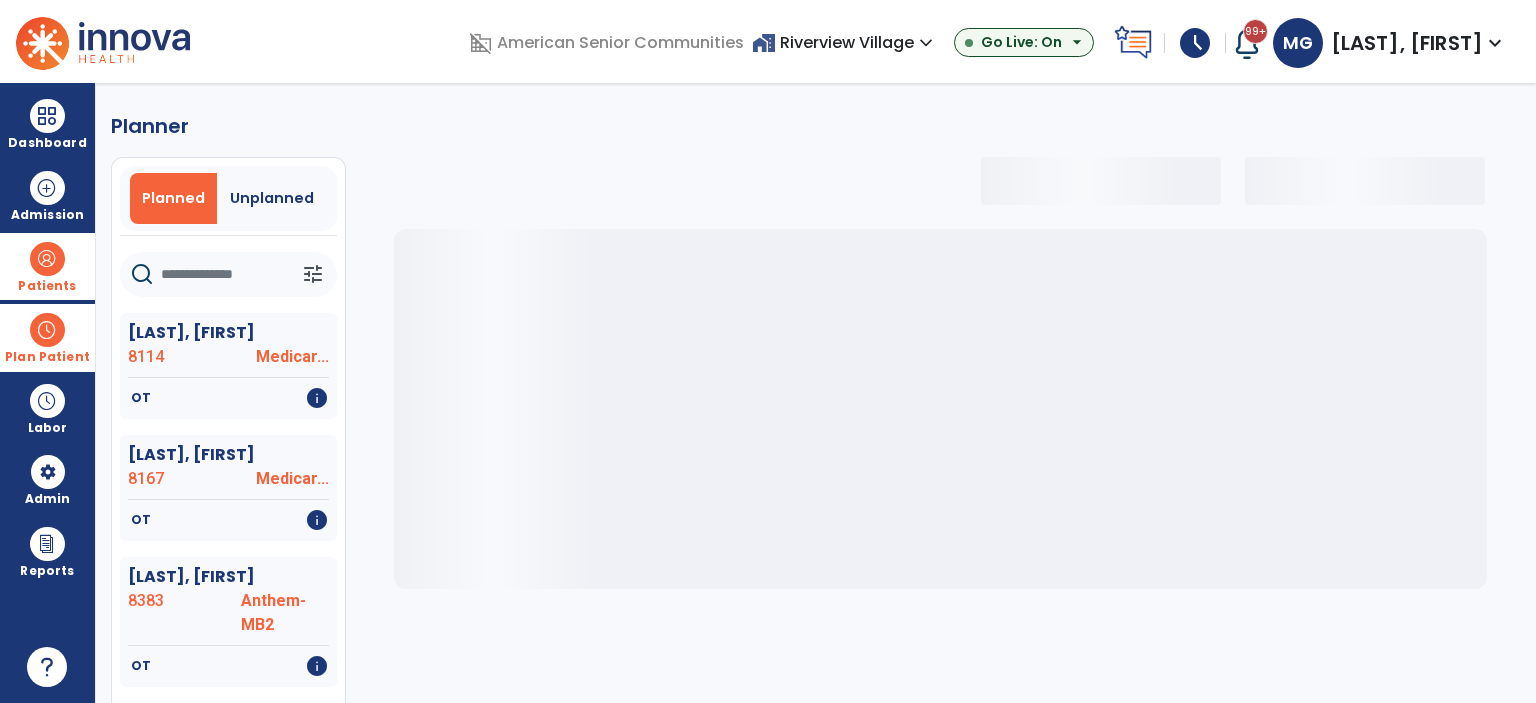 click 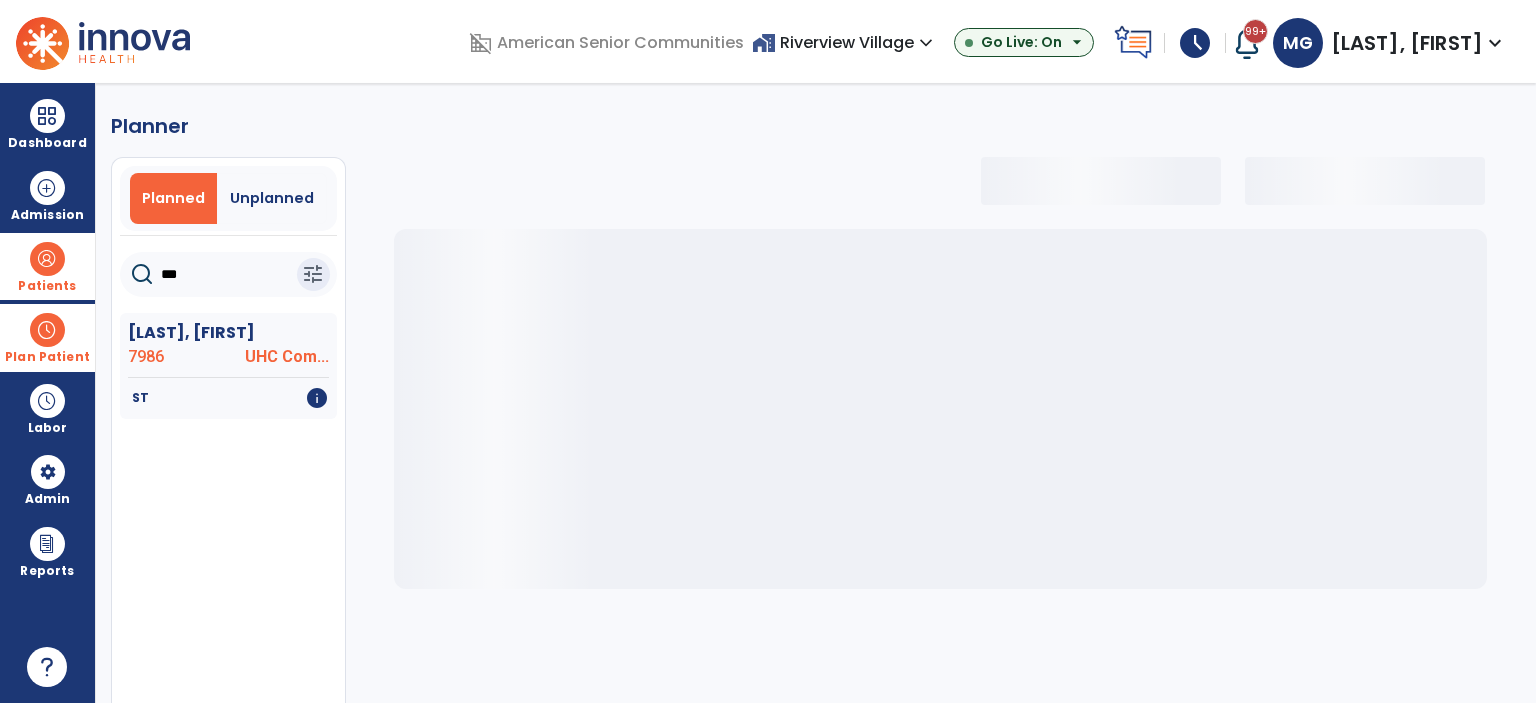 type on "****" 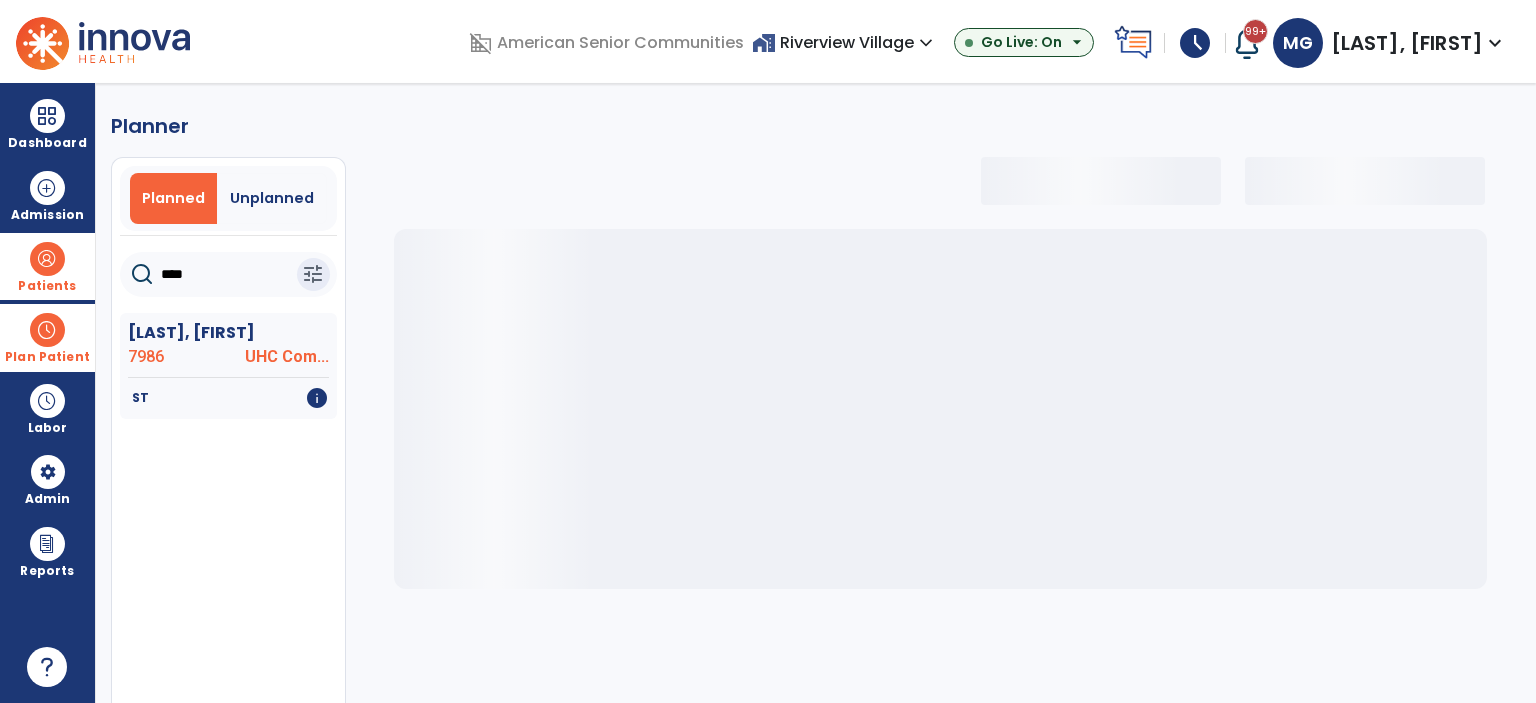 select on "***" 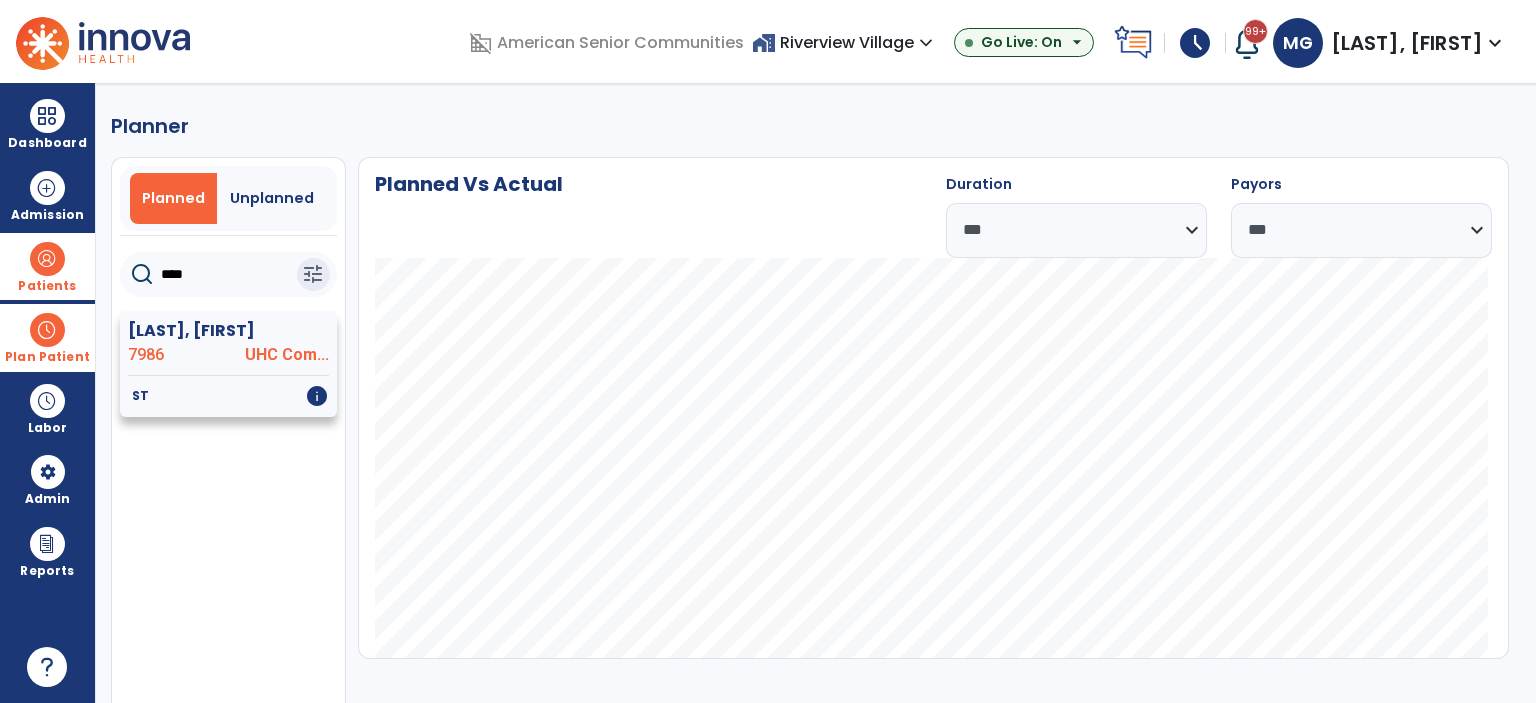 type on "****" 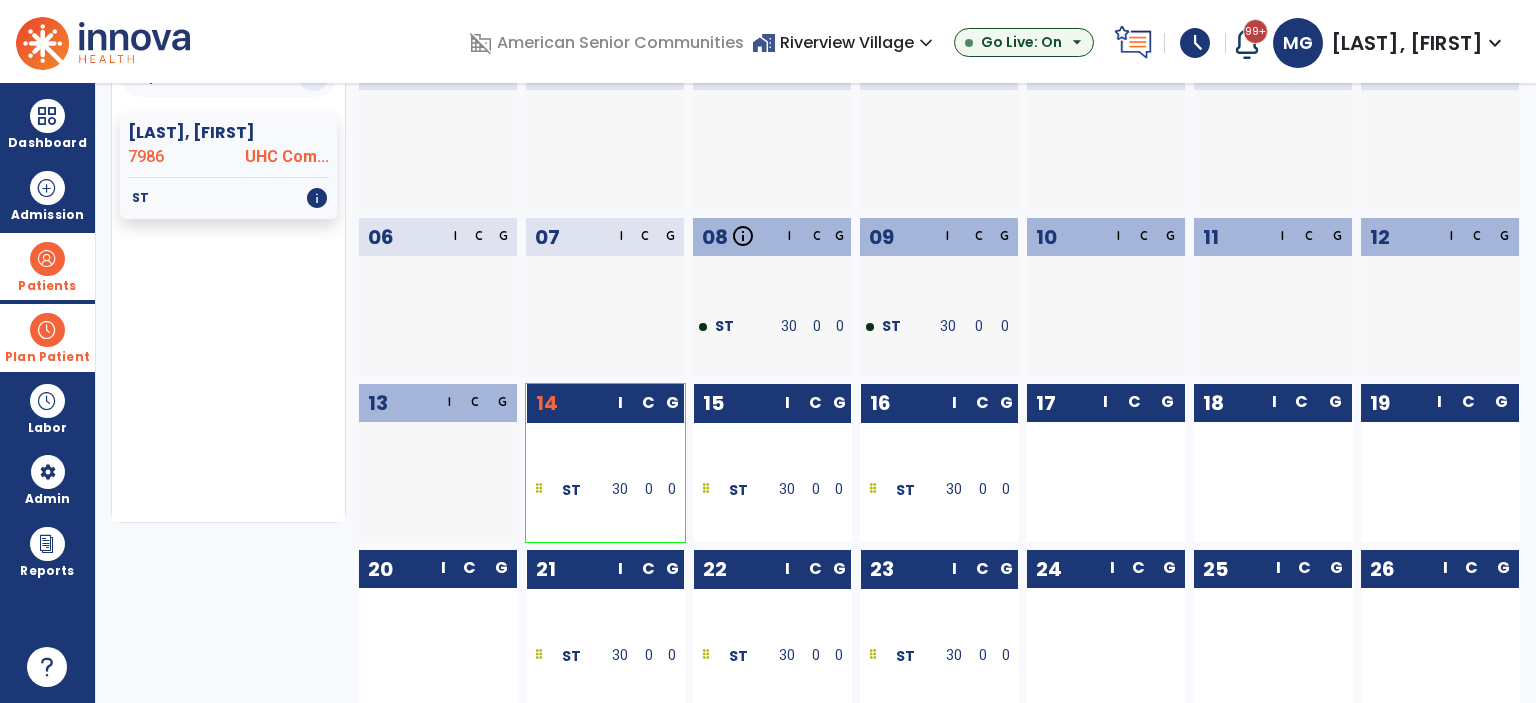 scroll, scrollTop: 0, scrollLeft: 0, axis: both 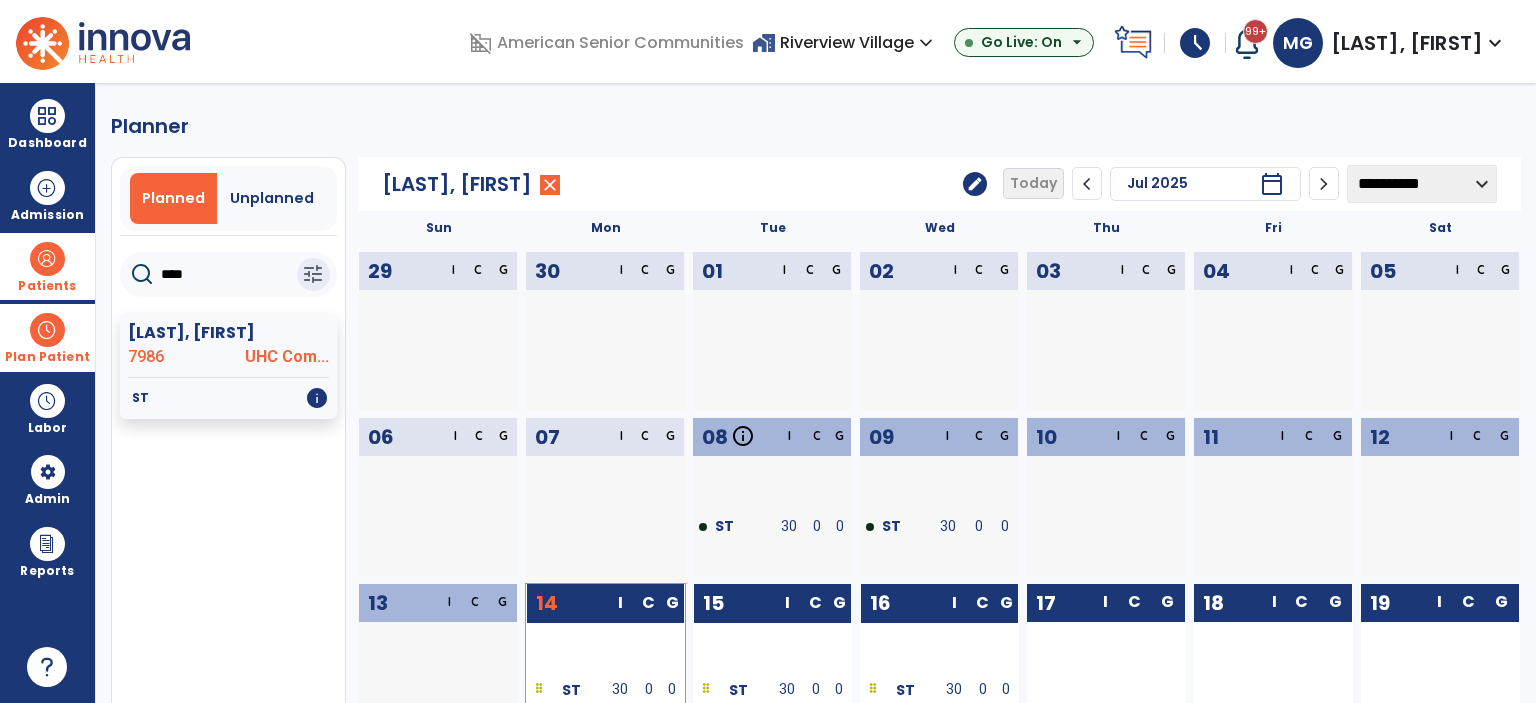 click on "Patients" at bounding box center (47, 266) 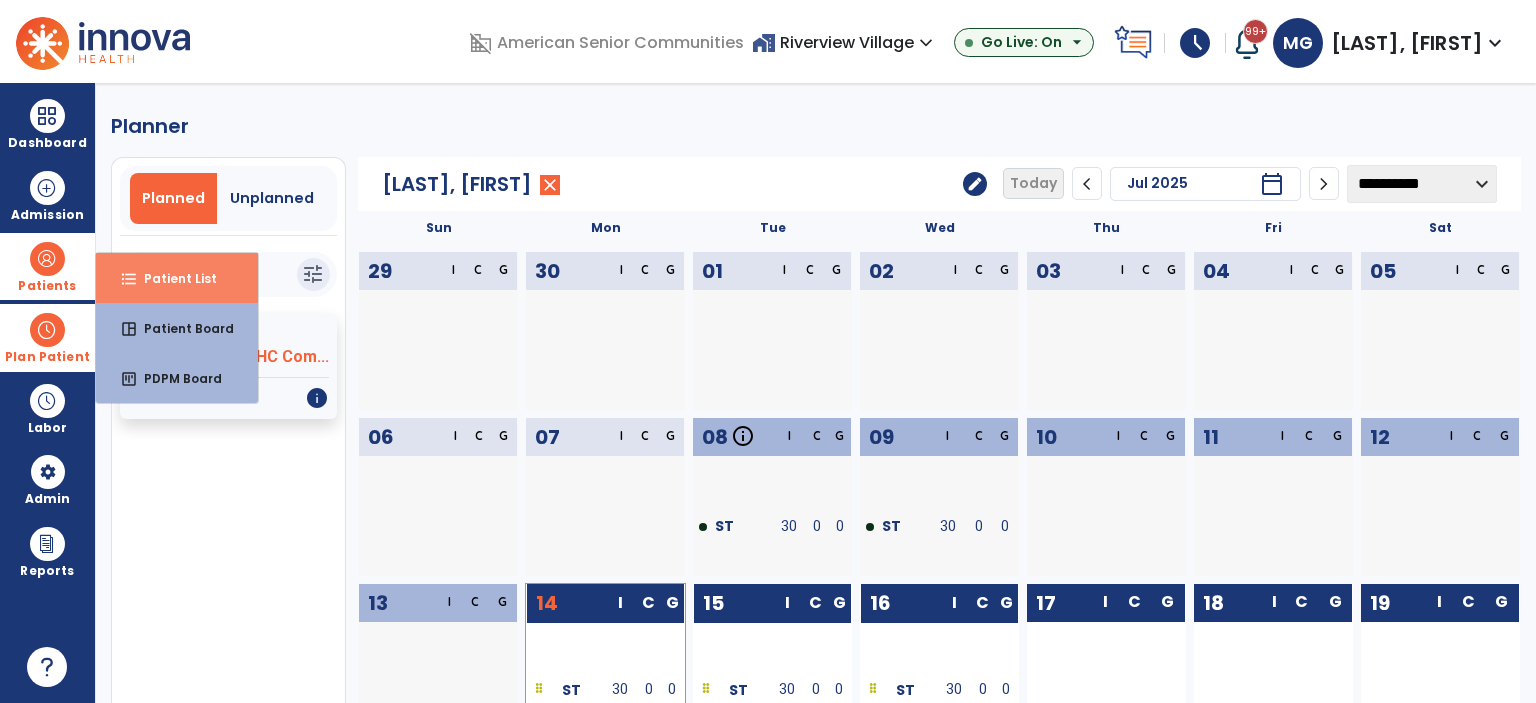 click on "Patient List" at bounding box center (172, 278) 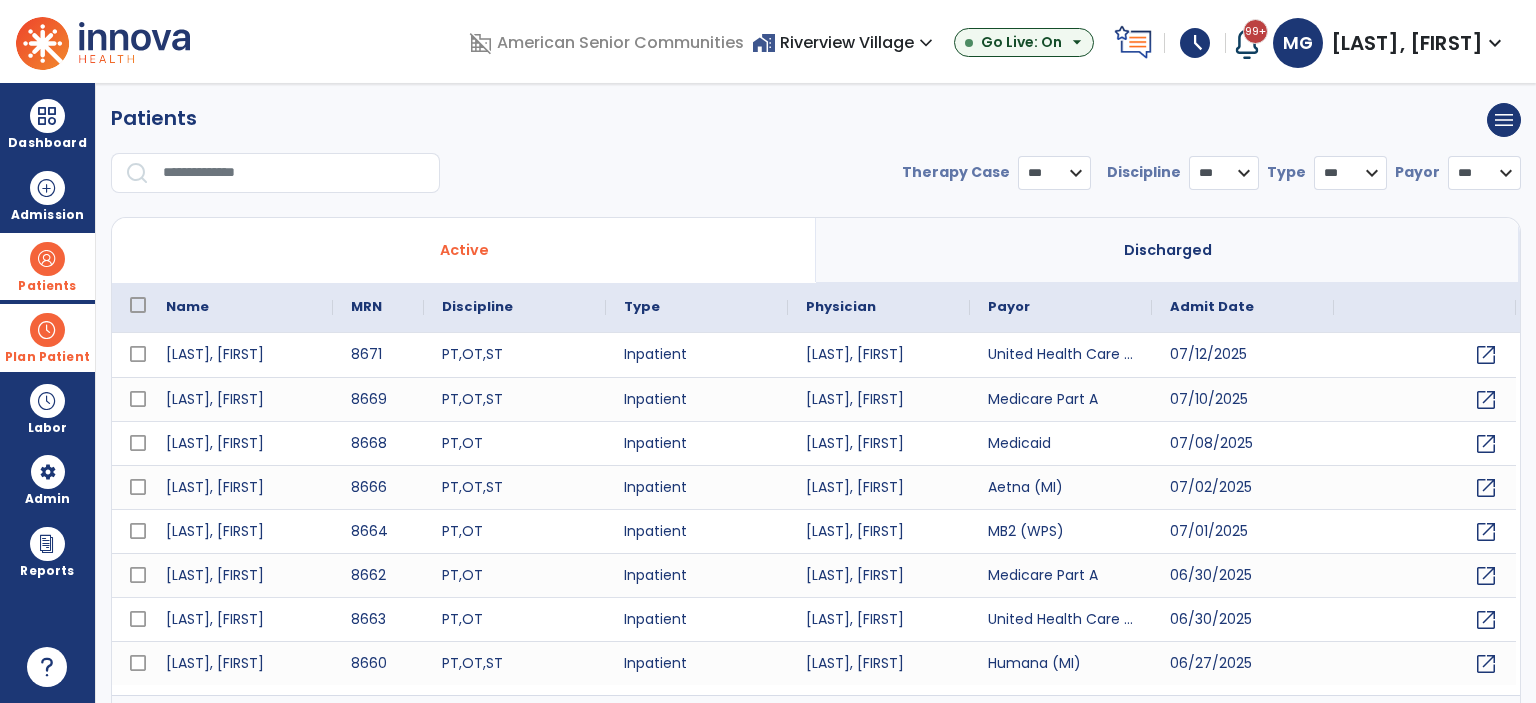 select on "***" 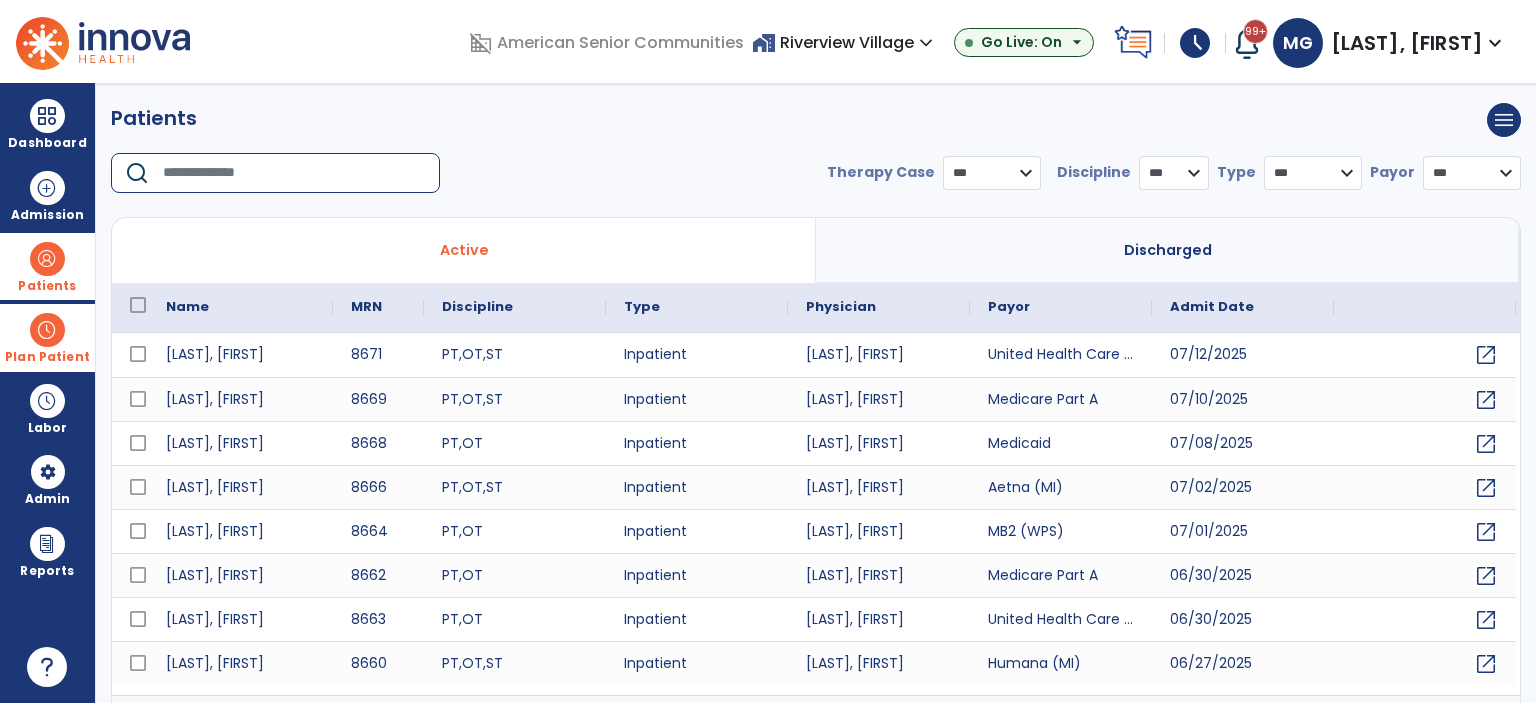 click at bounding box center (294, 173) 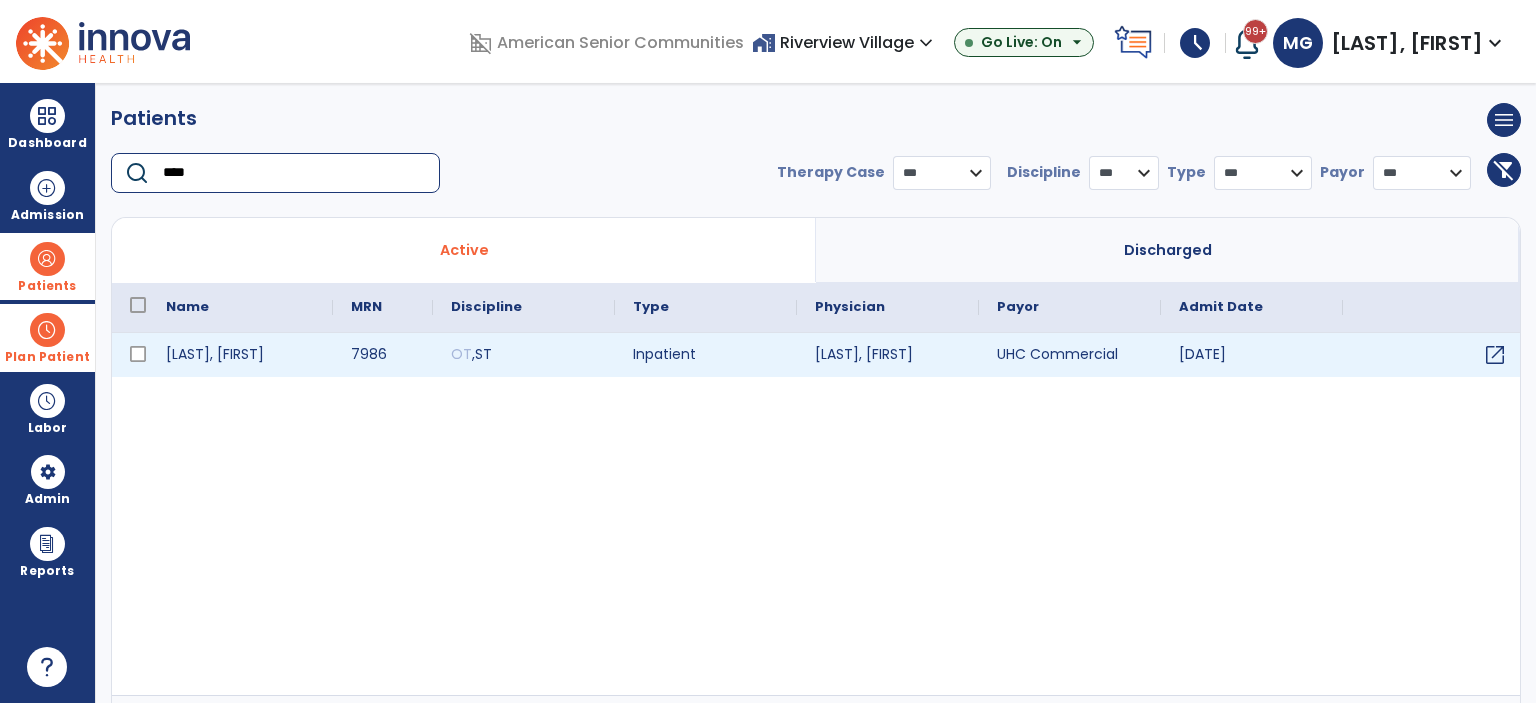 type on "****" 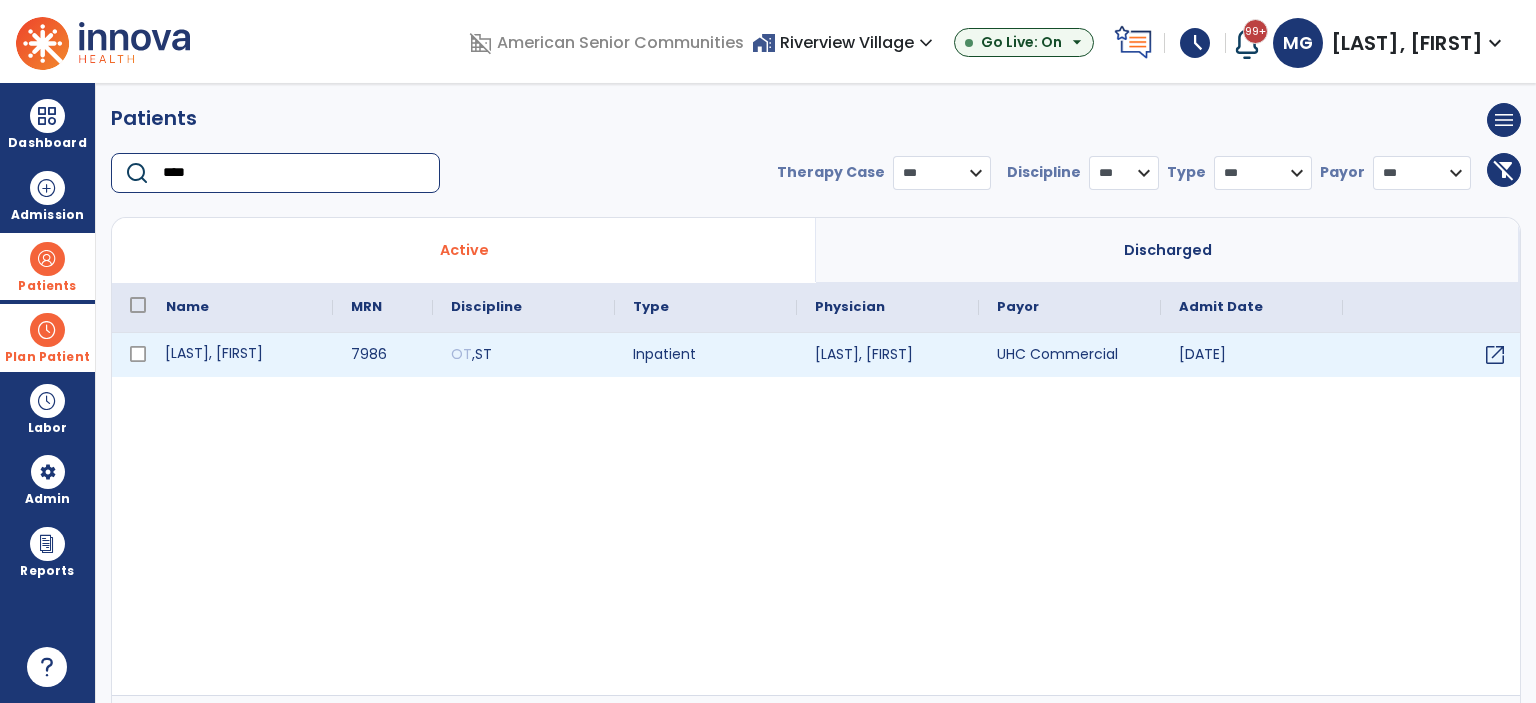 click on "[LAST], [FIRST]" at bounding box center [240, 355] 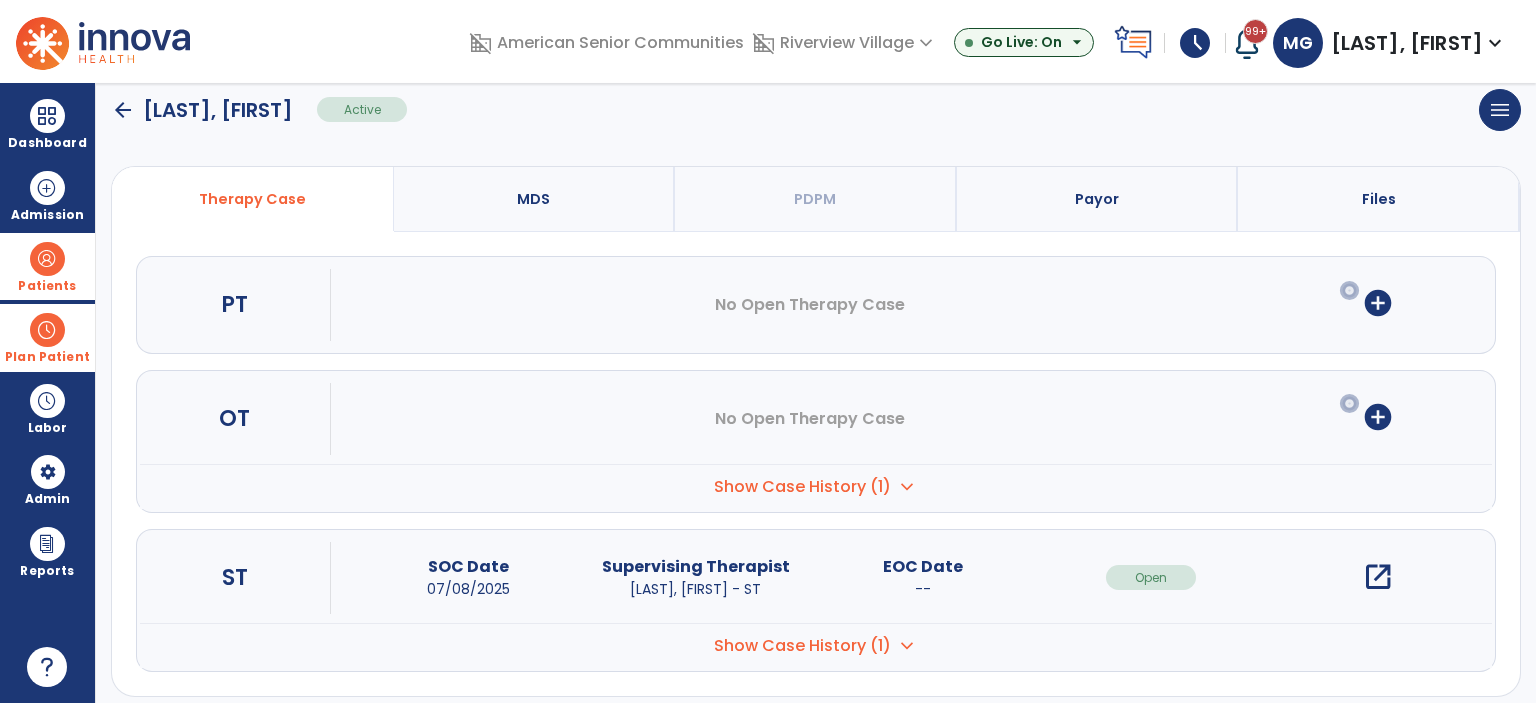 scroll, scrollTop: 144, scrollLeft: 0, axis: vertical 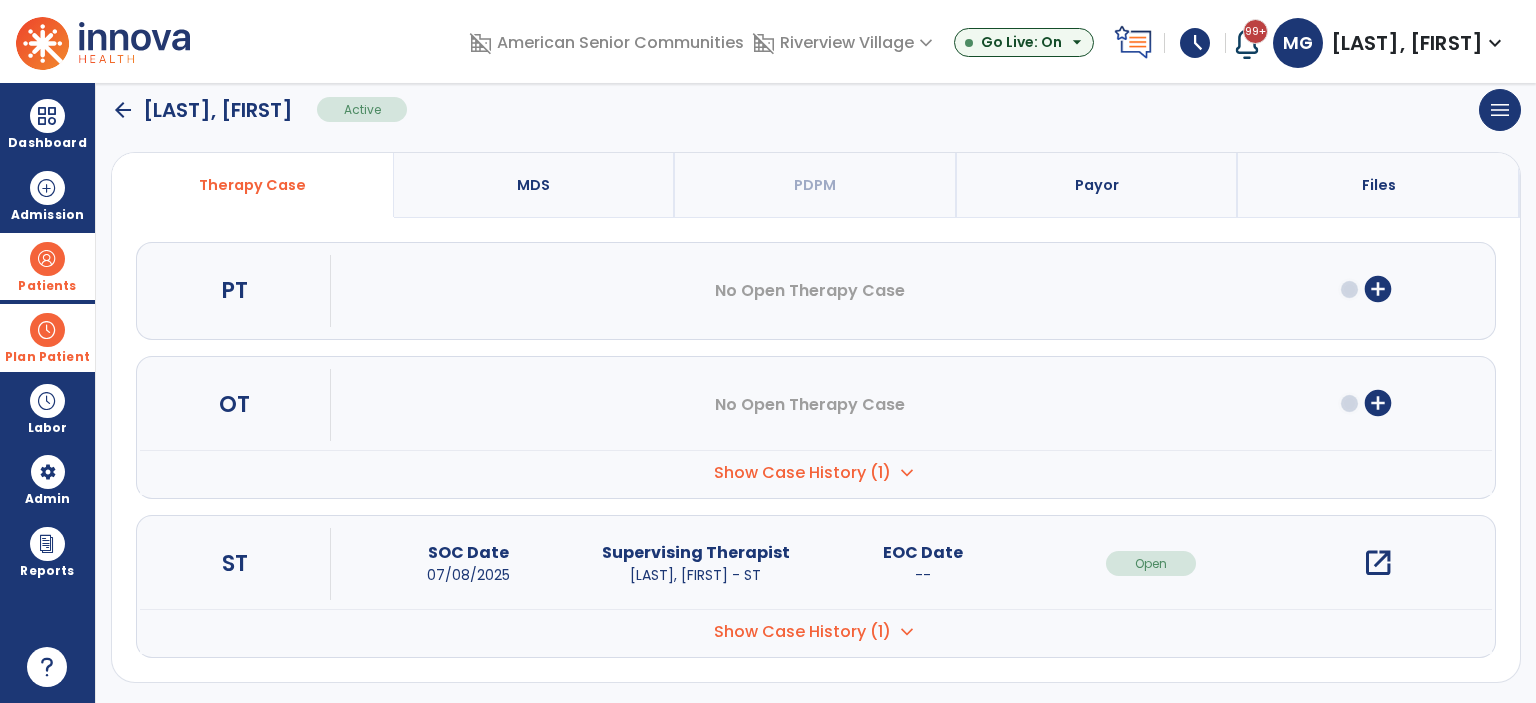 click on "open_in_new" at bounding box center (1378, 563) 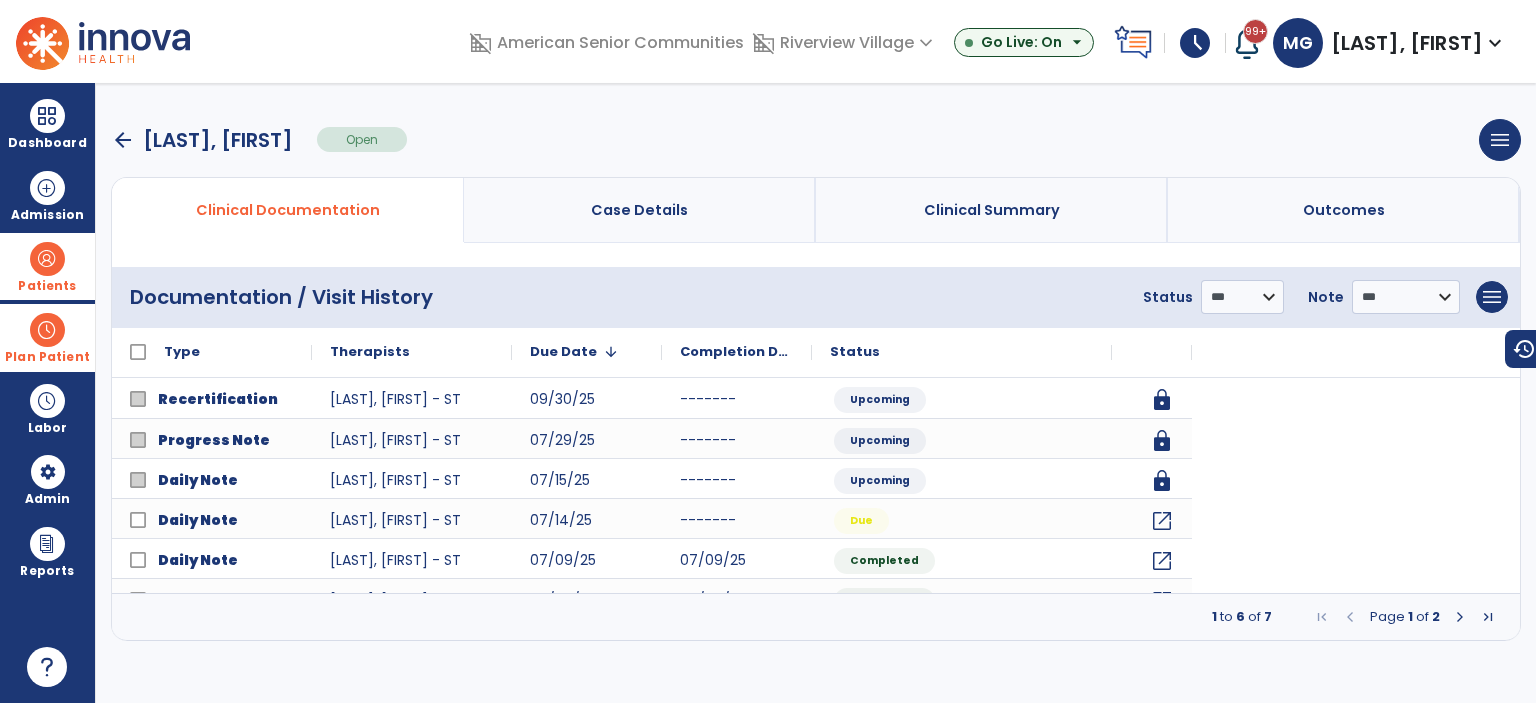 scroll, scrollTop: 0, scrollLeft: 0, axis: both 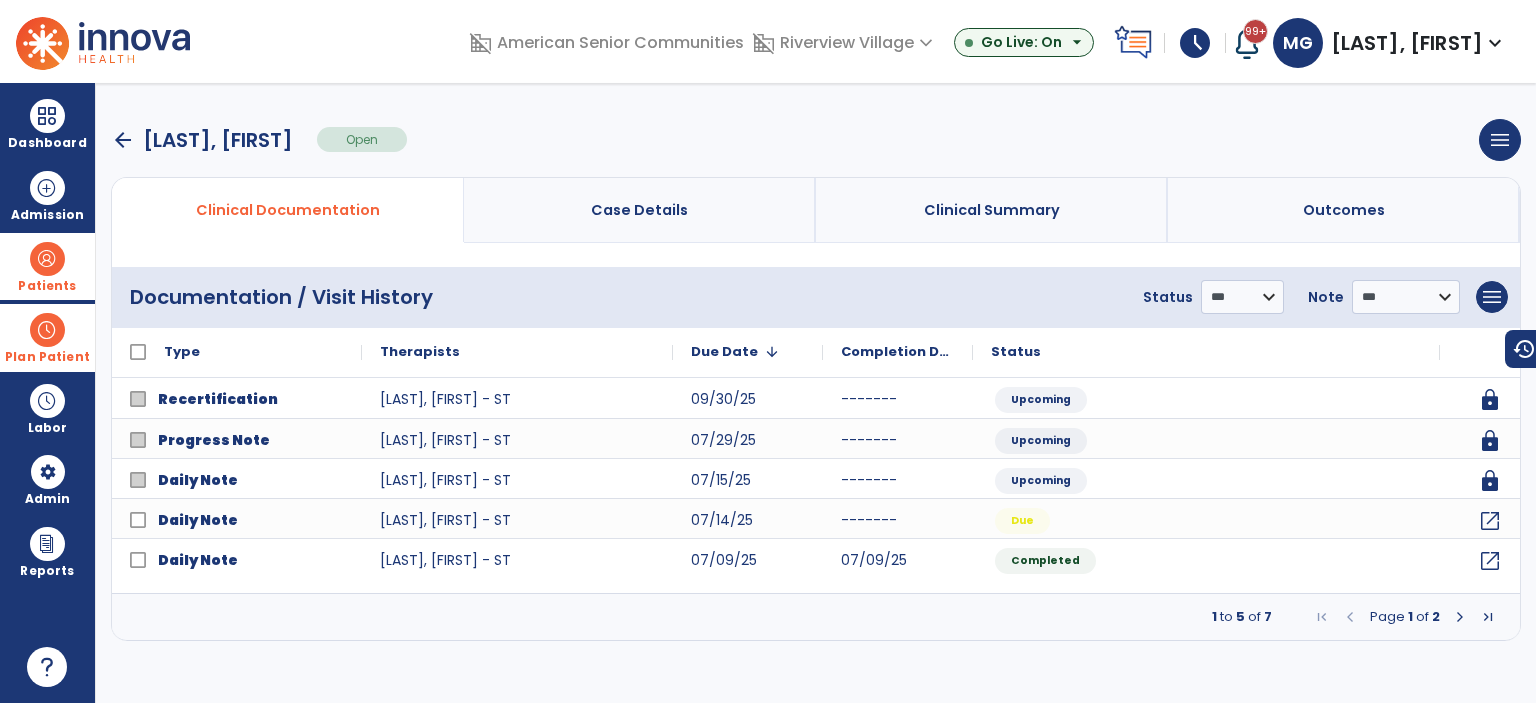 click at bounding box center (1460, 617) 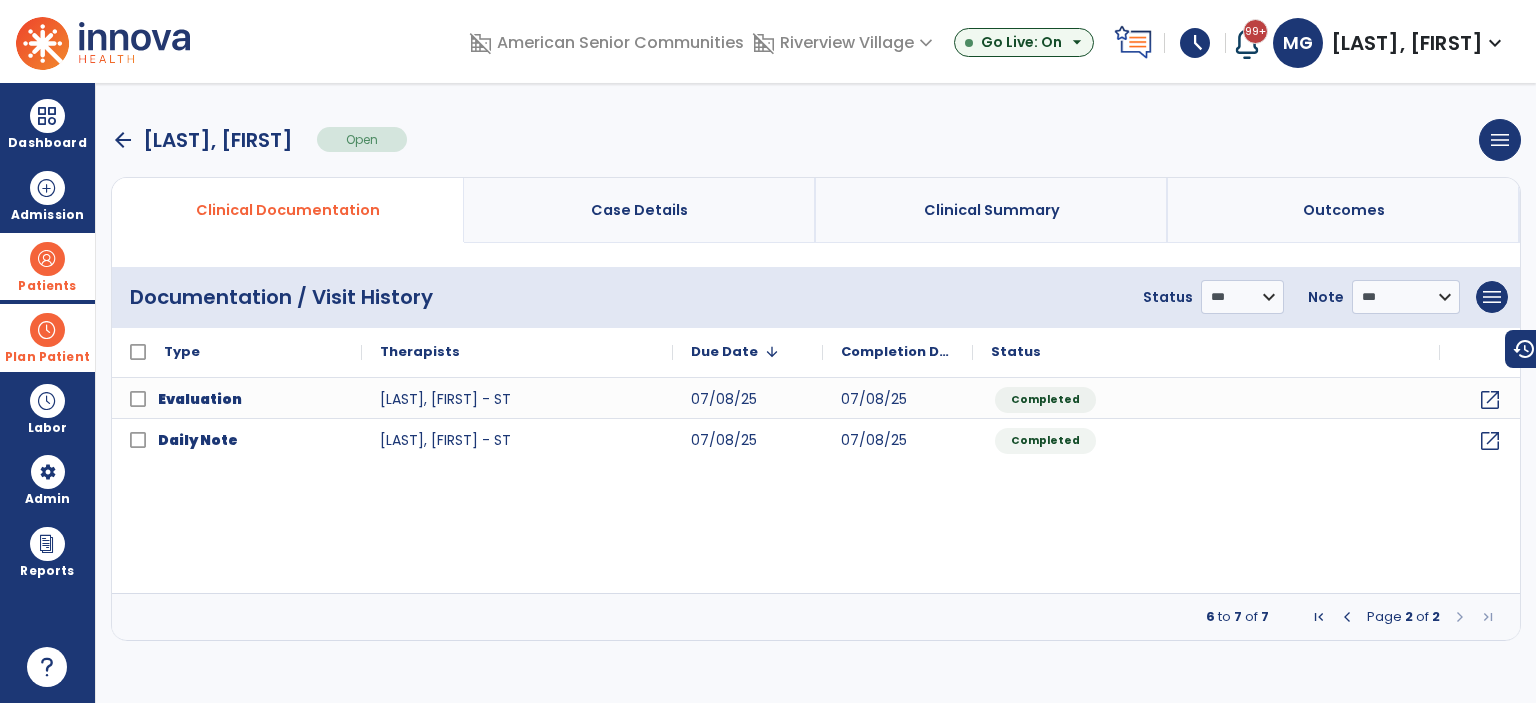 click at bounding box center (1347, 617) 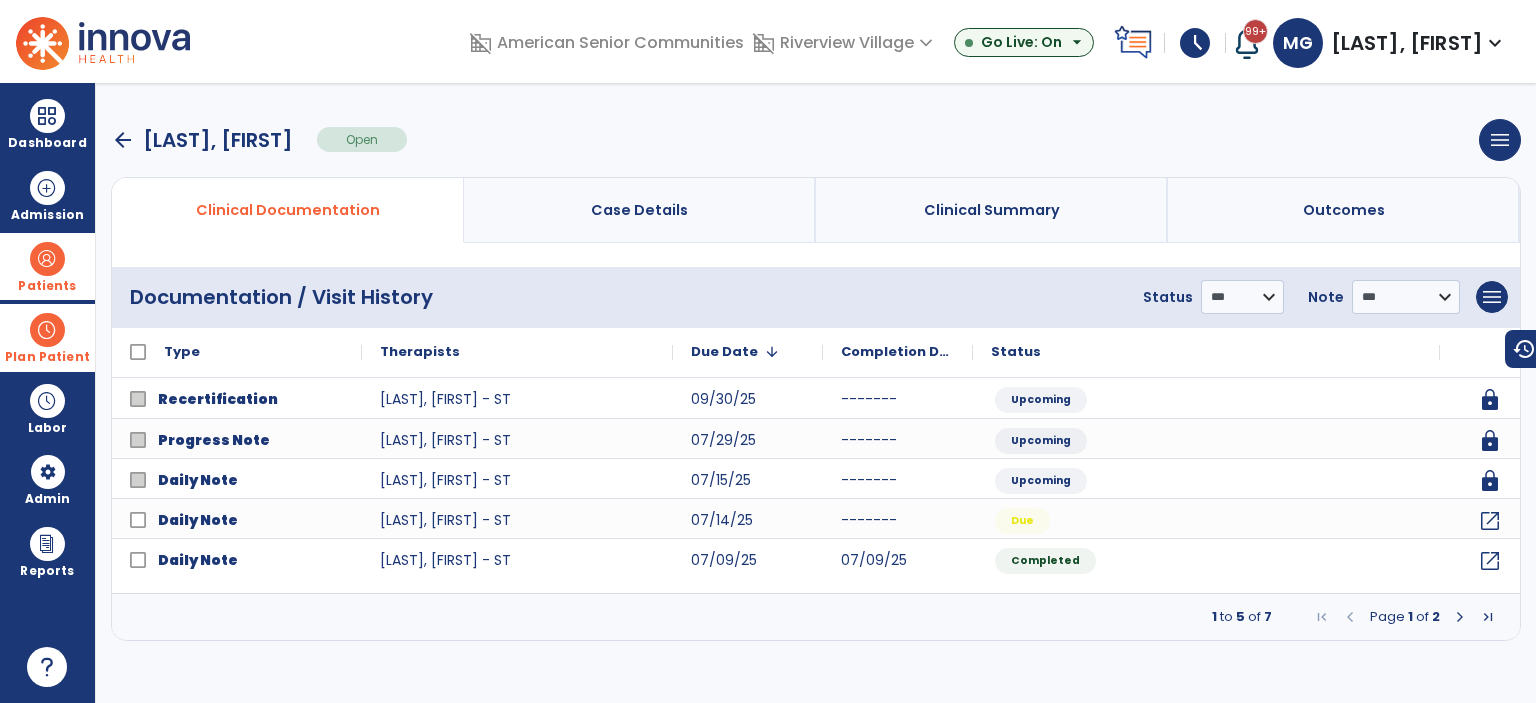 click on "arrow_back" at bounding box center [123, 140] 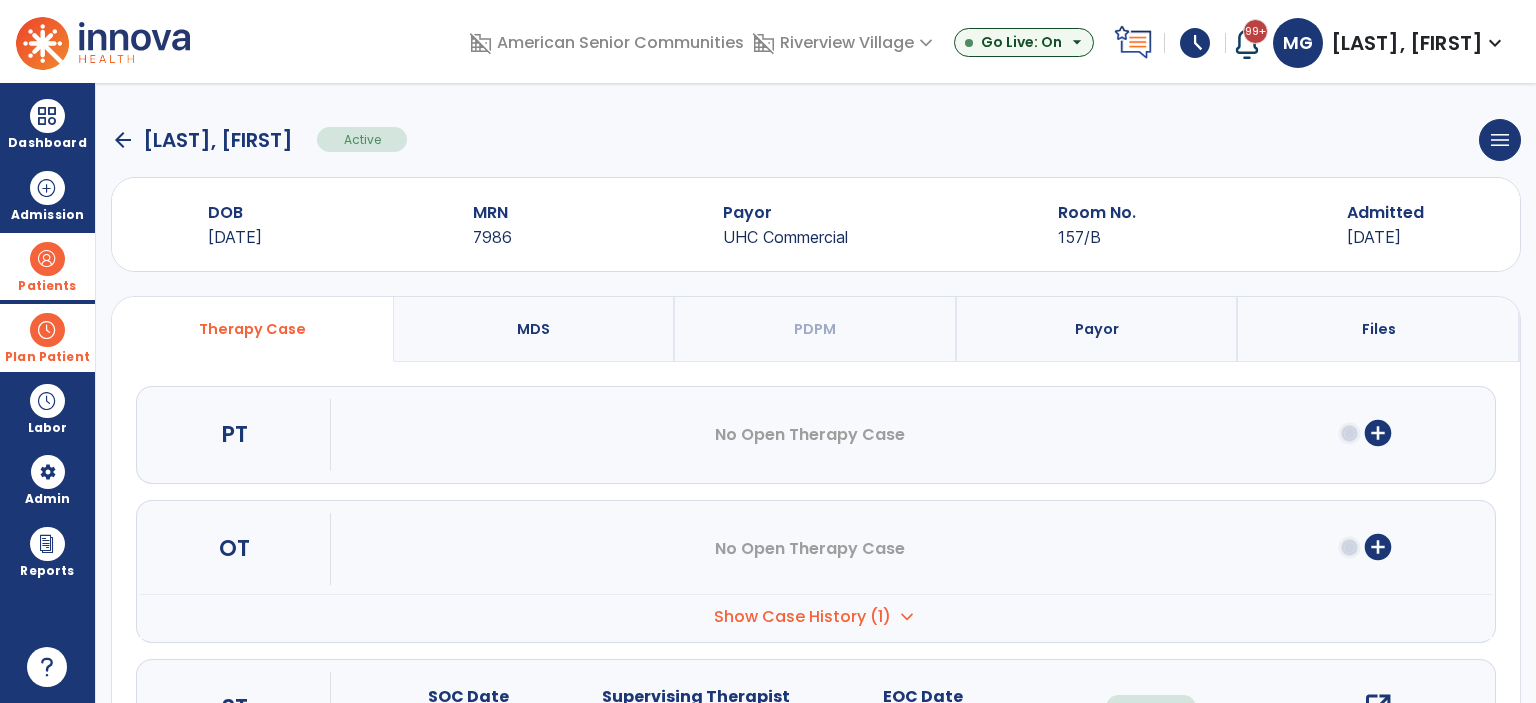 click on "arrow_back" 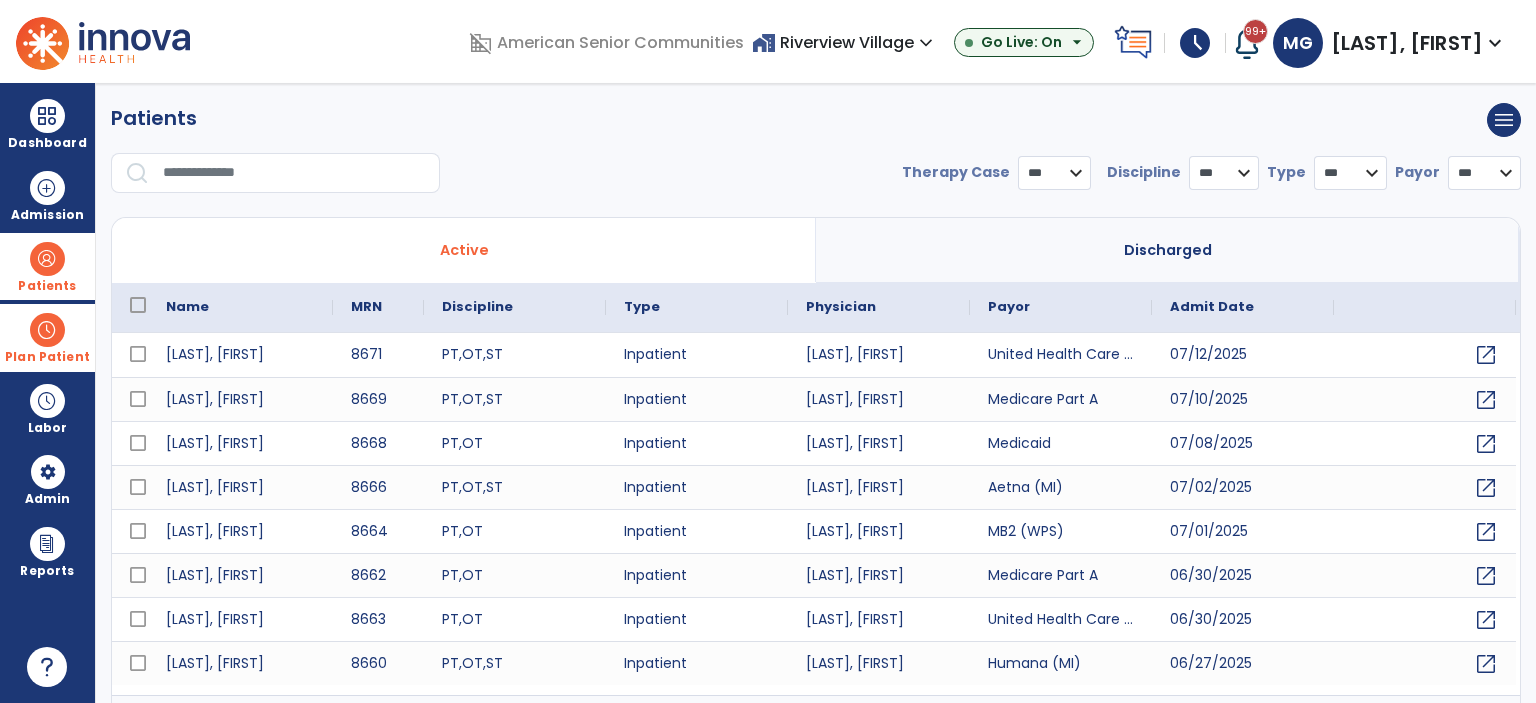 select on "***" 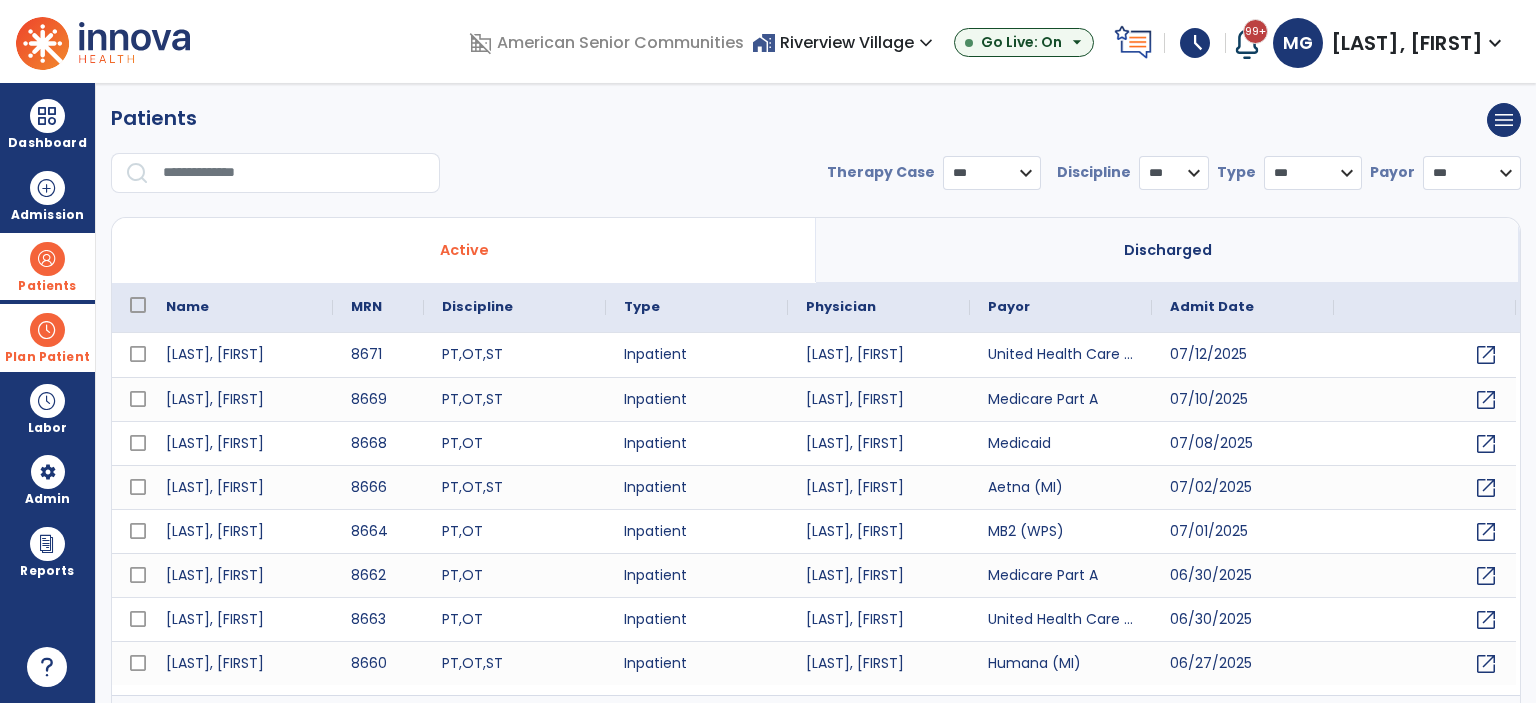 click at bounding box center [294, 173] 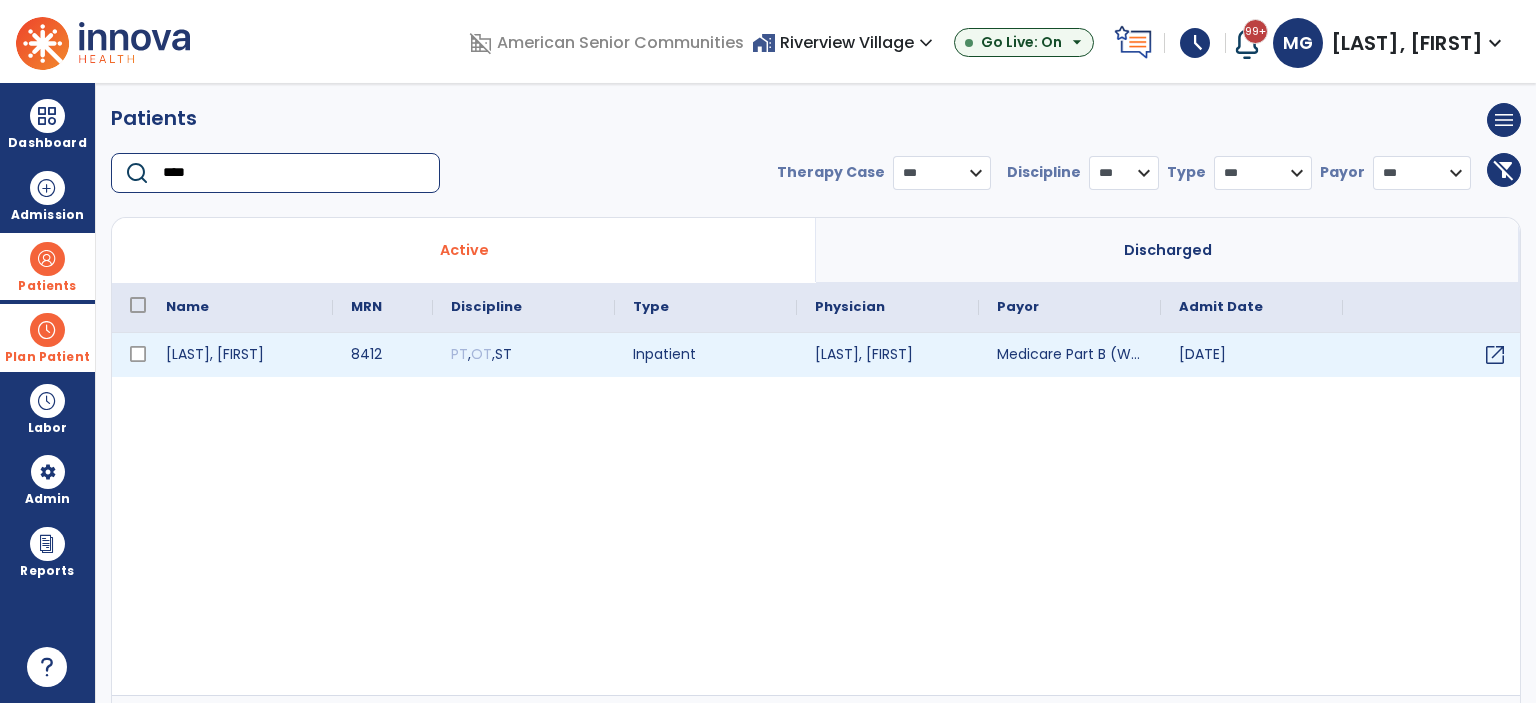 type on "****" 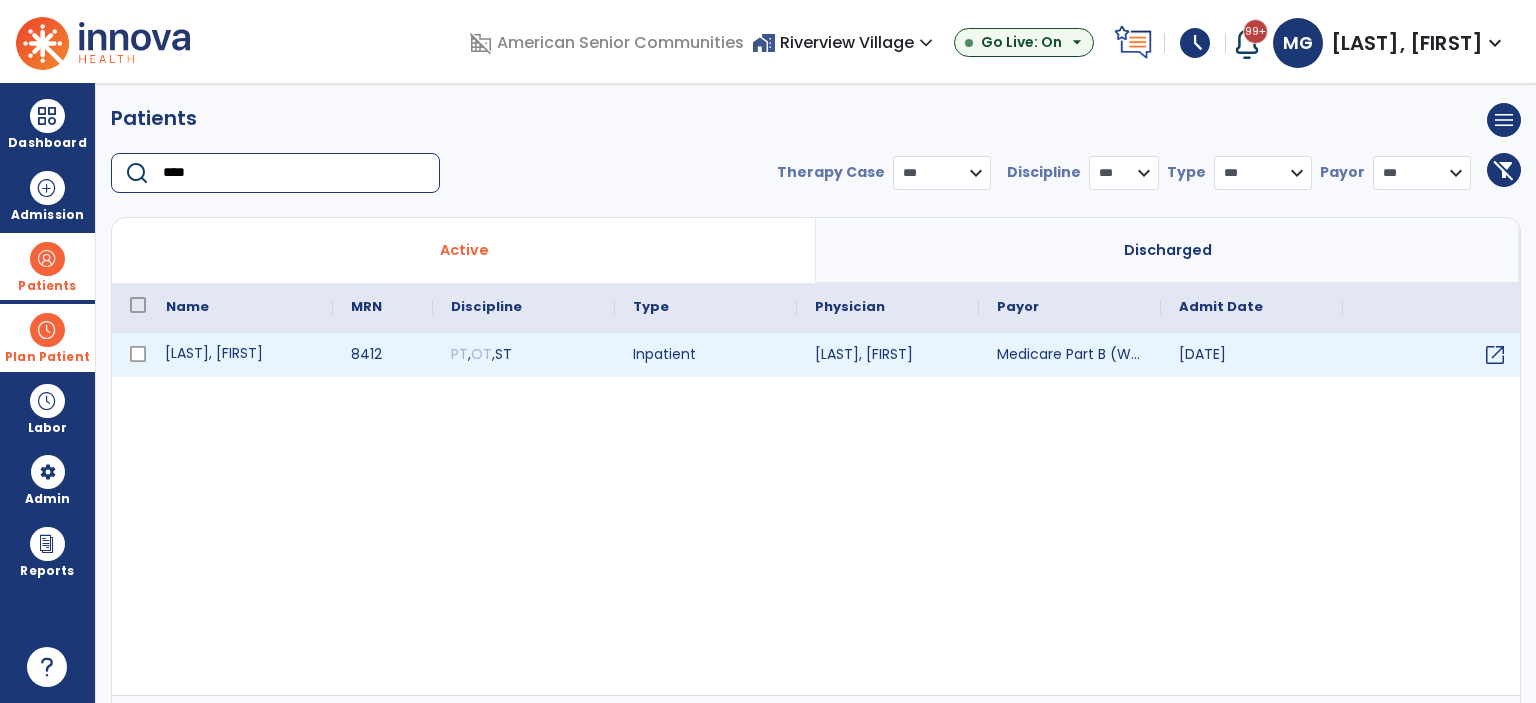 click on "[LAST], [FIRST]" at bounding box center (240, 355) 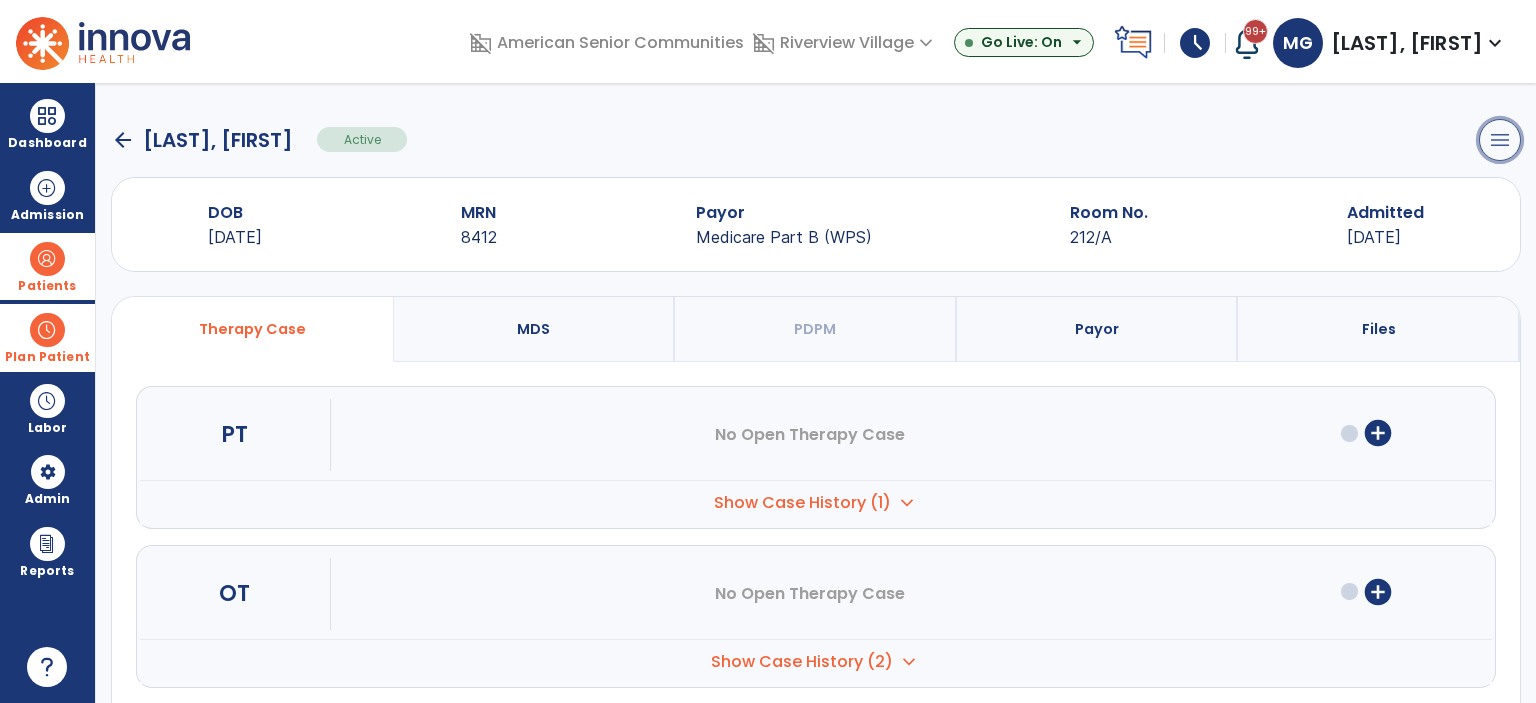 click on "menu" at bounding box center (1500, 140) 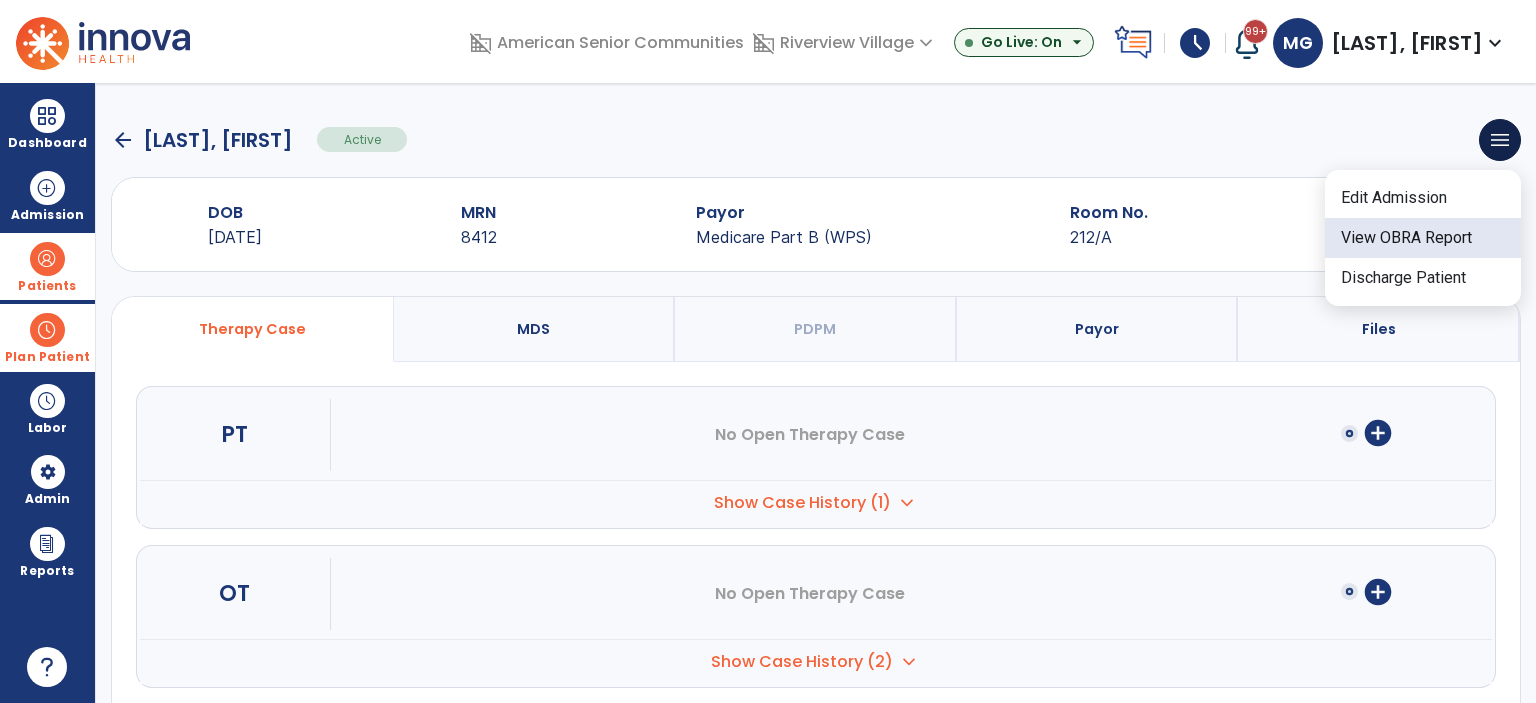 click on "View OBRA Report" 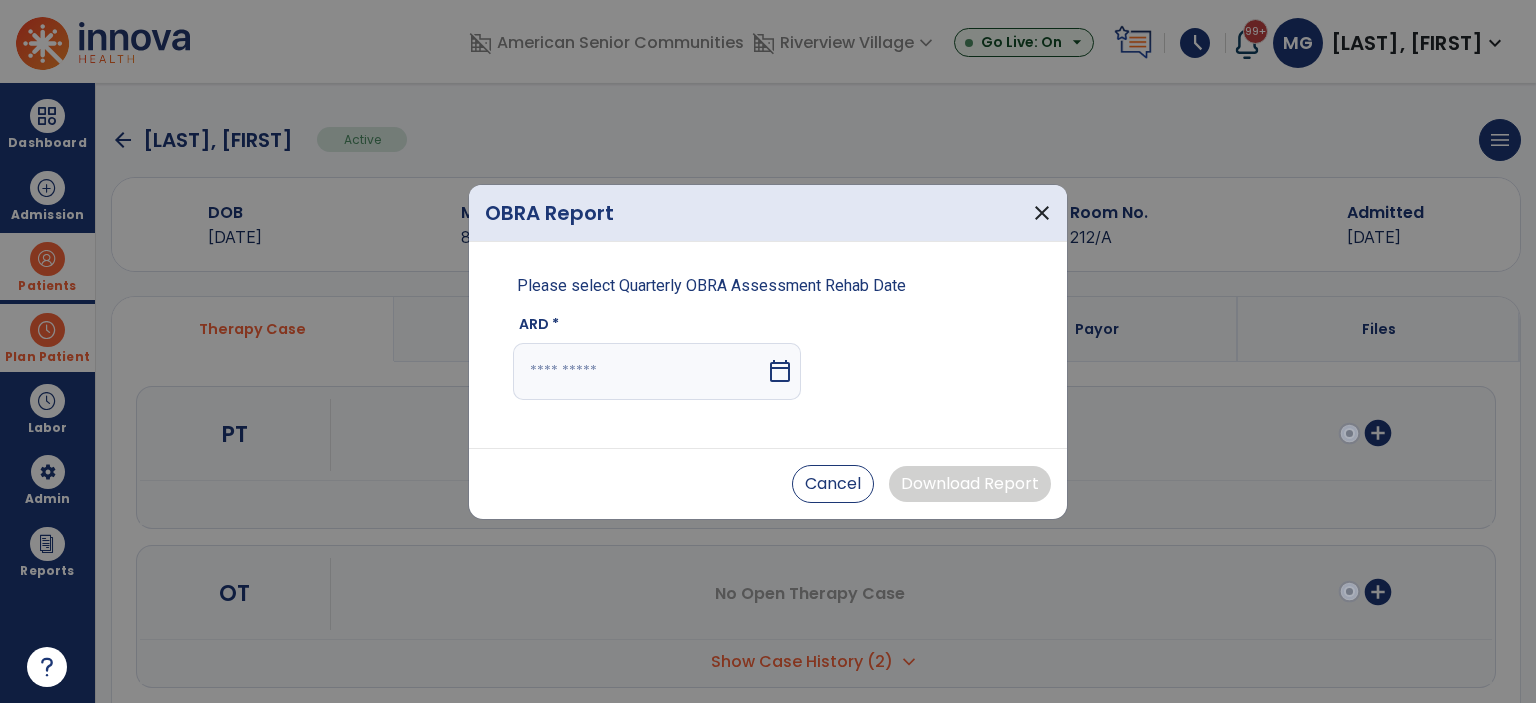 click on "calendar_today" at bounding box center [782, 371] 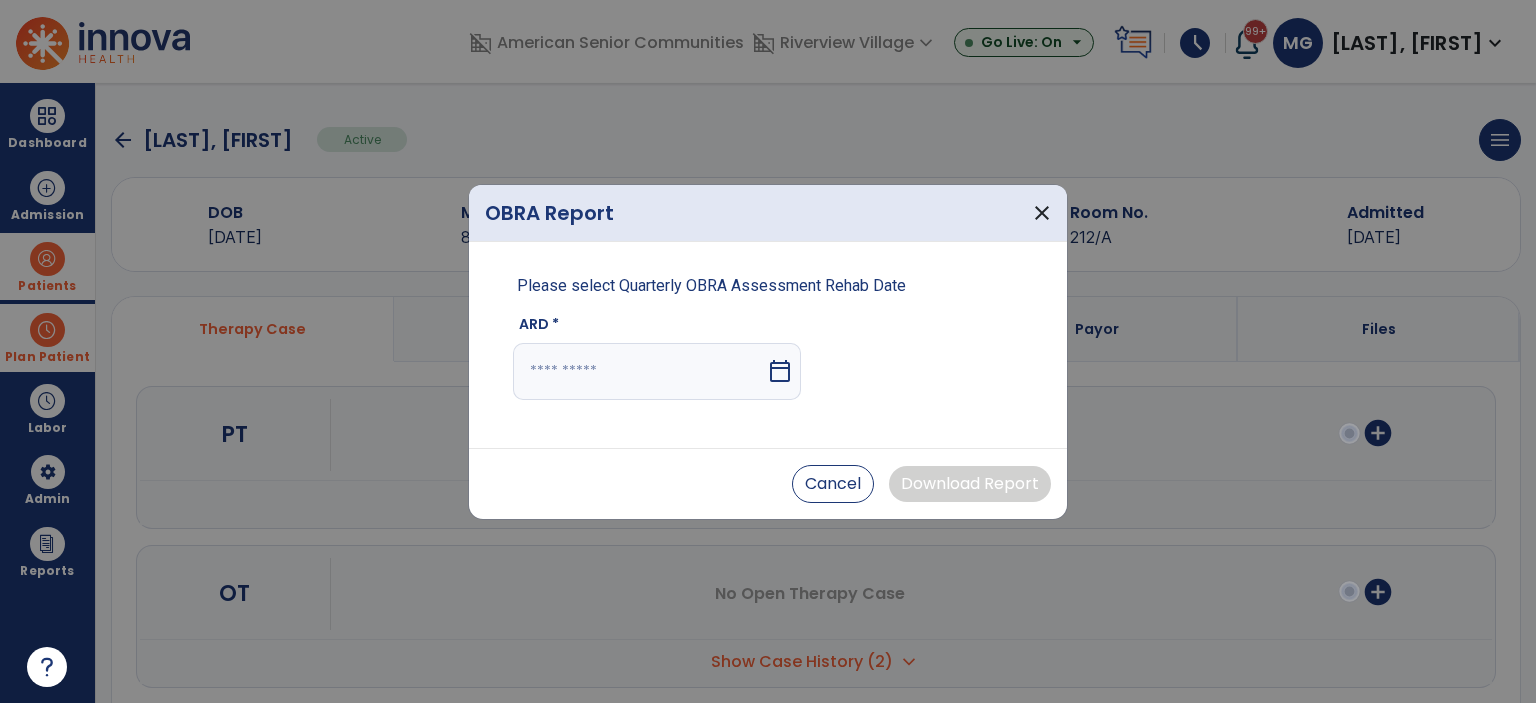 select on "*" 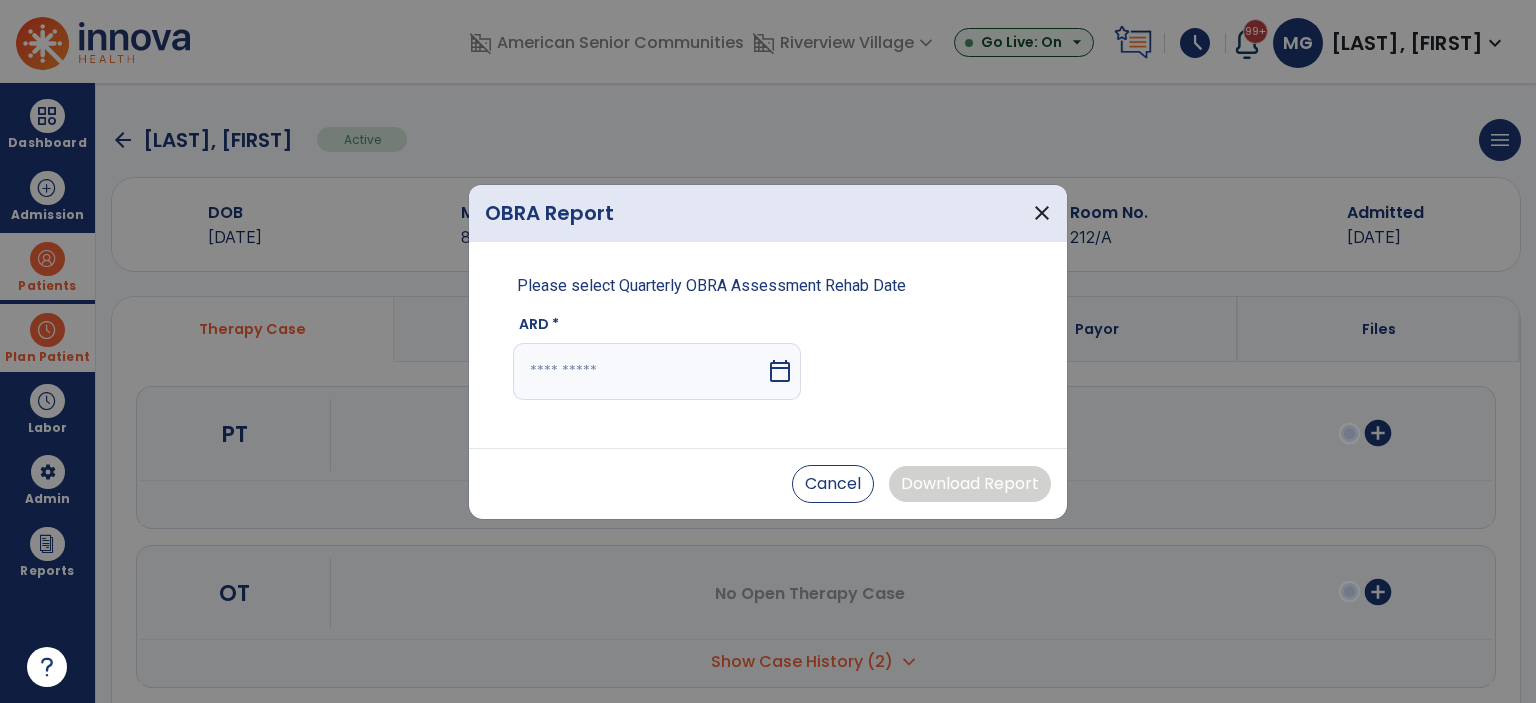 select on "****" 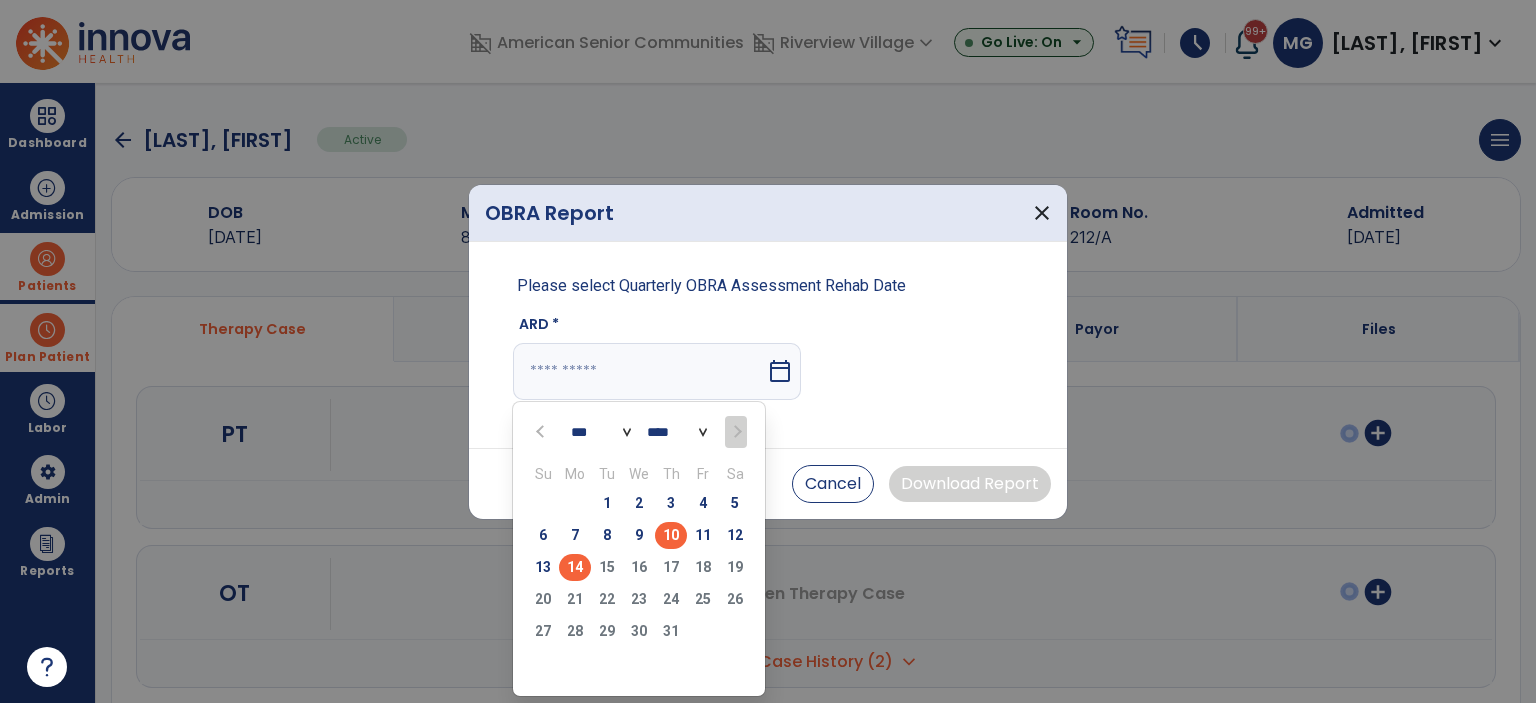 click on "10" at bounding box center [671, 535] 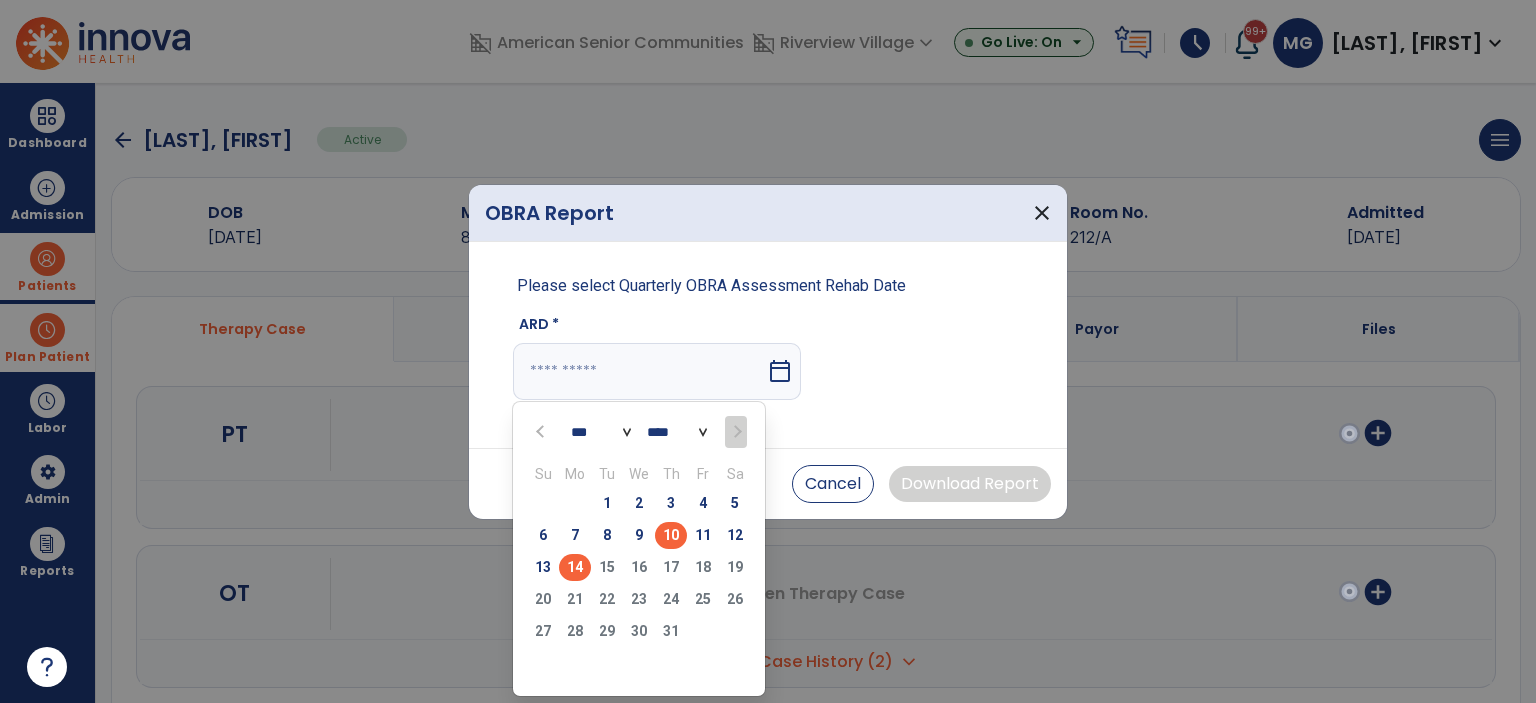 type on "*********" 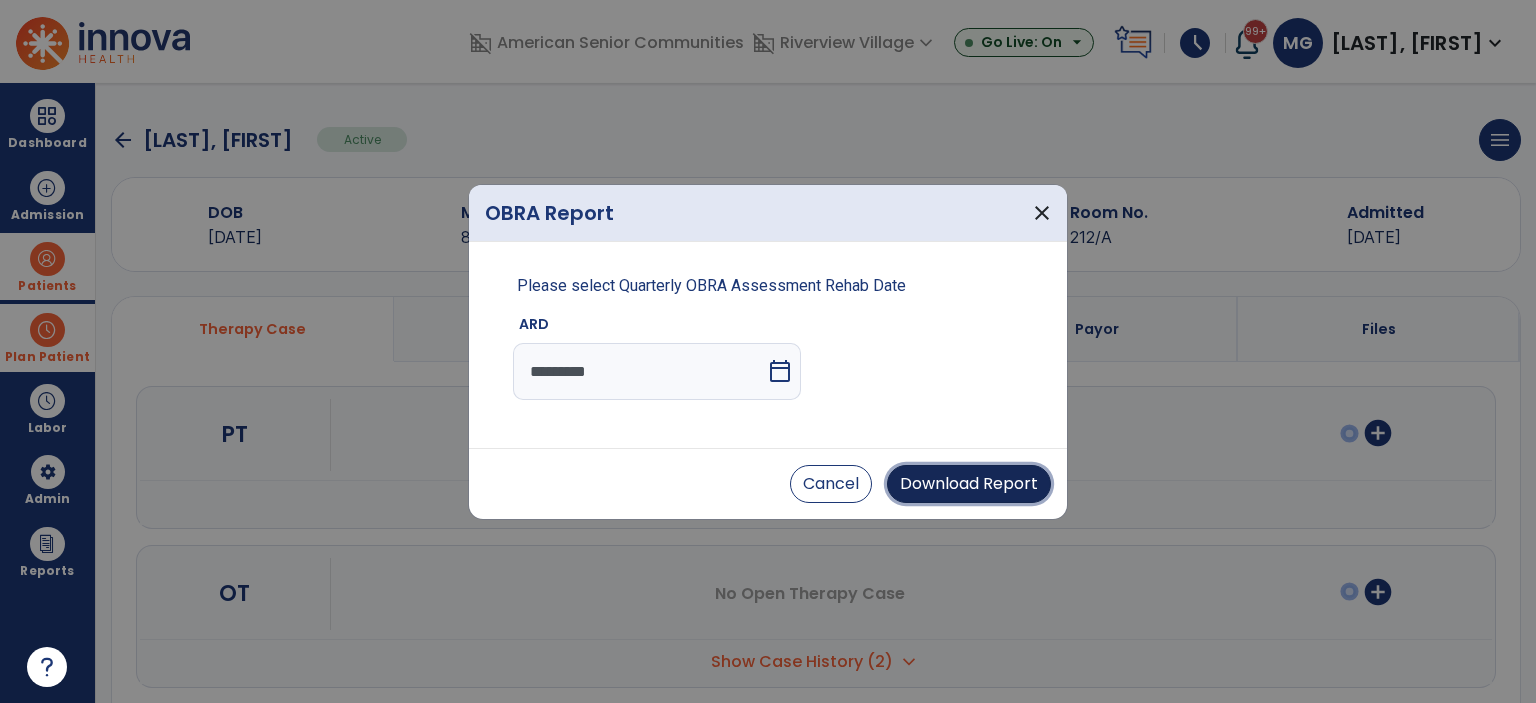 click on "Download Report" at bounding box center (969, 484) 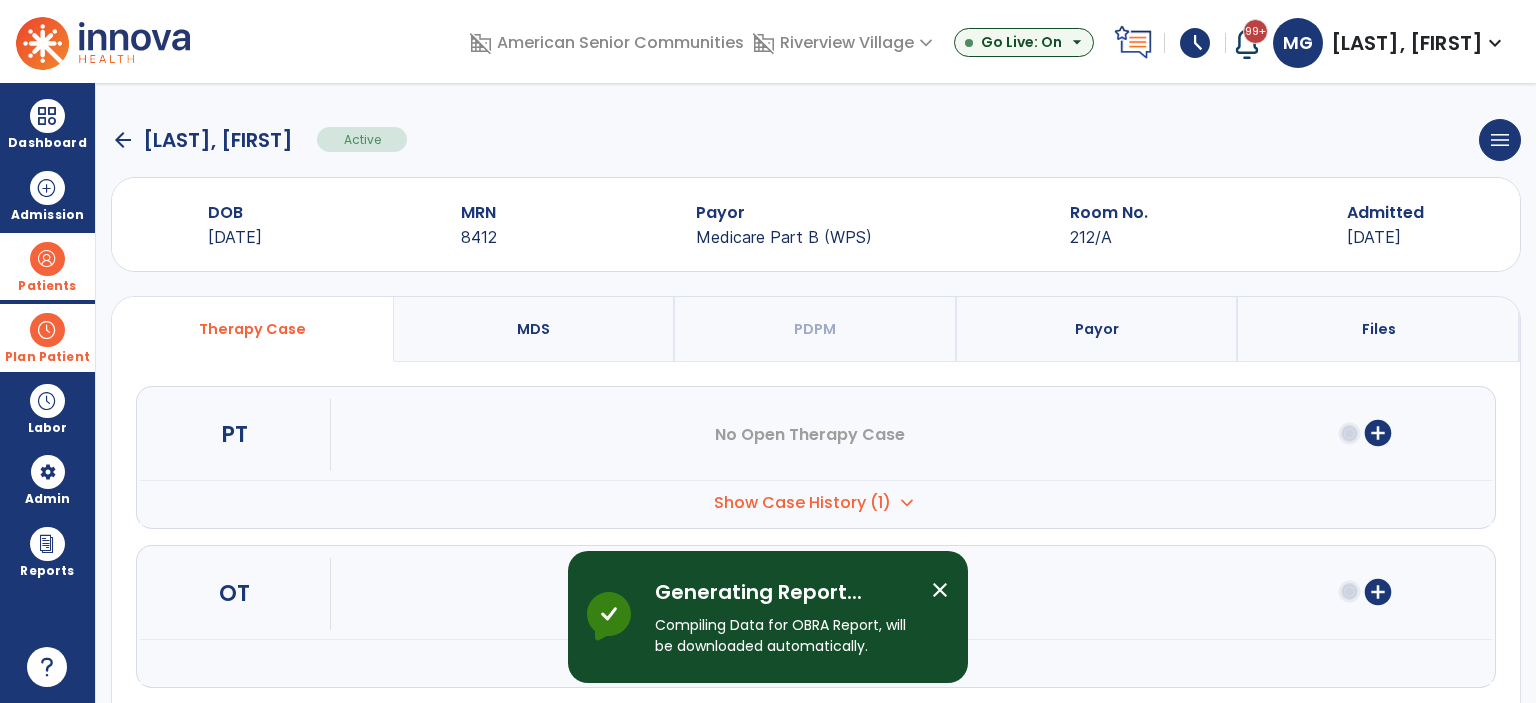 drag, startPoint x: 948, startPoint y: 590, endPoint x: 945, endPoint y: 577, distance: 13.341664 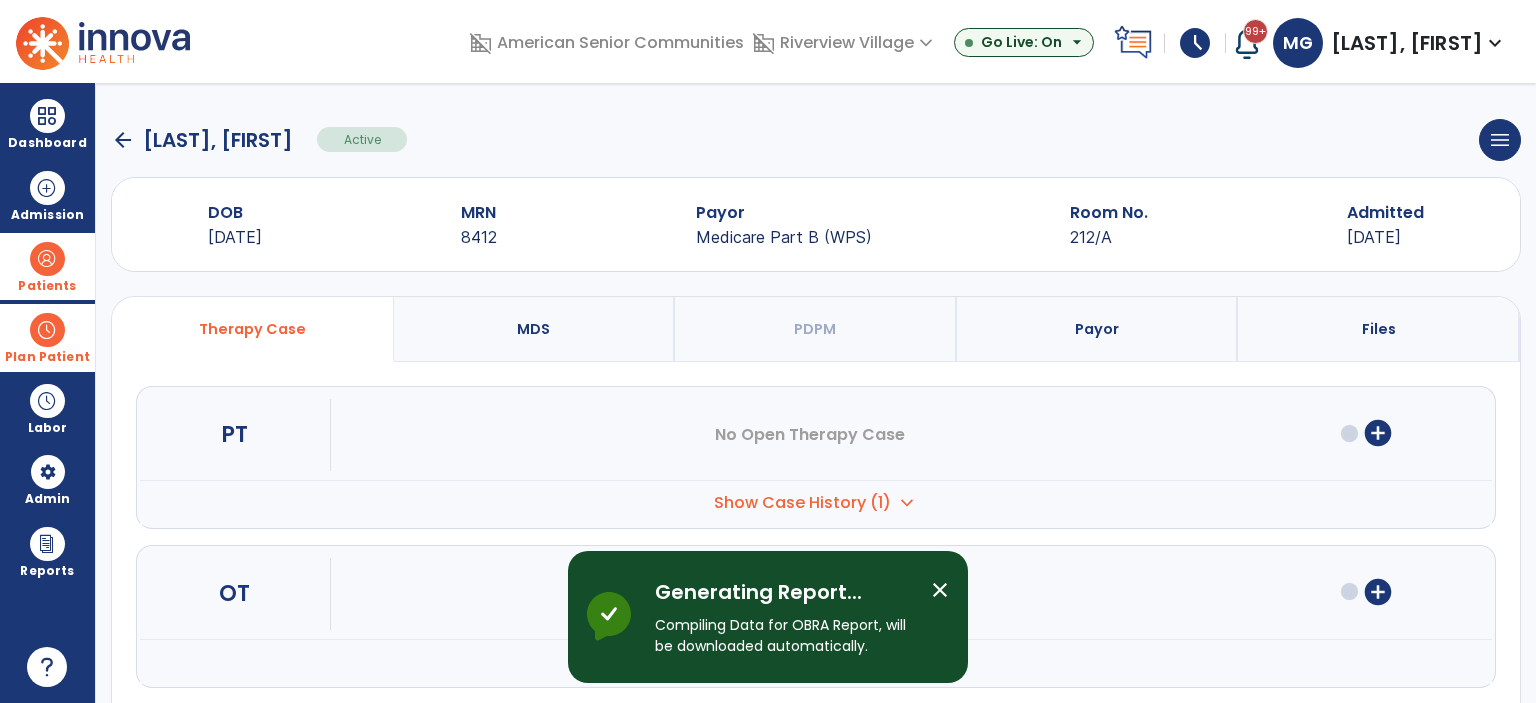 click on "close" at bounding box center [940, 590] 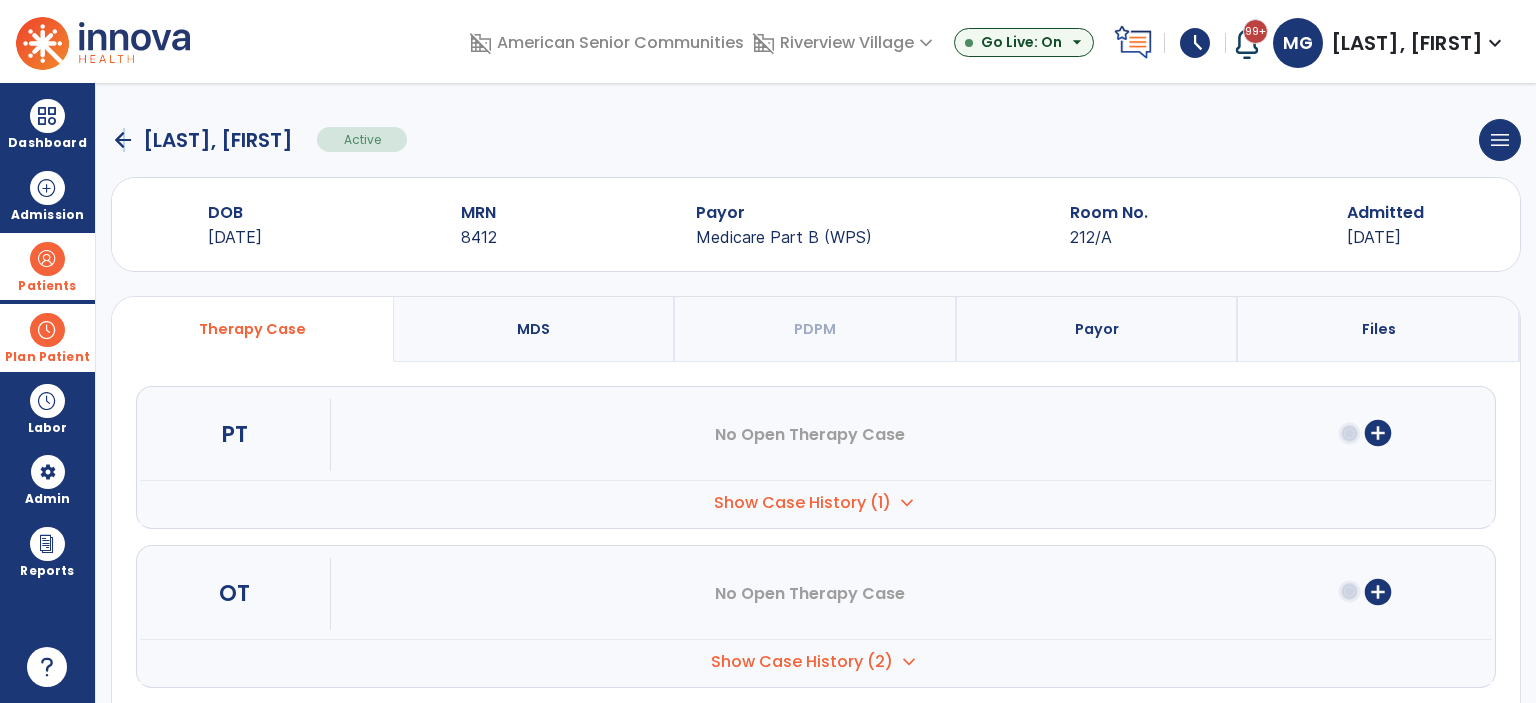 click on "arrow_back" 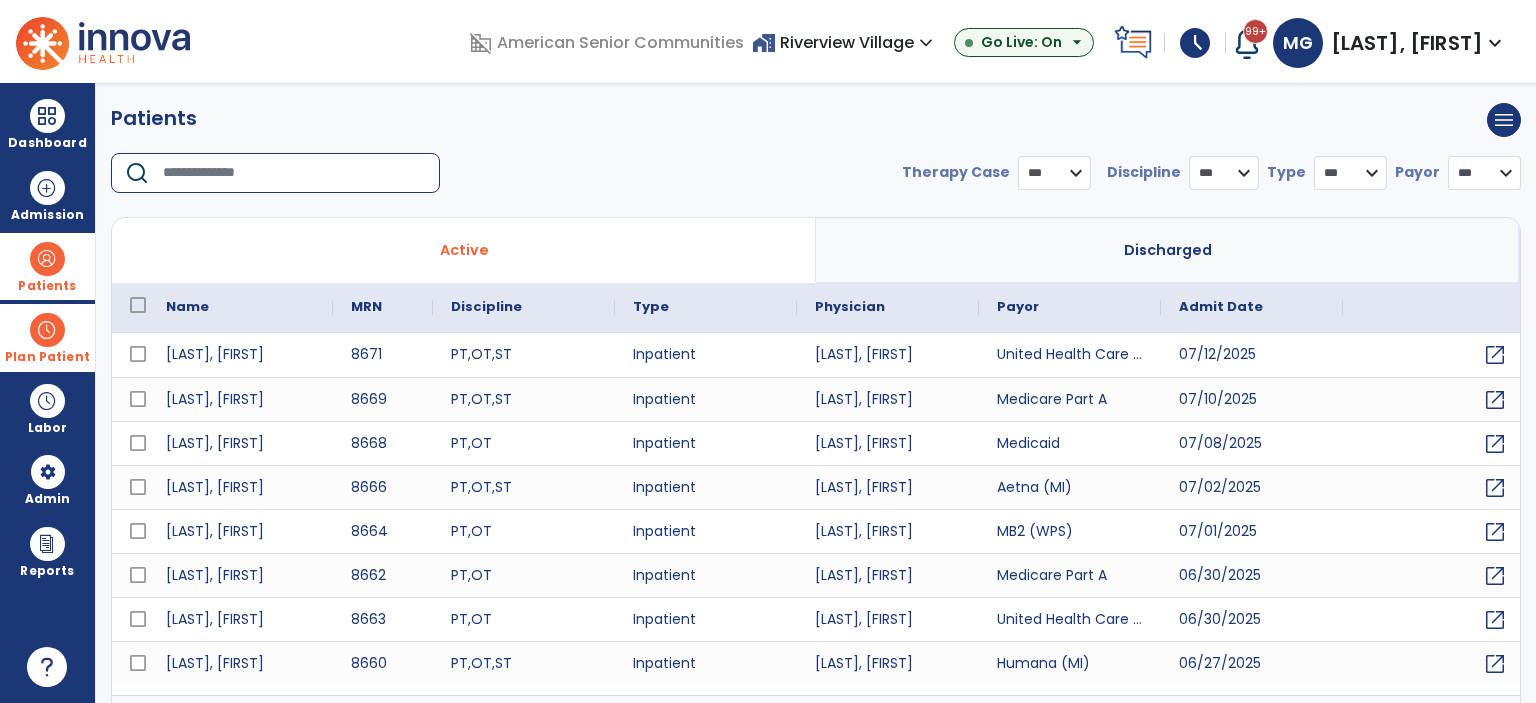 click at bounding box center (294, 173) 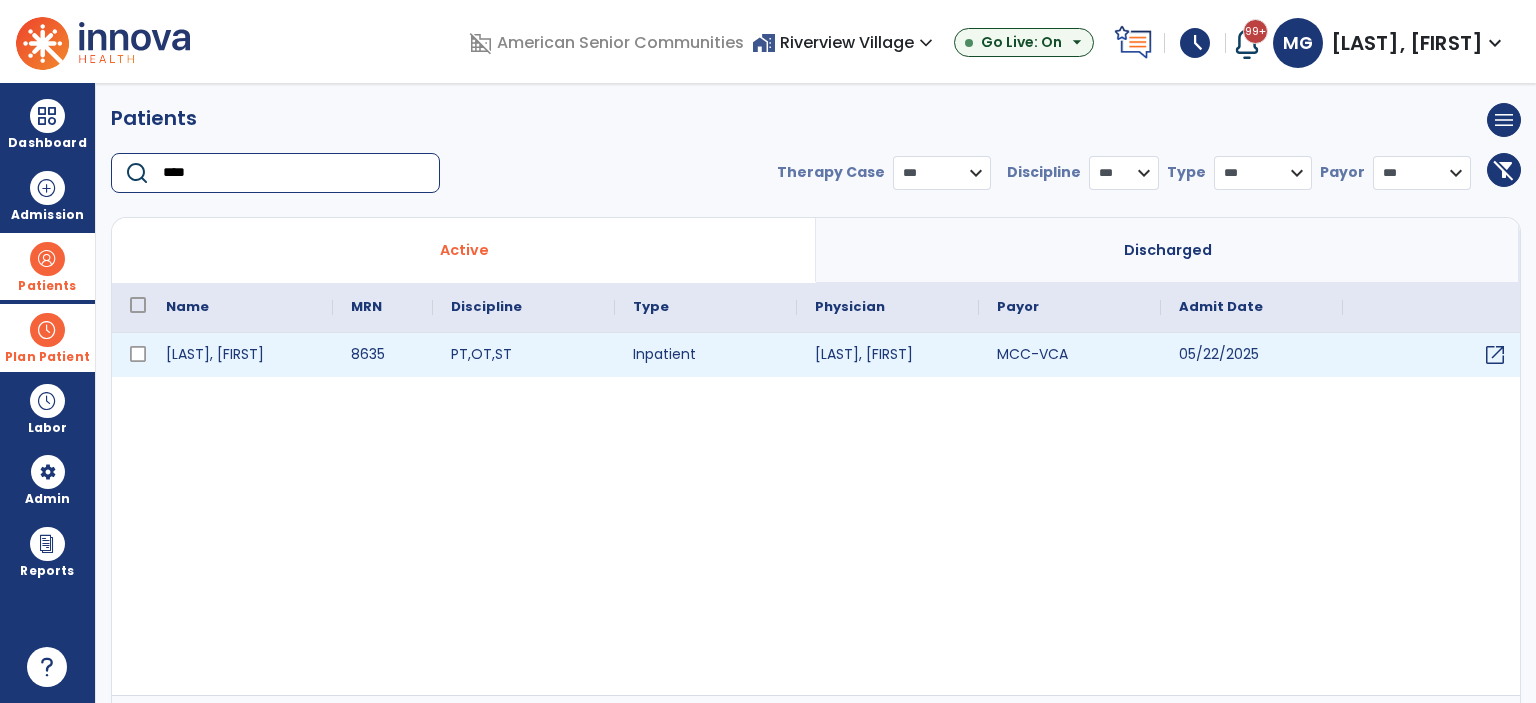 type on "****" 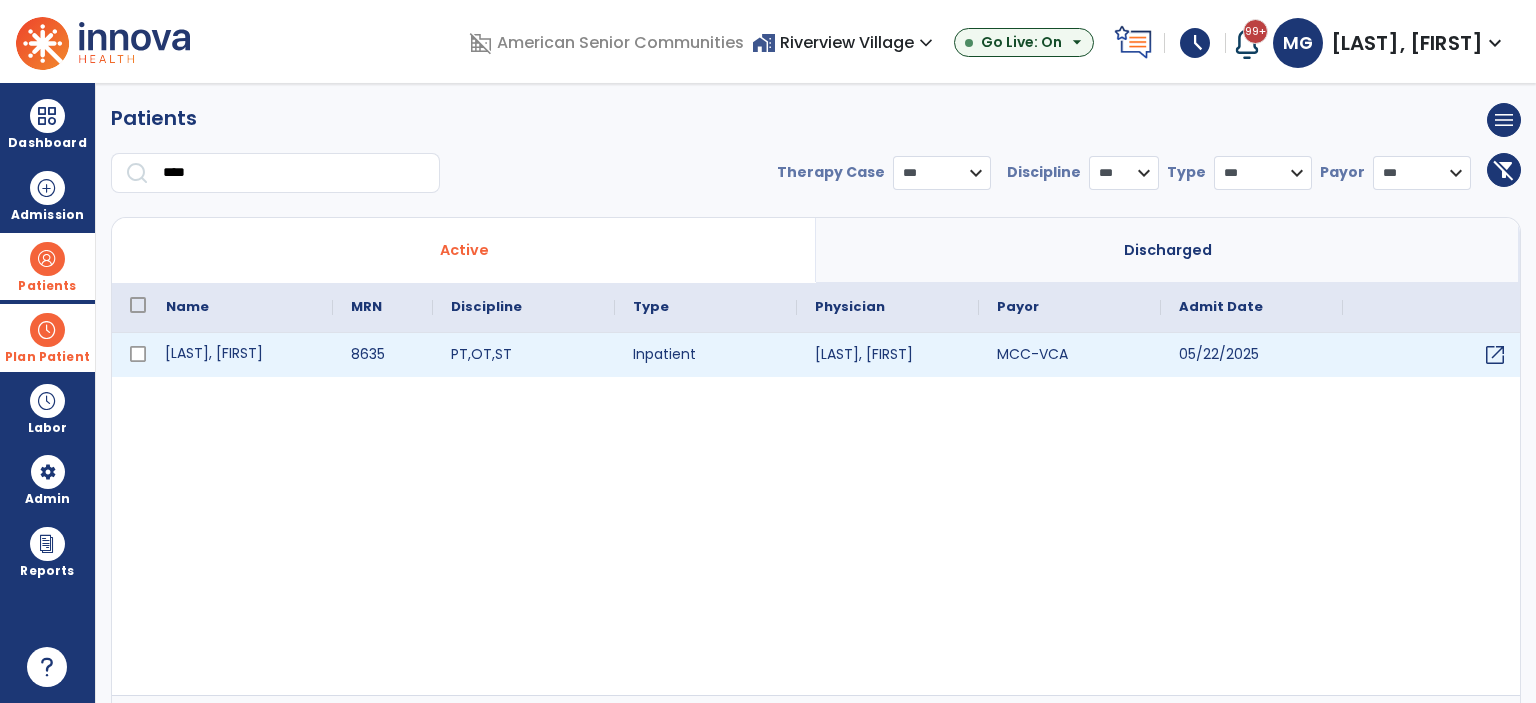 click on "[LAST], [FIRST]" at bounding box center (240, 355) 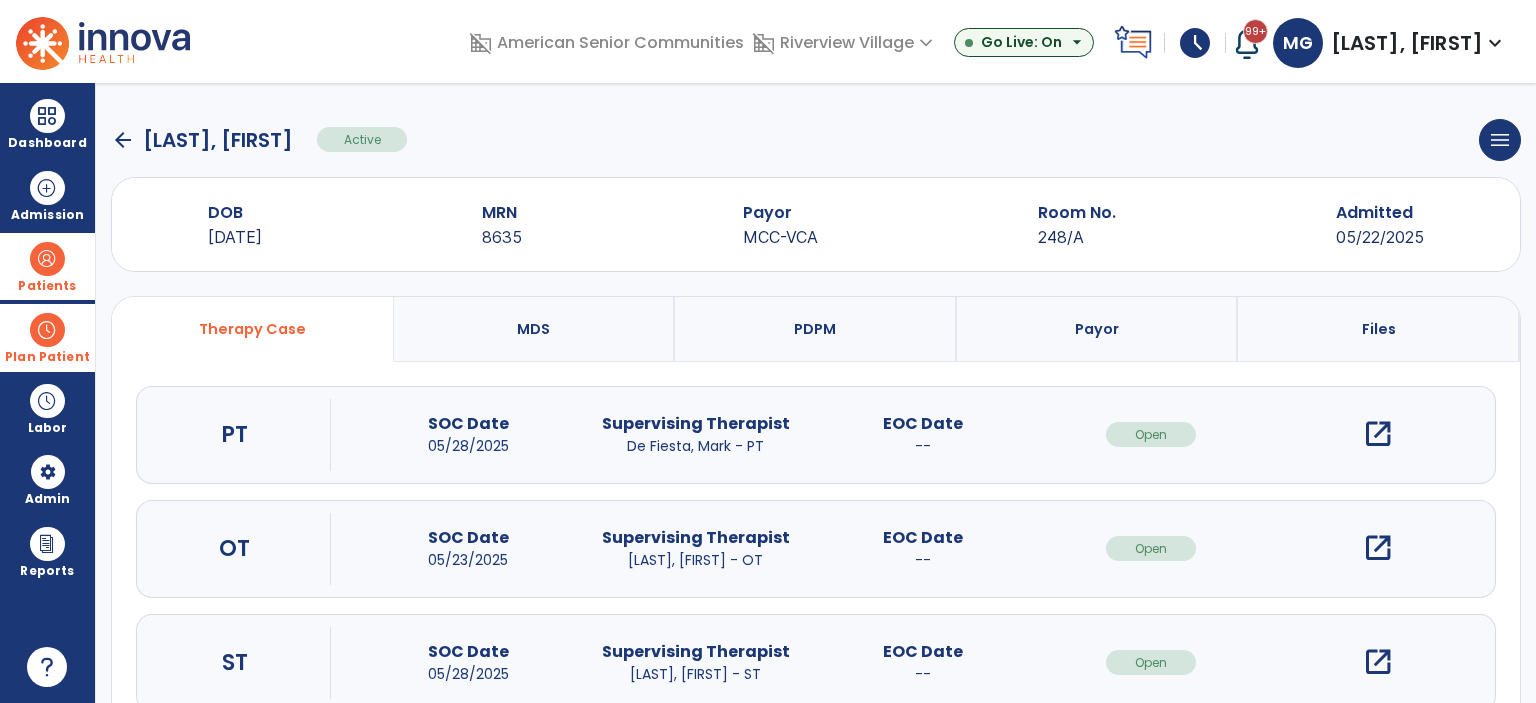 click on "PDPM" at bounding box center (815, 329) 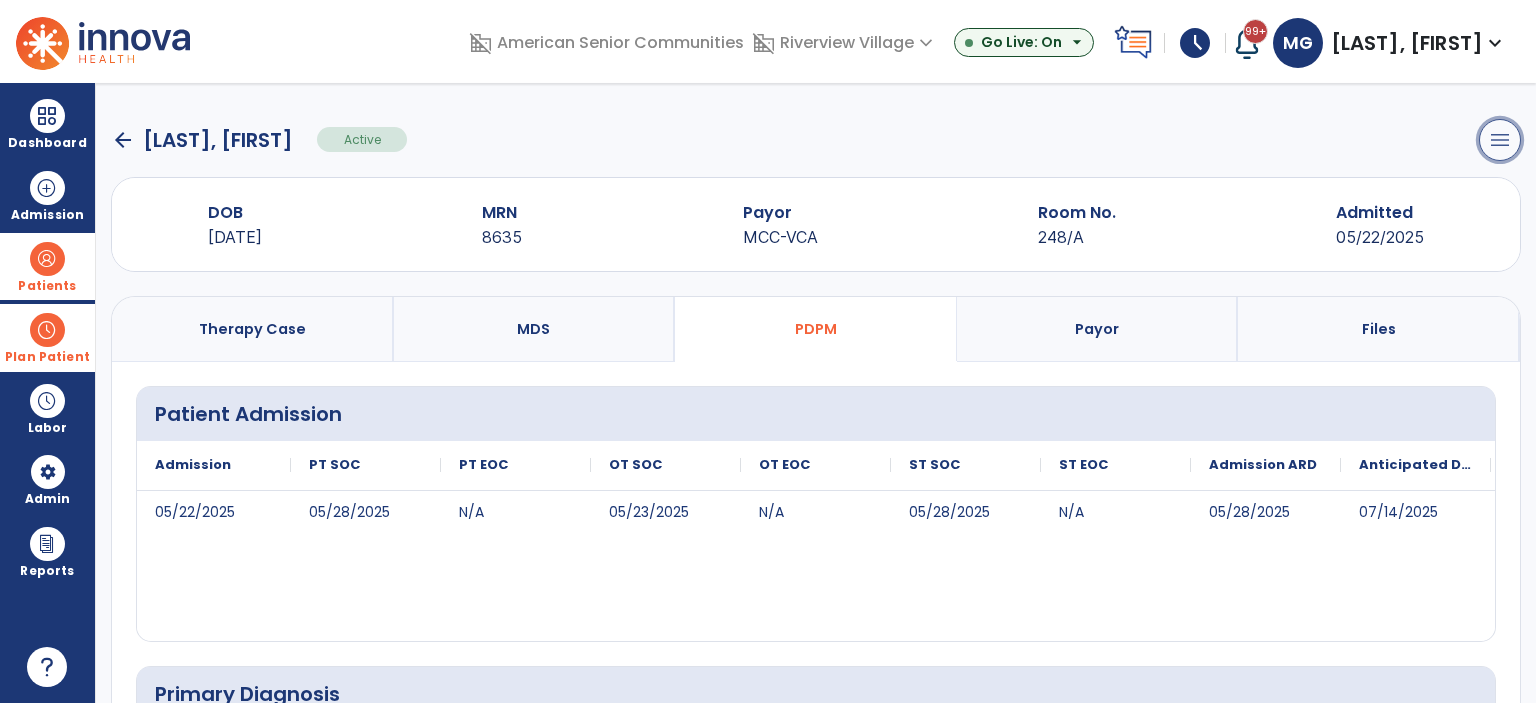 click on "menu" at bounding box center (1500, 140) 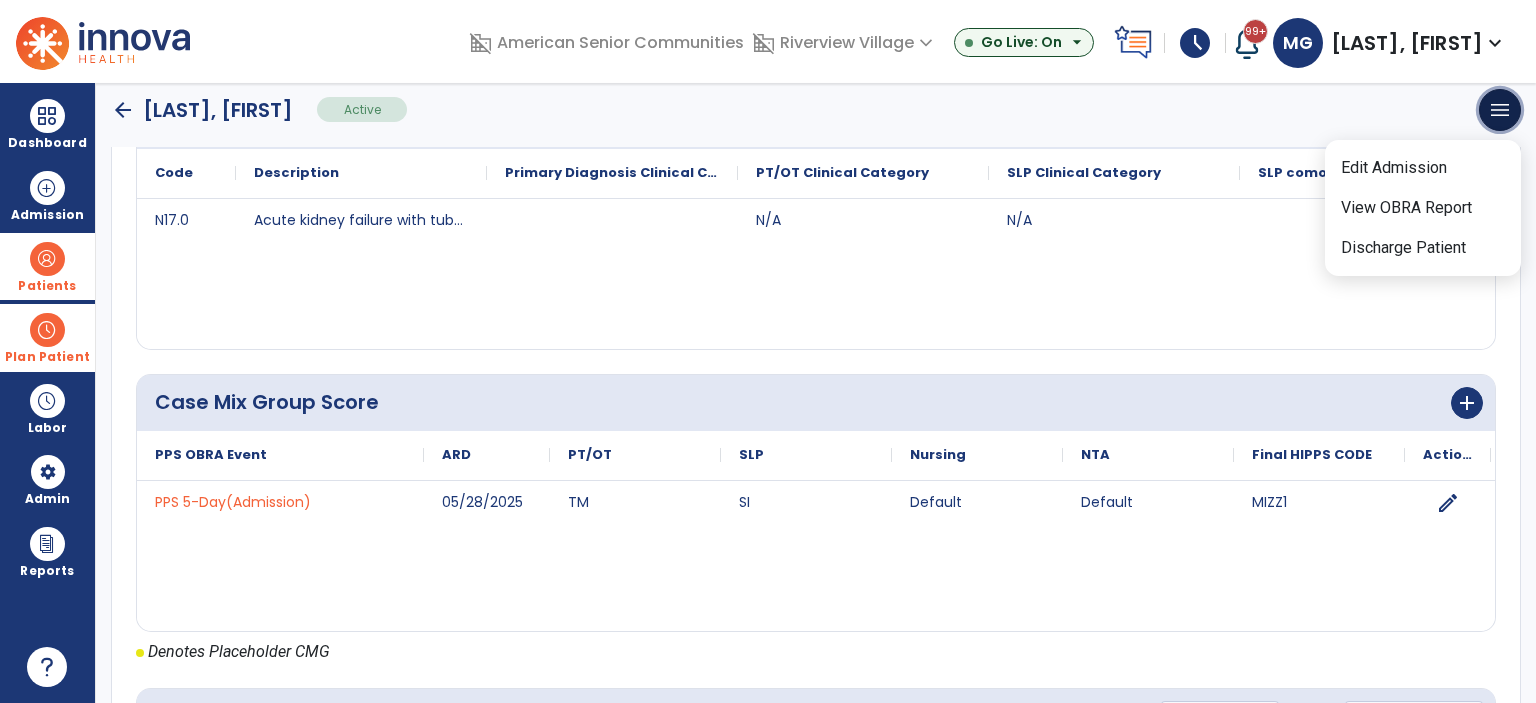 scroll, scrollTop: 496, scrollLeft: 0, axis: vertical 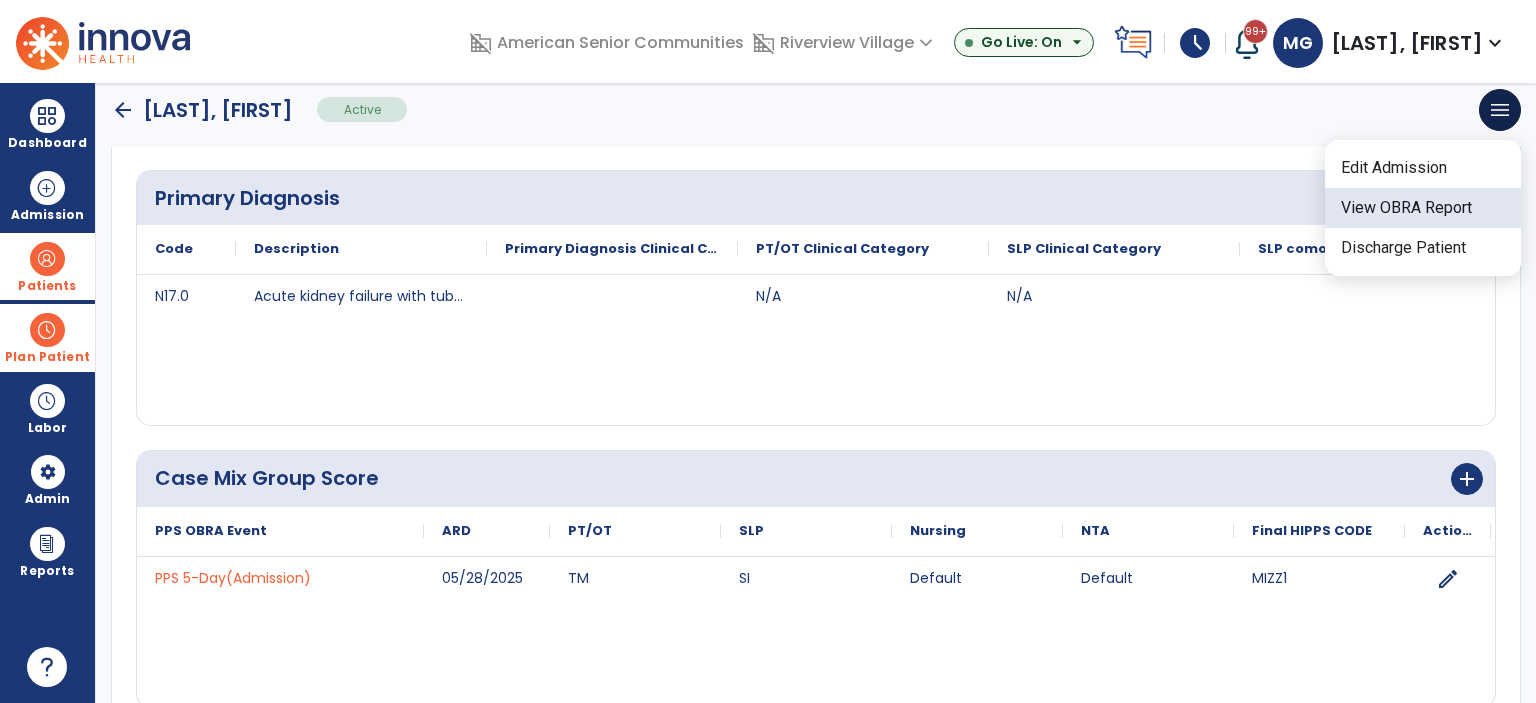 click on "View OBRA Report" 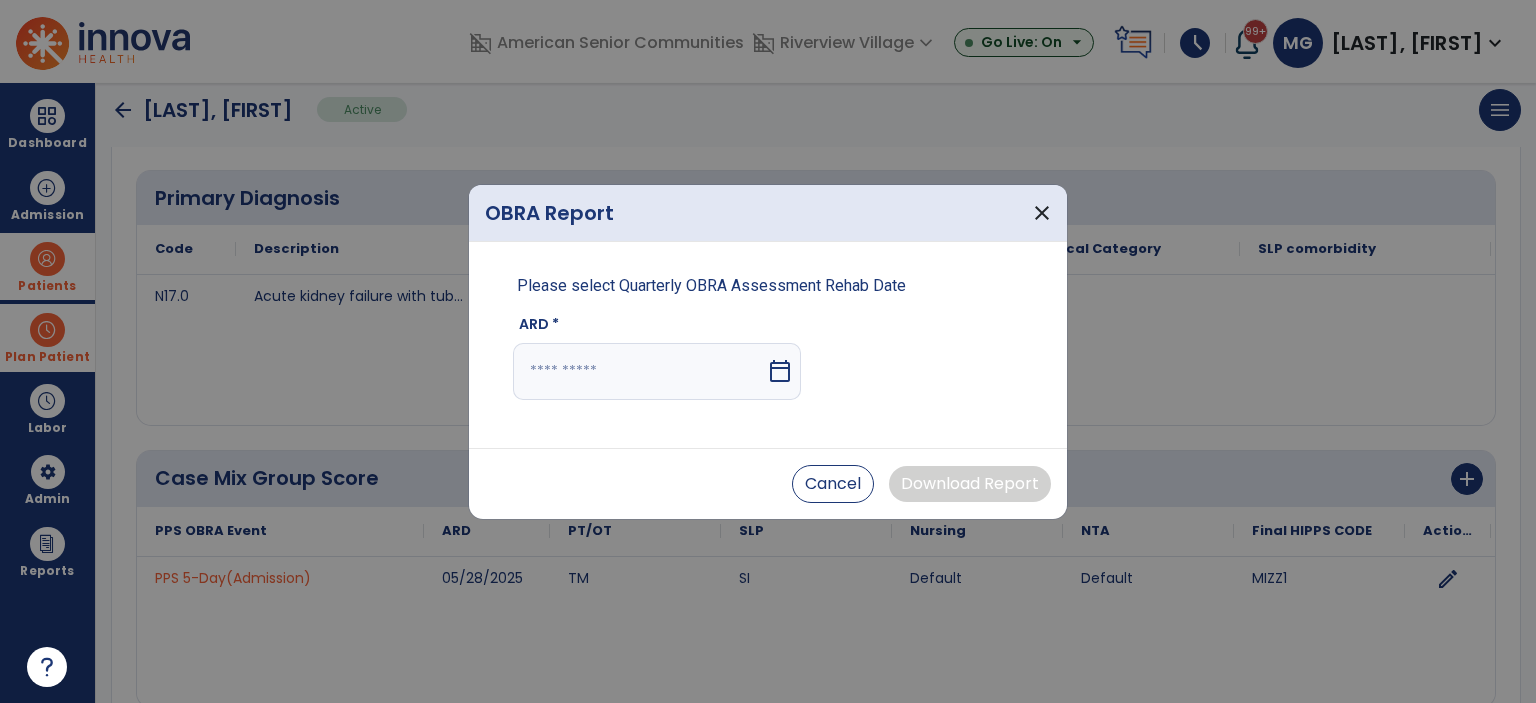 click on "calendar_today" at bounding box center (780, 371) 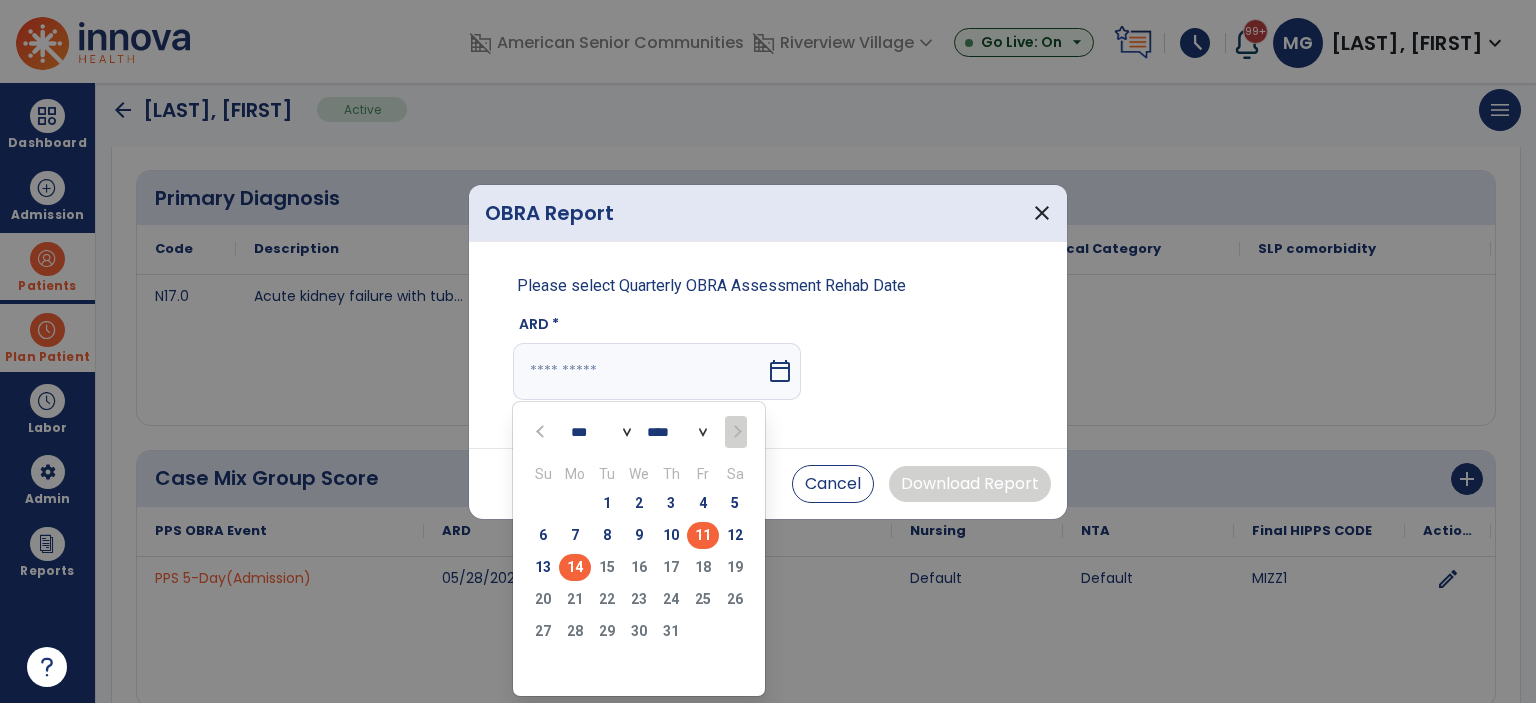 click on "11" at bounding box center [703, 535] 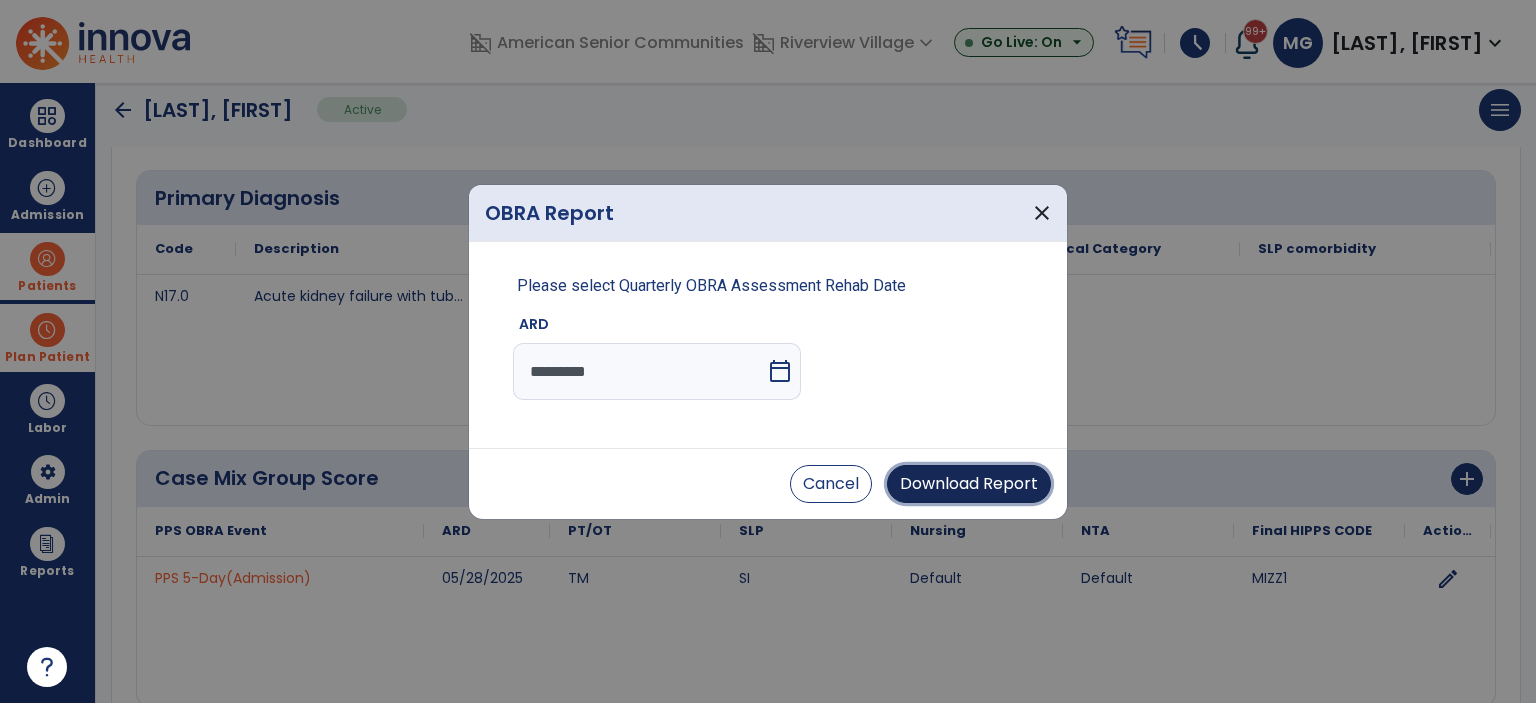 click on "Download Report" at bounding box center [969, 484] 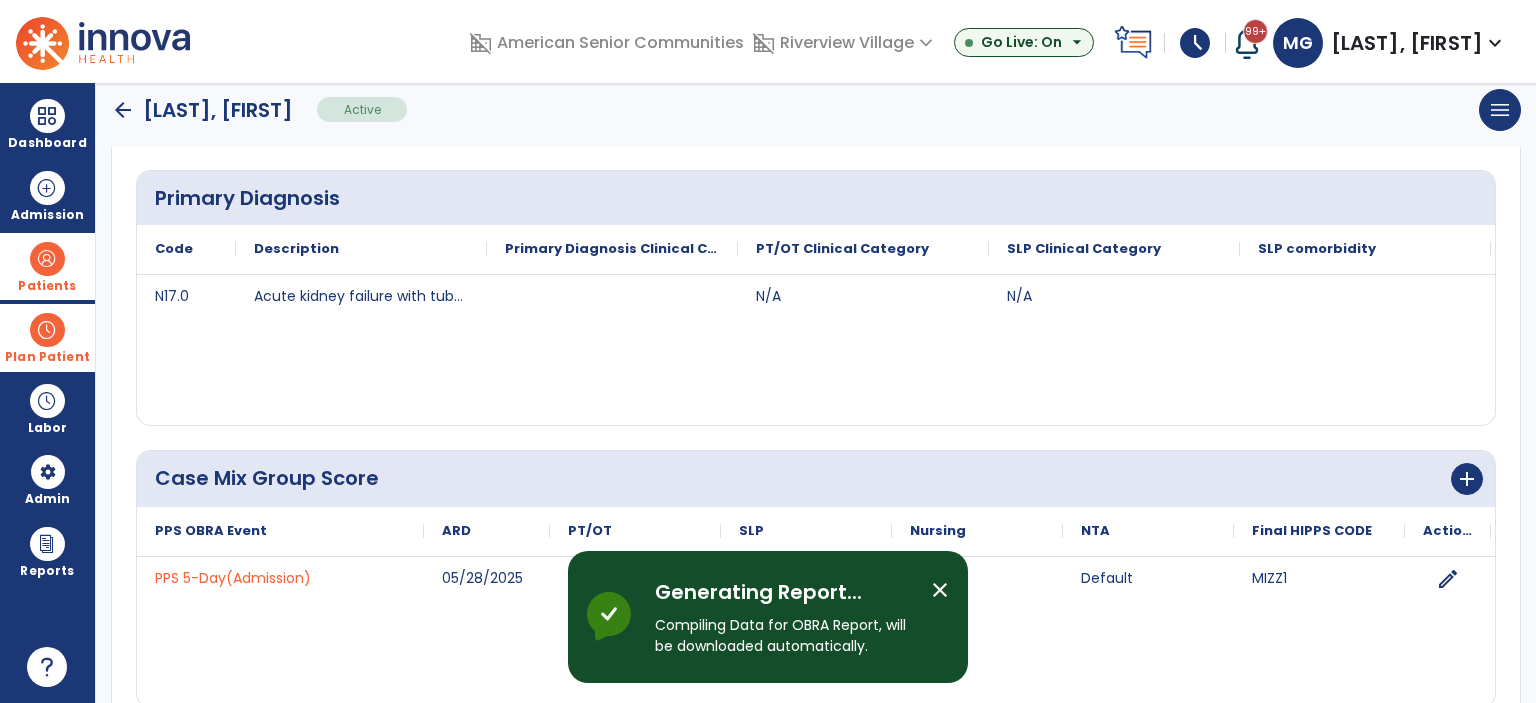 click on "close" at bounding box center [940, 590] 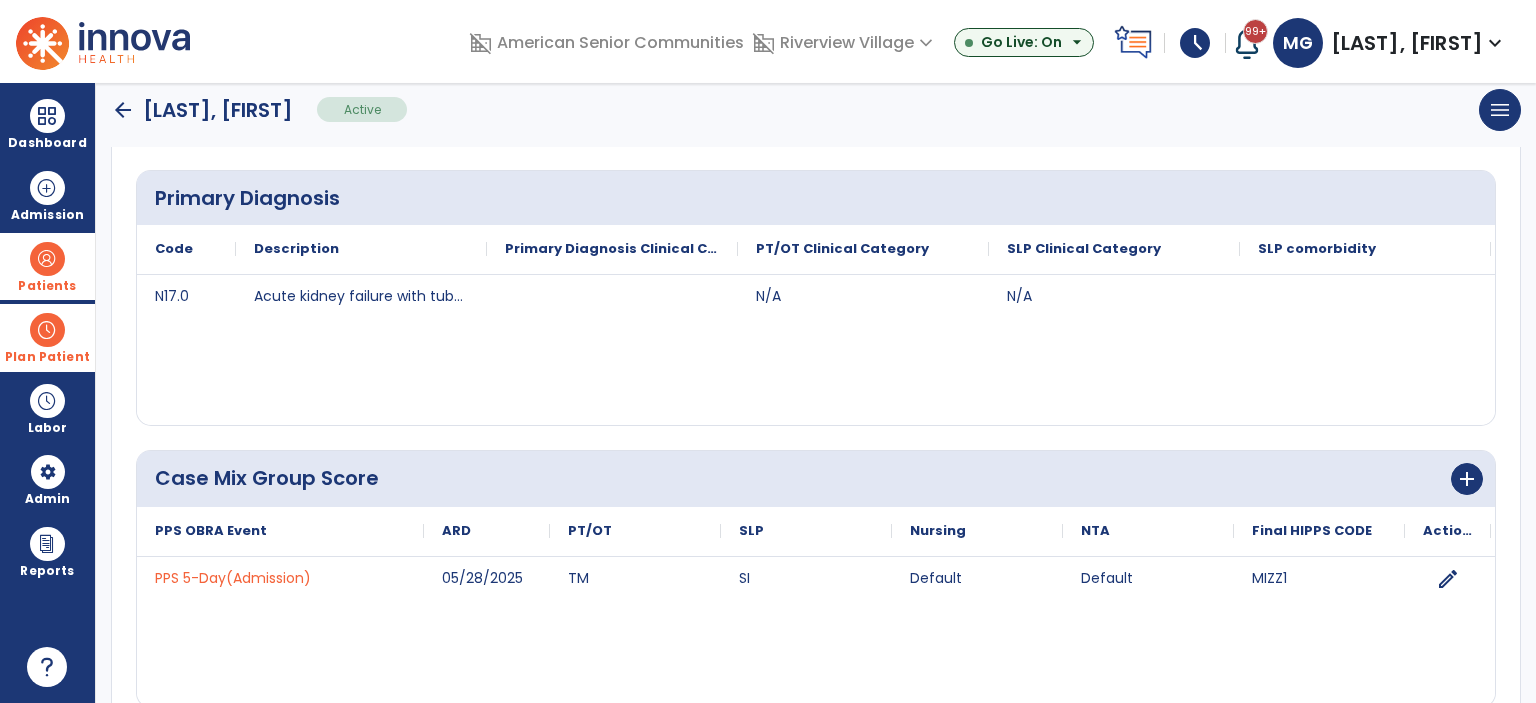 click on "arrow_back" 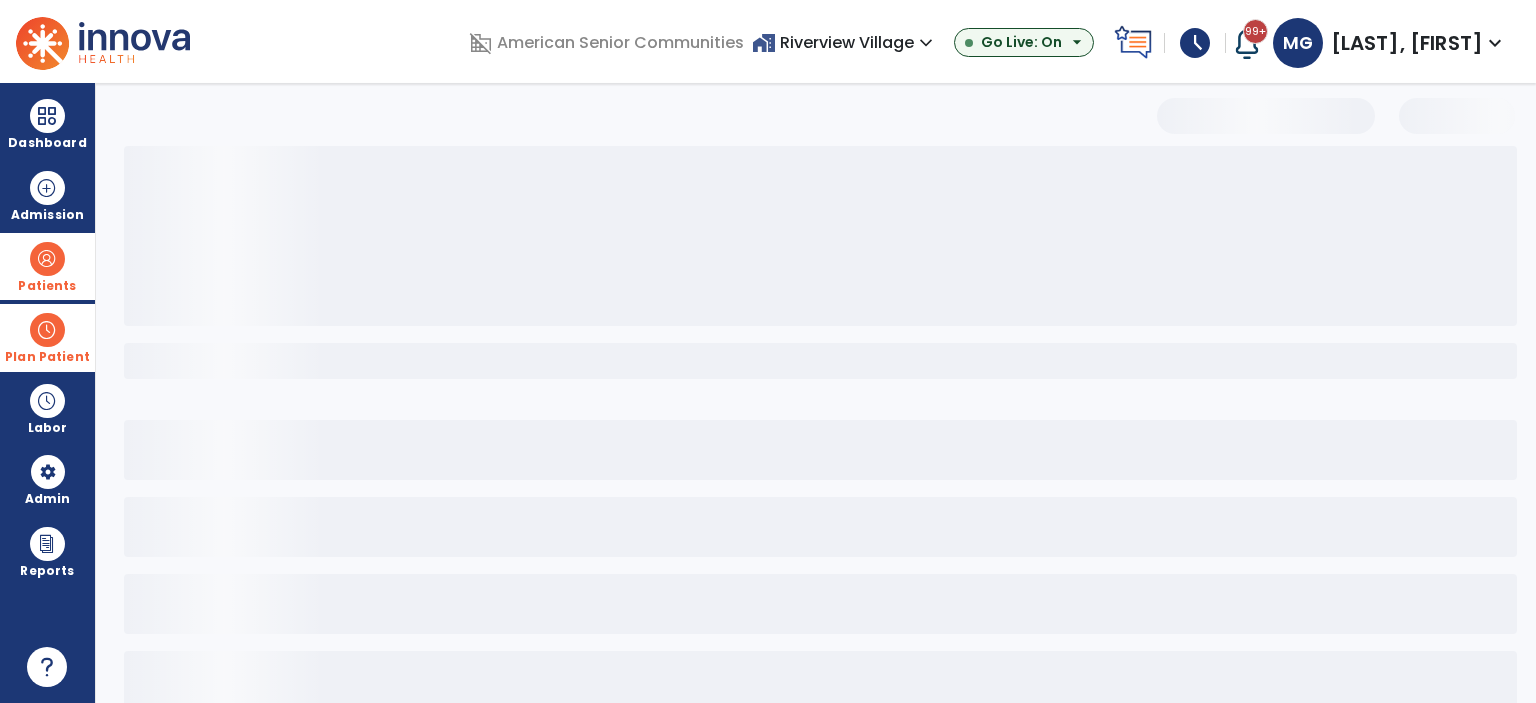 scroll, scrollTop: 0, scrollLeft: 0, axis: both 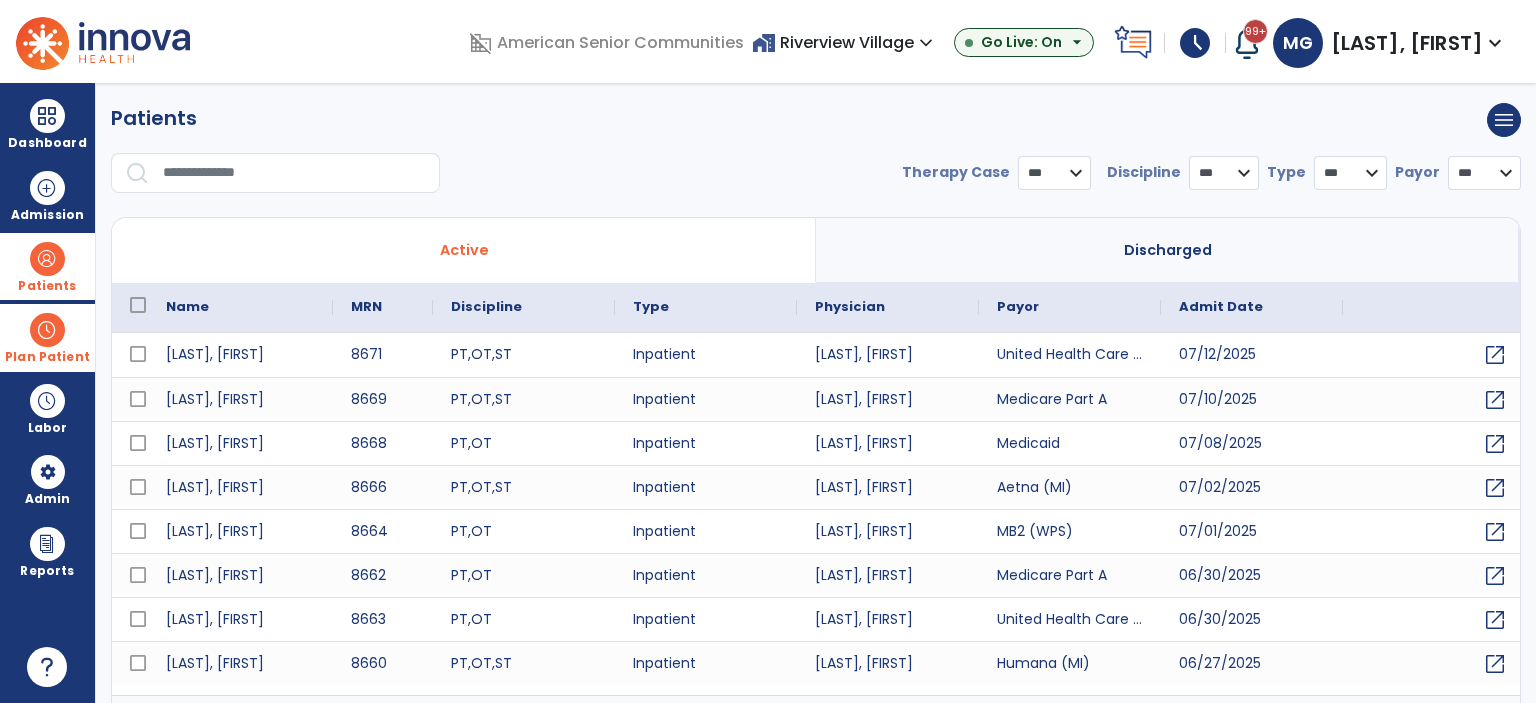 click at bounding box center (294, 173) 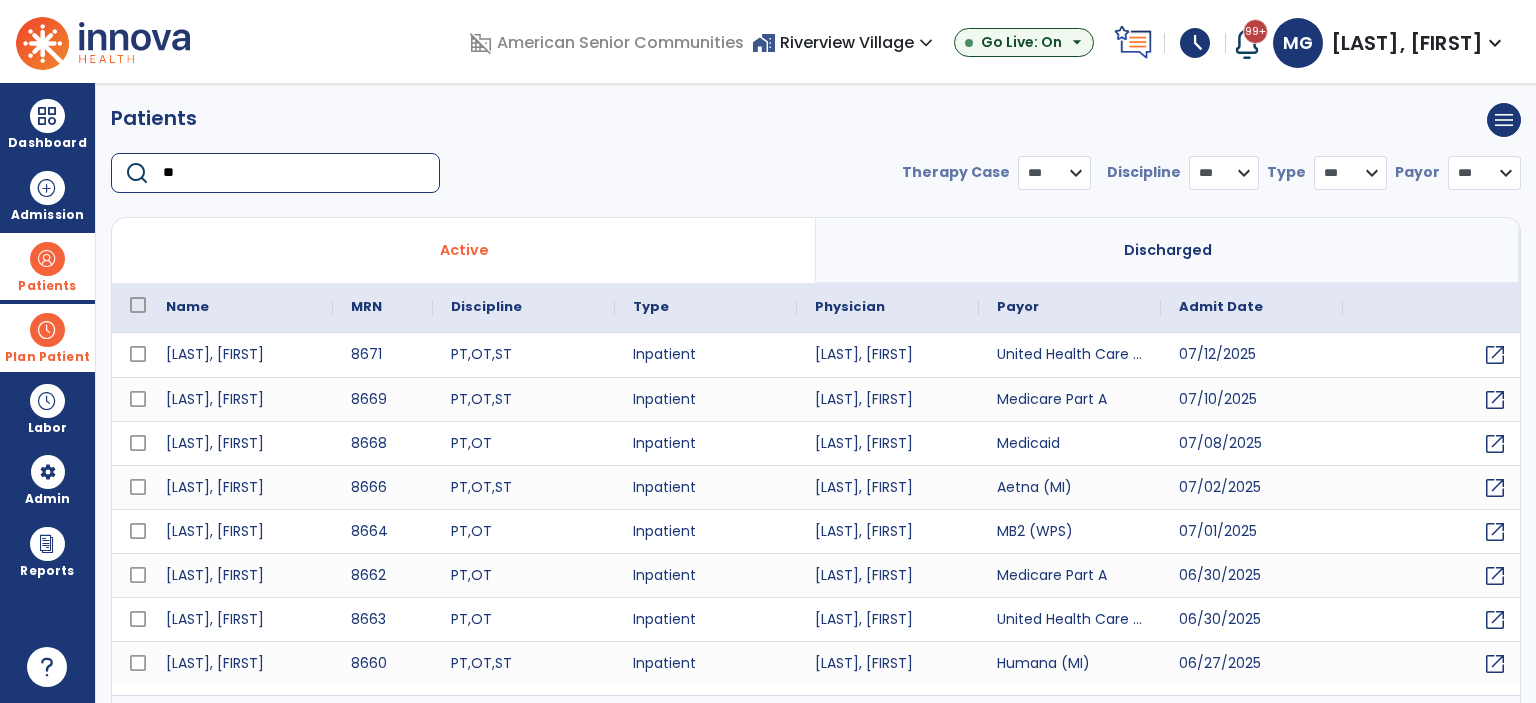 type on "***" 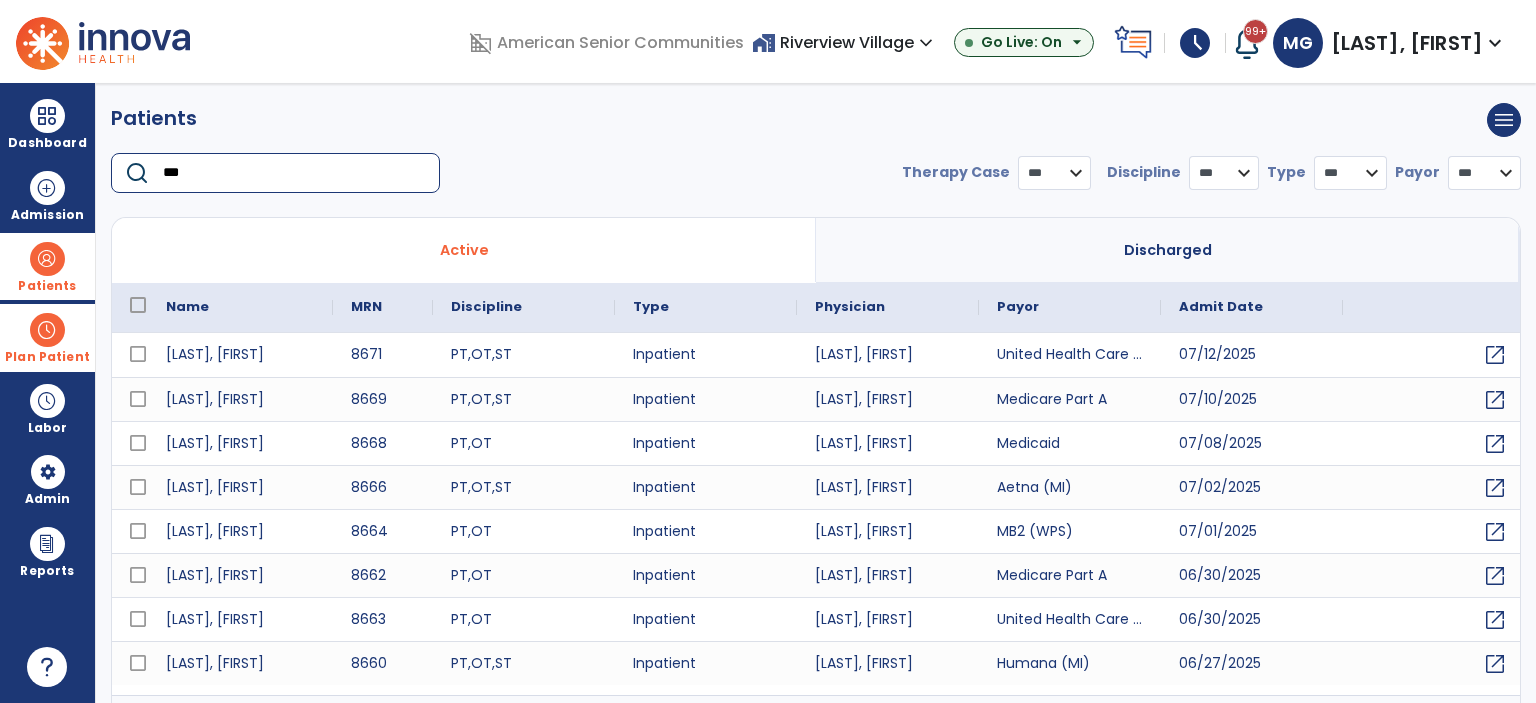 select on "***" 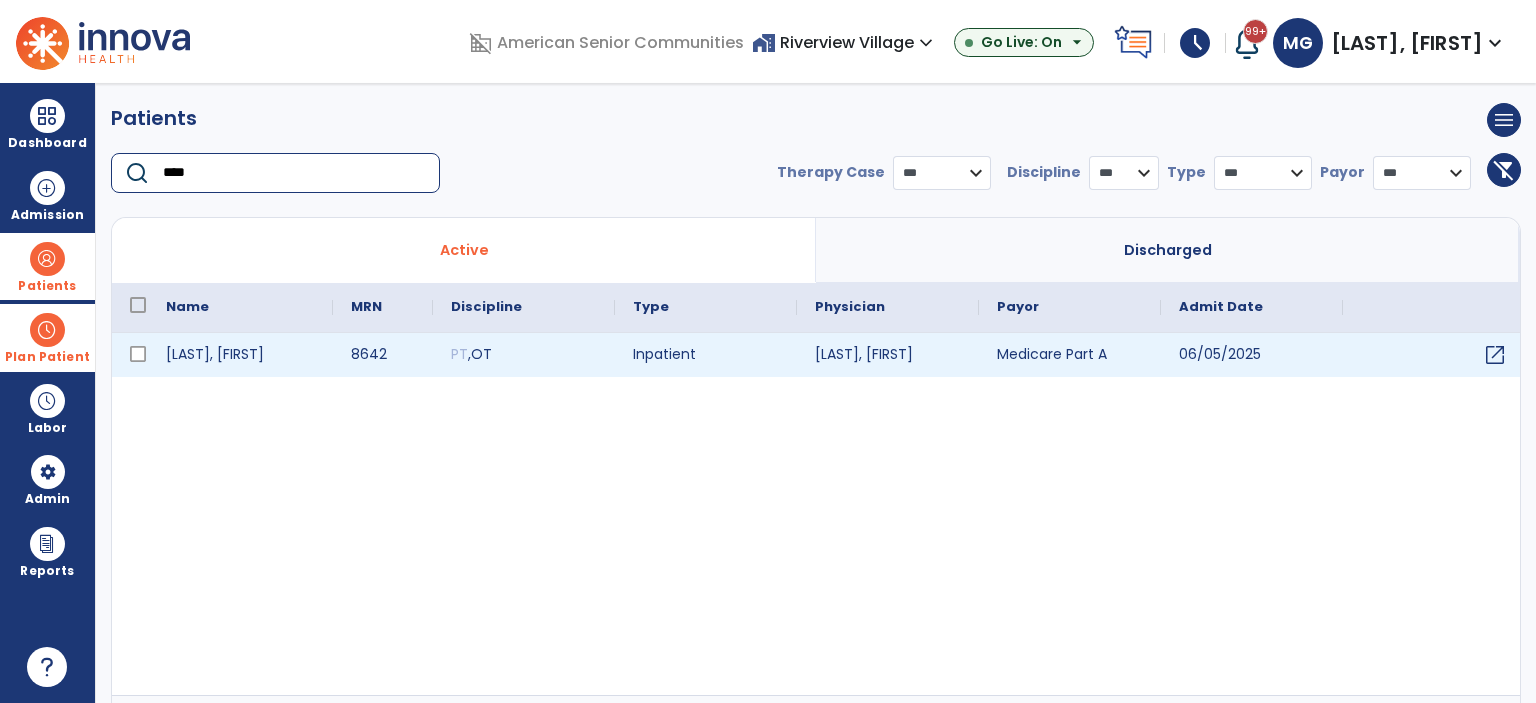 type on "****" 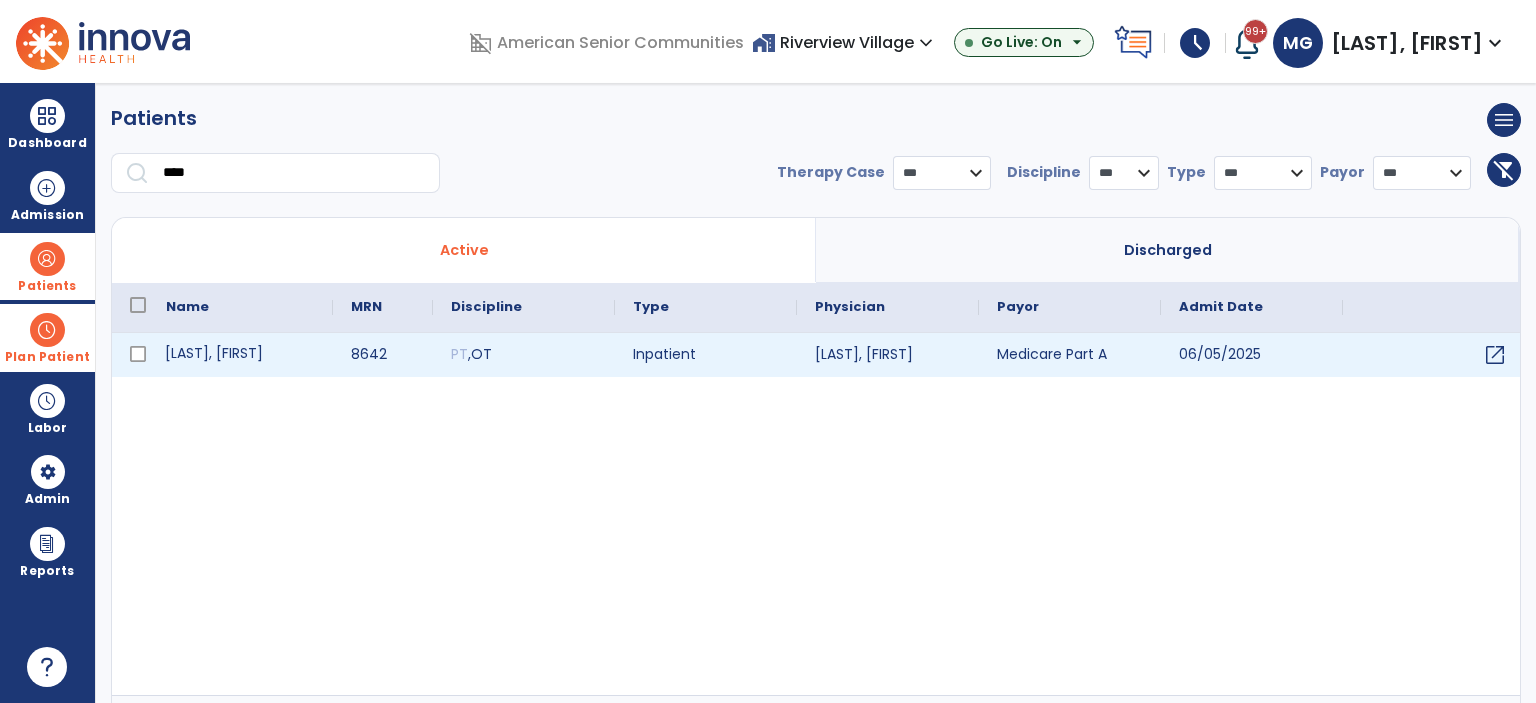 click on "[LAST], [FIRST]" at bounding box center [240, 355] 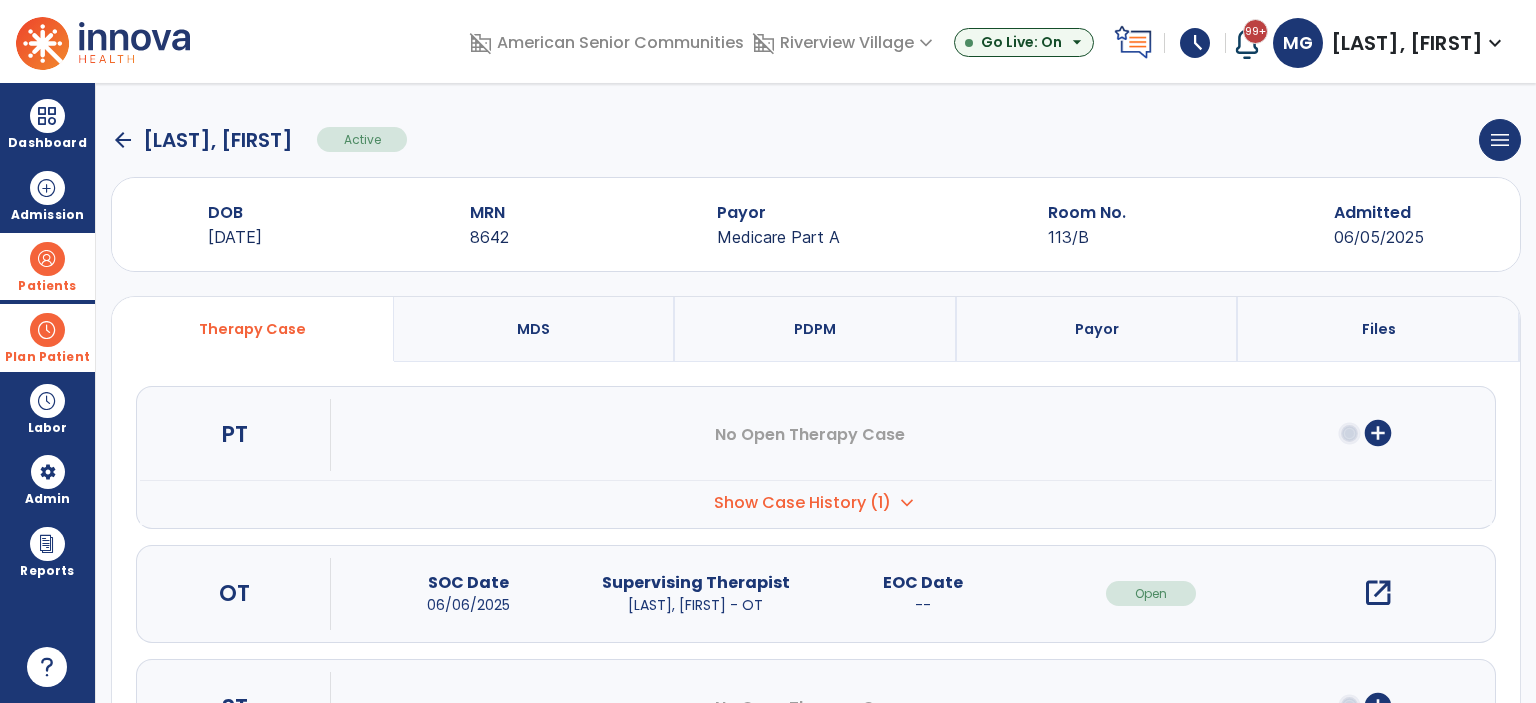 click on "open_in_new" at bounding box center (1378, 593) 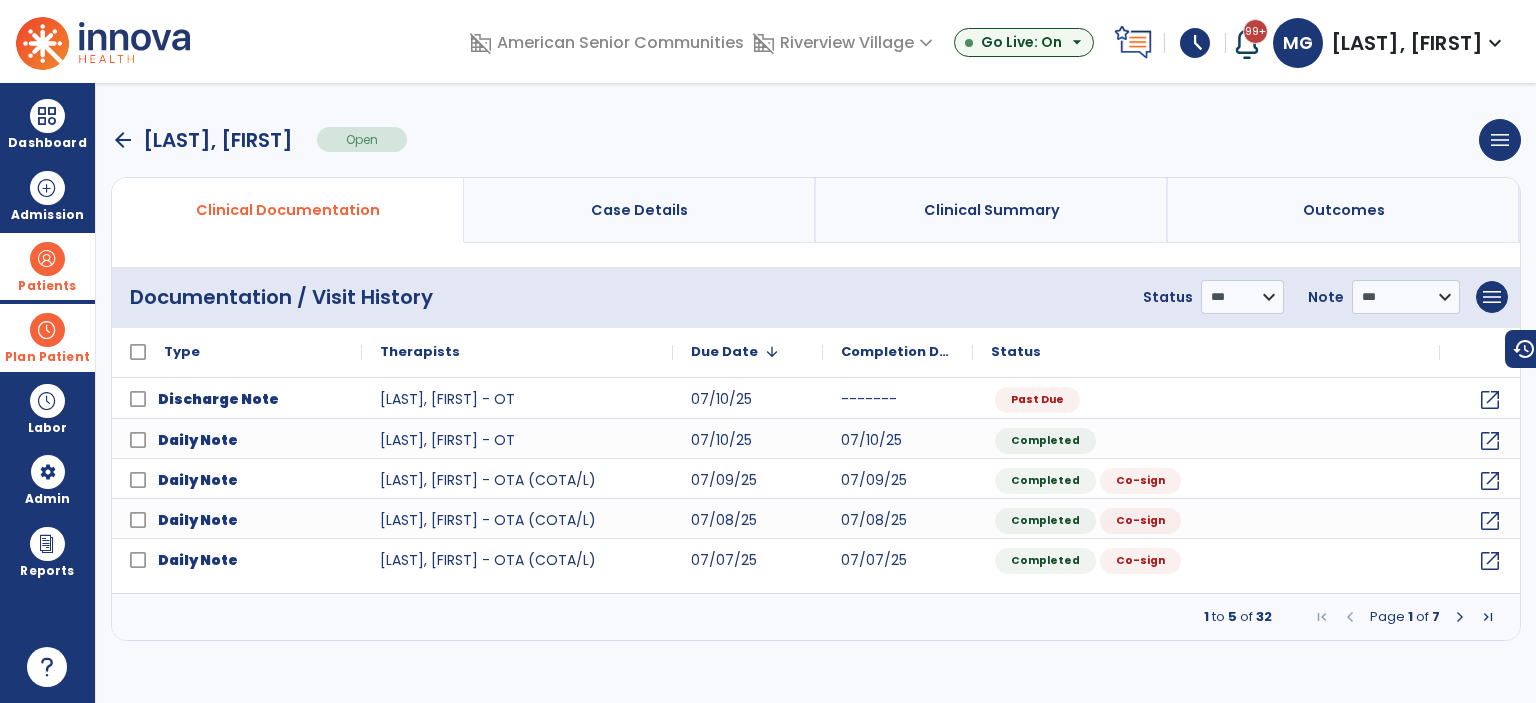 click on "arrow_back" at bounding box center (123, 140) 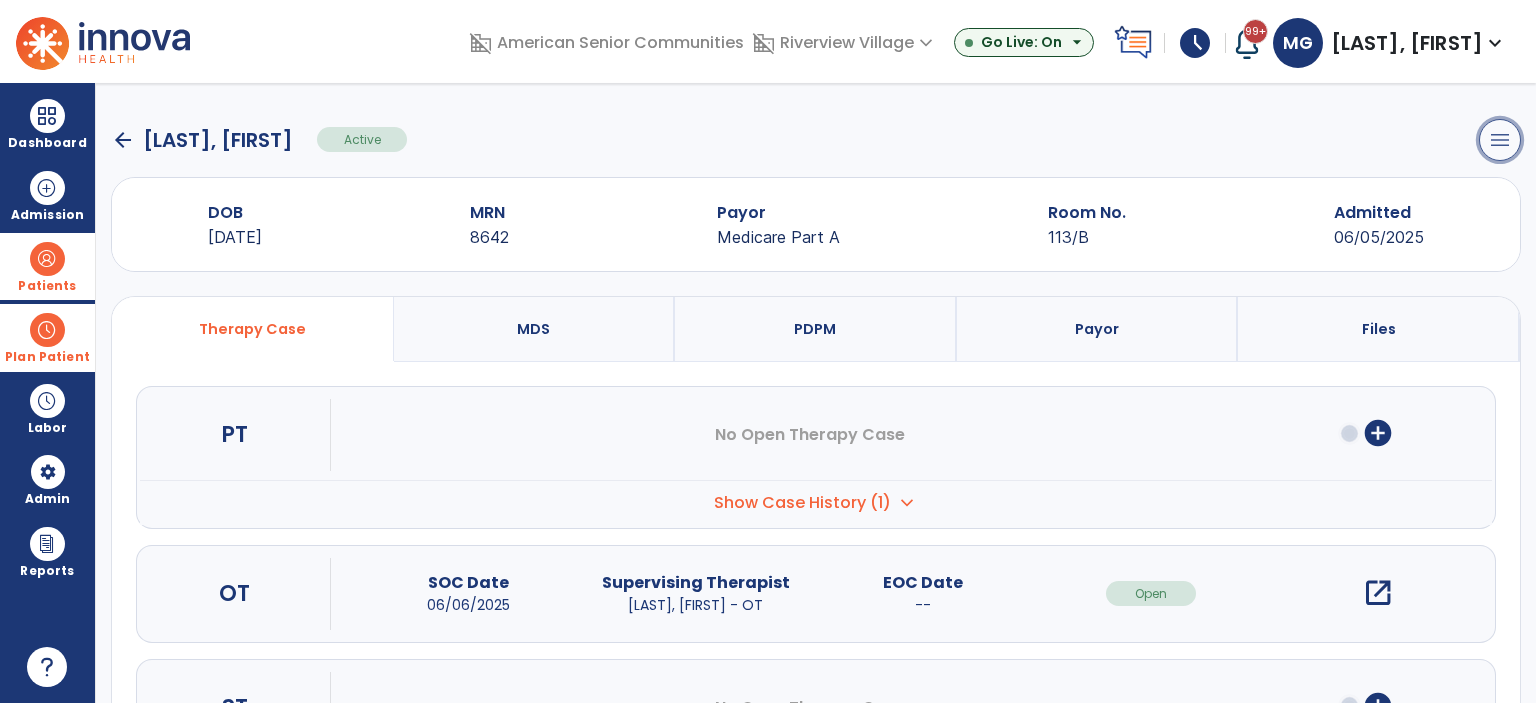 click on "menu" at bounding box center (1500, 140) 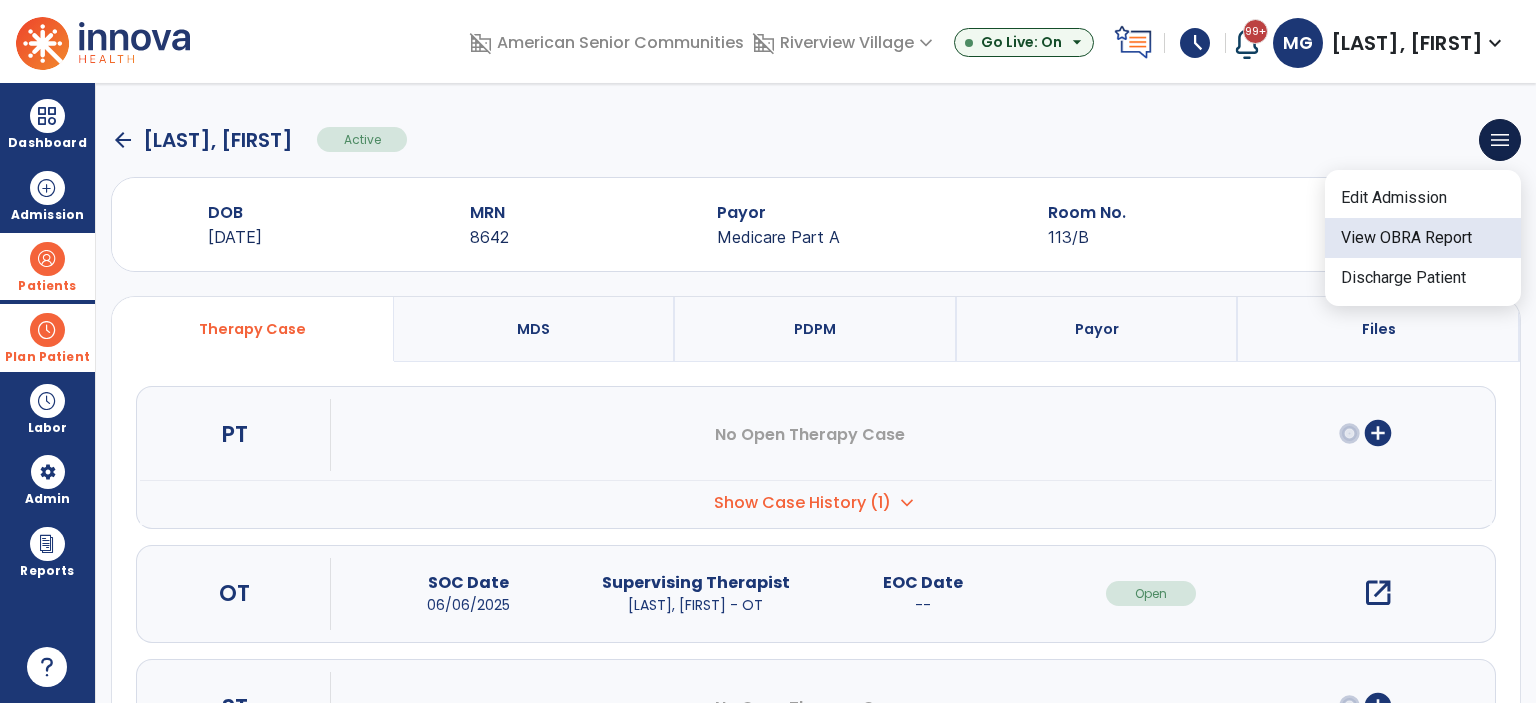 click on "View OBRA Report" 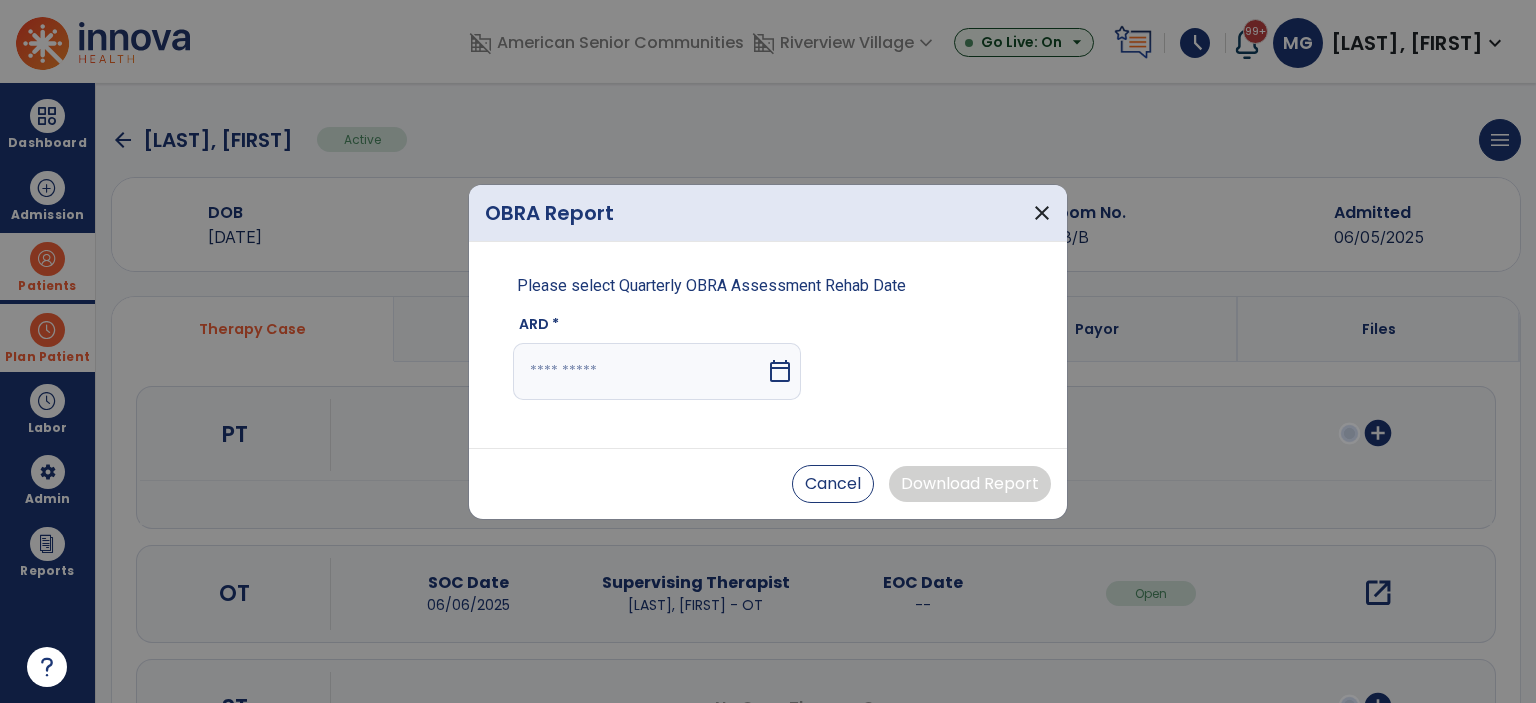 click on "calendar_today" at bounding box center (780, 371) 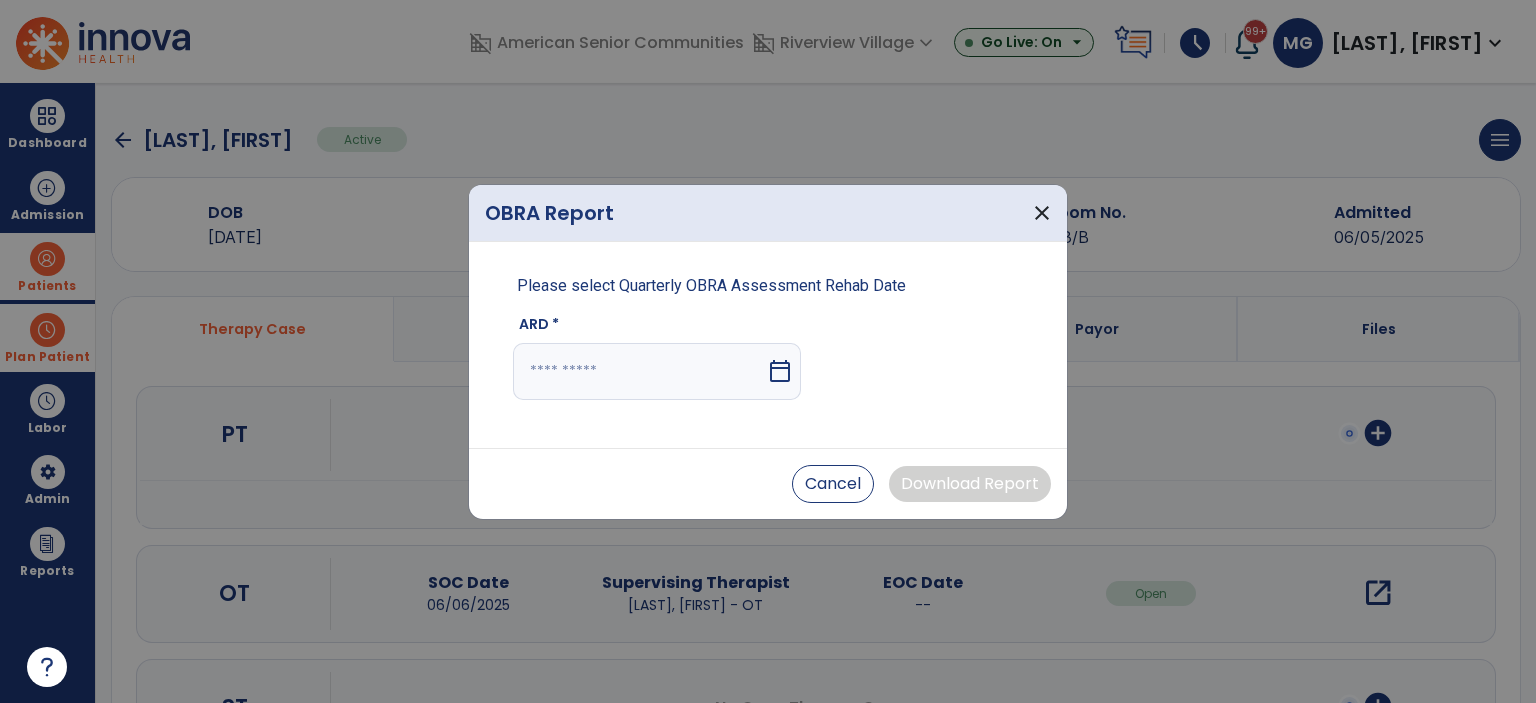 select on "*" 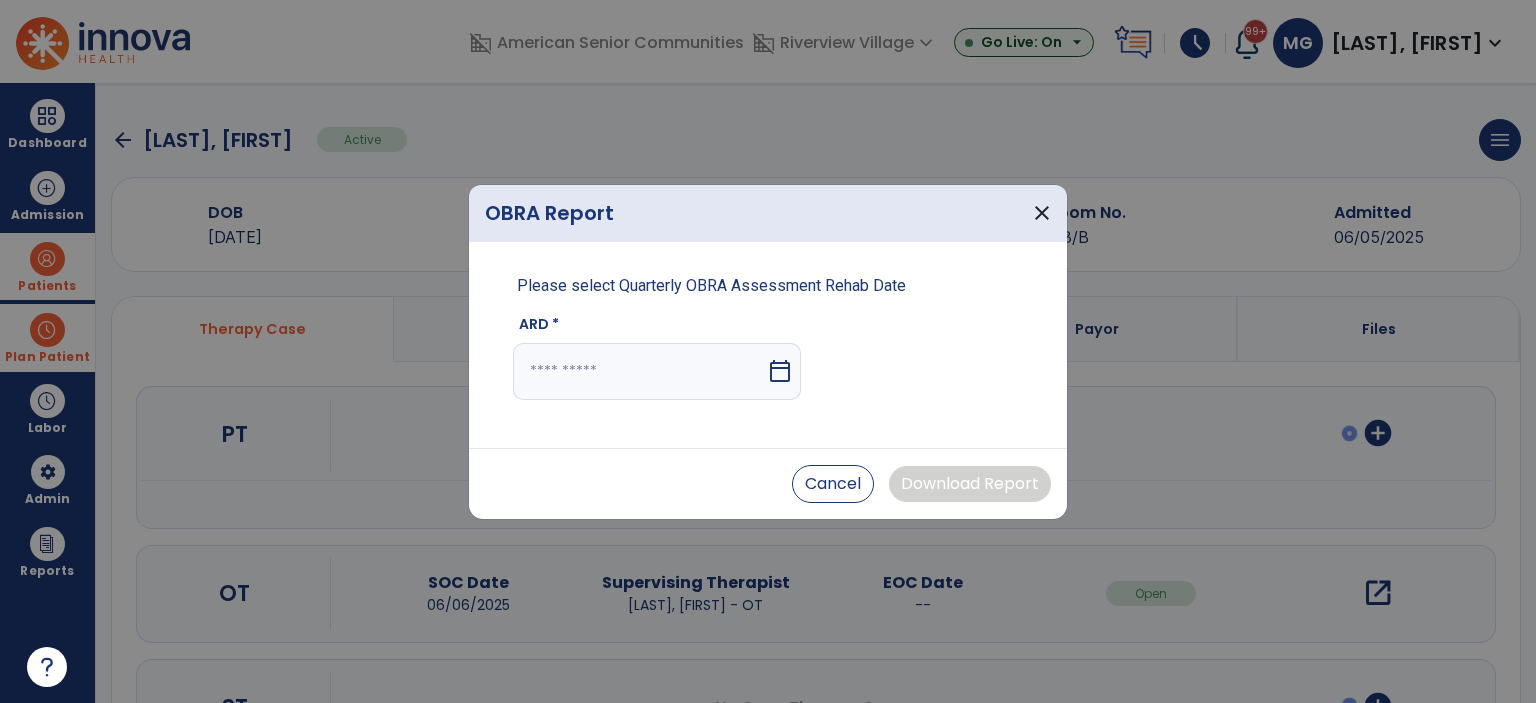 select on "****" 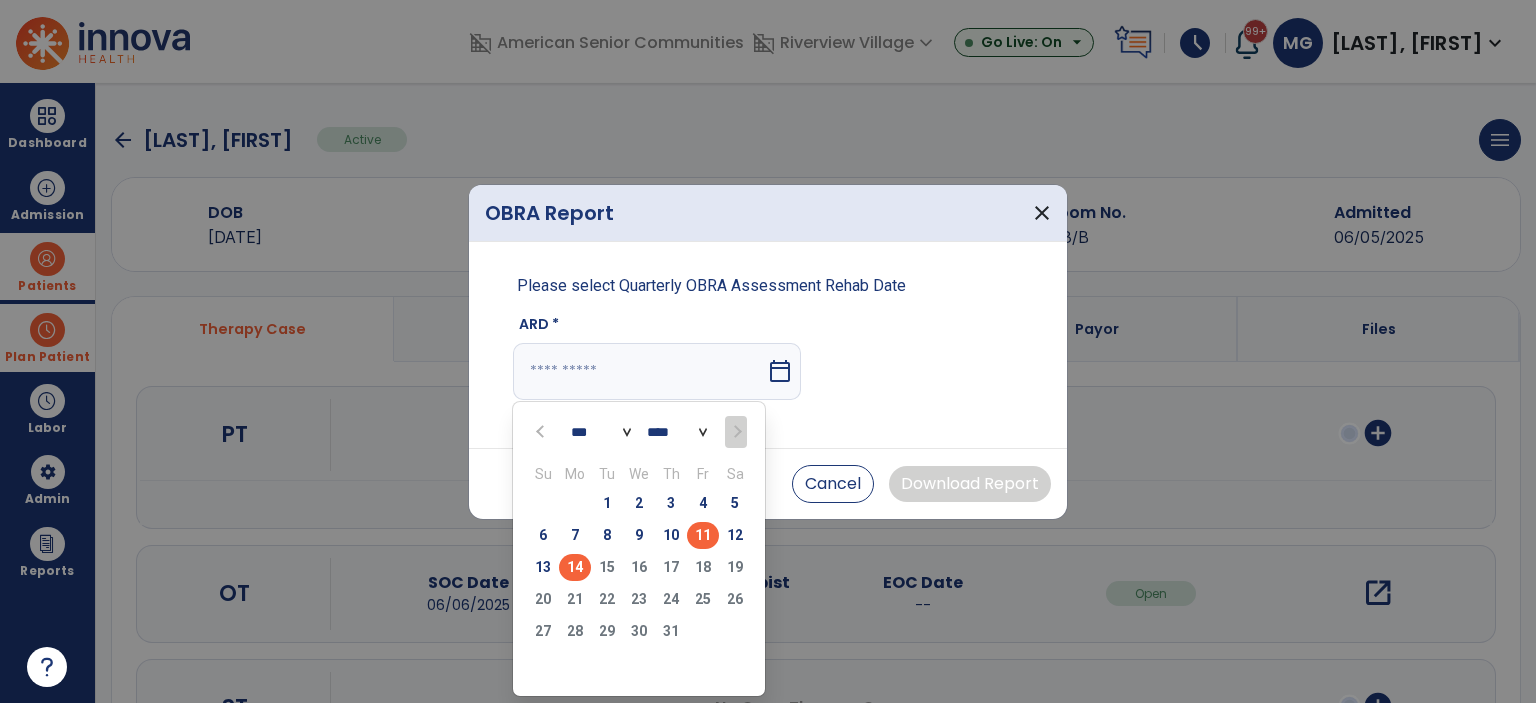 click on "11" at bounding box center [703, 535] 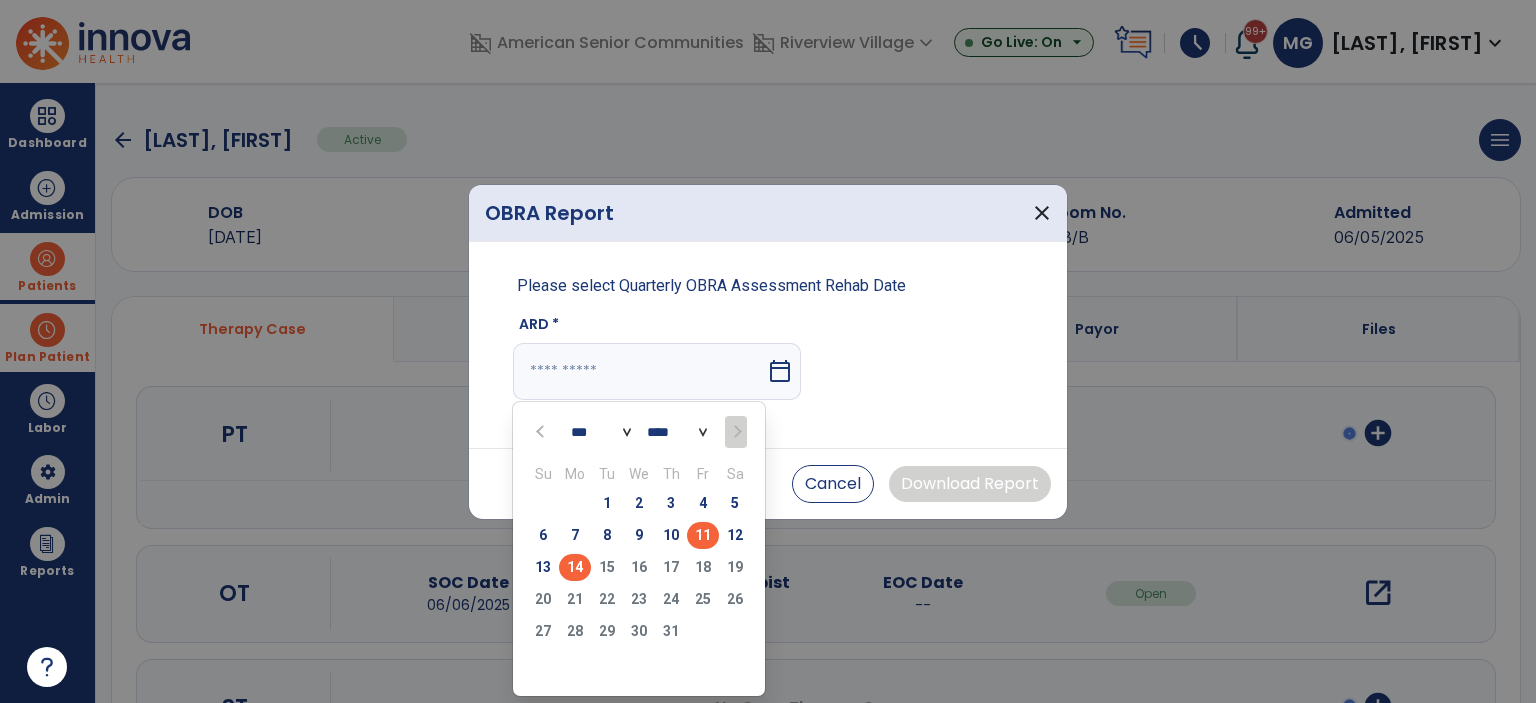 type on "*********" 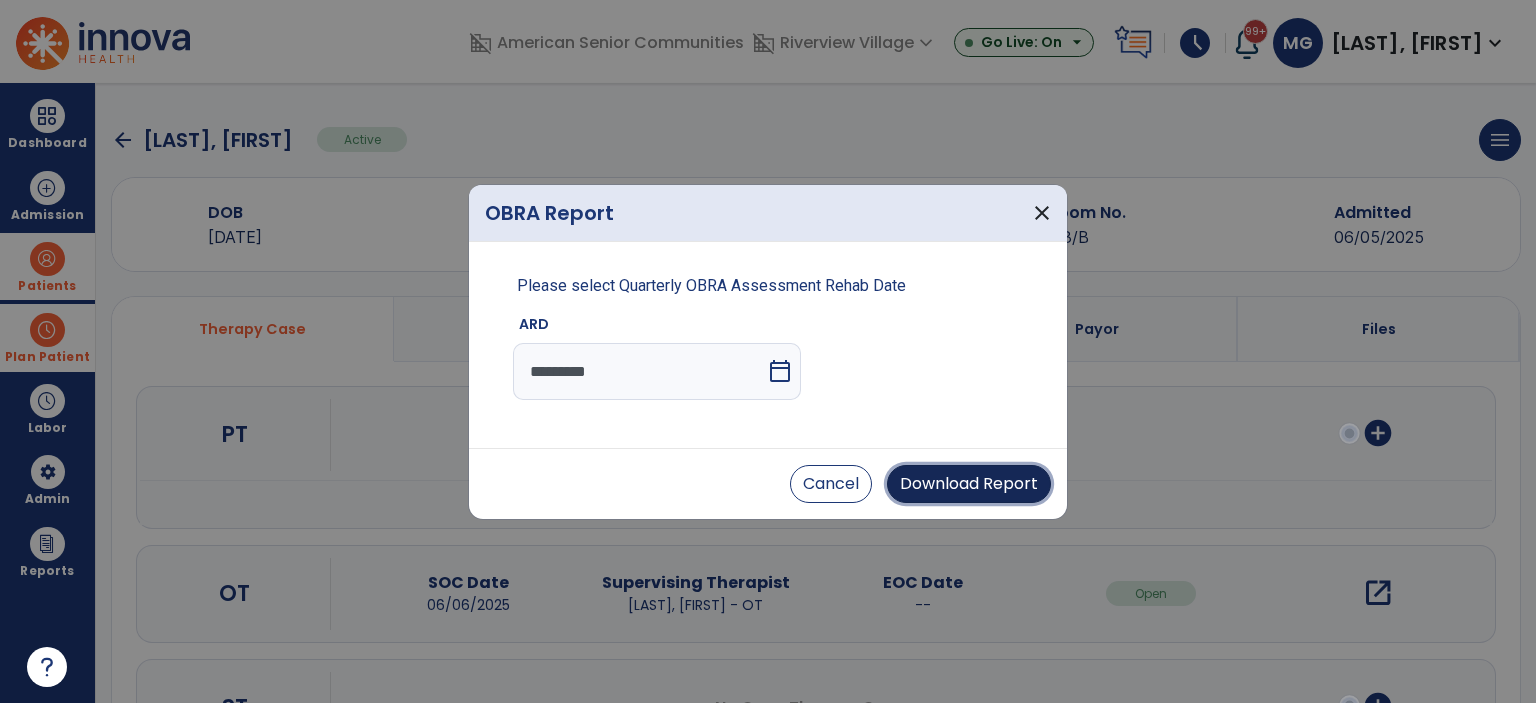 click on "Download Report" at bounding box center [969, 484] 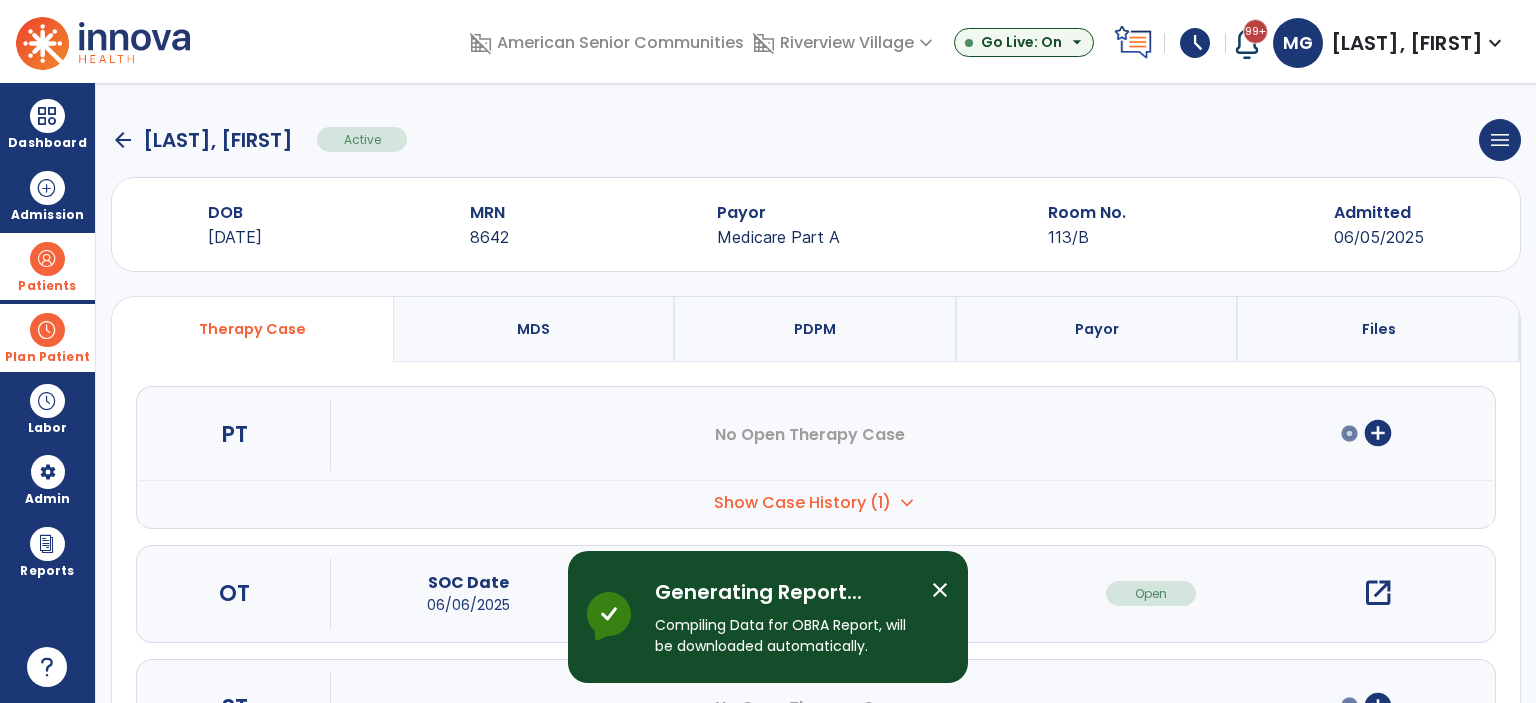 click on "close" at bounding box center [940, 590] 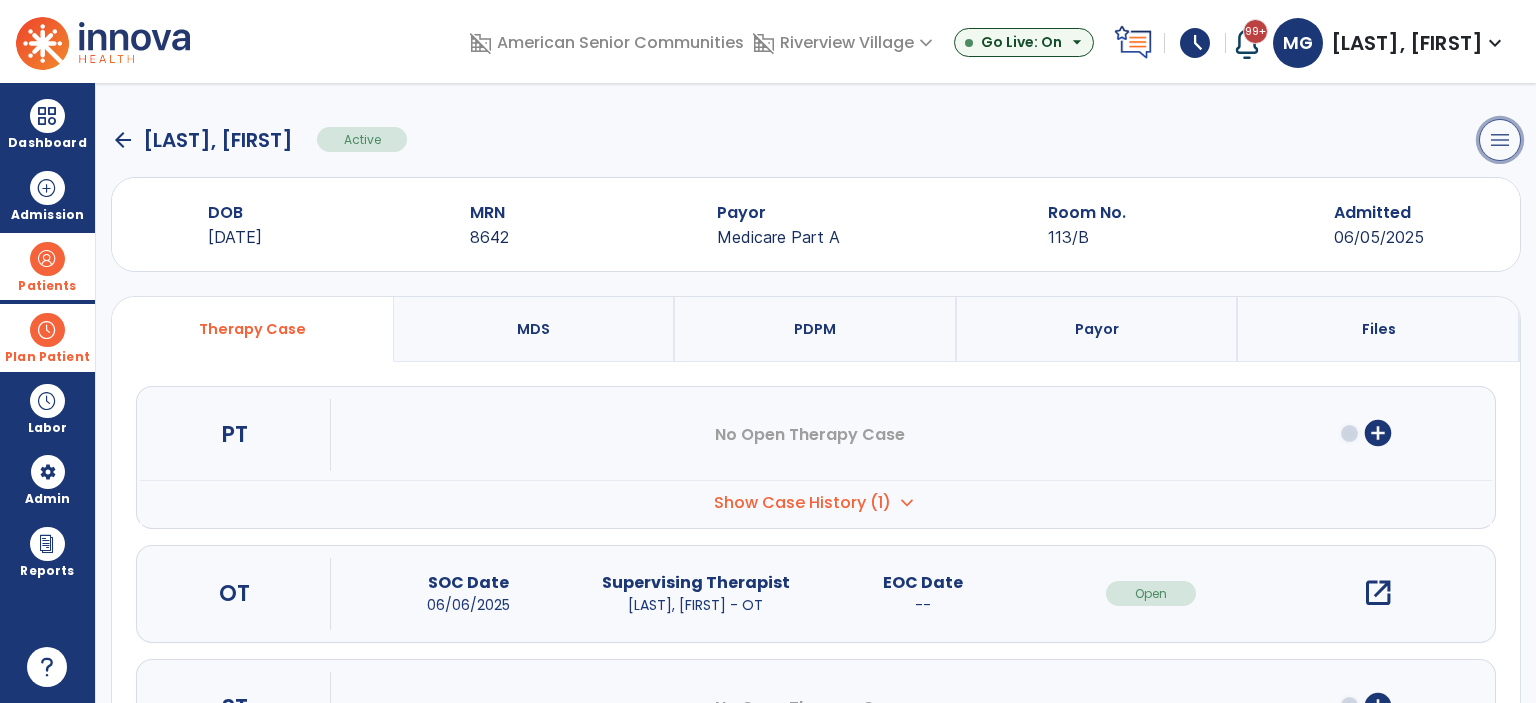 click on "menu" at bounding box center (1500, 140) 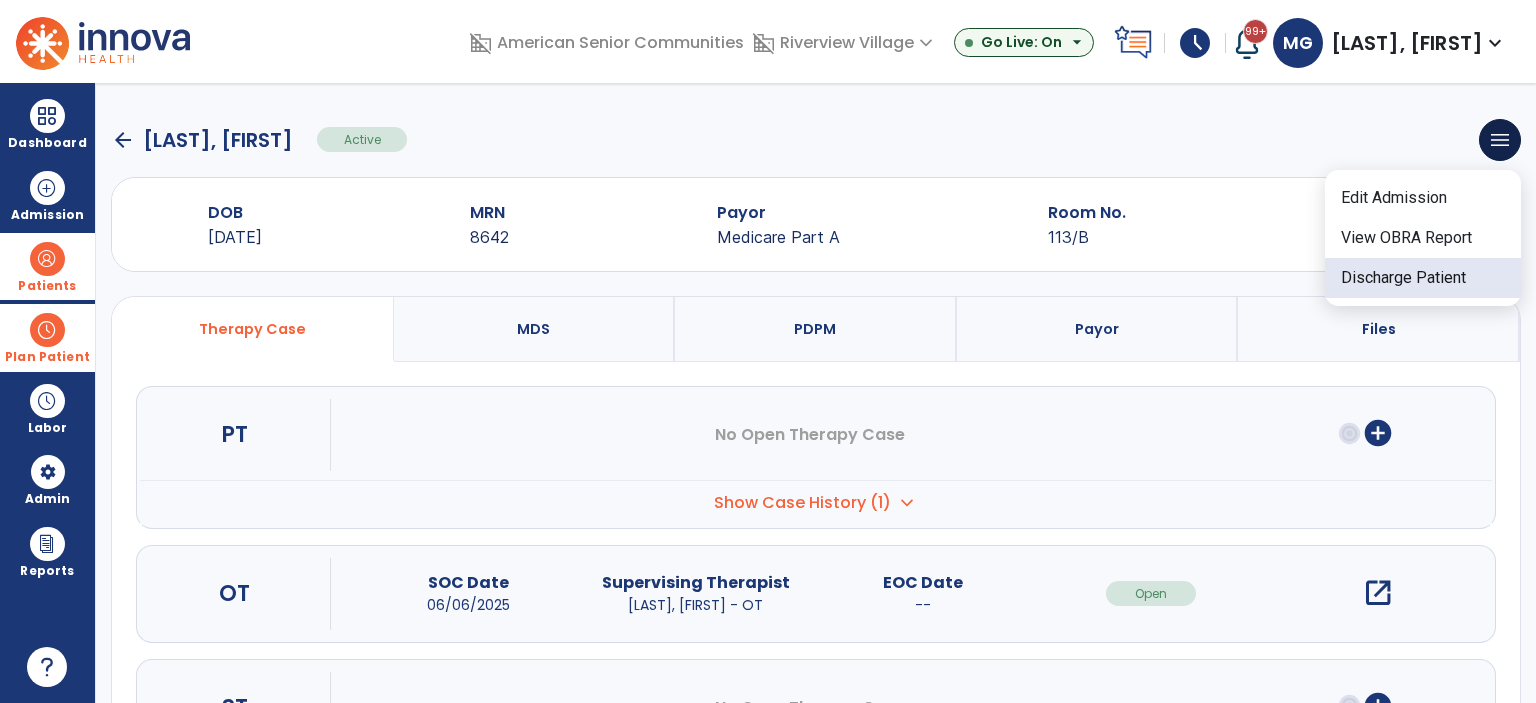 click on "Discharge Patient" 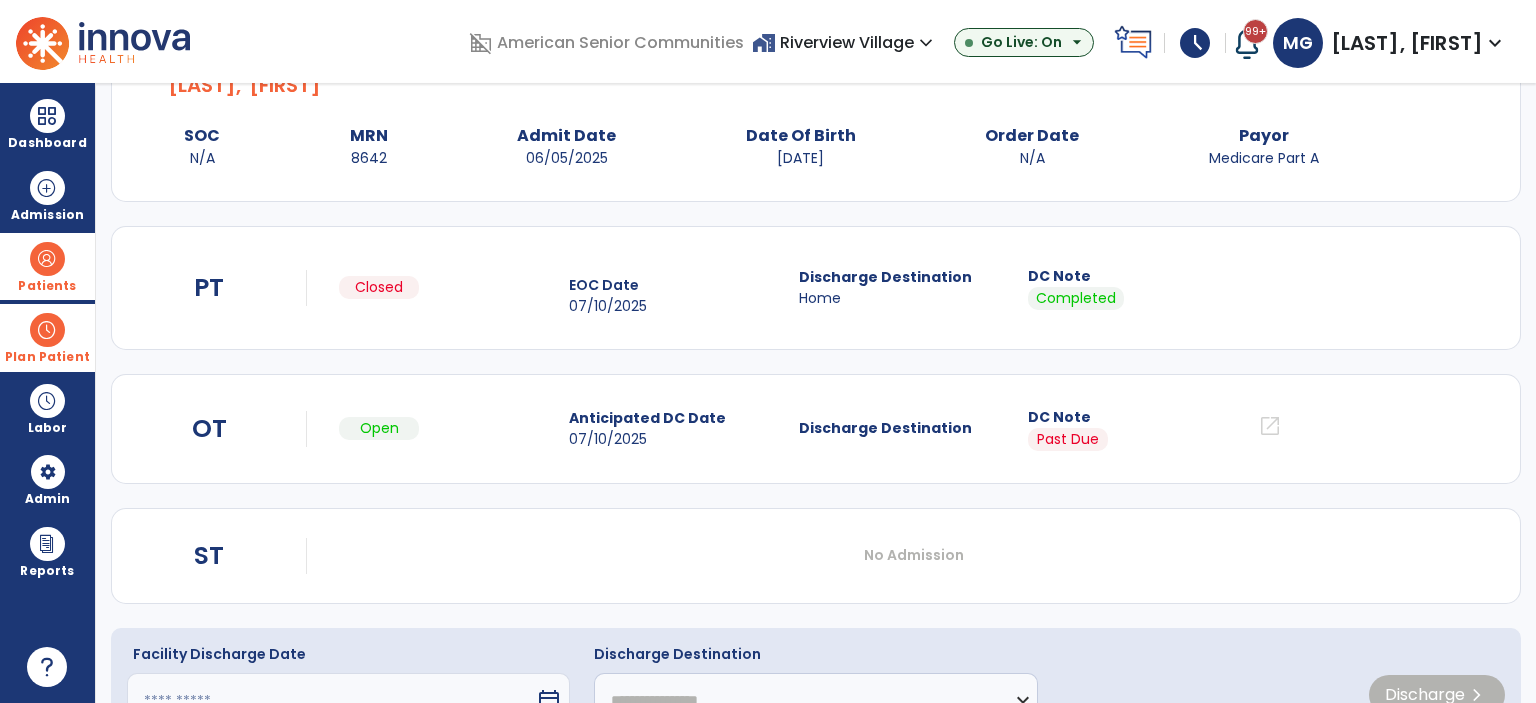 scroll, scrollTop: 192, scrollLeft: 0, axis: vertical 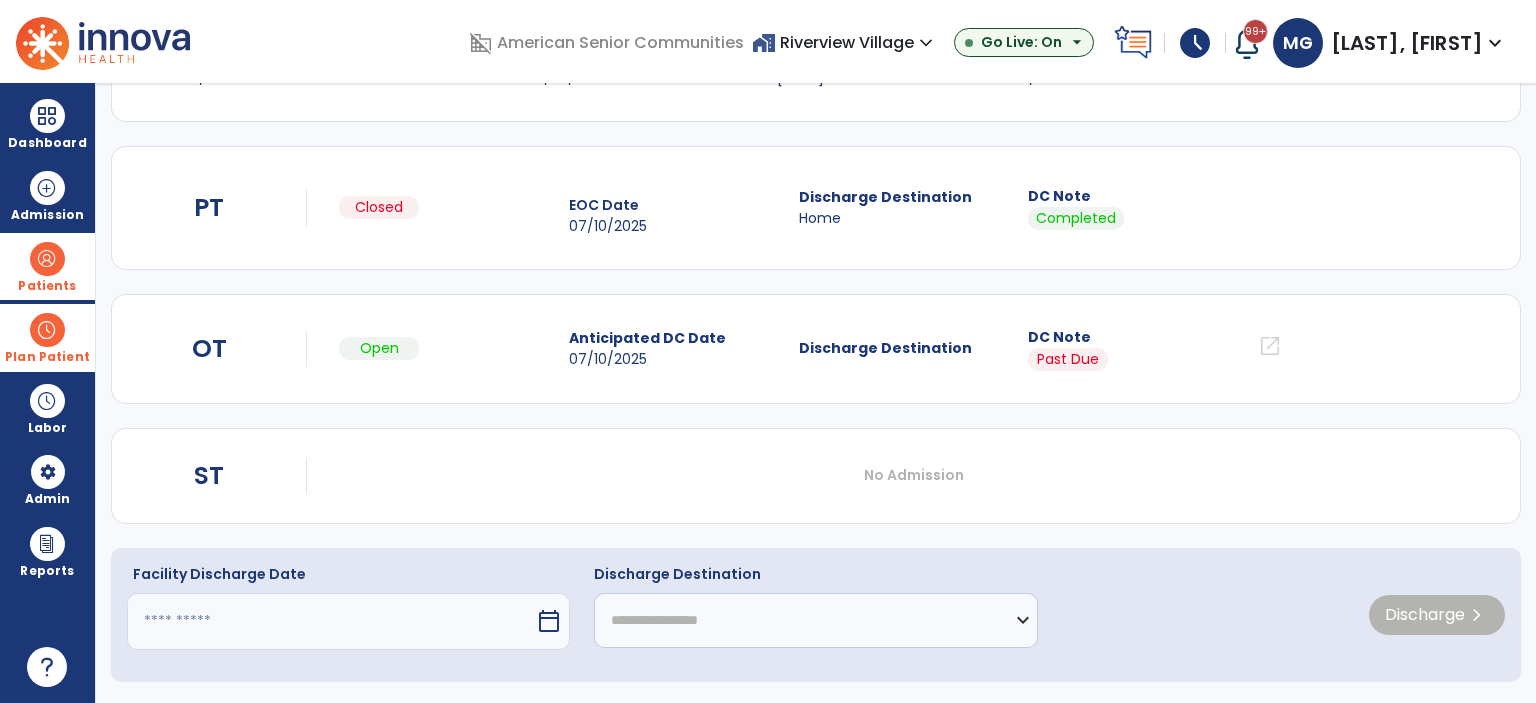 click on "calendar_today" at bounding box center (549, 621) 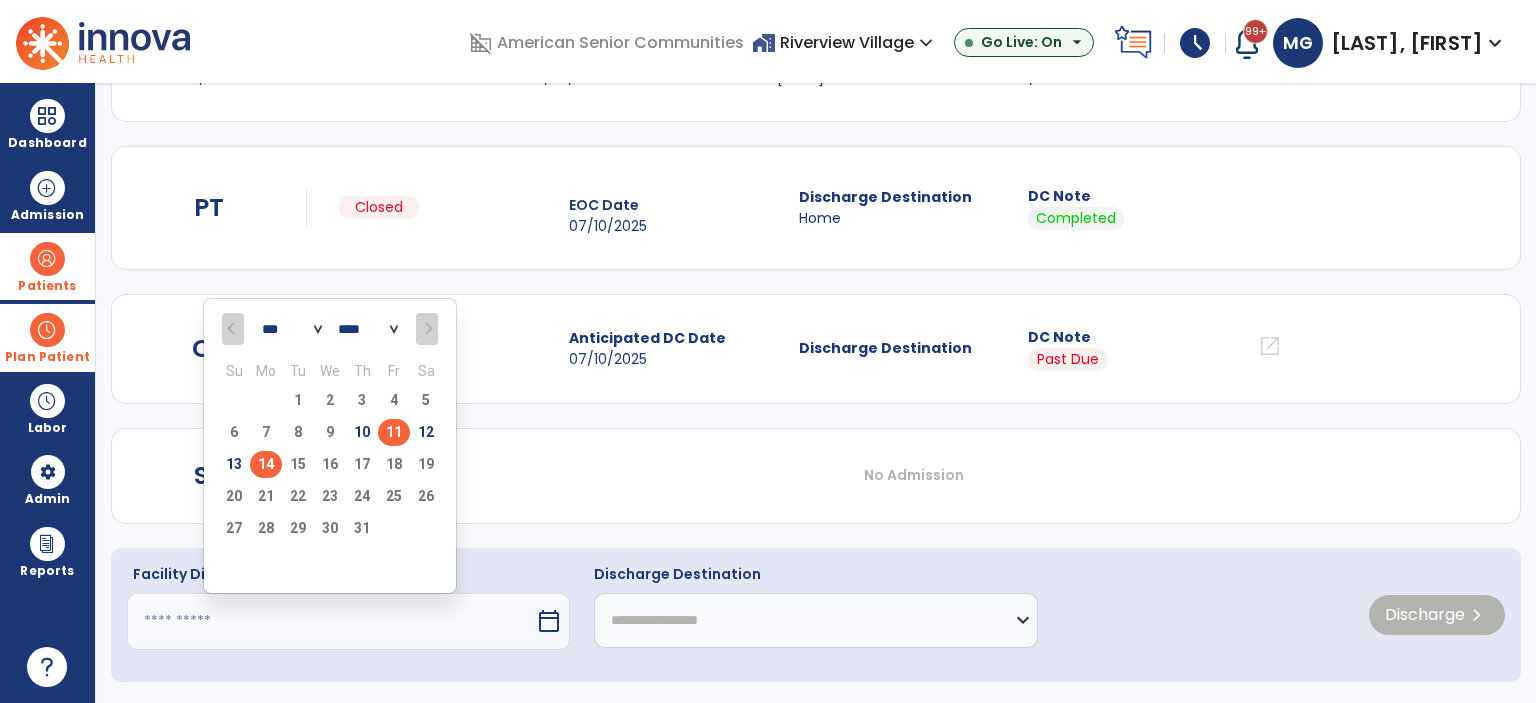 click on "11" at bounding box center (394, 432) 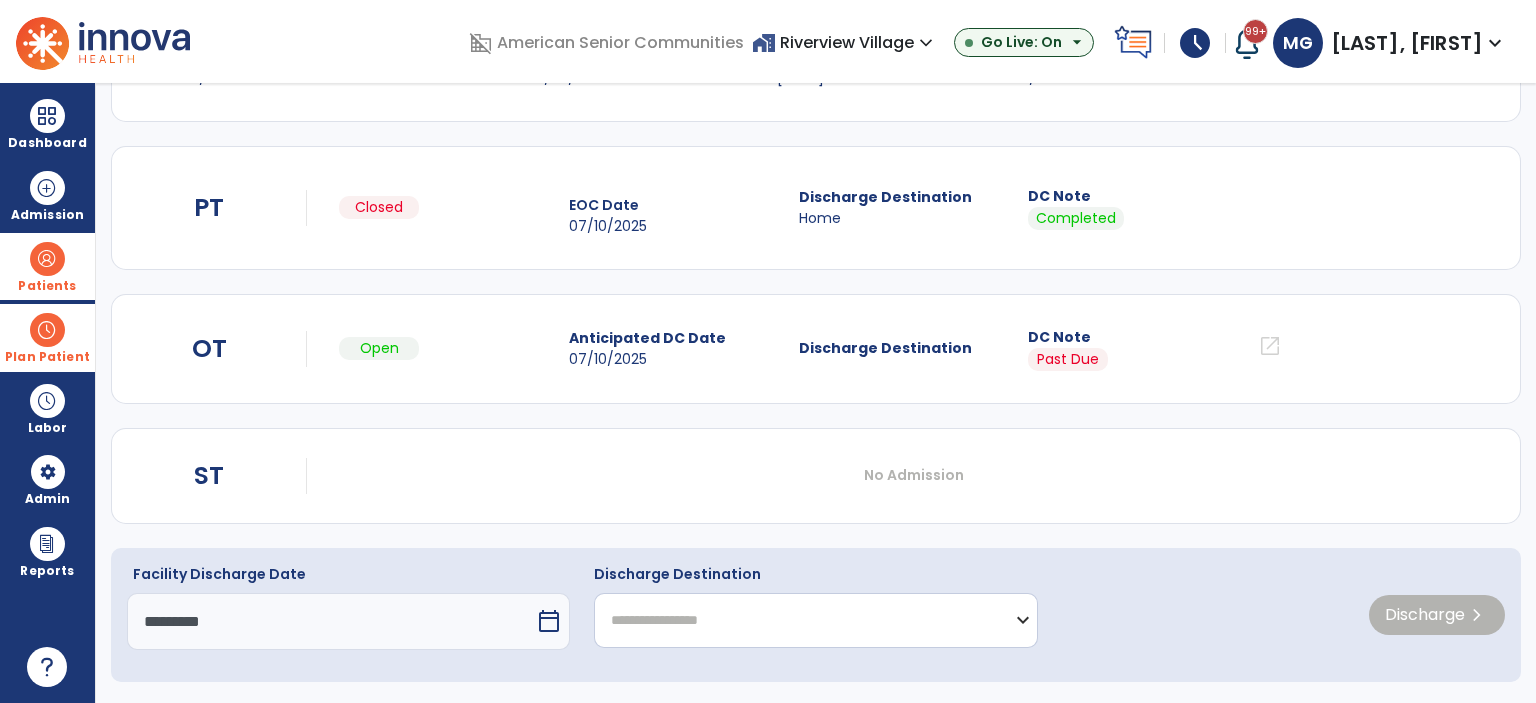 drag, startPoint x: 677, startPoint y: 620, endPoint x: 656, endPoint y: 615, distance: 21.587032 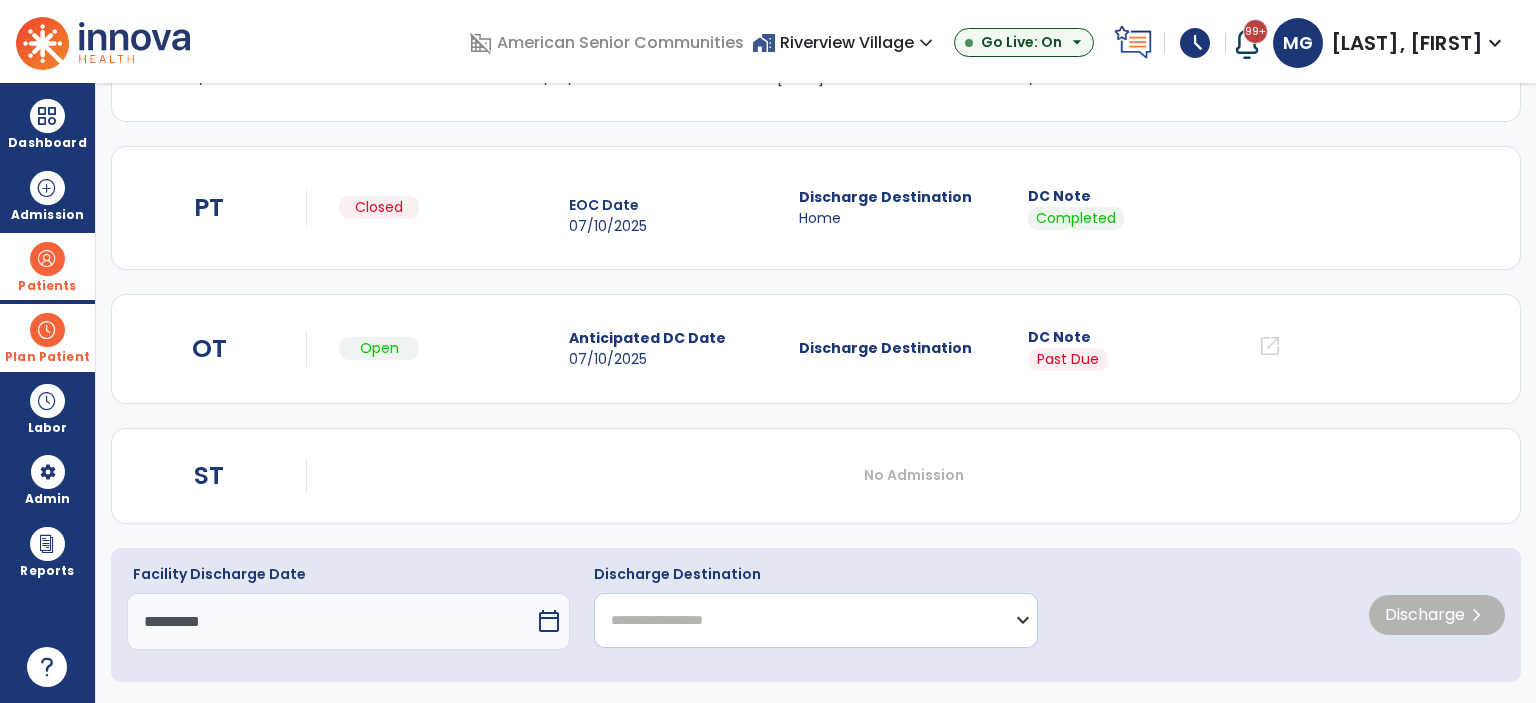 click on "**********" 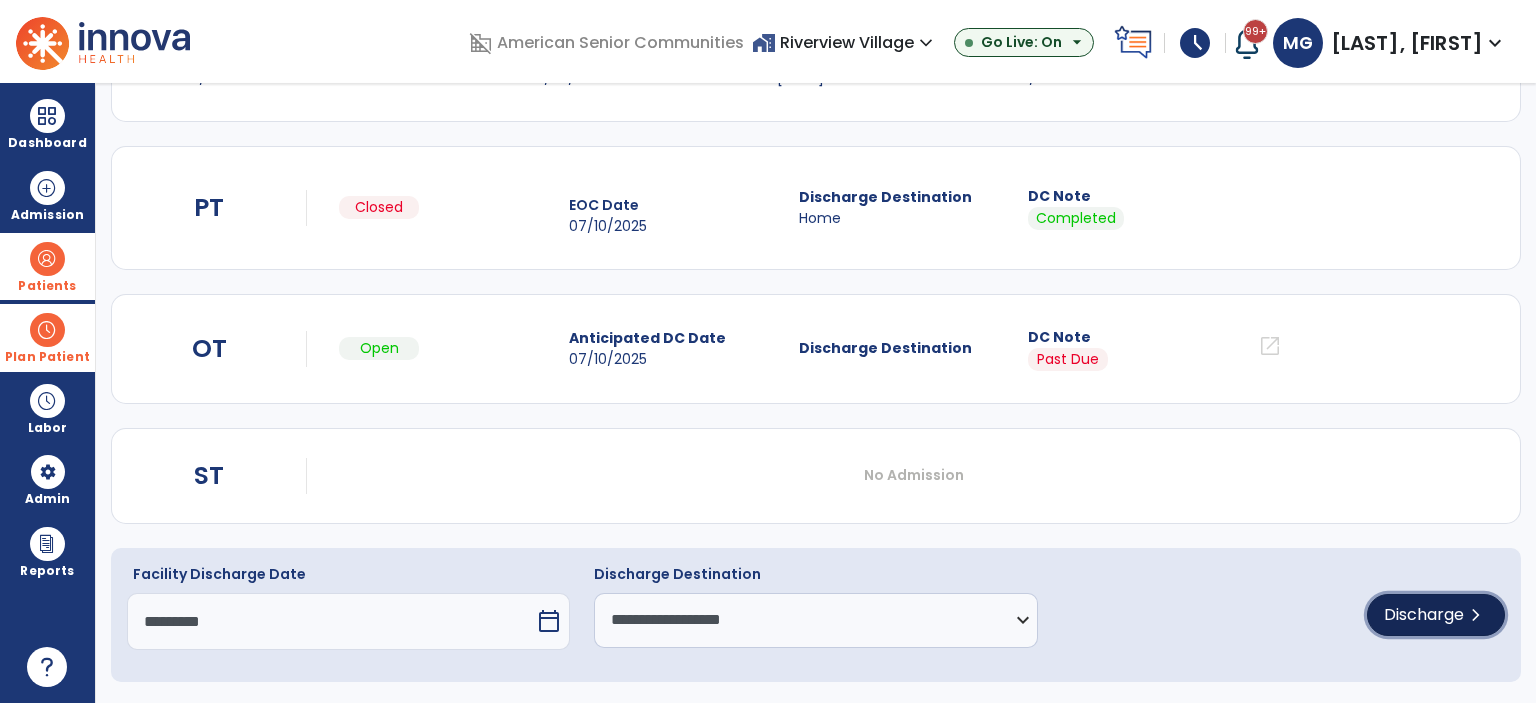click on "Discharge" 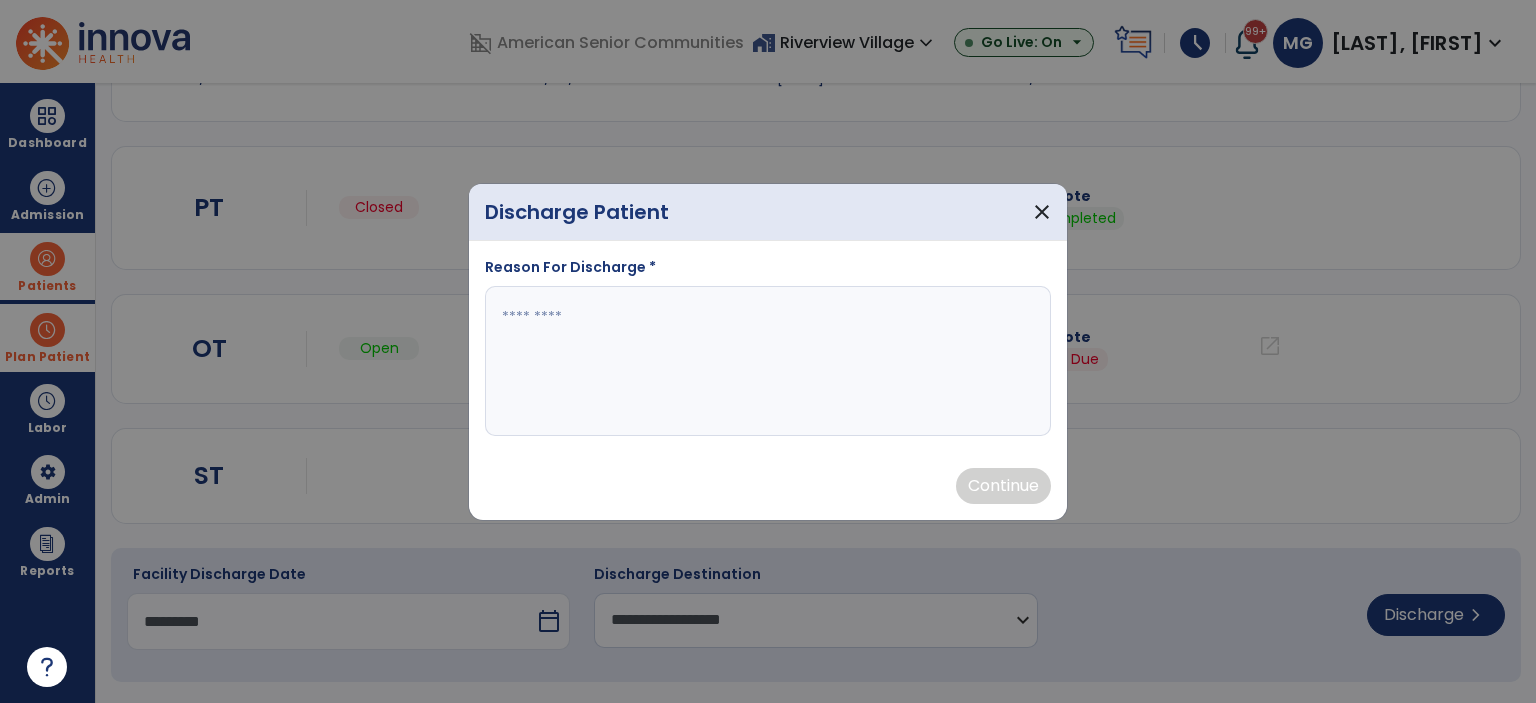 click at bounding box center [768, 361] 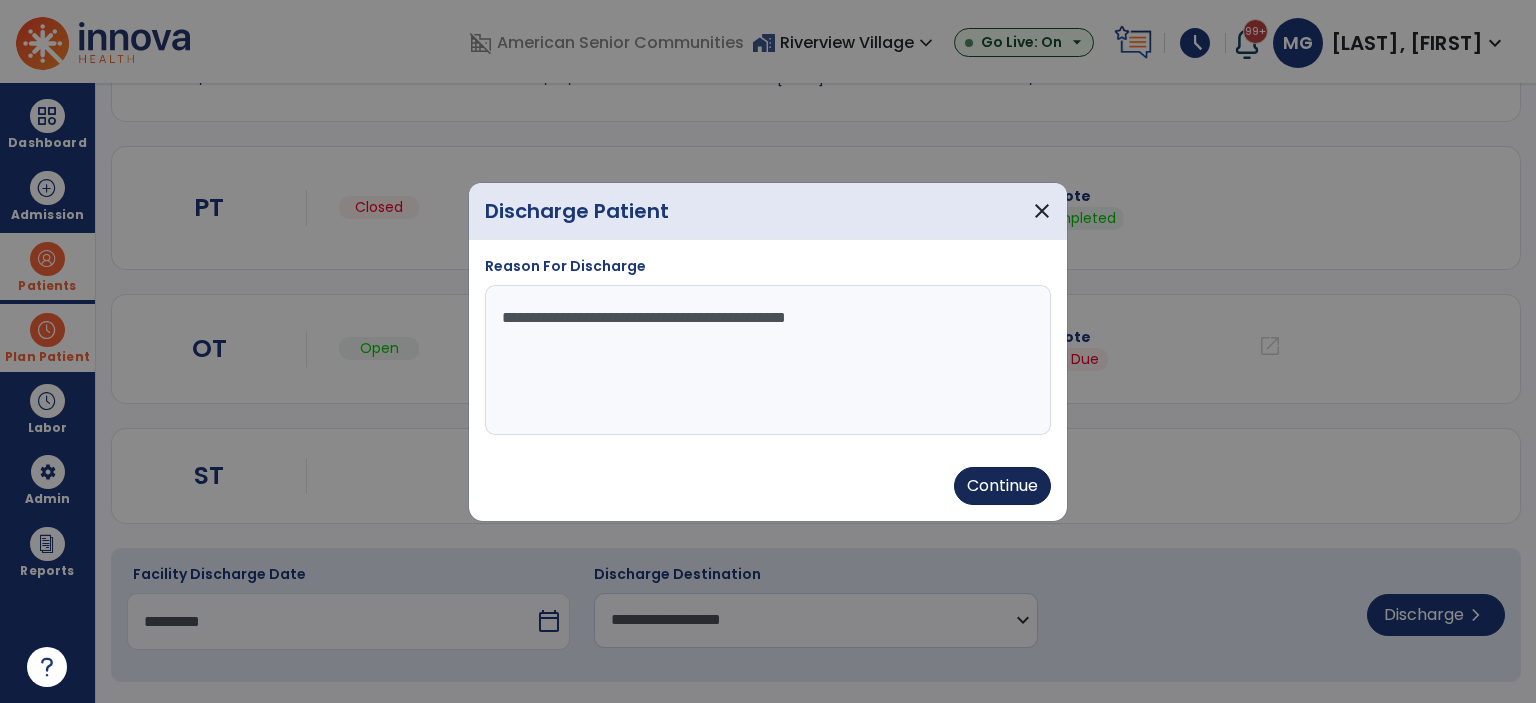 type on "**********" 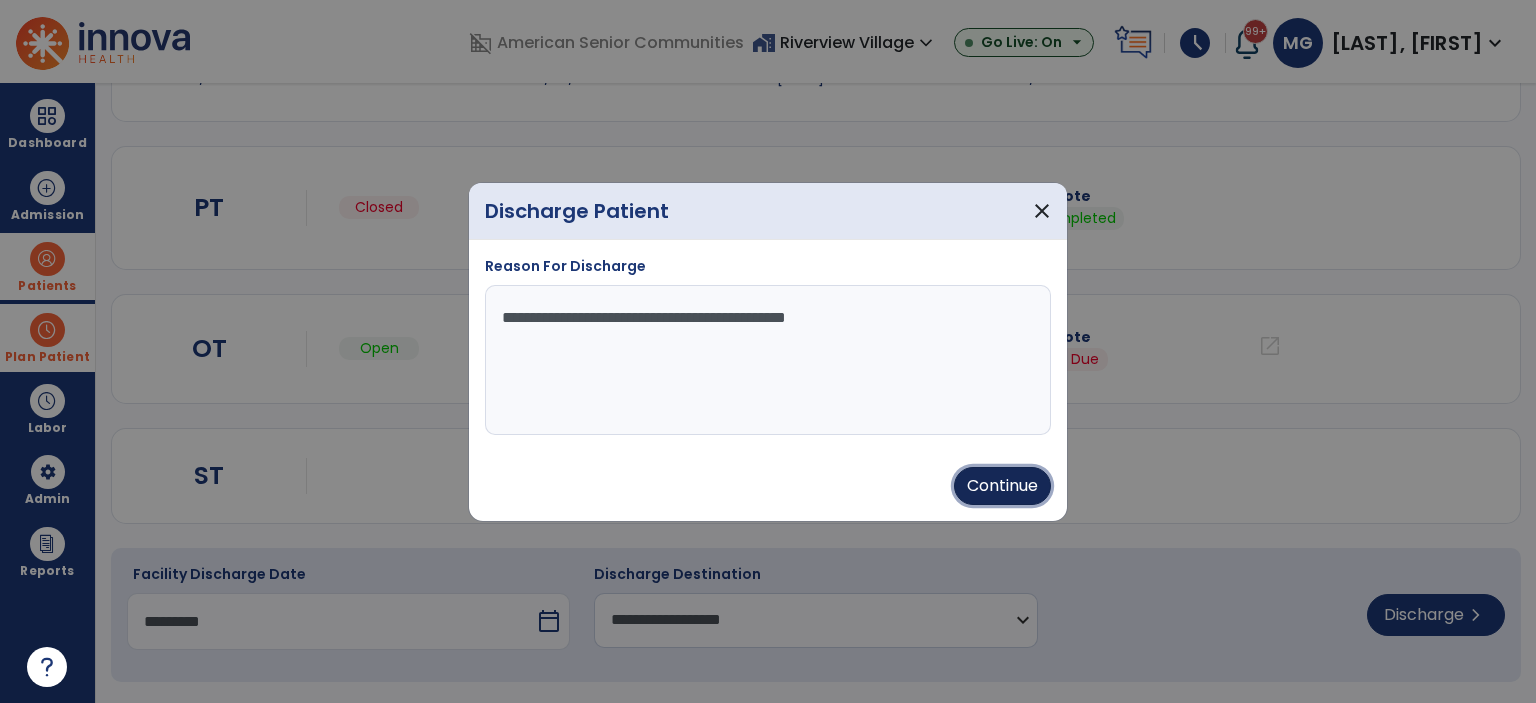 click on "Continue" at bounding box center (1002, 486) 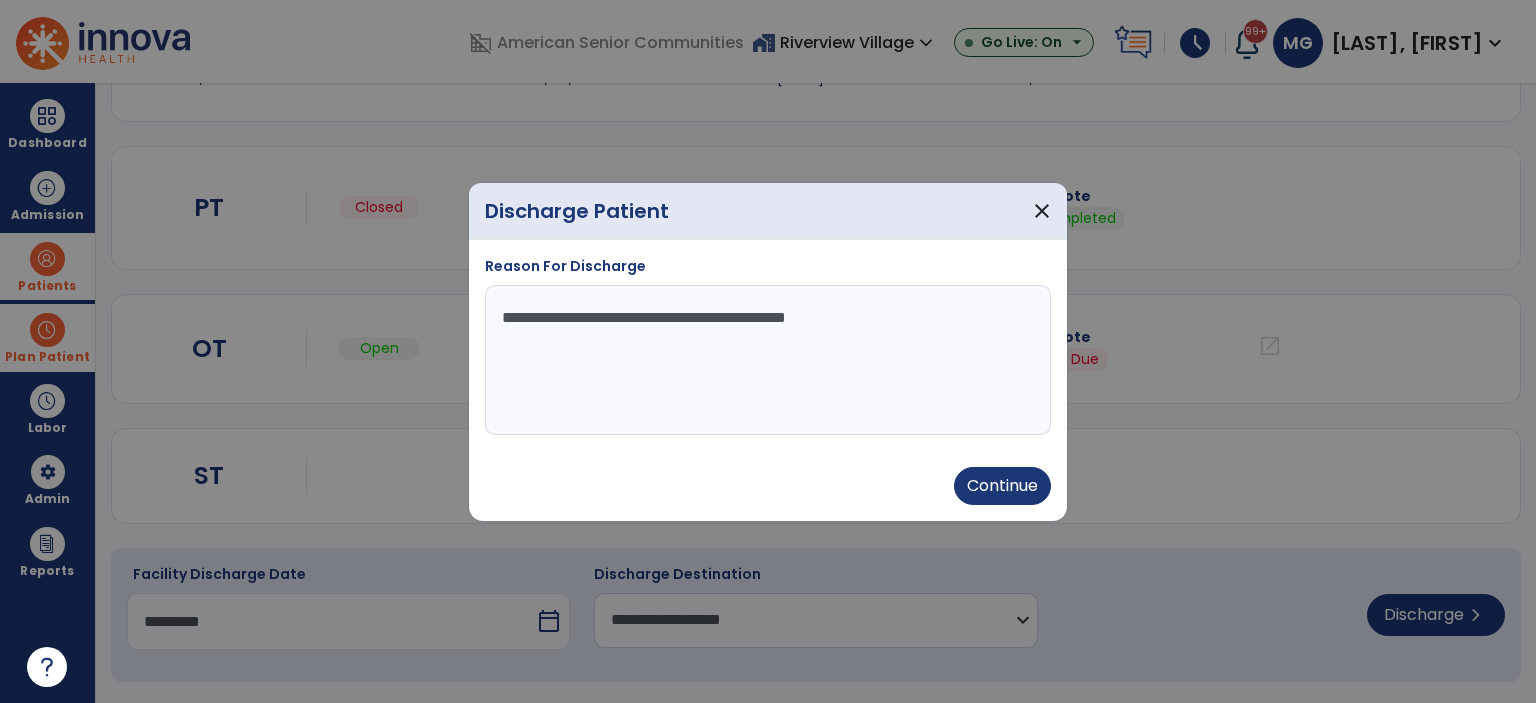 type on "*********" 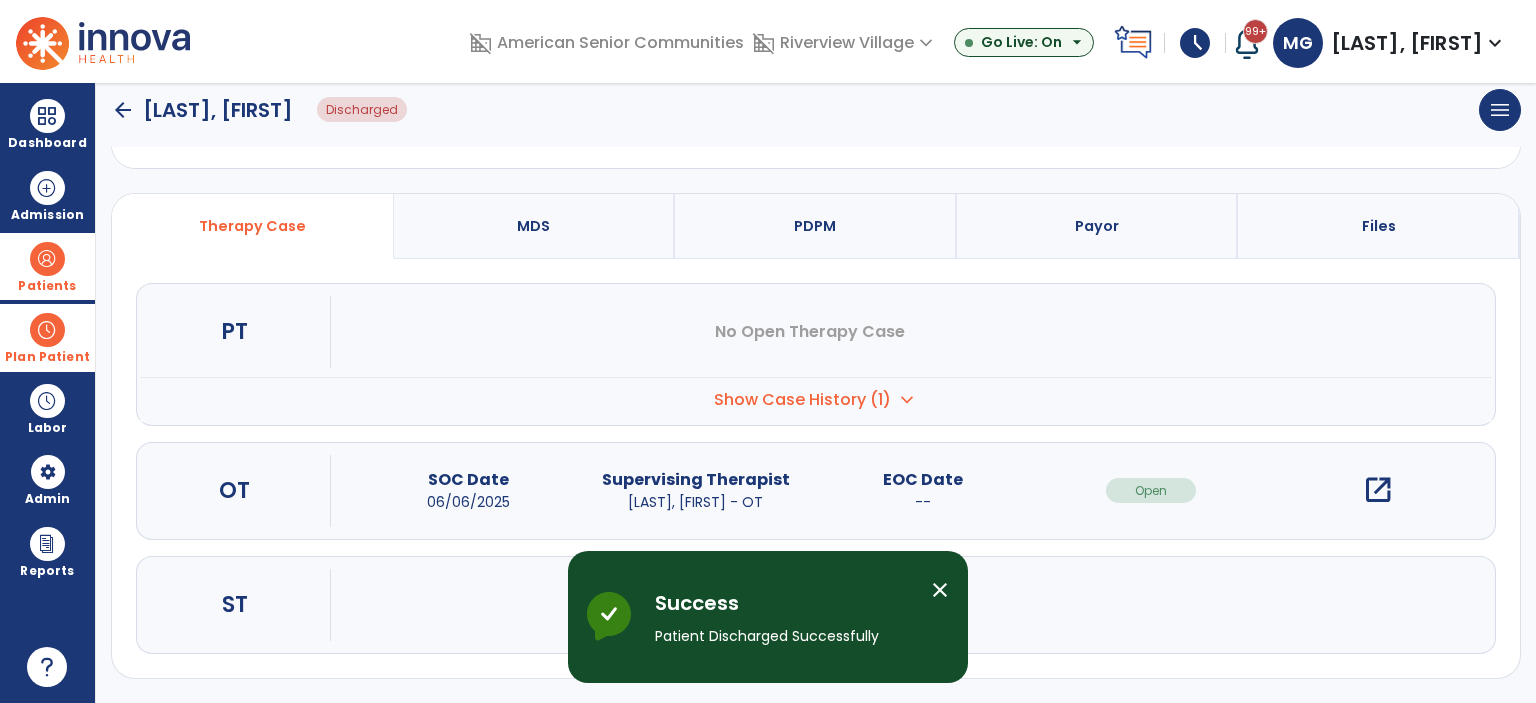 scroll, scrollTop: 99, scrollLeft: 0, axis: vertical 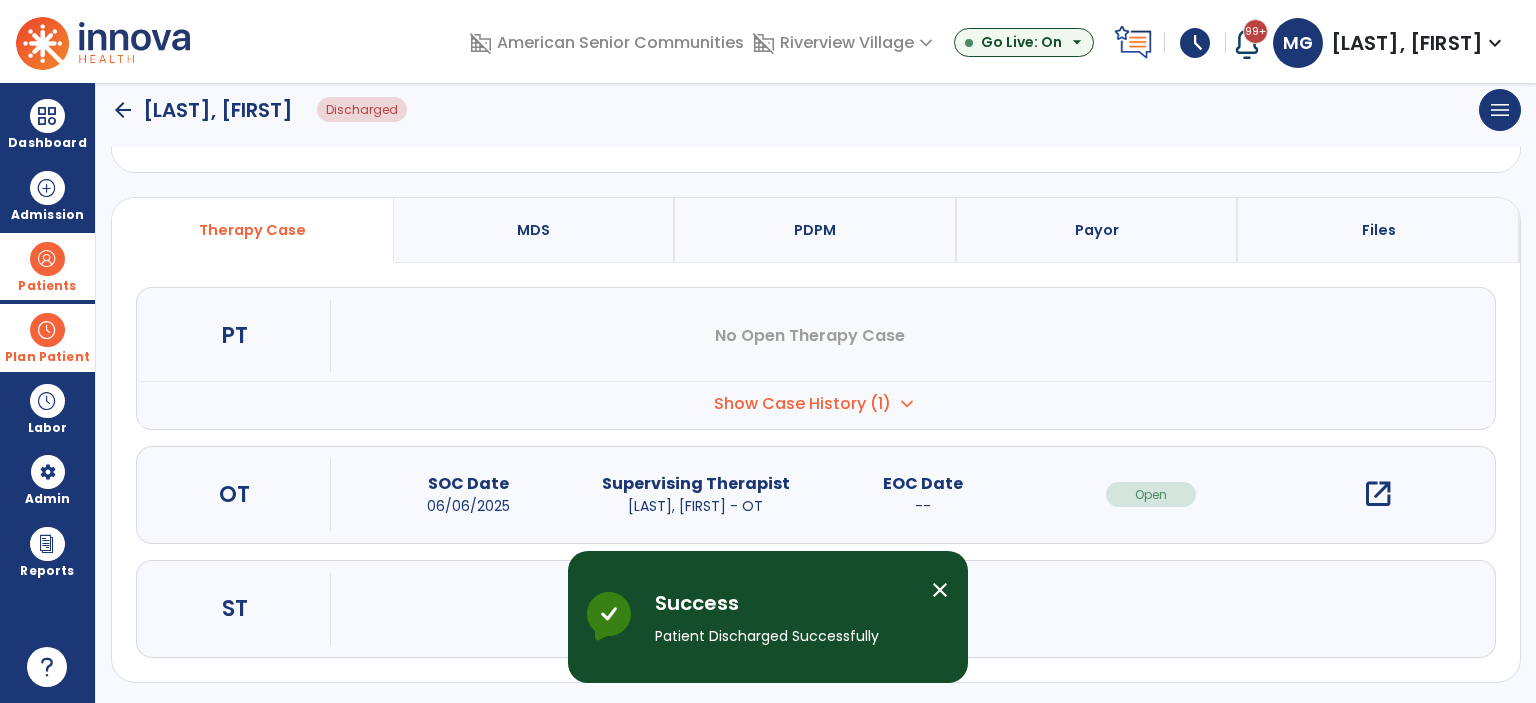 click on "close" at bounding box center [940, 590] 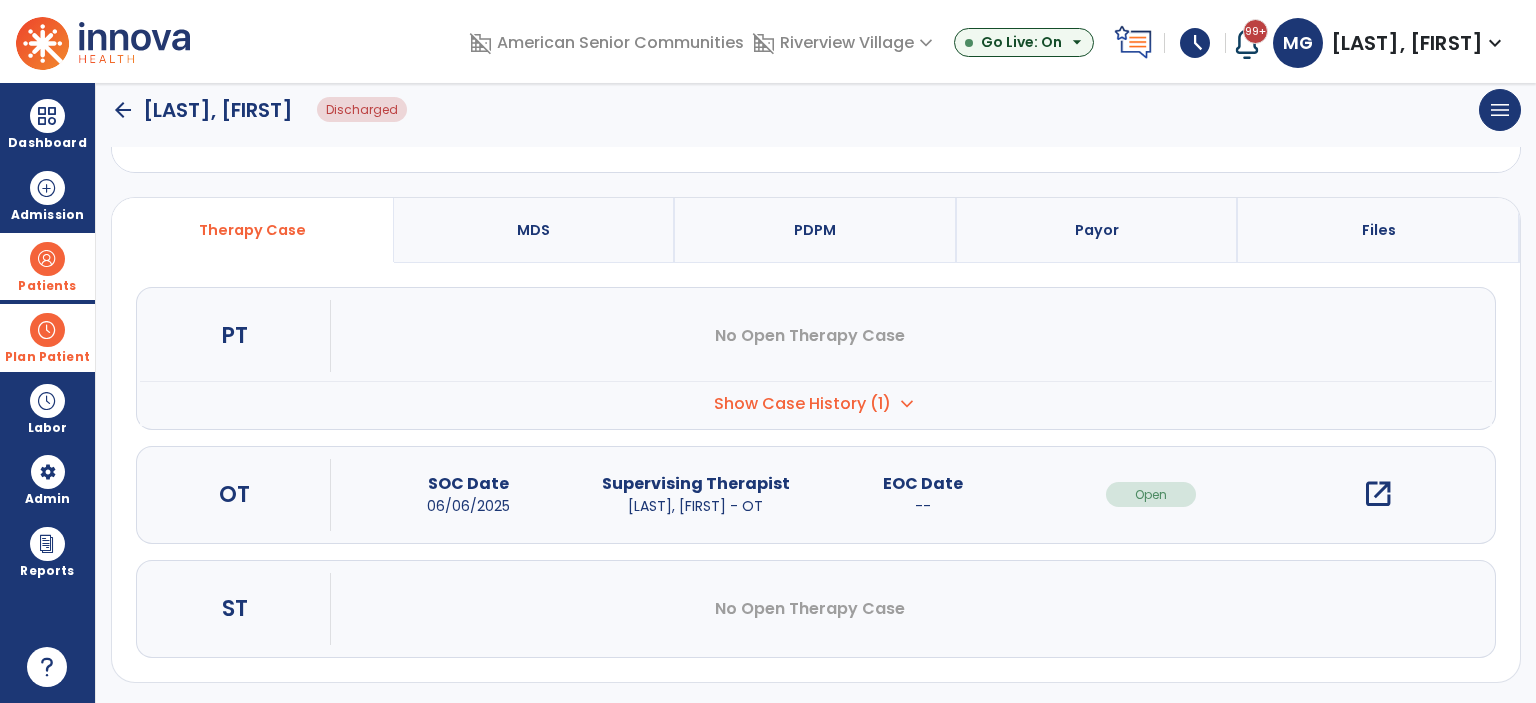click on "open_in_new" at bounding box center [1378, 494] 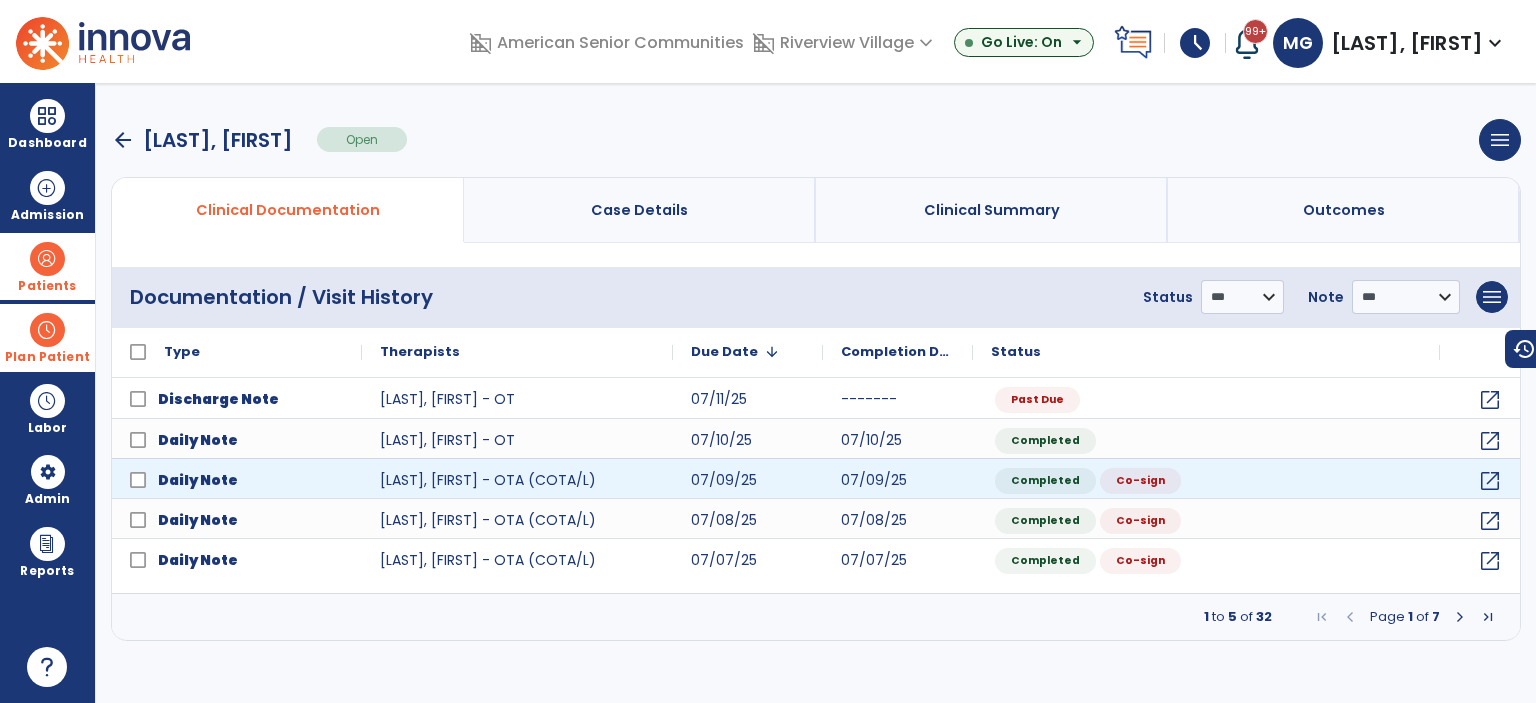 scroll, scrollTop: 0, scrollLeft: 0, axis: both 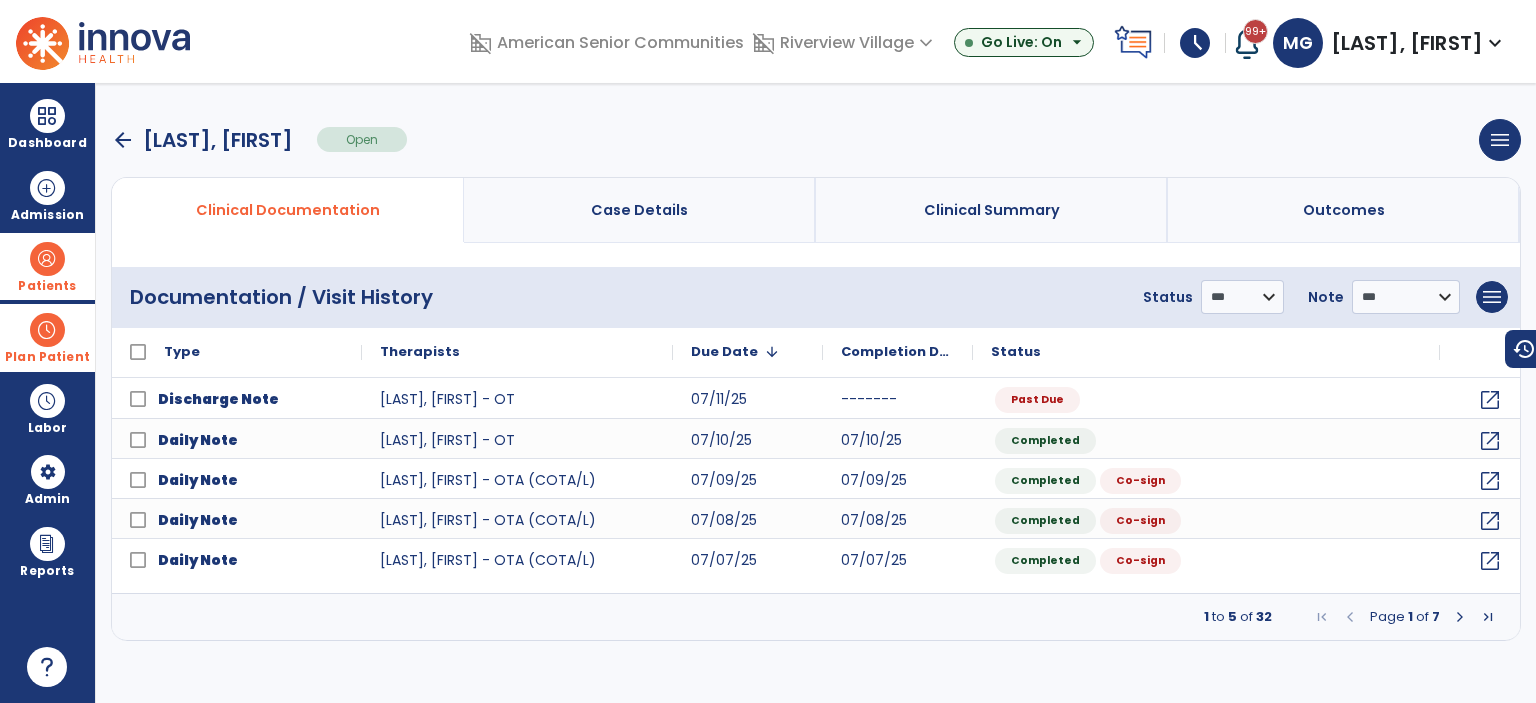 click on "arrow_back" at bounding box center (123, 140) 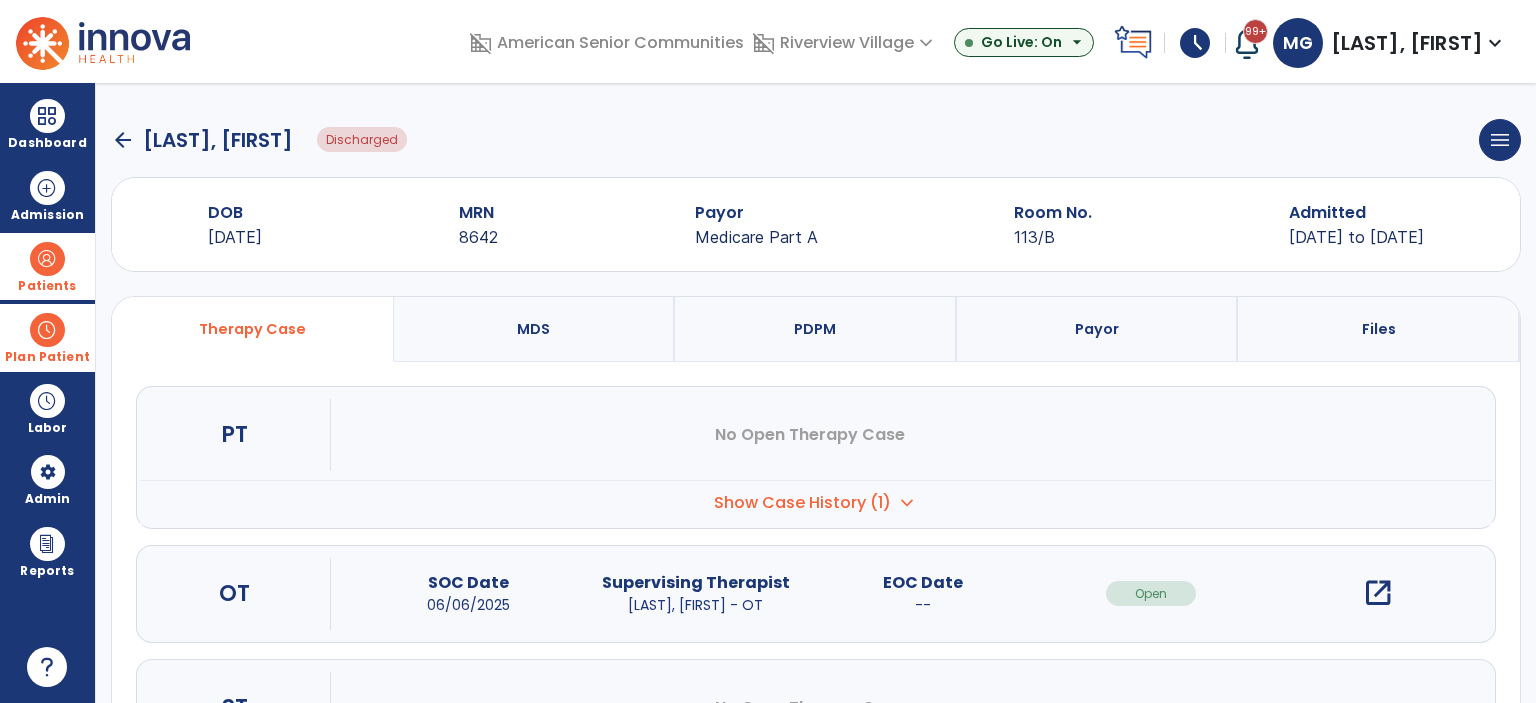 click on "PDPM" at bounding box center [815, 329] 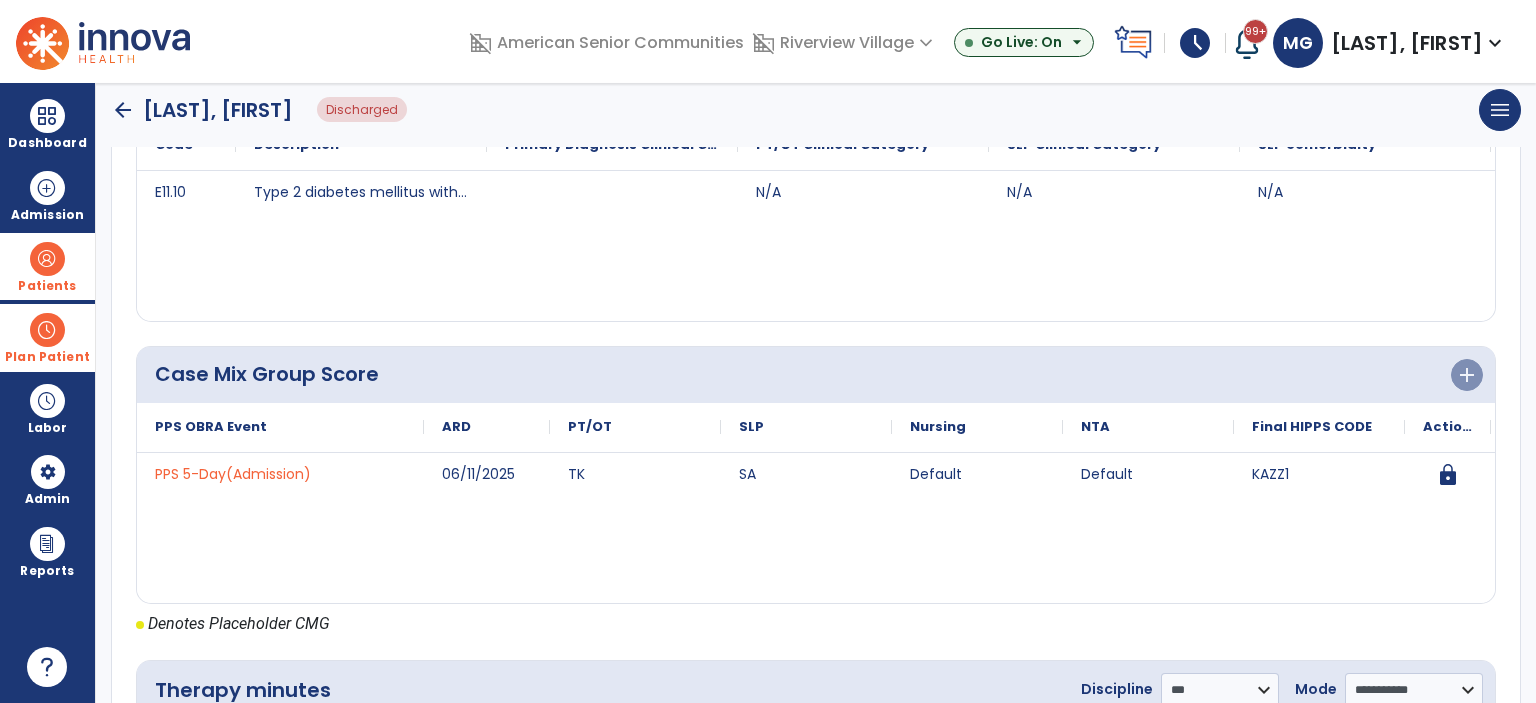 scroll, scrollTop: 700, scrollLeft: 0, axis: vertical 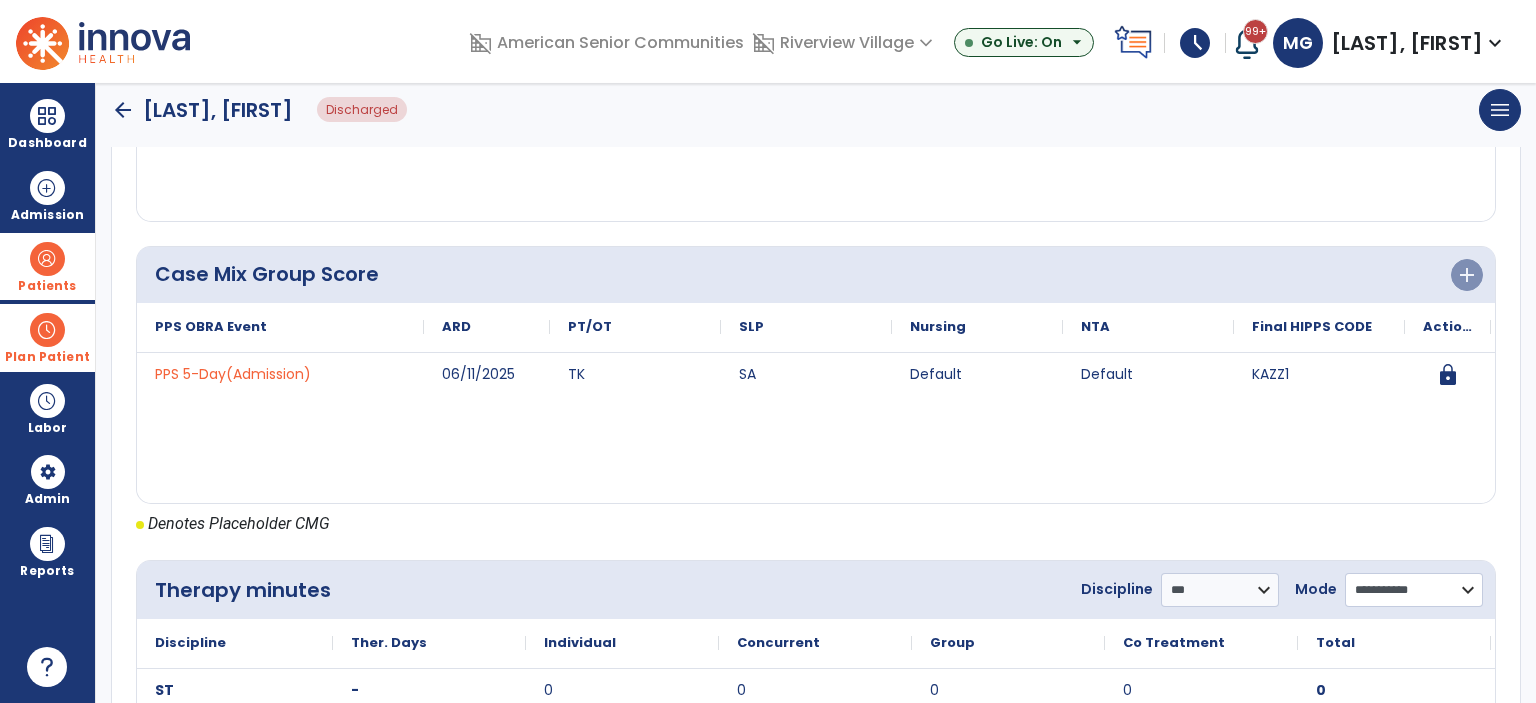 click on "**********" 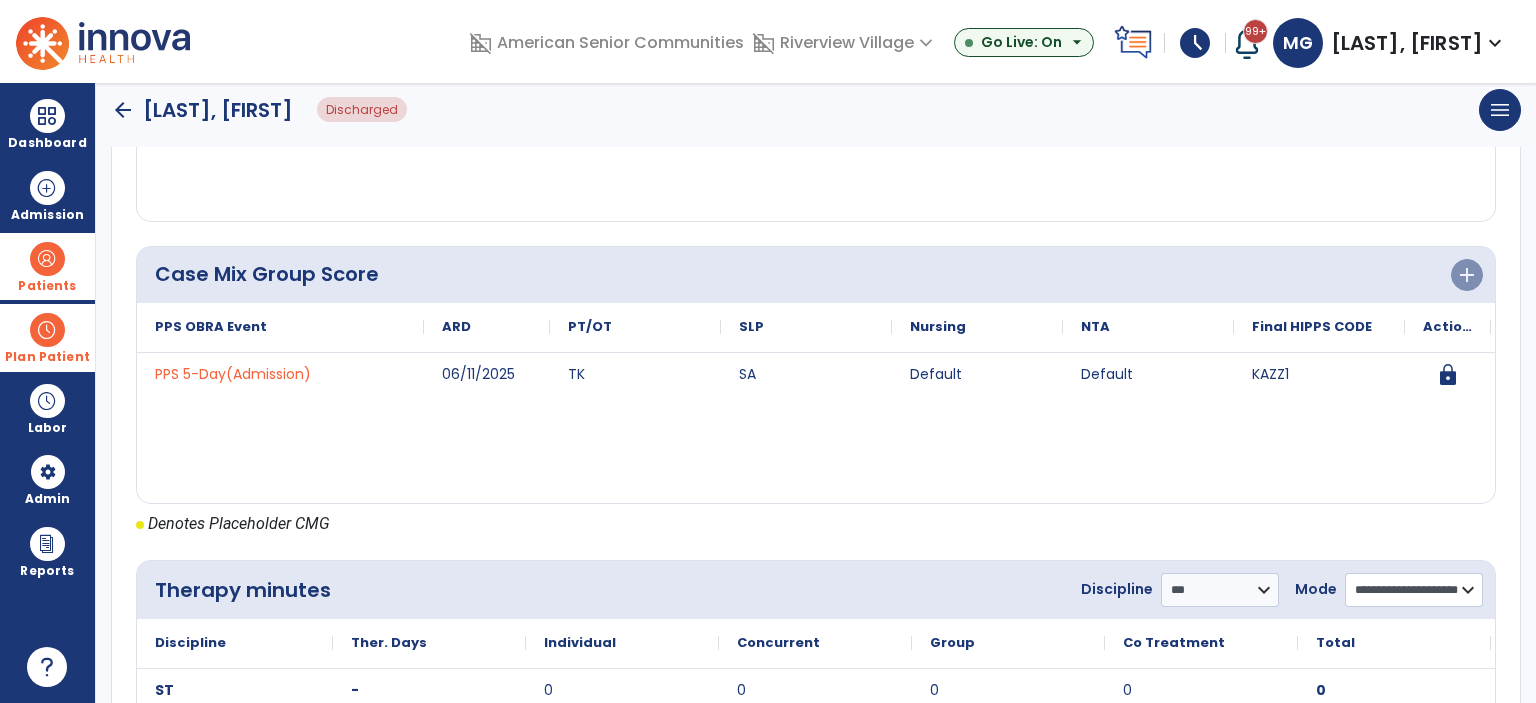 click on "**********" 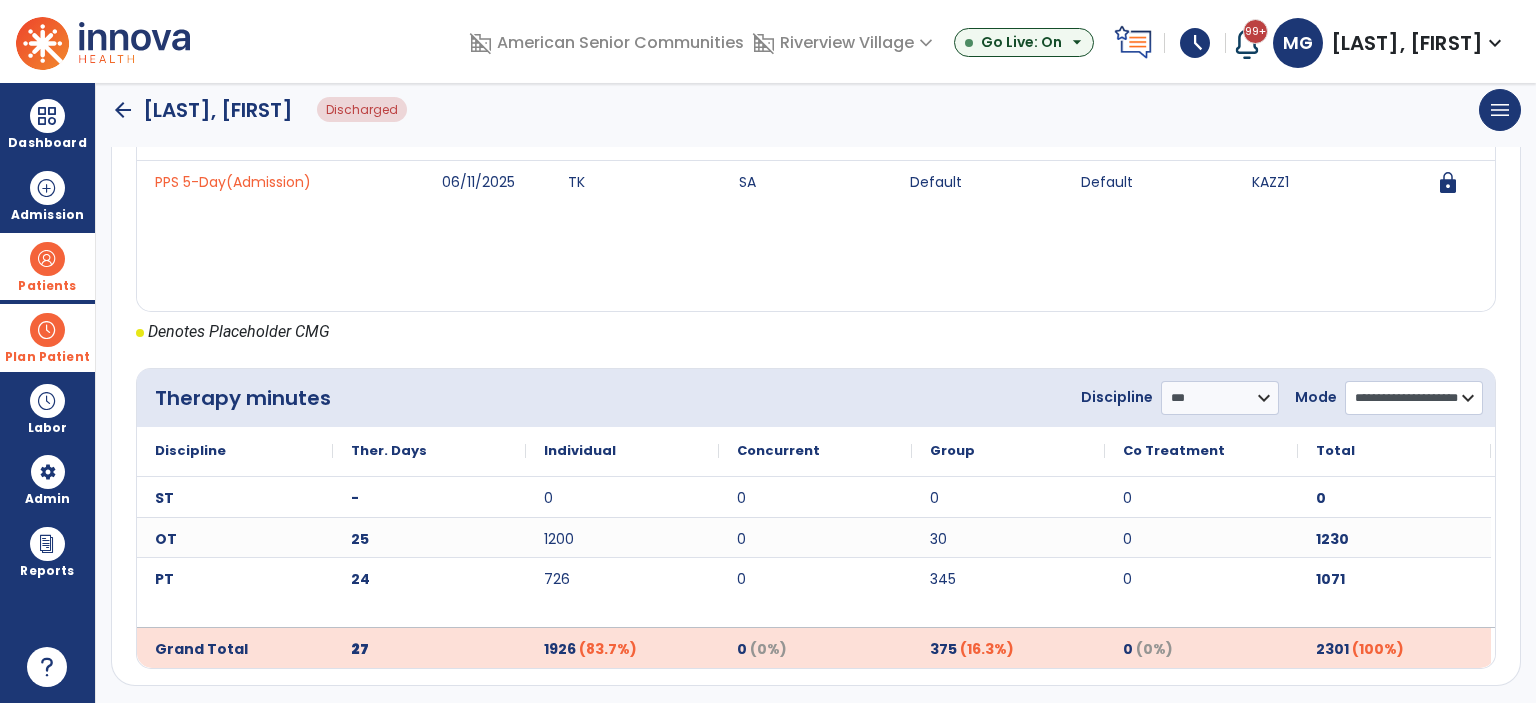 scroll, scrollTop: 895, scrollLeft: 0, axis: vertical 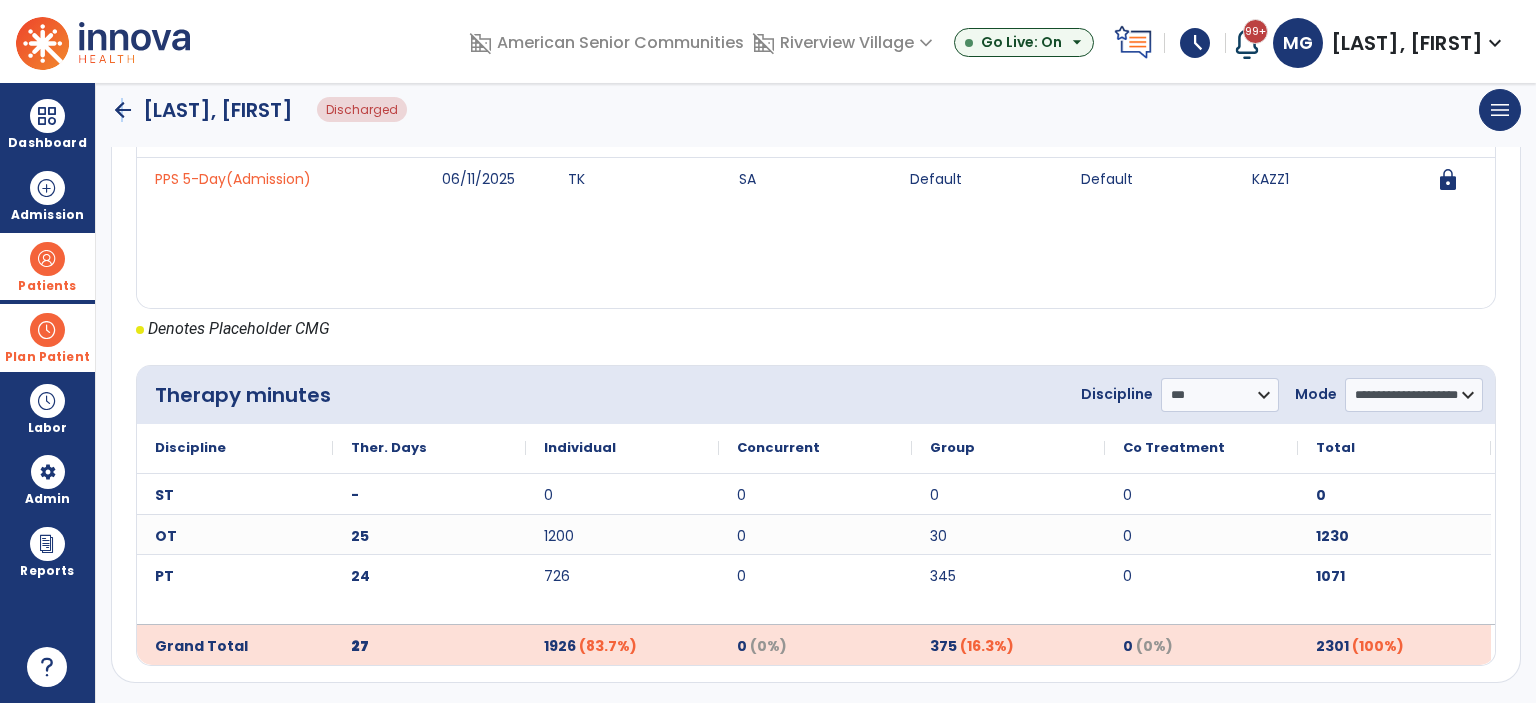 click on "arrow_back" 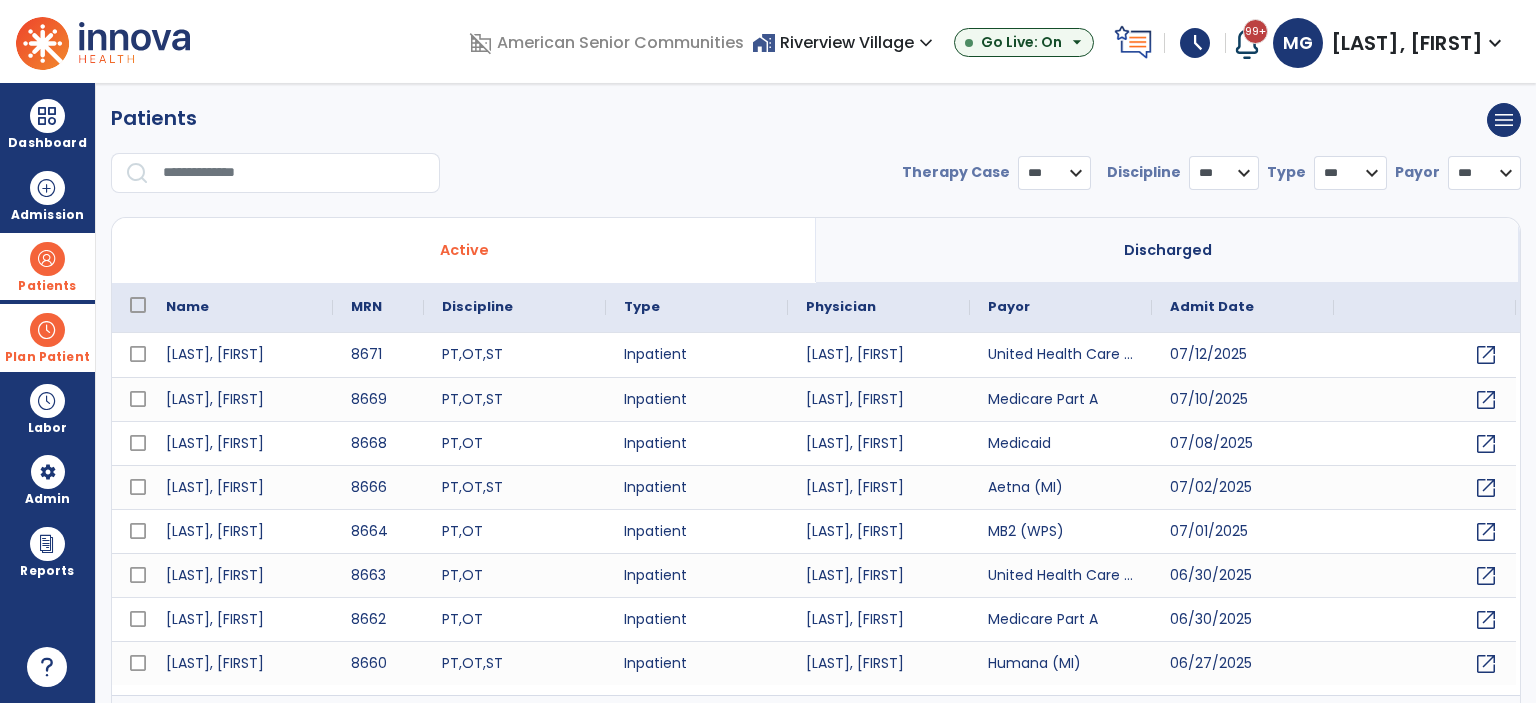 click at bounding box center (47, 330) 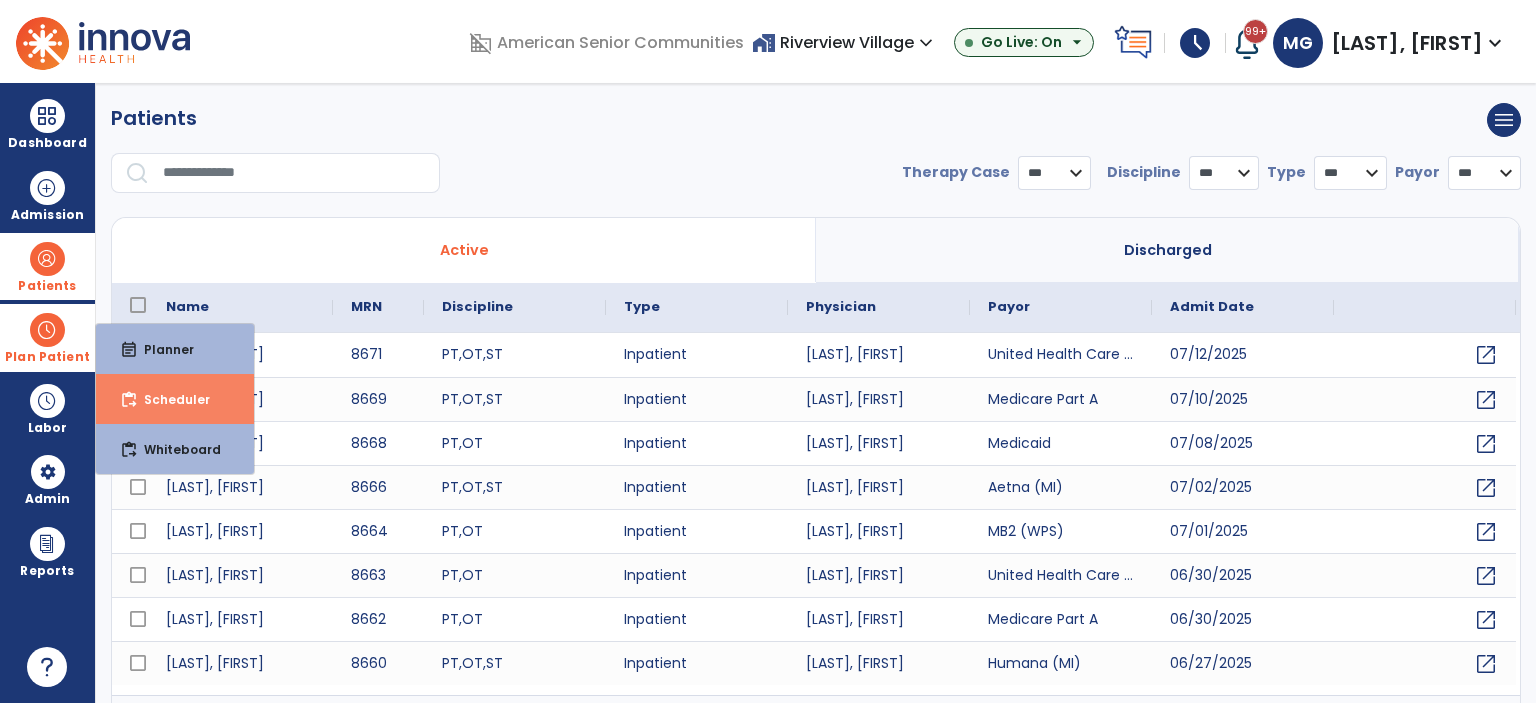 select on "***" 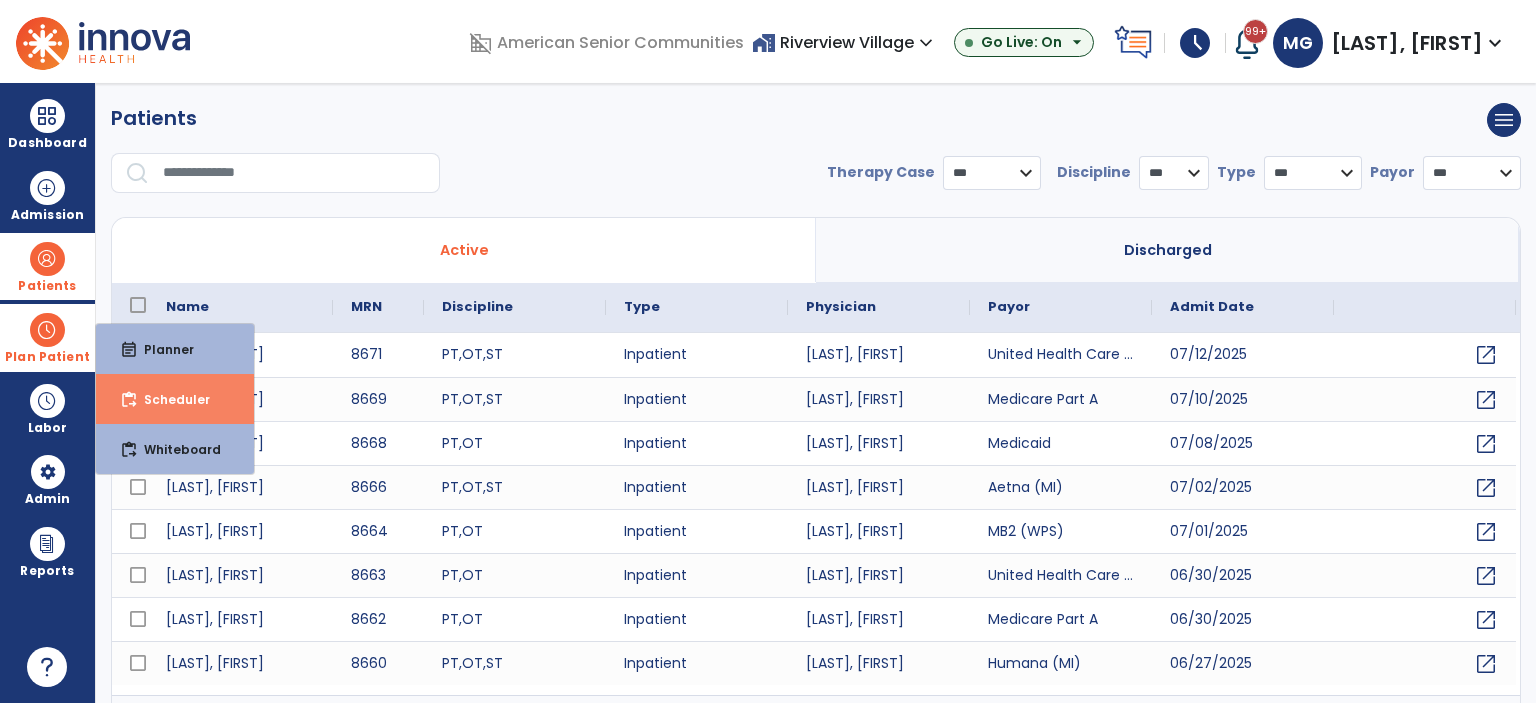 click on "Scheduler" at bounding box center (169, 399) 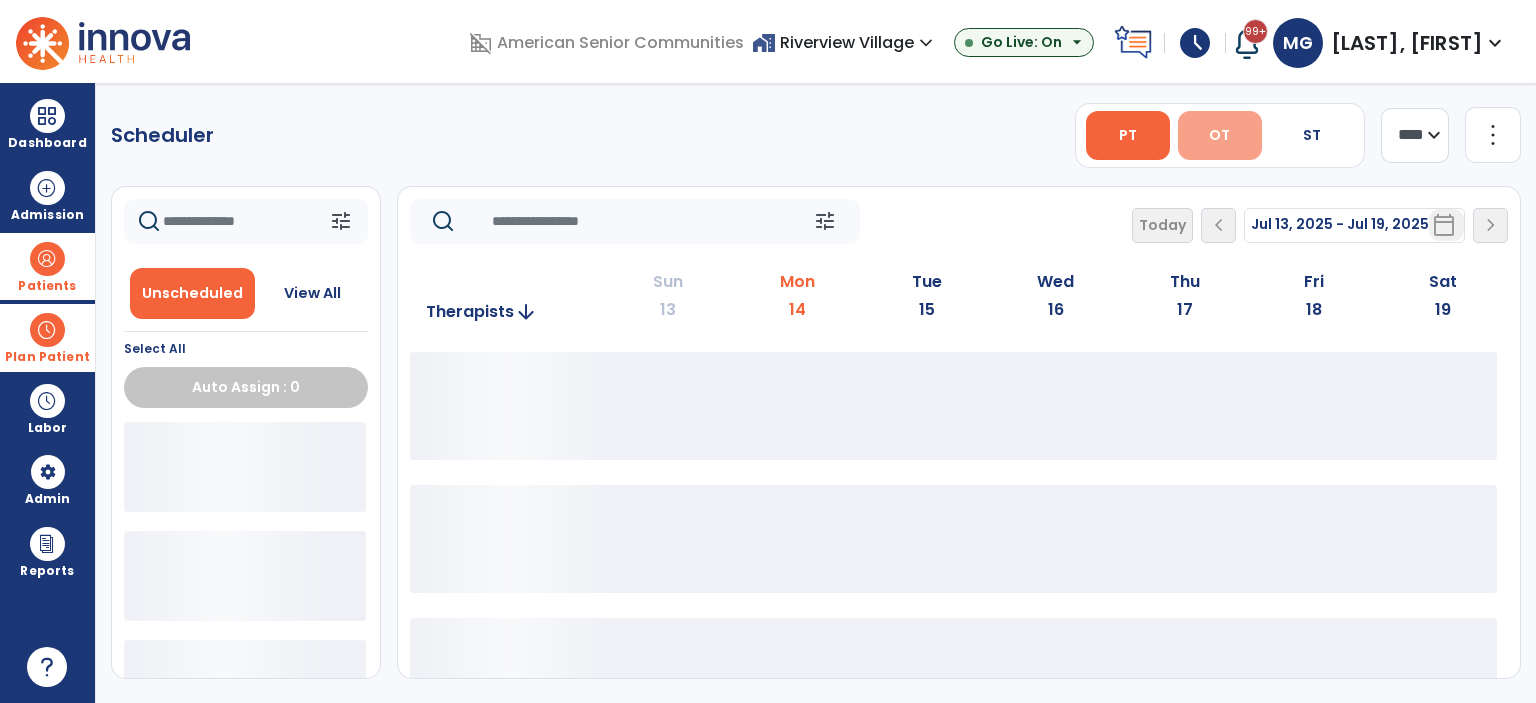 click on "OT" at bounding box center [1220, 135] 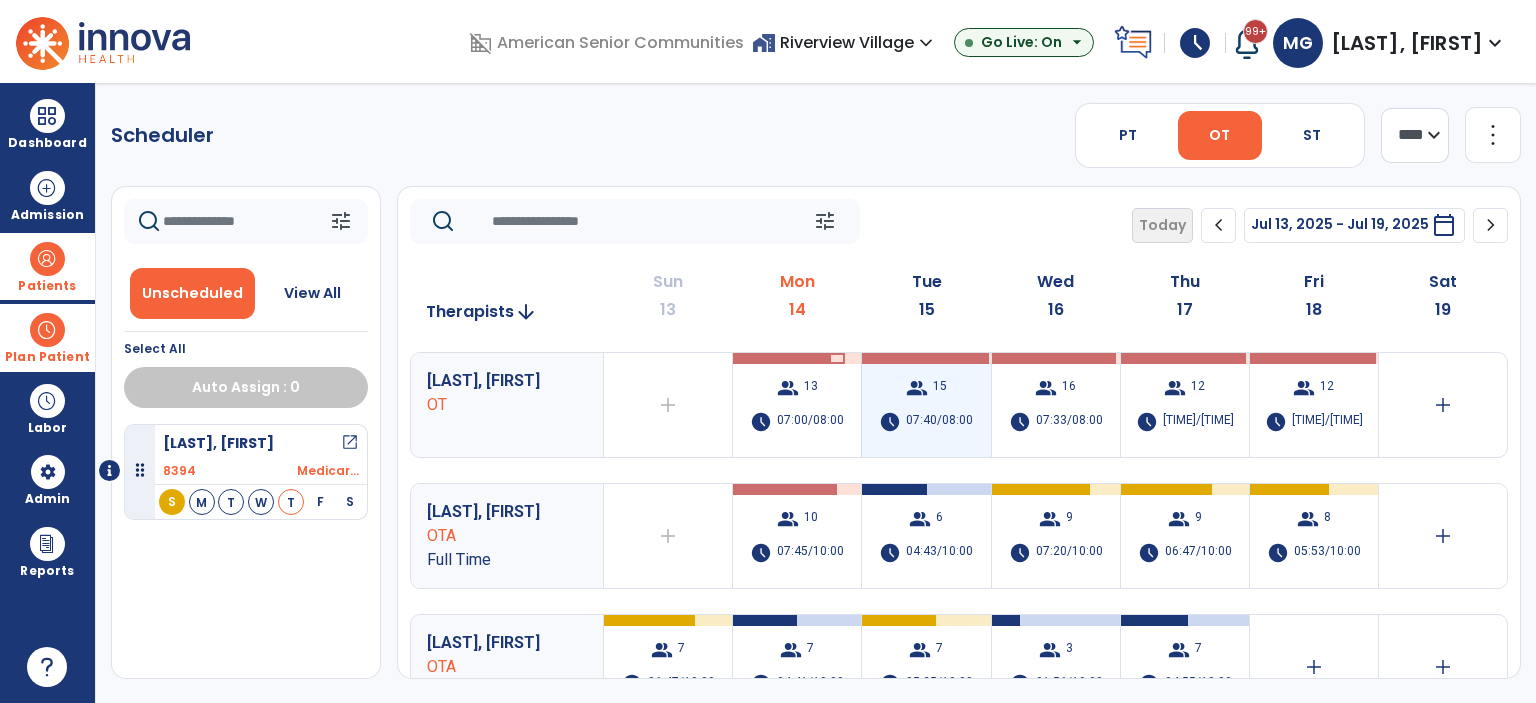 click on "group 15 schedule [TIME]/[TIME]" at bounding box center (926, 405) 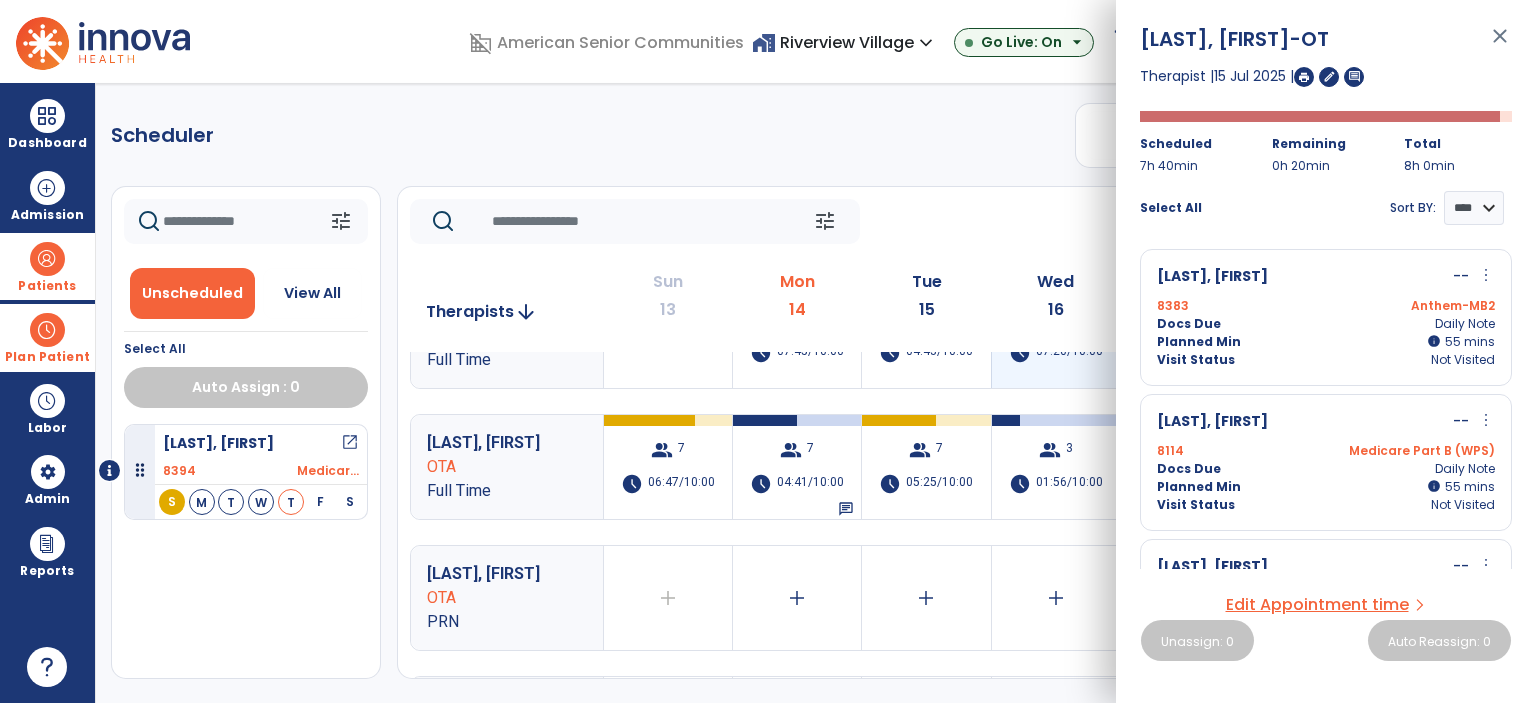 scroll, scrollTop: 0, scrollLeft: 0, axis: both 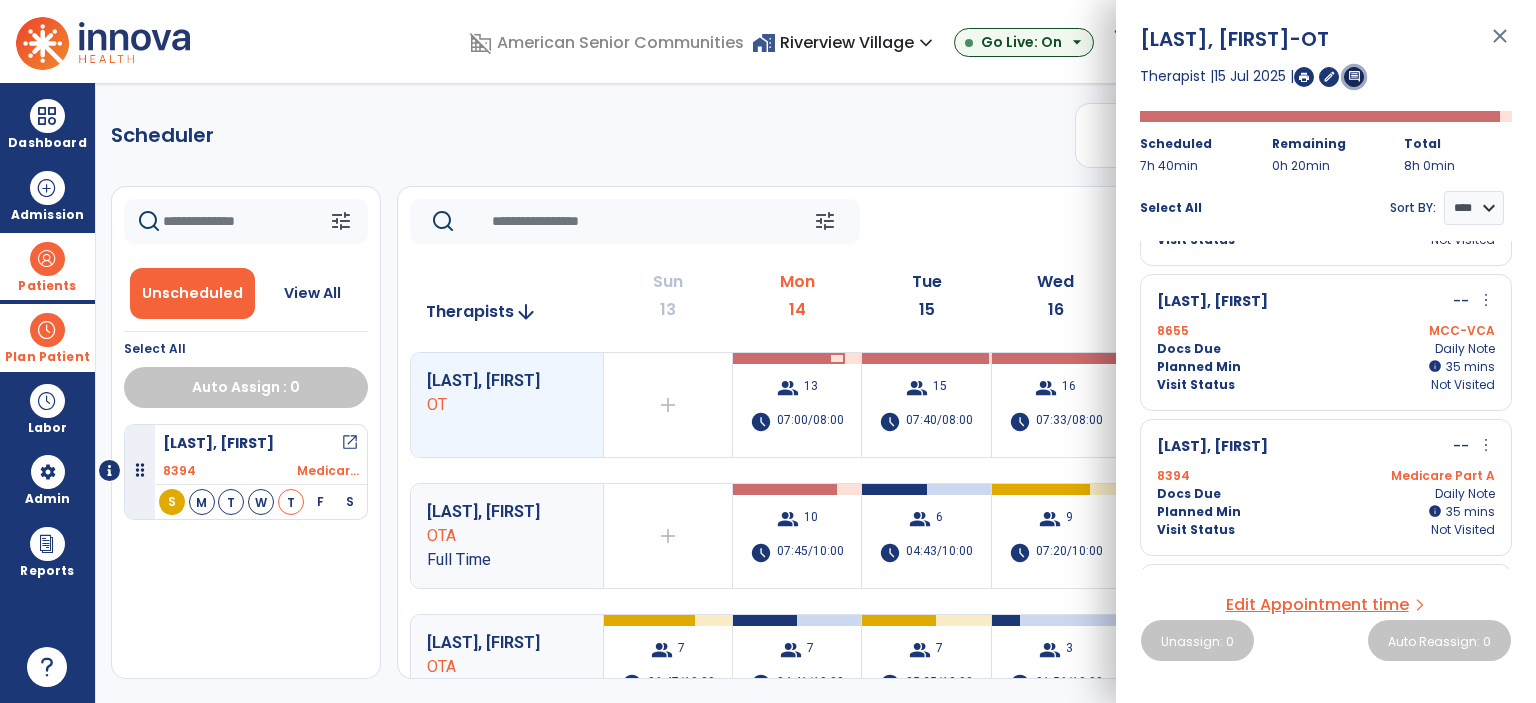 click on "comment" at bounding box center [1354, 76] 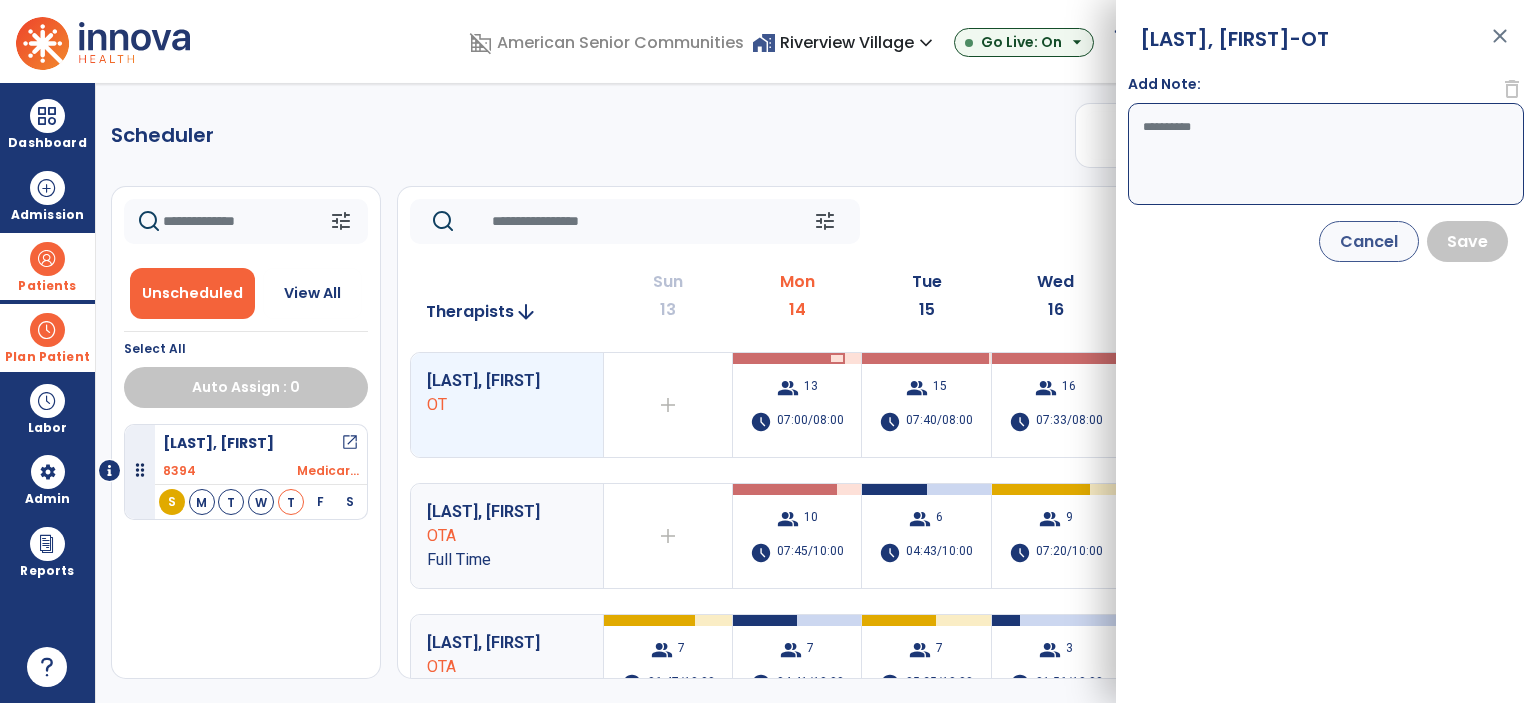 click on "Add Note:" at bounding box center [1326, 154] 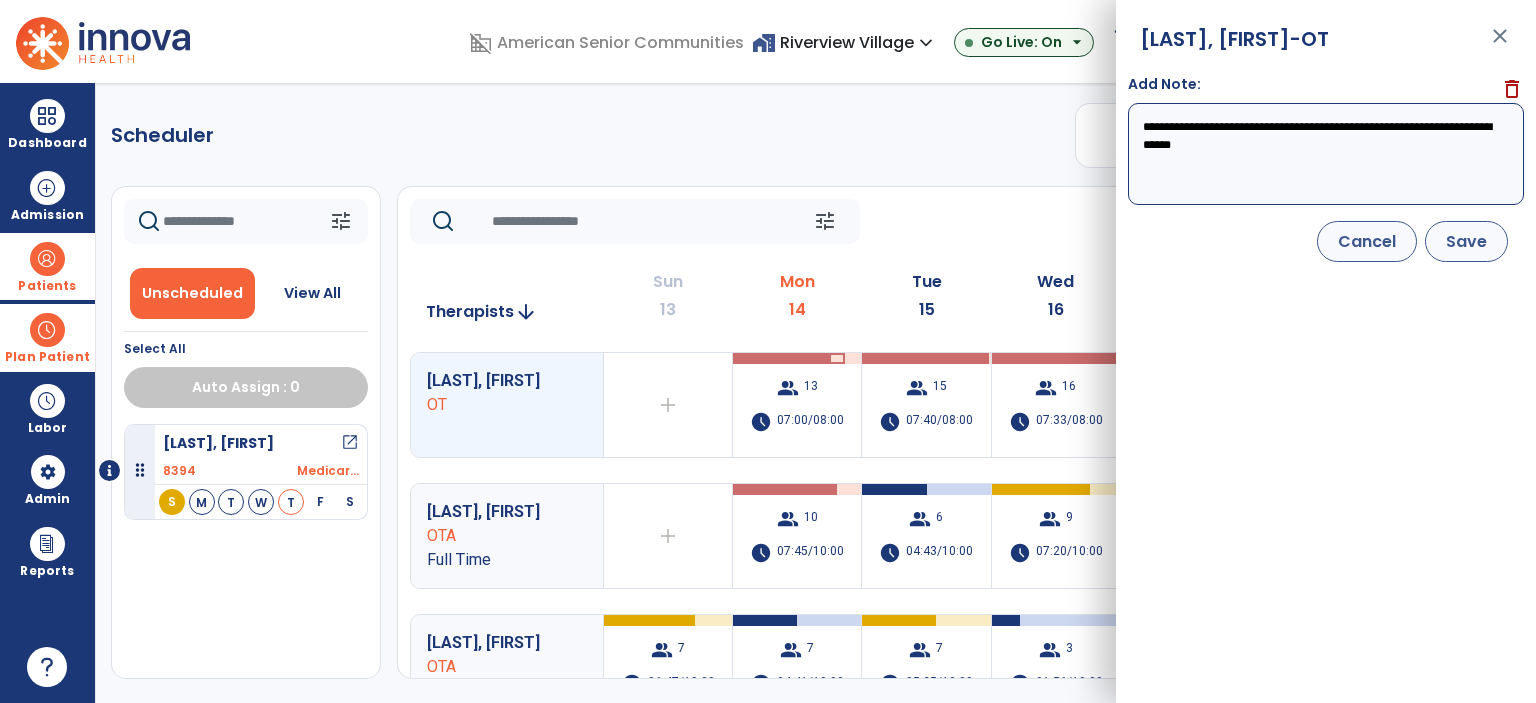type on "**********" 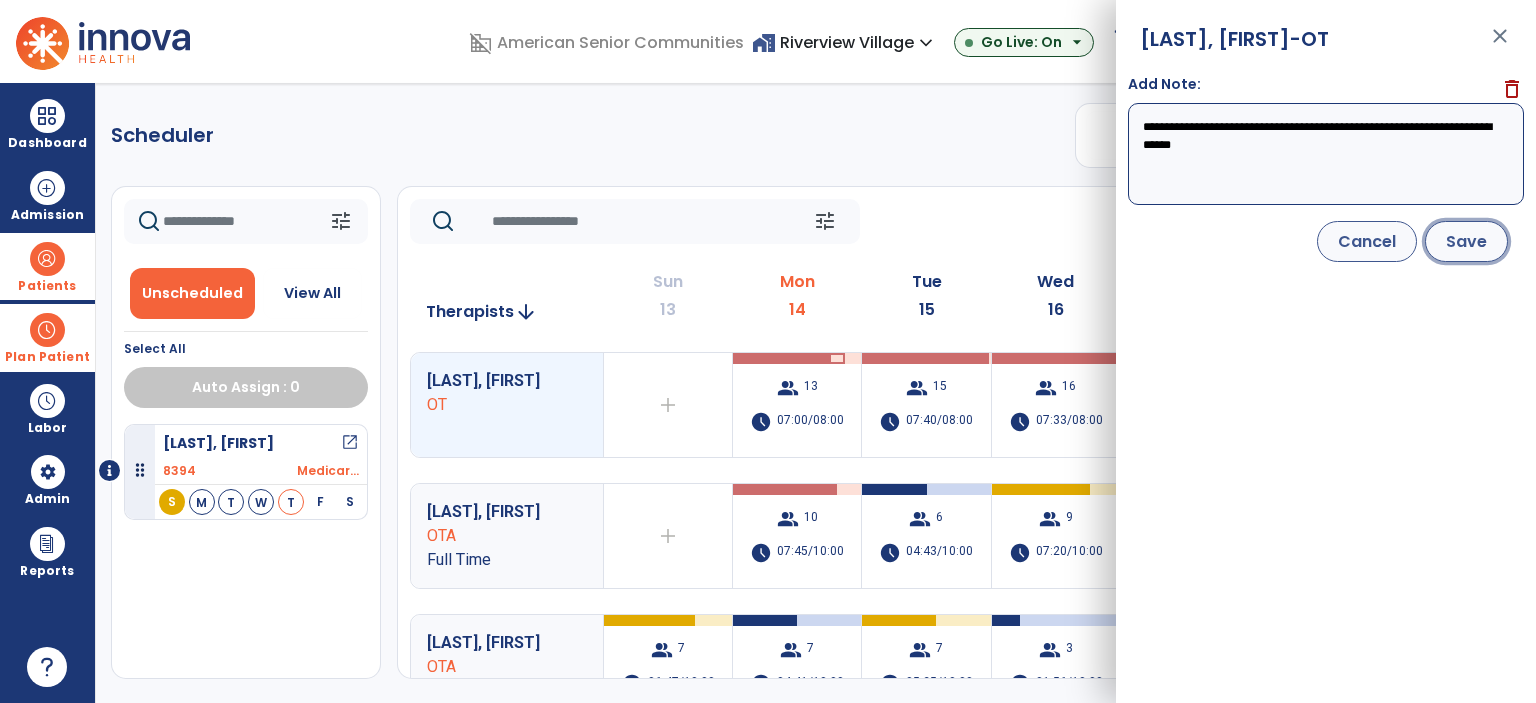 click on "Save" at bounding box center [1466, 241] 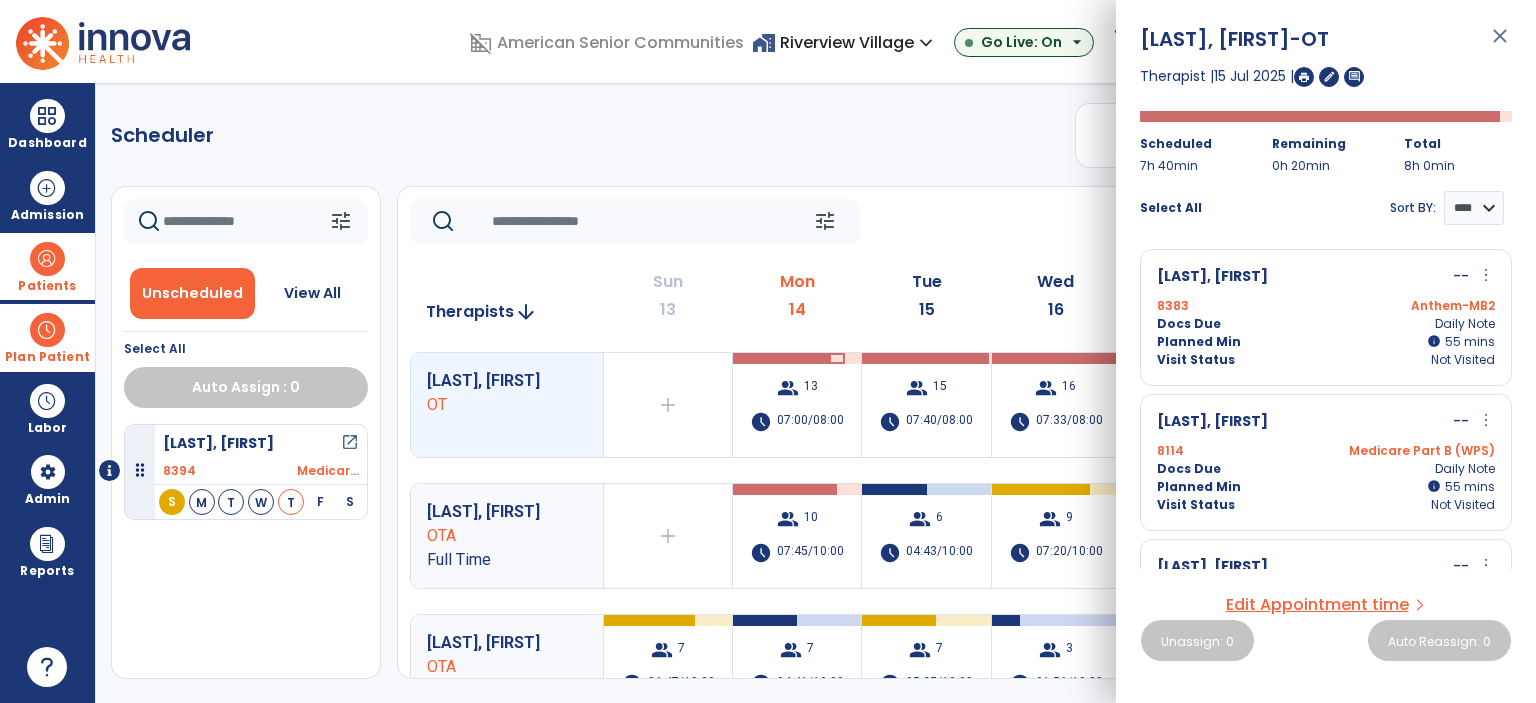 click on "close" at bounding box center (1500, 45) 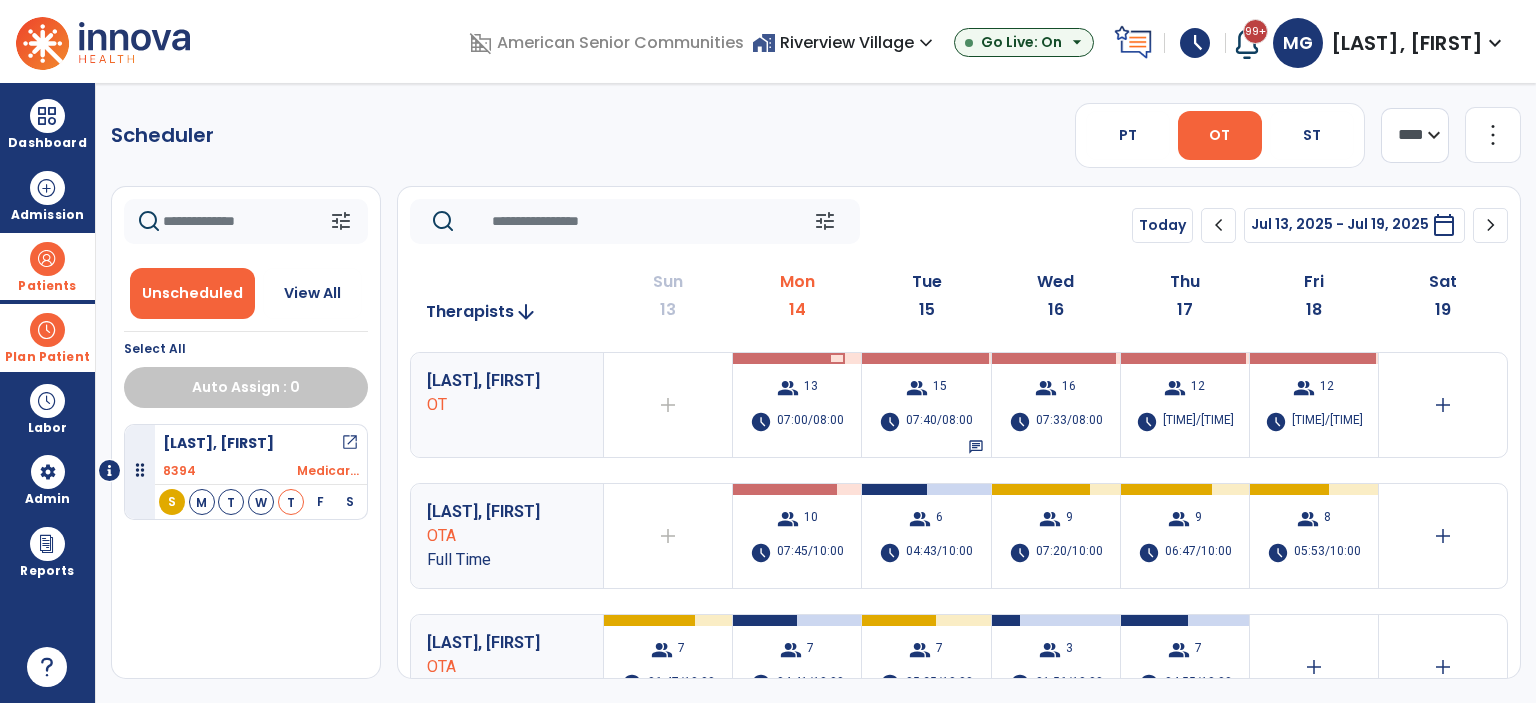 click at bounding box center [47, 259] 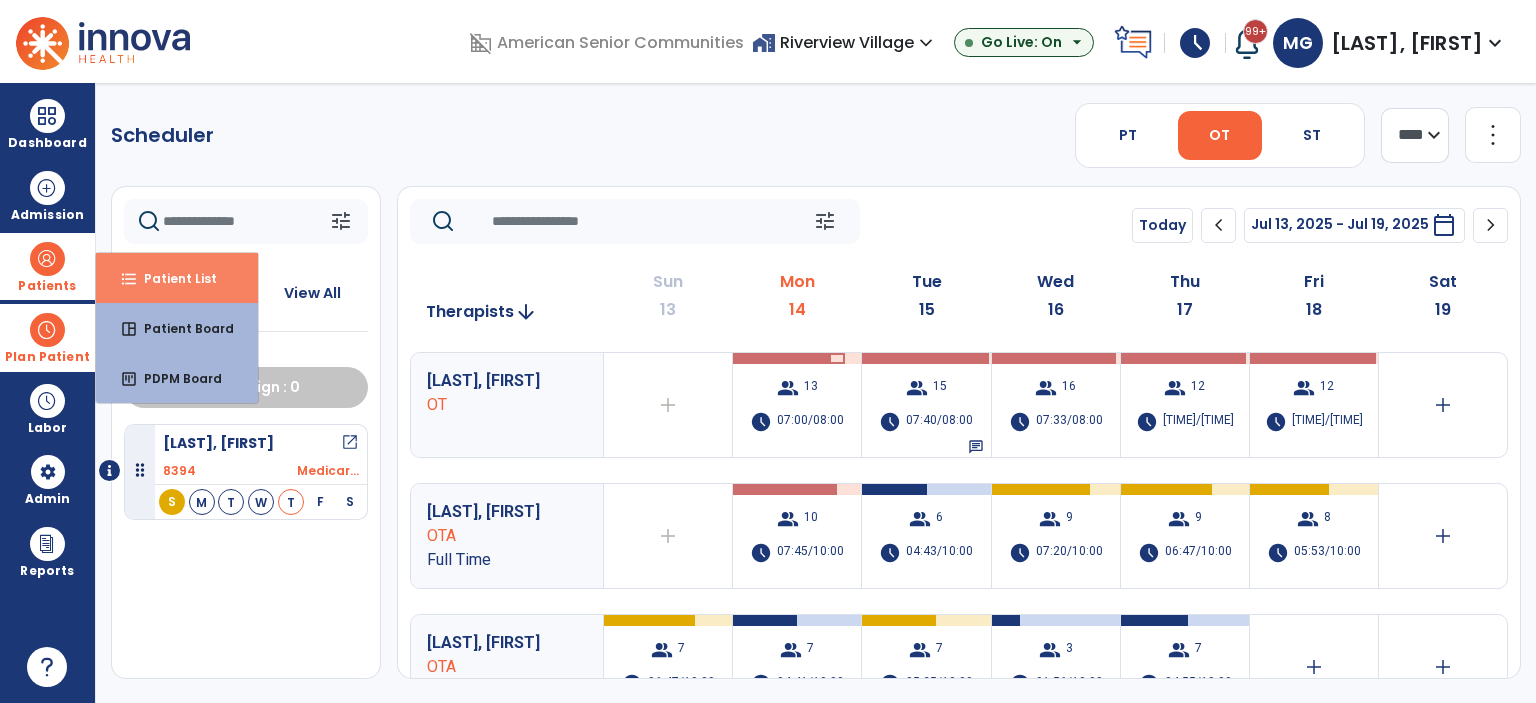 click on "format_list_bulleted  Patient List" at bounding box center (177, 278) 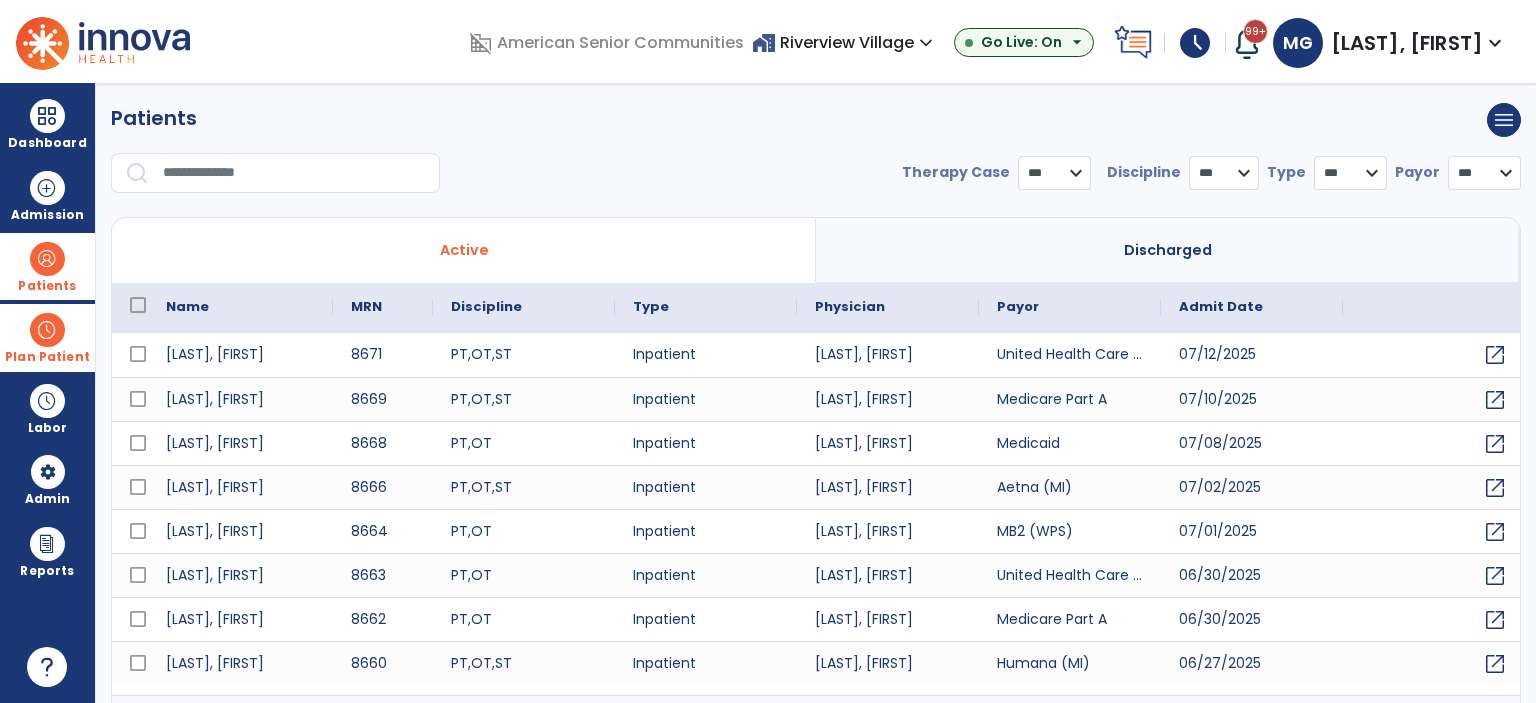 click at bounding box center (294, 173) 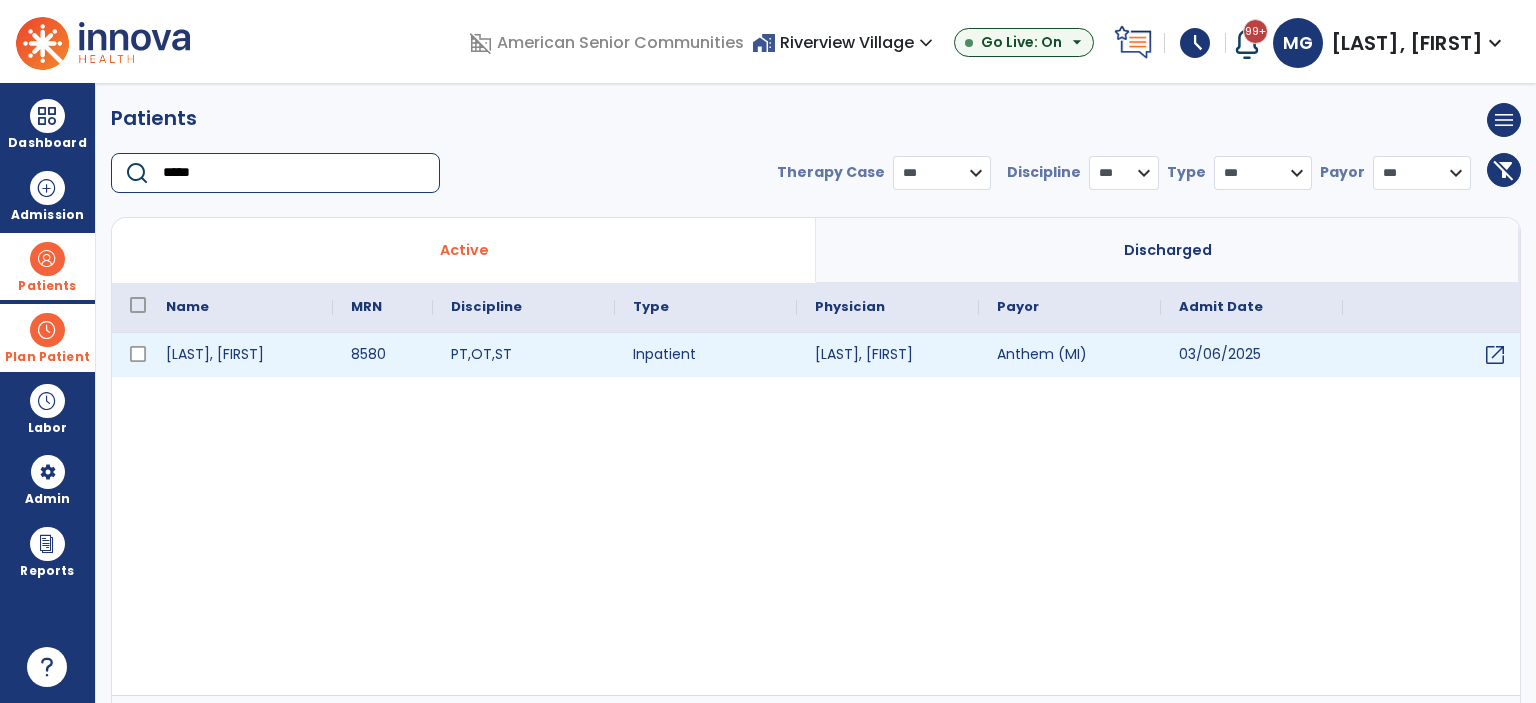 type on "*****" 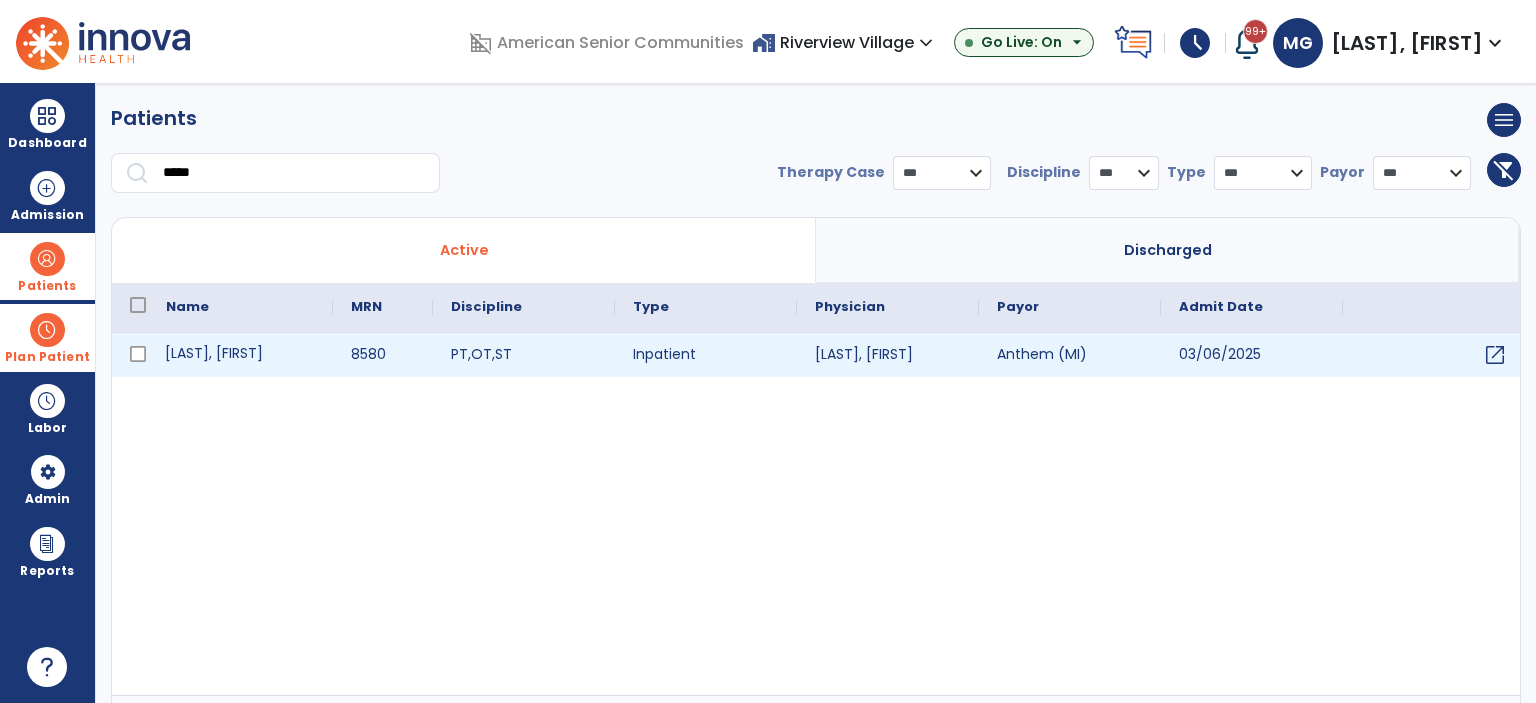 click on "[LAST], [FIRST]" at bounding box center (240, 355) 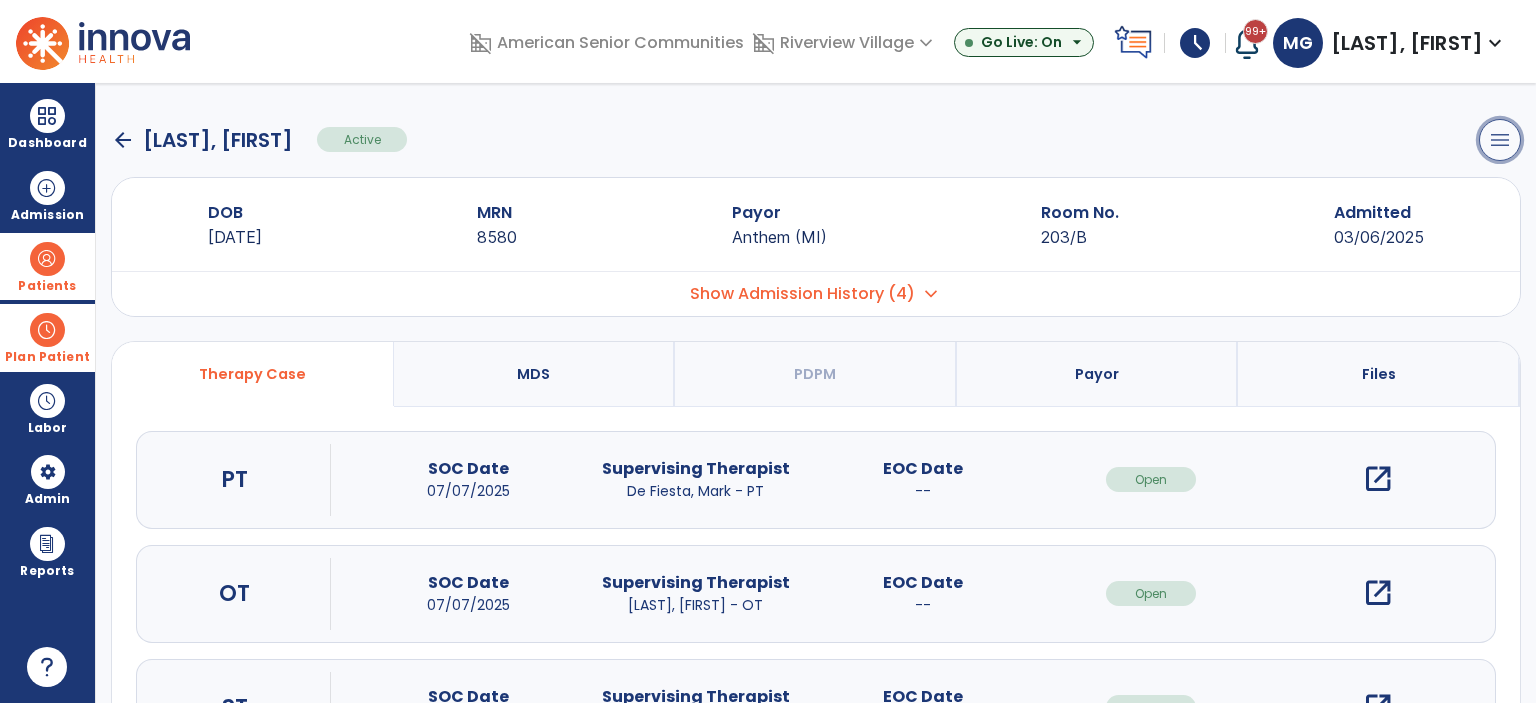 click on "menu" at bounding box center (1500, 140) 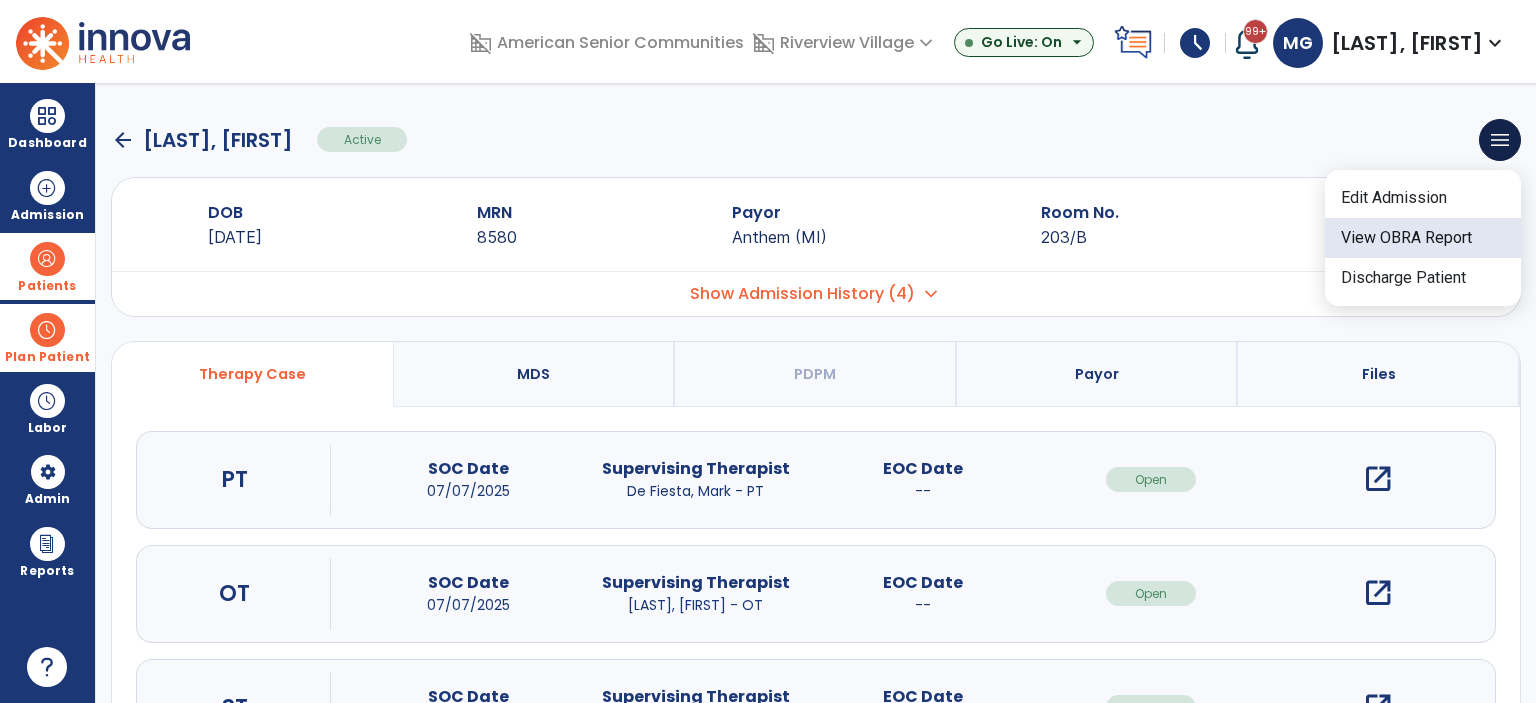 click on "View OBRA Report" 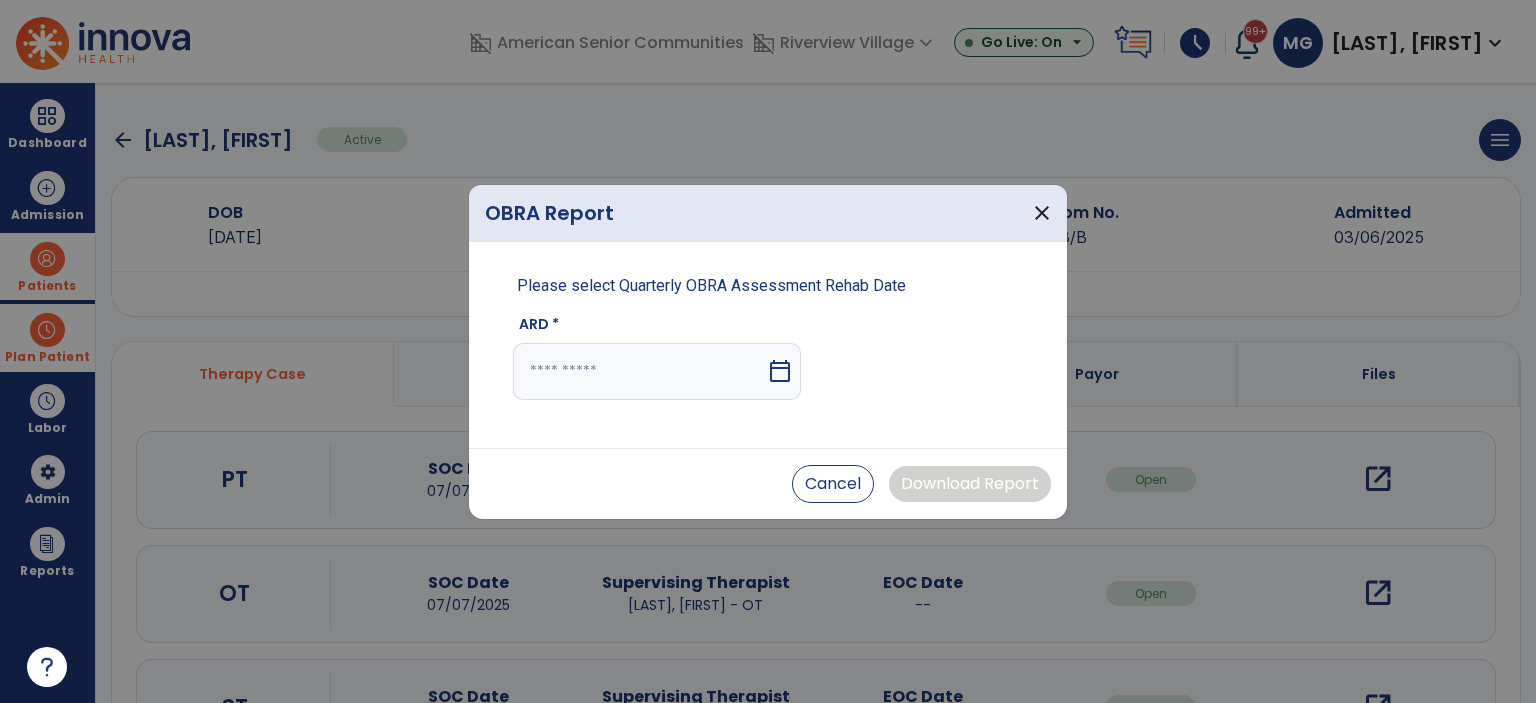 click on "calendar_today" at bounding box center [780, 371] 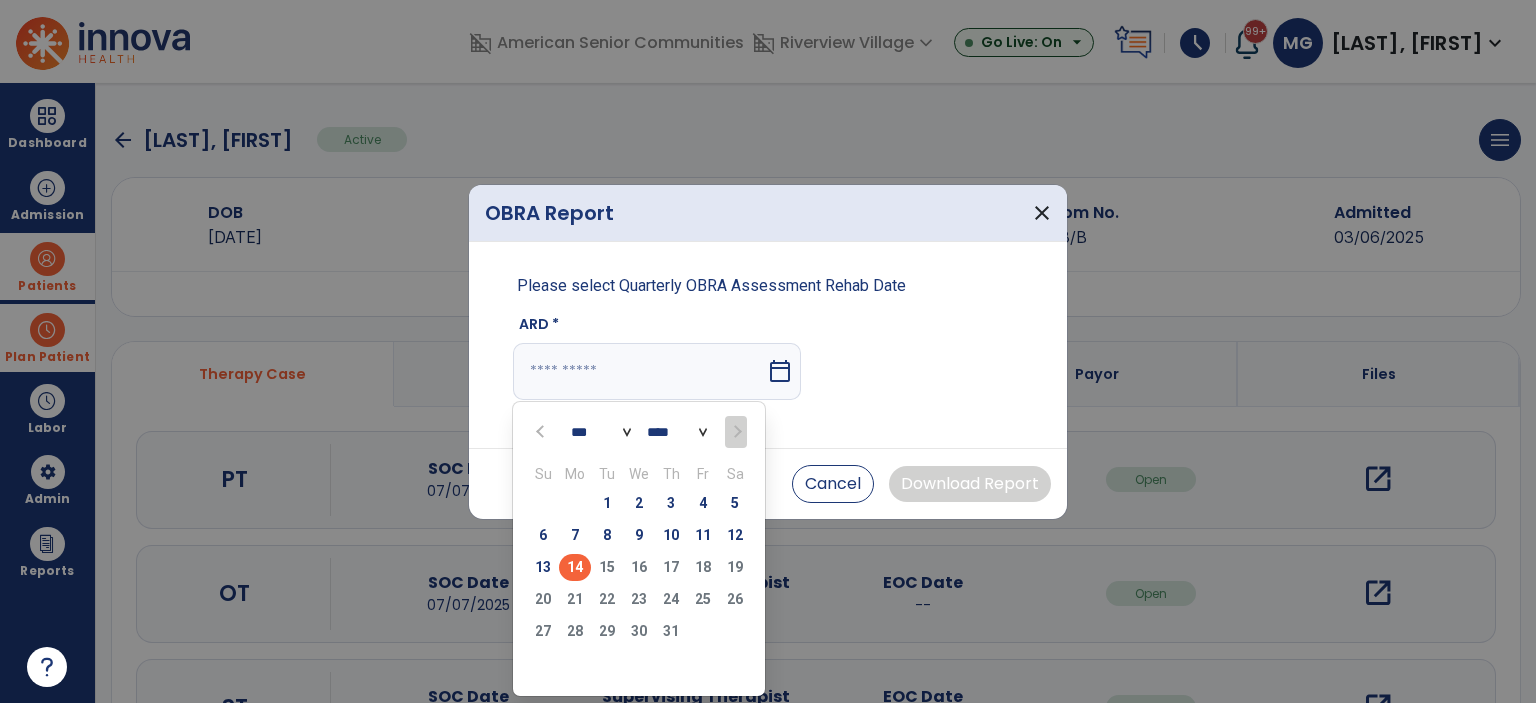 click on "13" at bounding box center (543, 567) 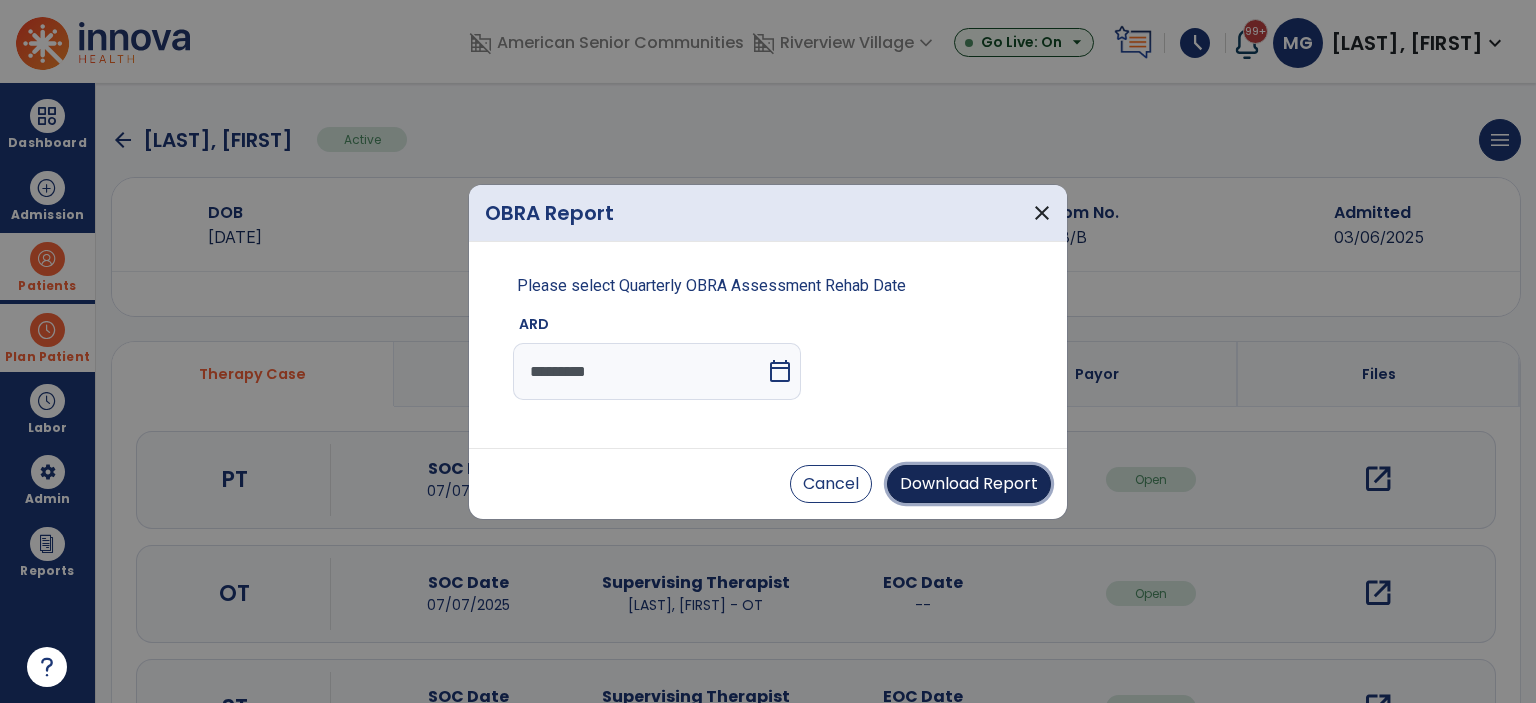 click on "Download Report" at bounding box center (969, 484) 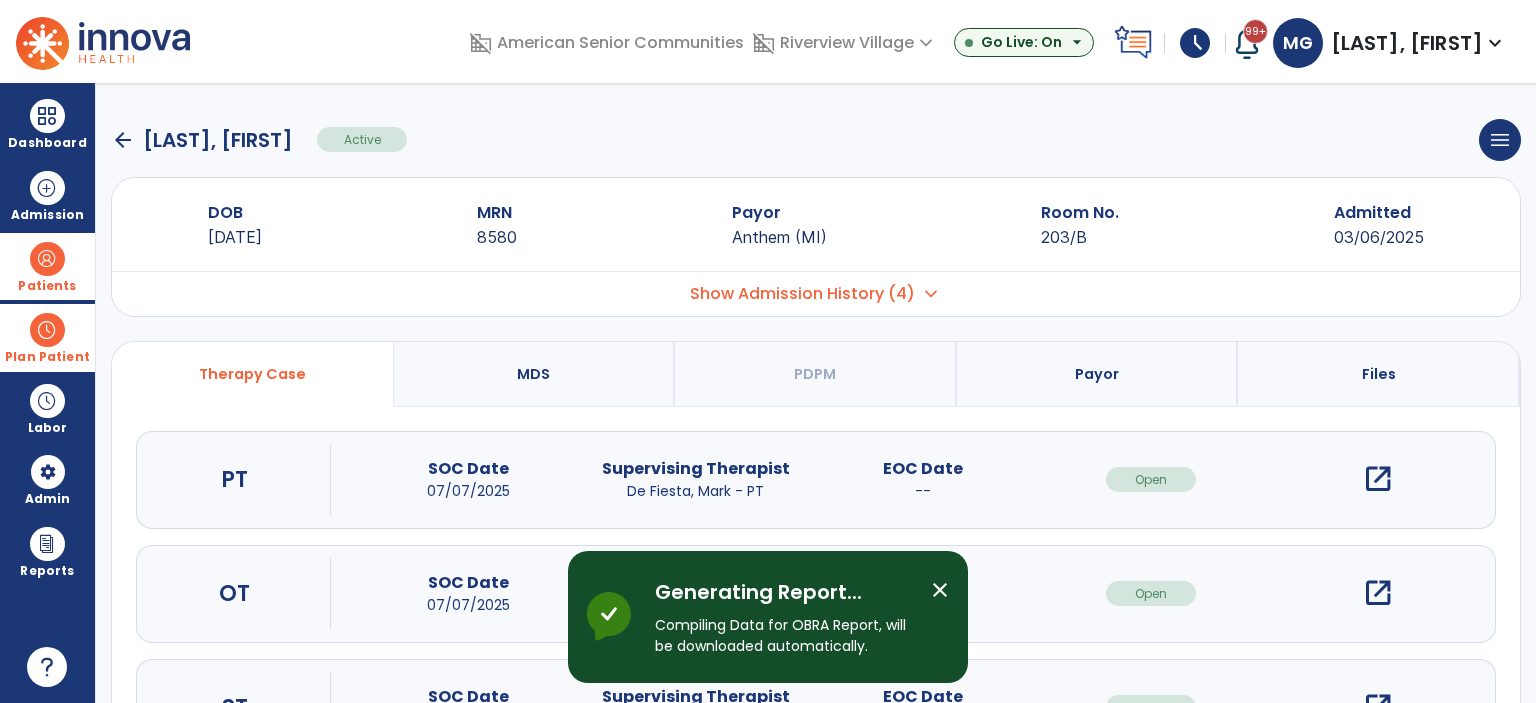 click on "close" at bounding box center (940, 590) 